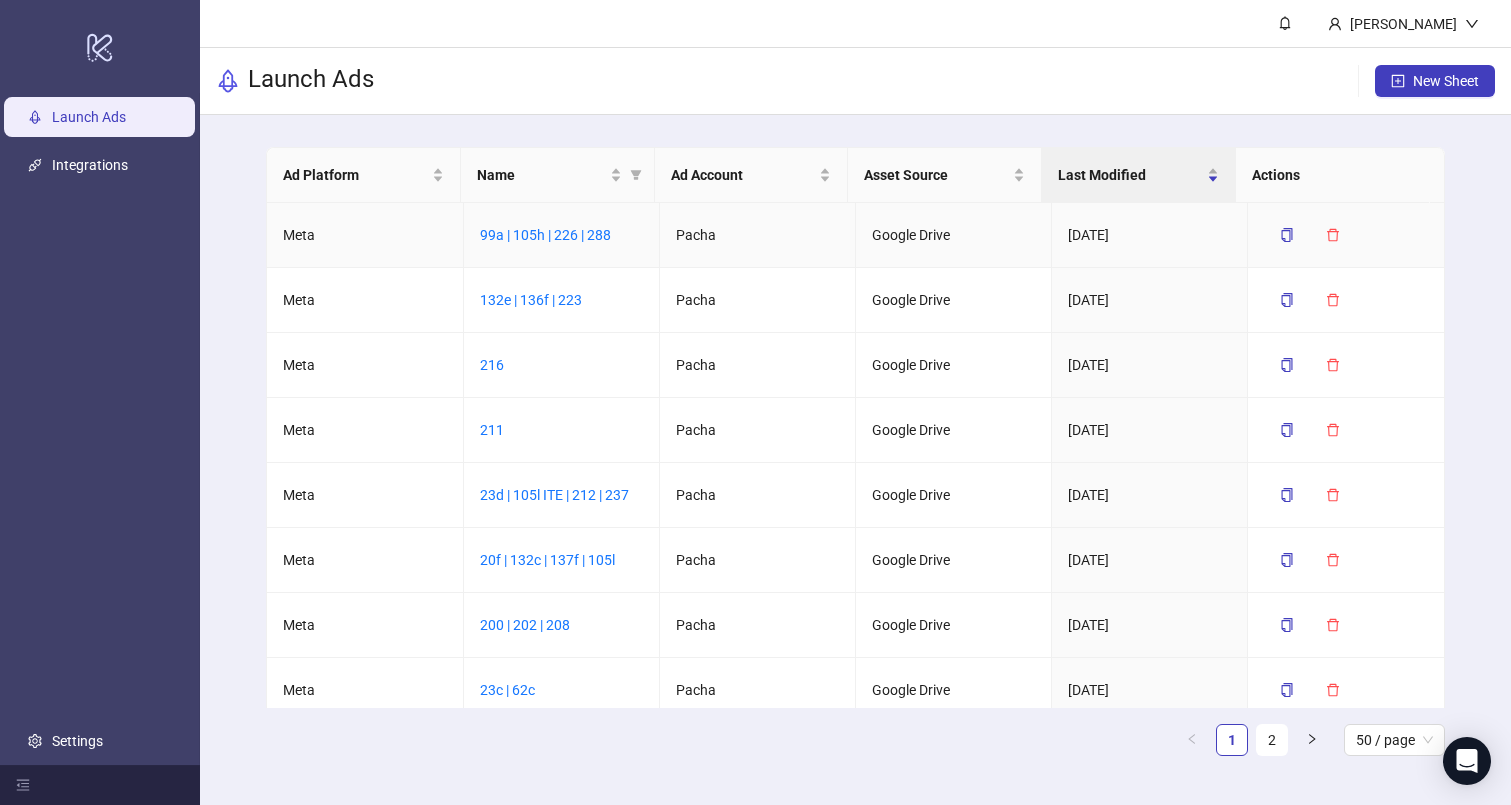 scroll, scrollTop: 0, scrollLeft: 0, axis: both 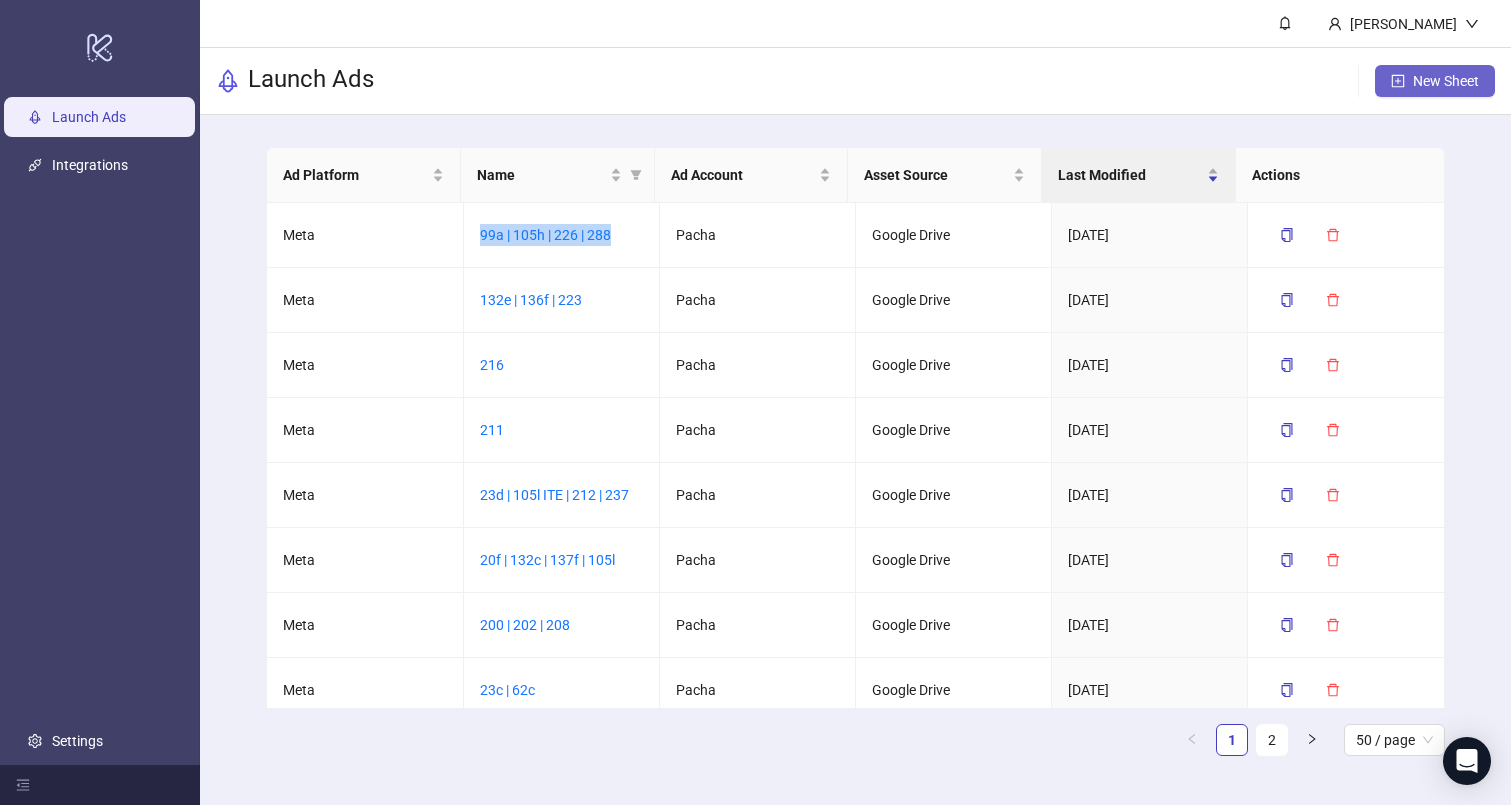 click on "New Sheet" at bounding box center [1446, 81] 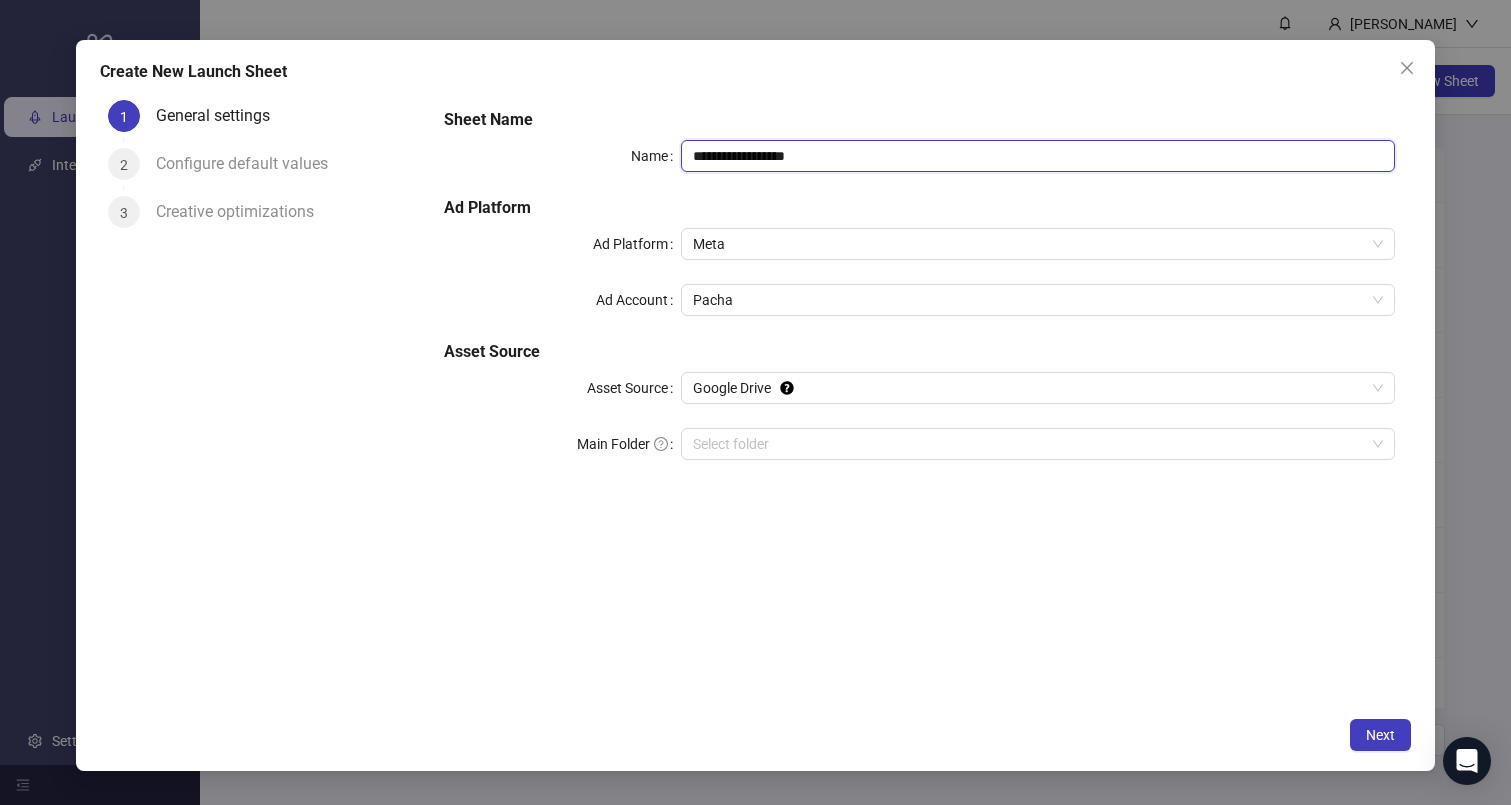 click on "**********" at bounding box center [1038, 156] 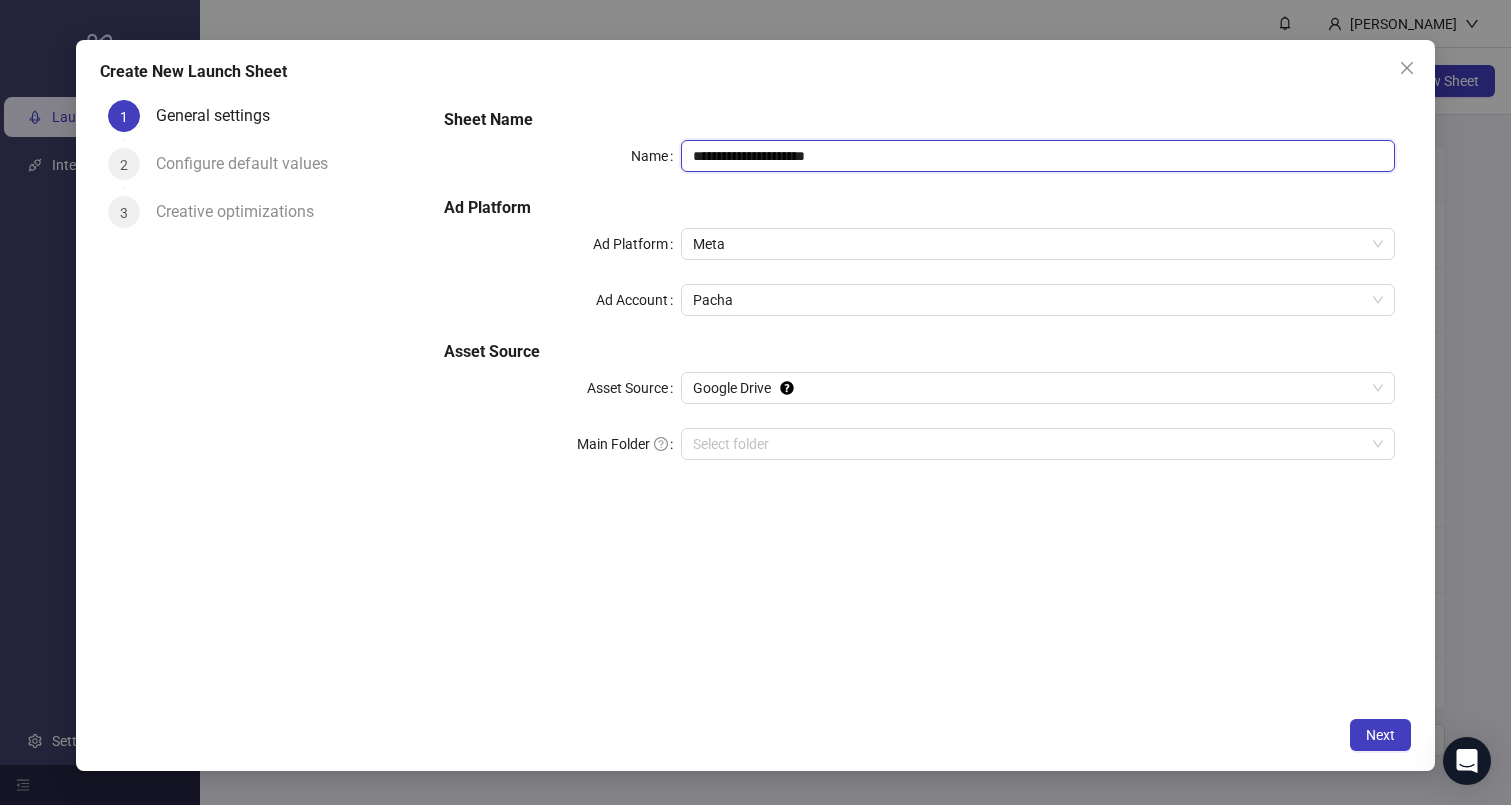 type on "**********" 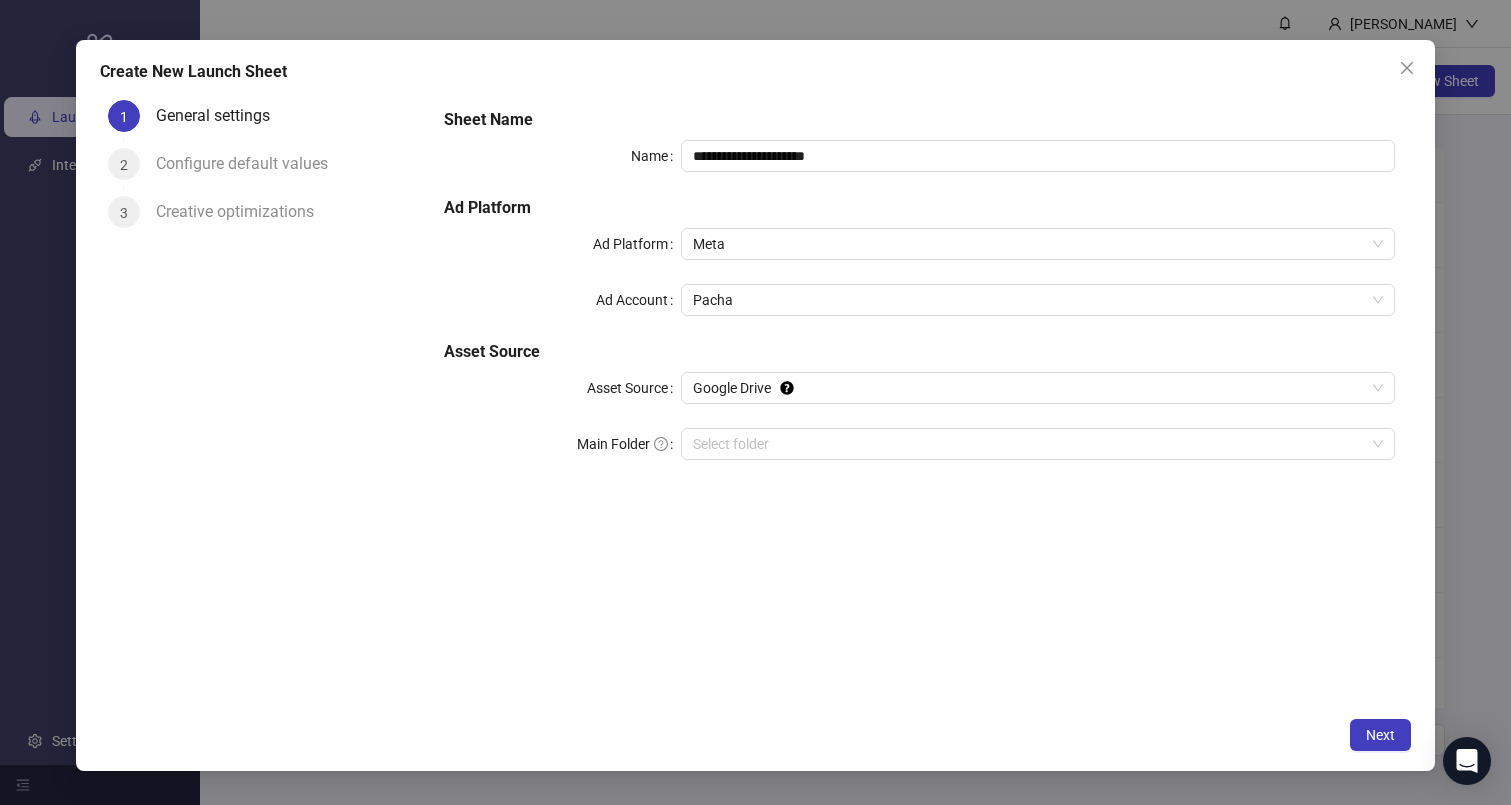drag, startPoint x: 881, startPoint y: 590, endPoint x: 881, endPoint y: 543, distance: 47 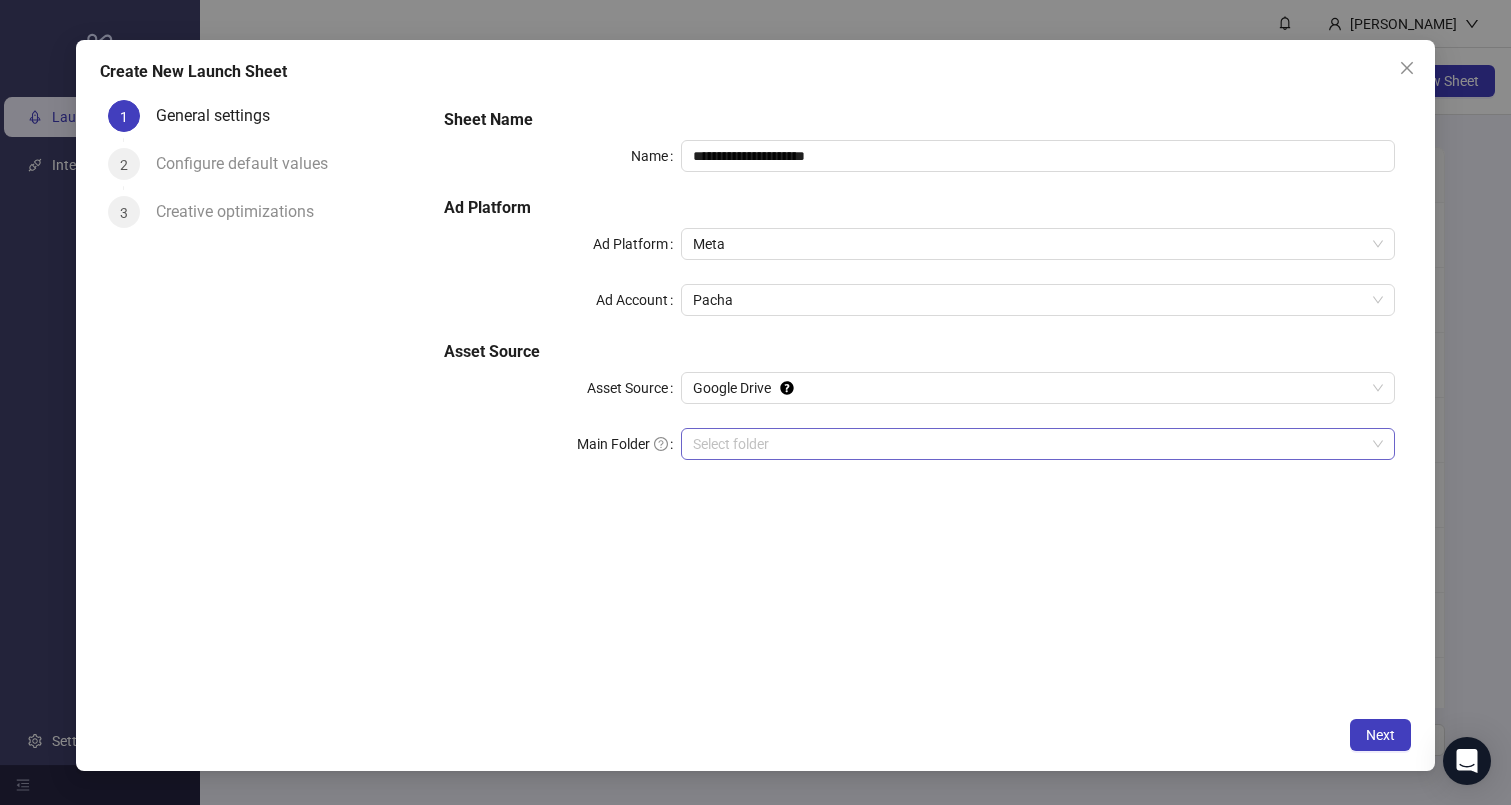 click on "Main Folder" at bounding box center [1029, 444] 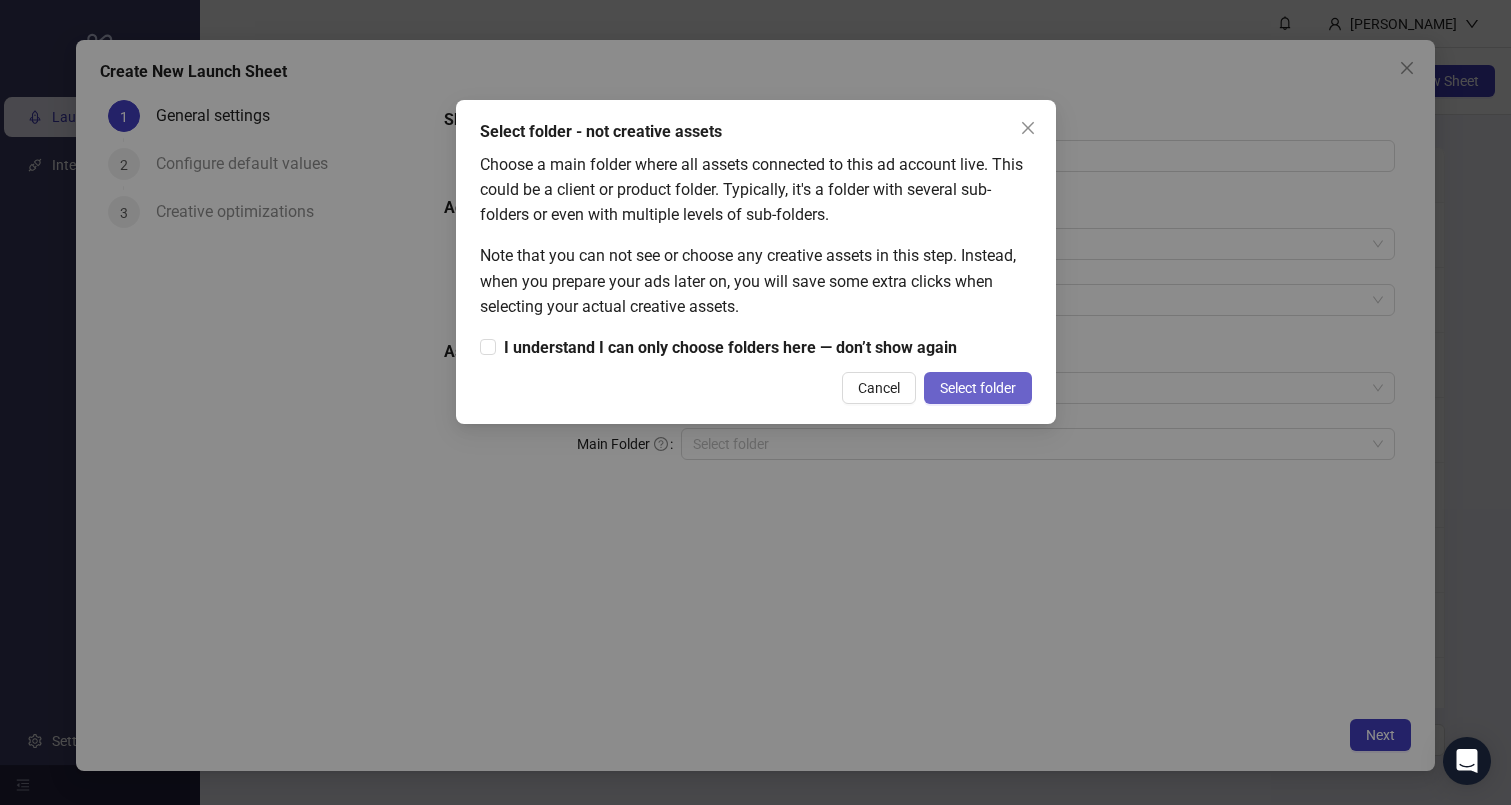 click on "Select folder" at bounding box center (978, 388) 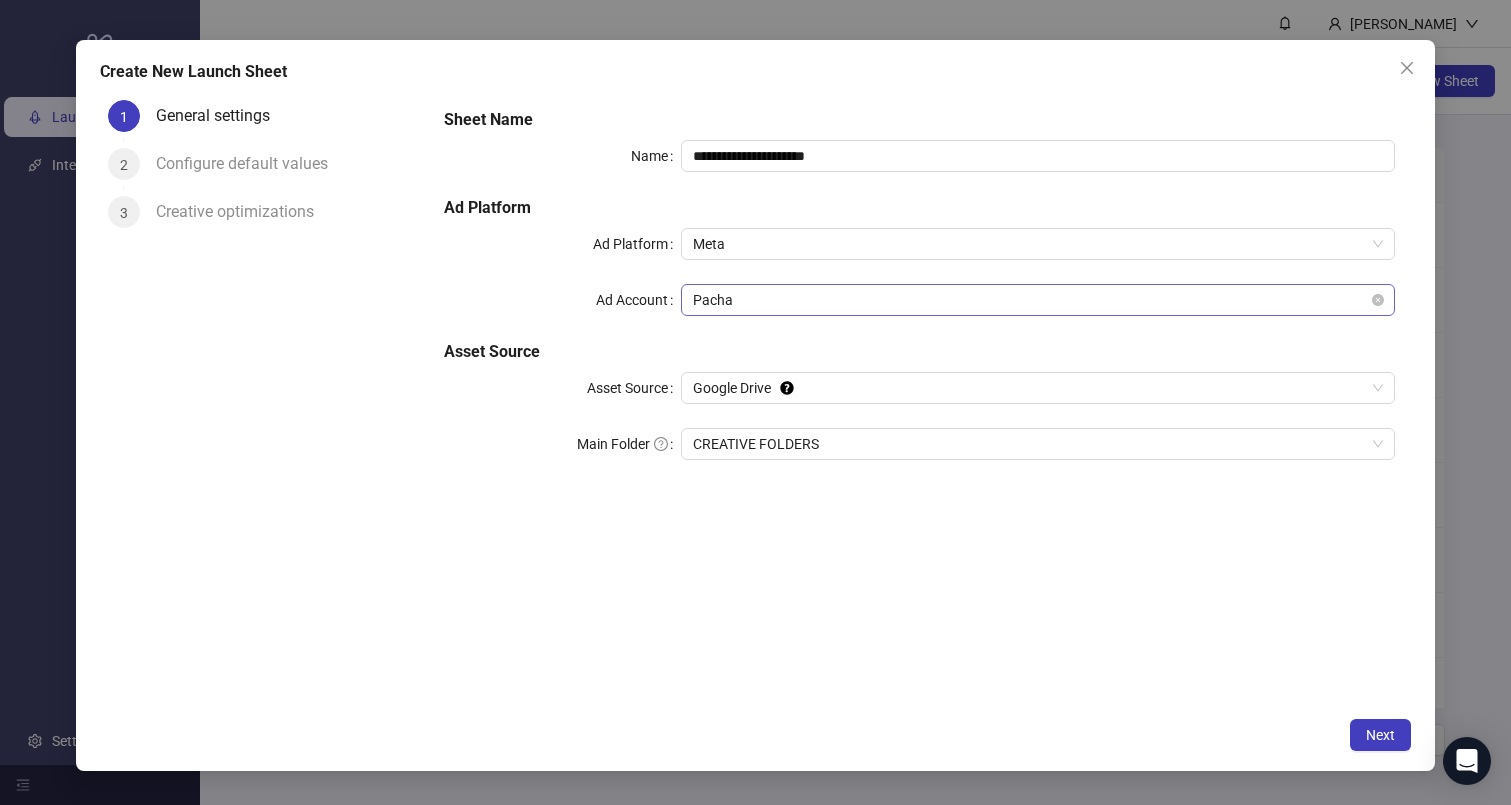 click on "Pacha" at bounding box center [1038, 300] 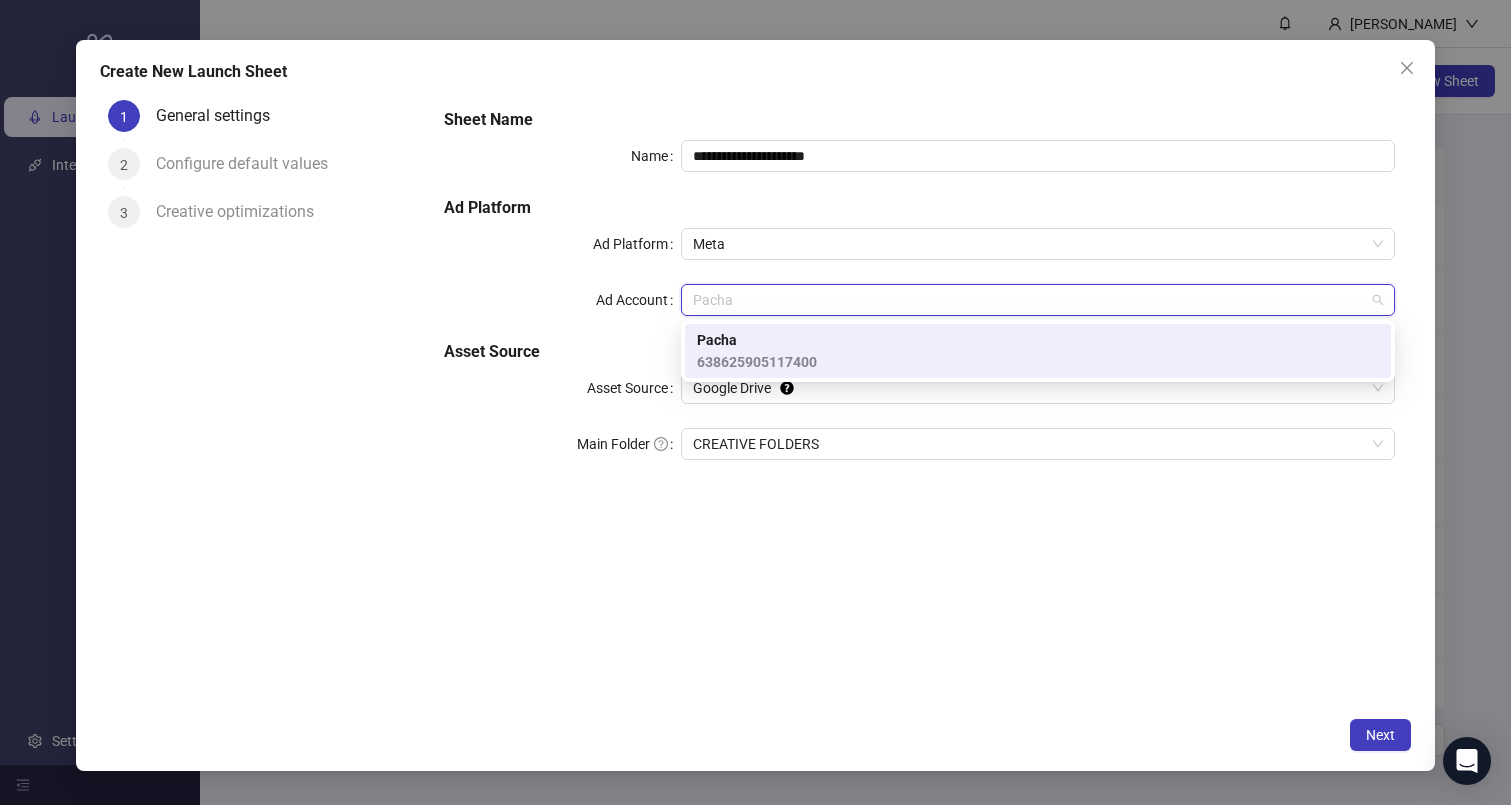 click on "Pacha 638625905117400" at bounding box center [1038, 351] 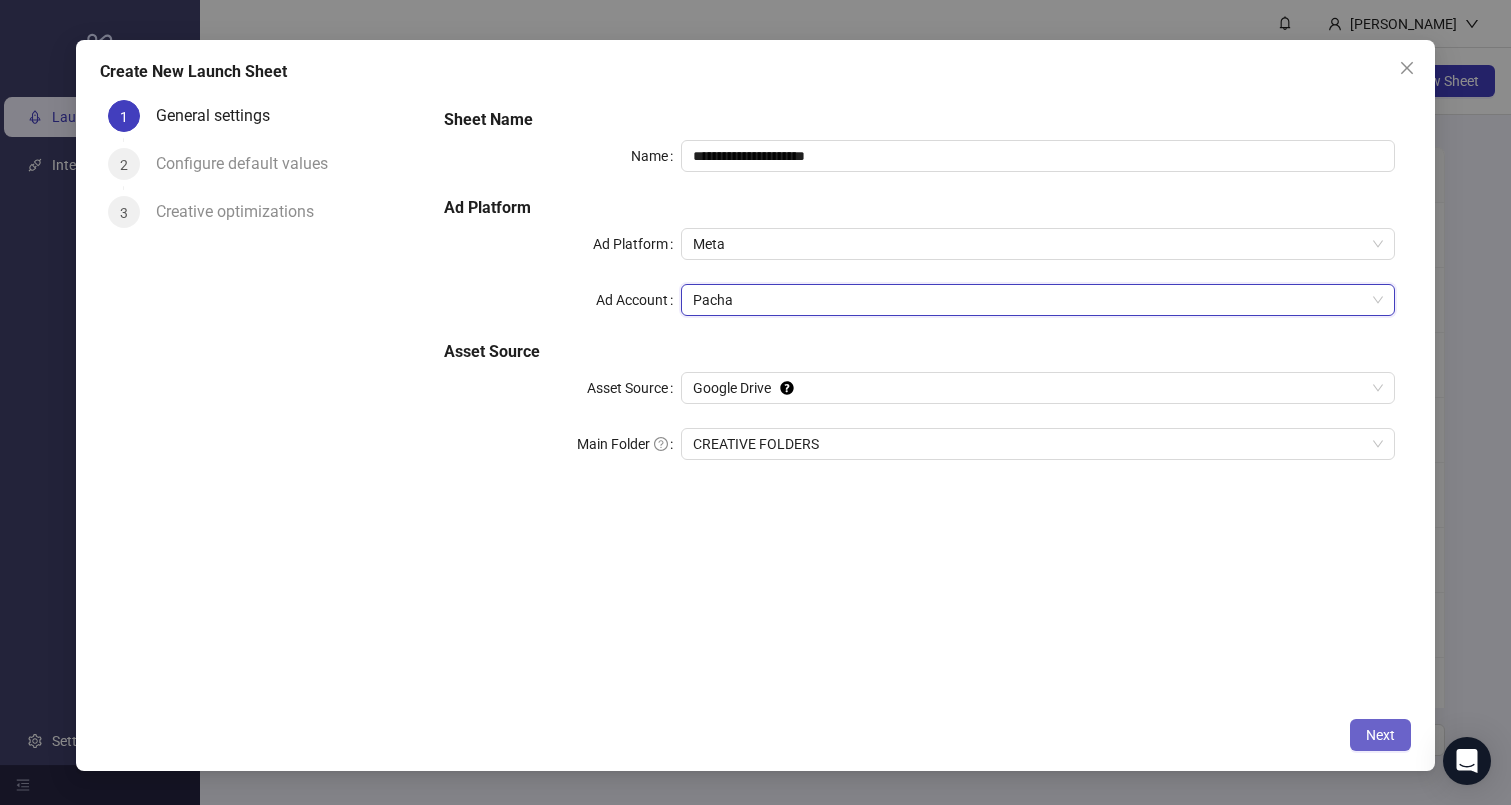 click on "Next" at bounding box center (1380, 735) 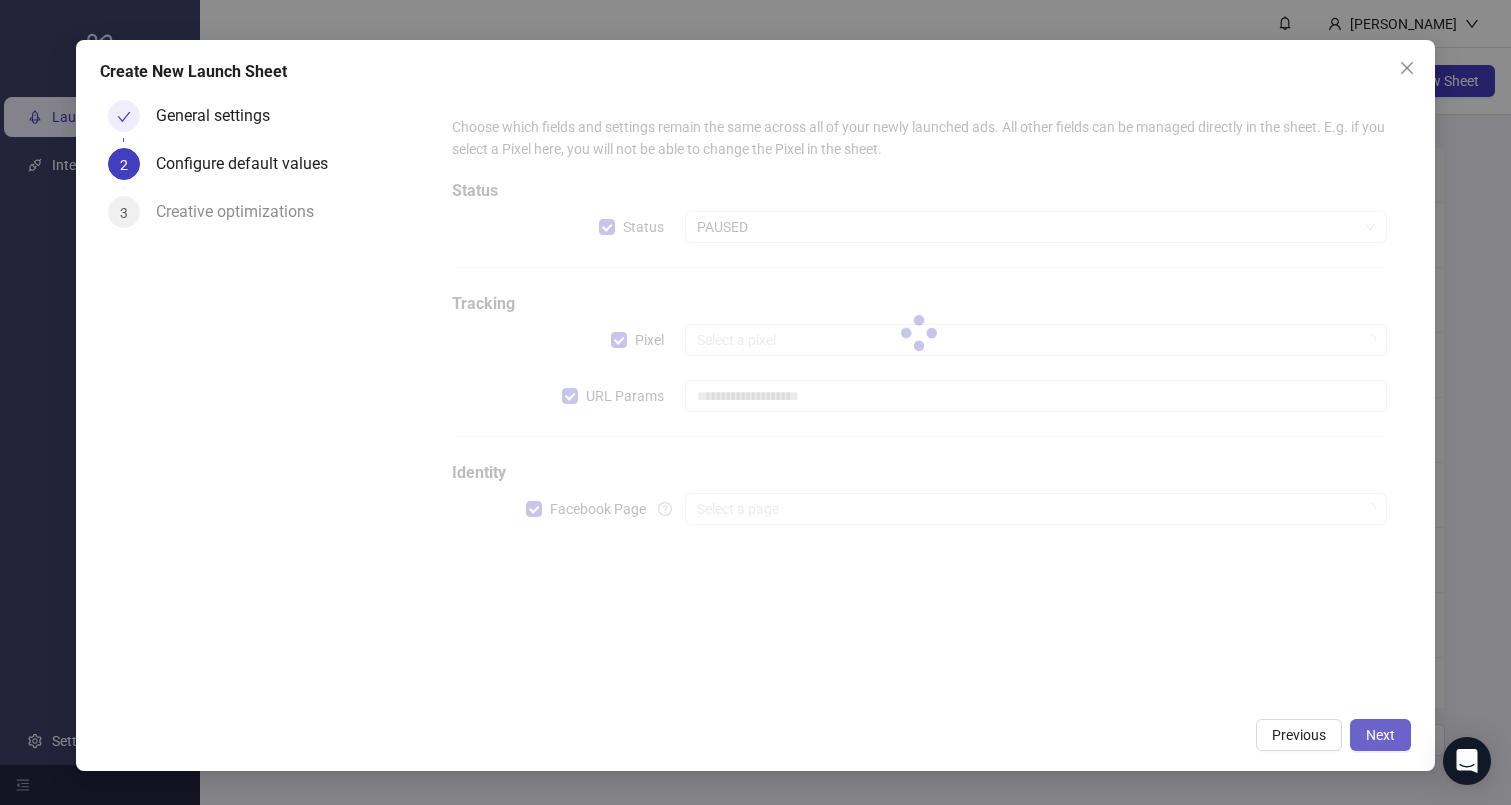 type on "**********" 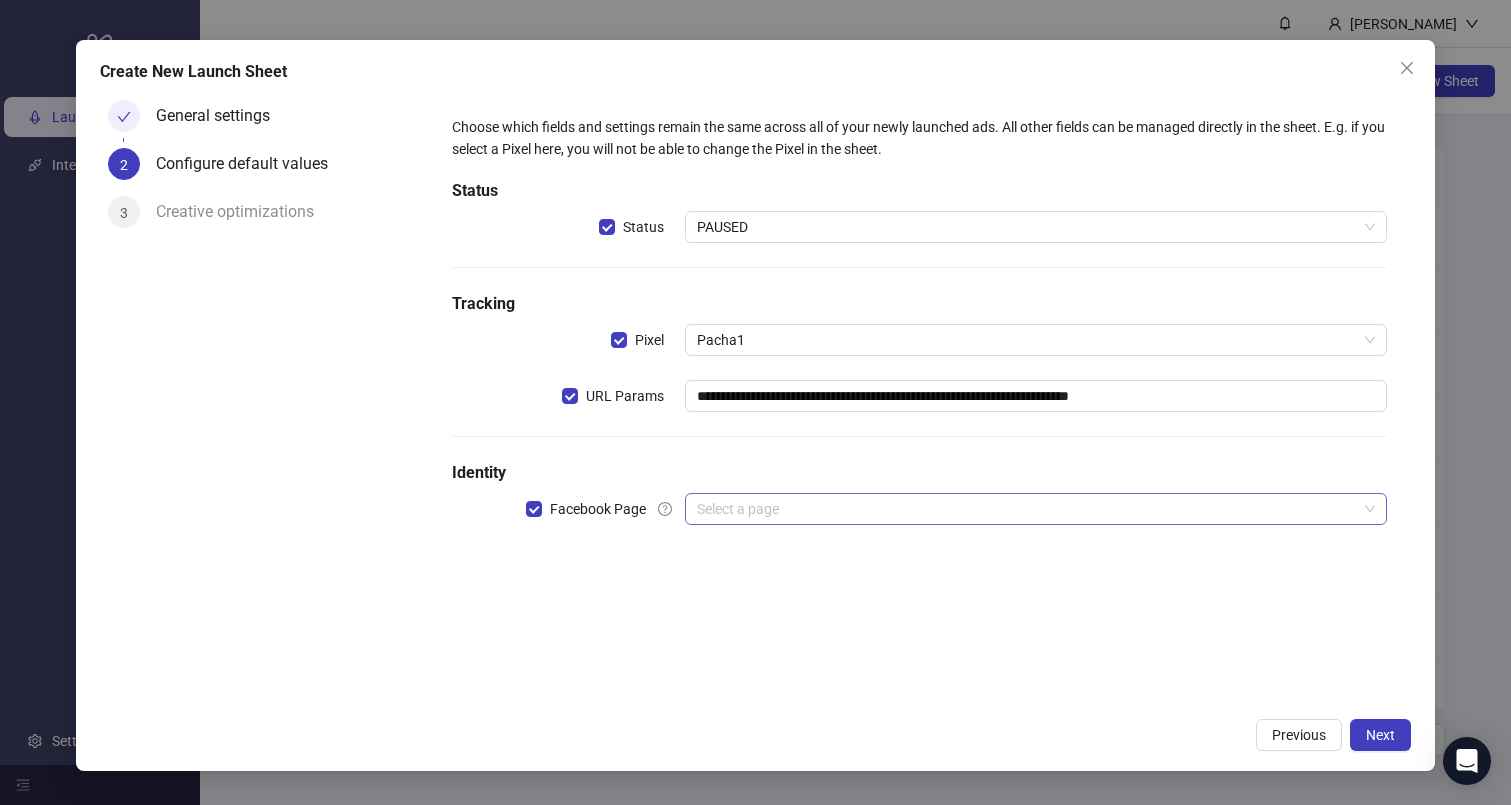 click at bounding box center [1027, 509] 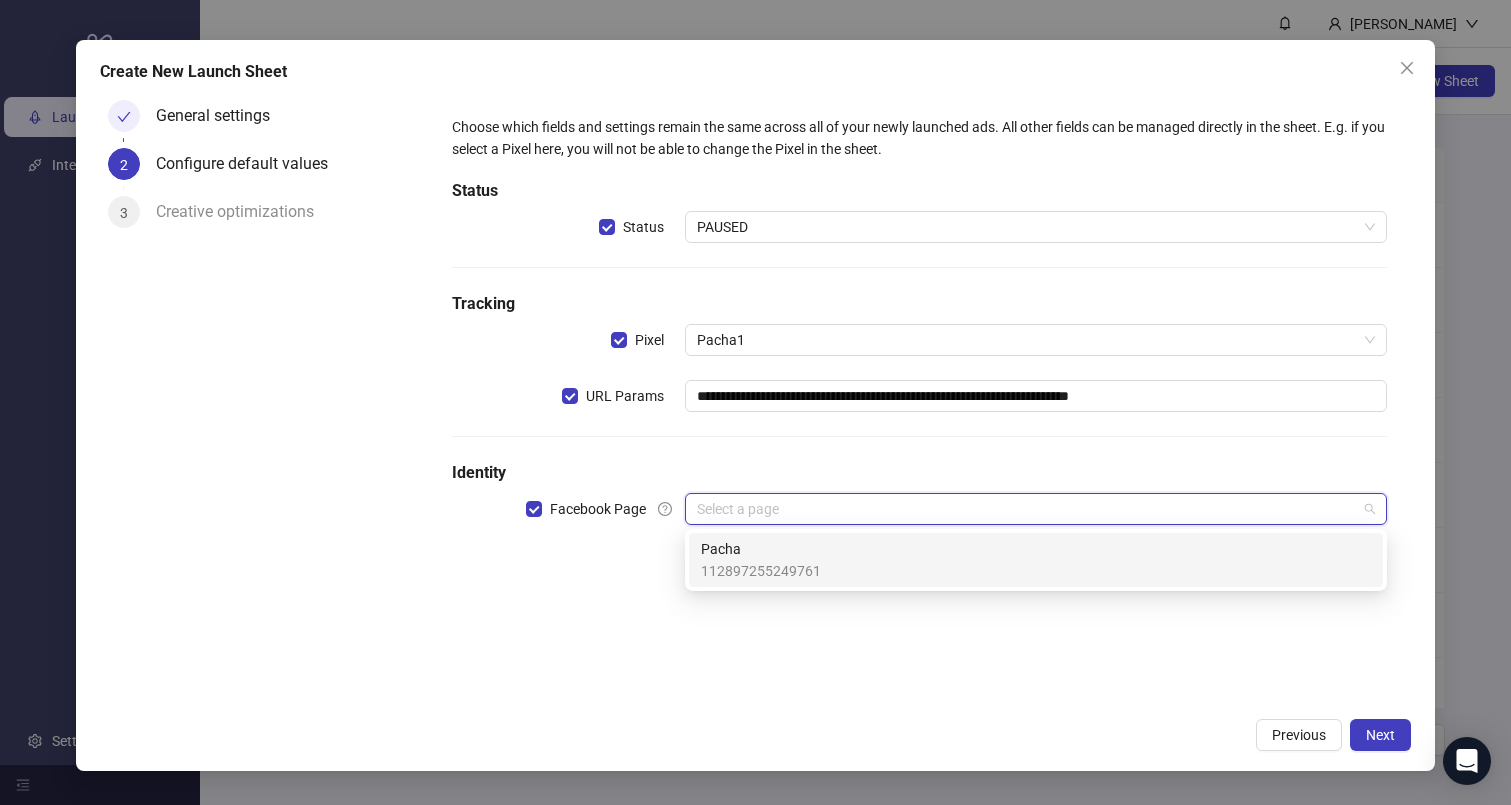 click on "112897255249761" at bounding box center [761, 571] 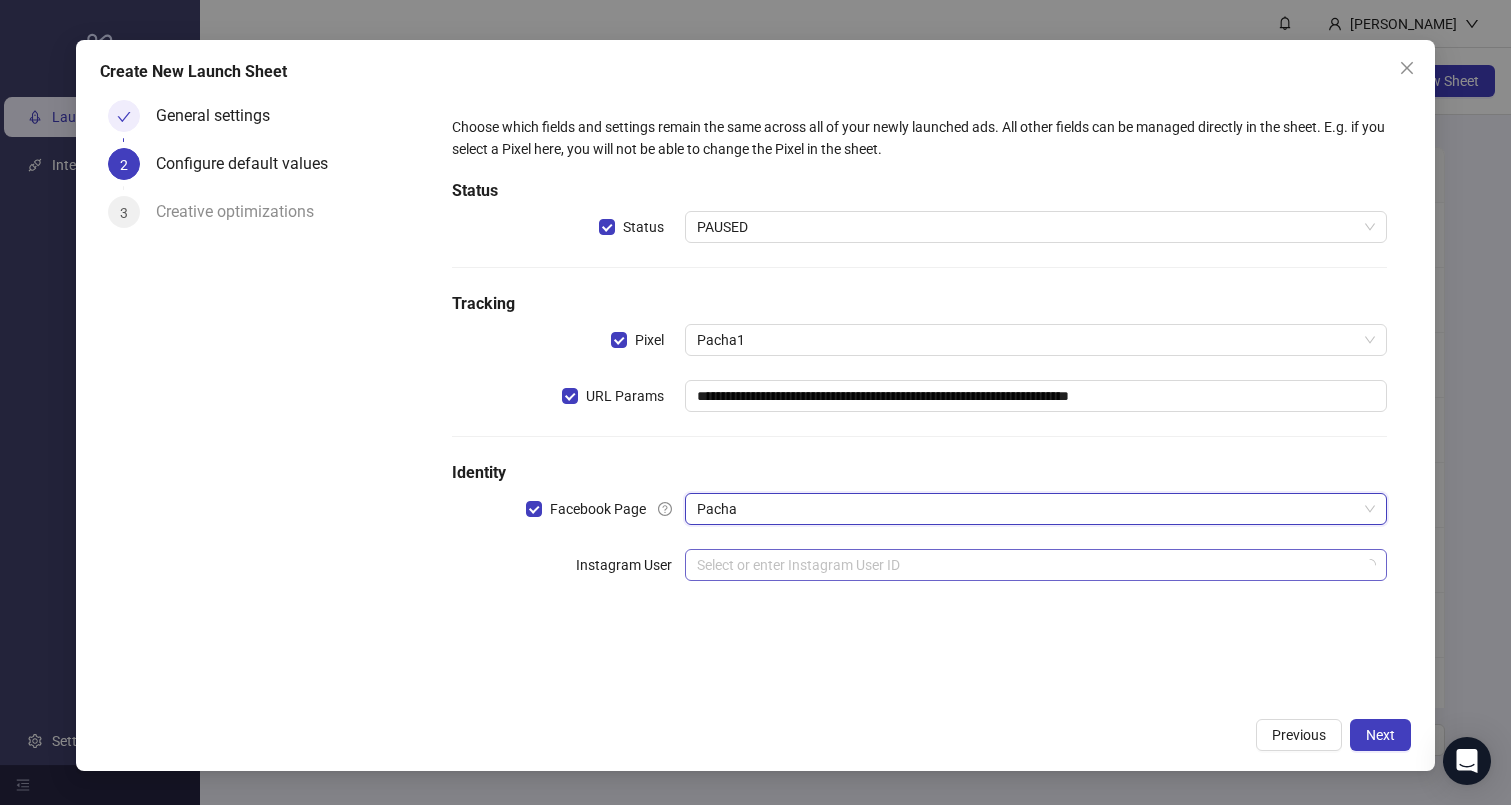 click at bounding box center (1027, 565) 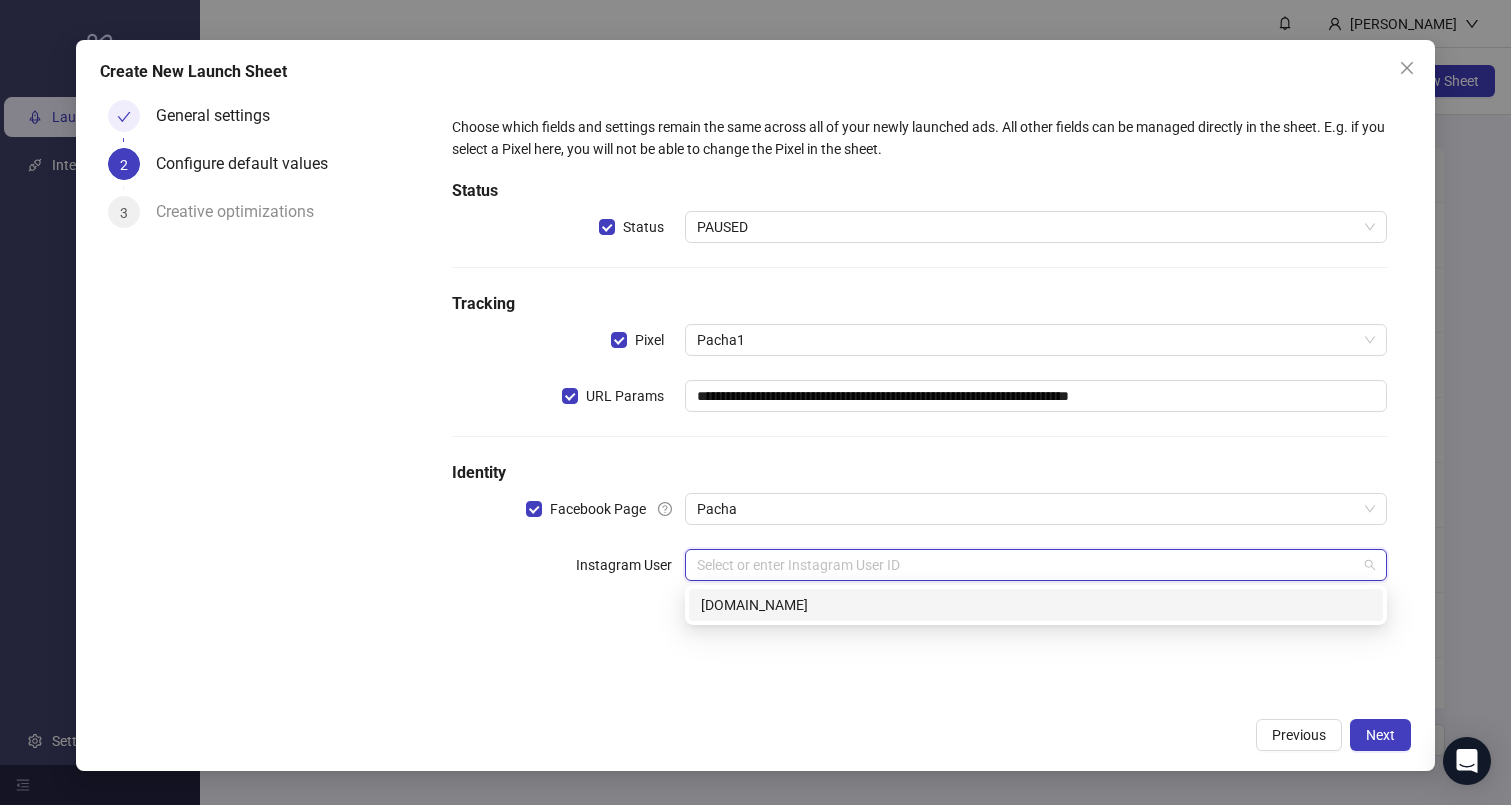 click on "[DOMAIN_NAME]" at bounding box center (1036, 605) 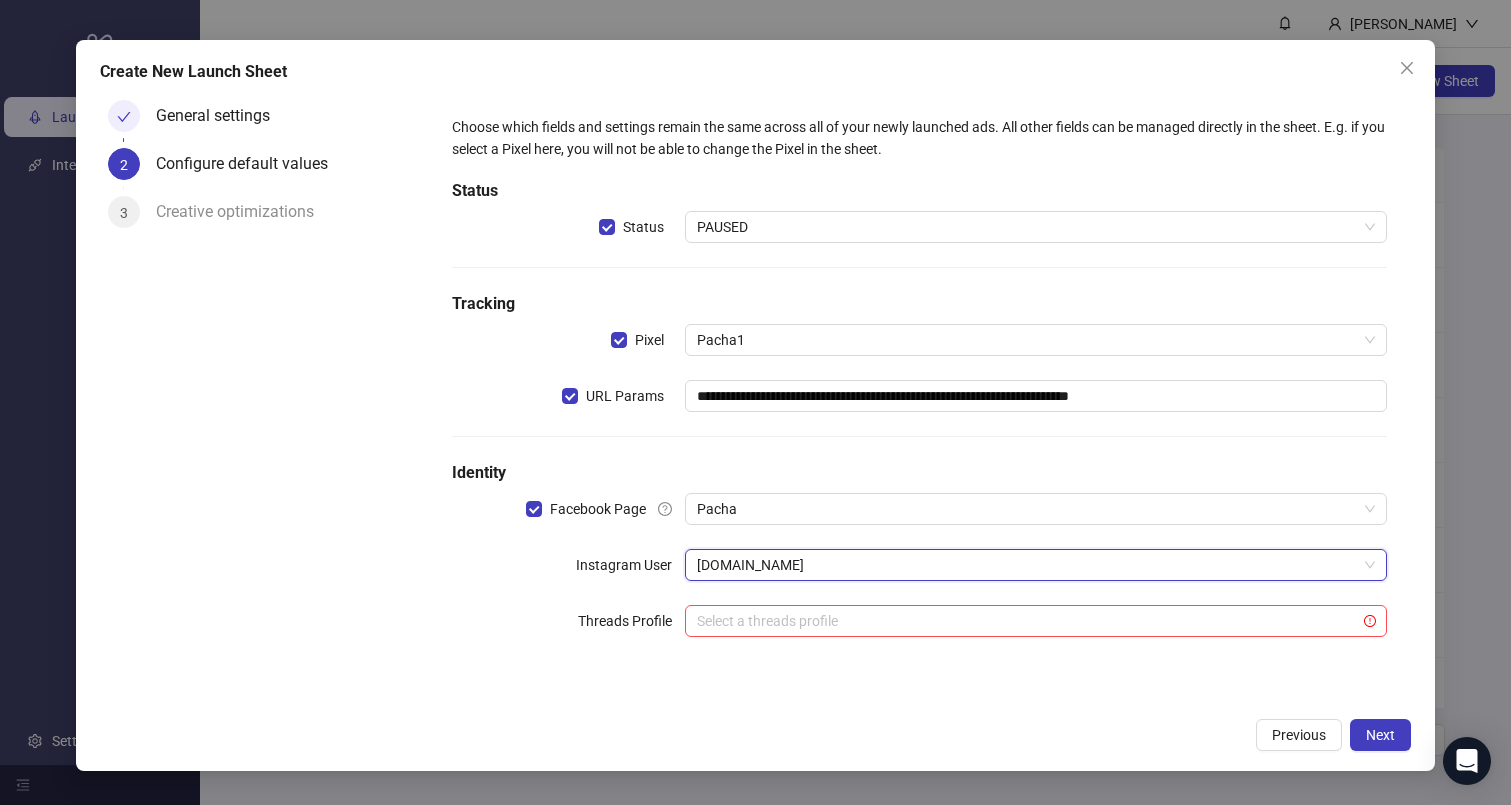click on "Instagram User" at bounding box center [569, 565] 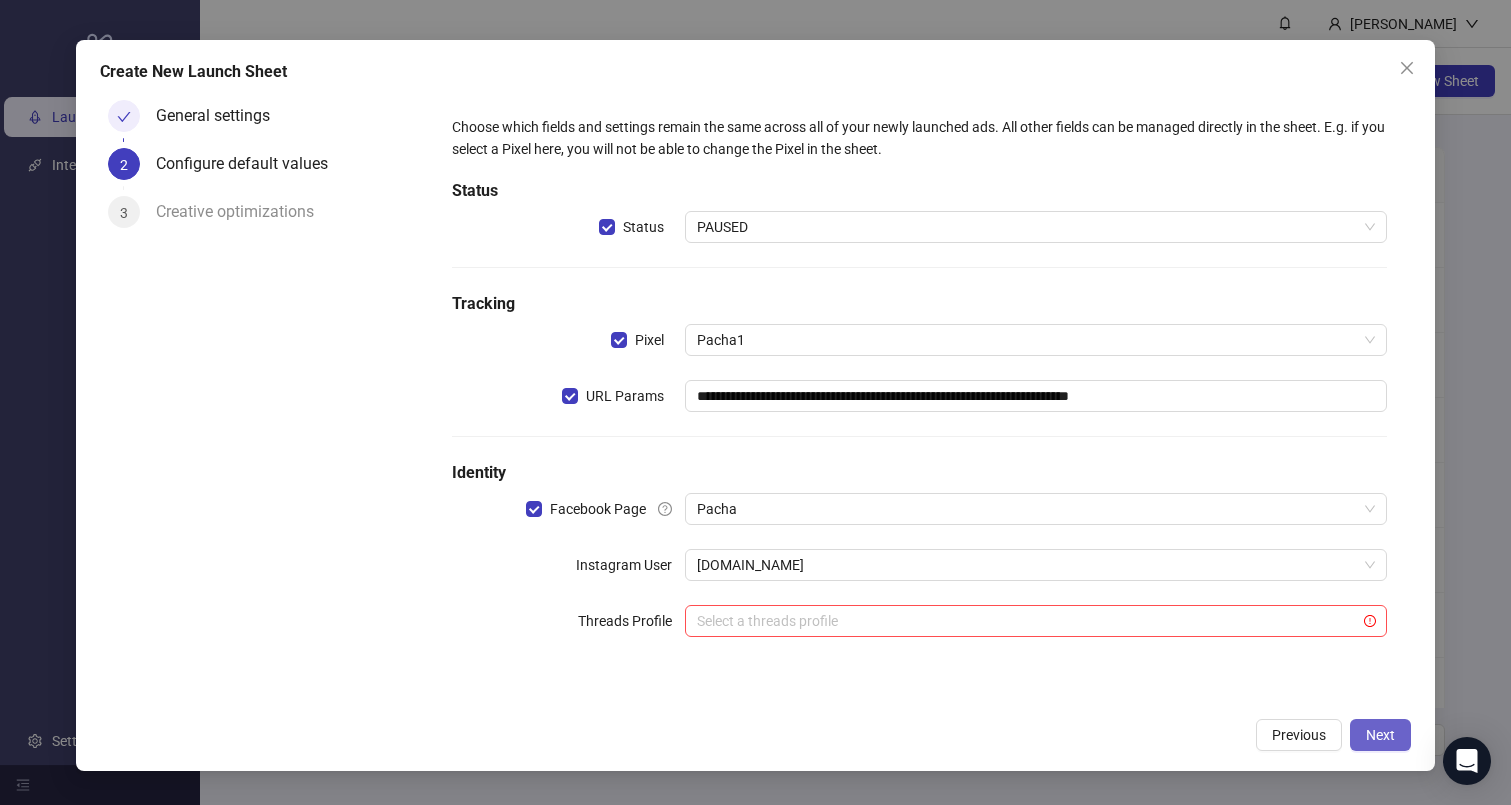 click on "Next" at bounding box center (1380, 735) 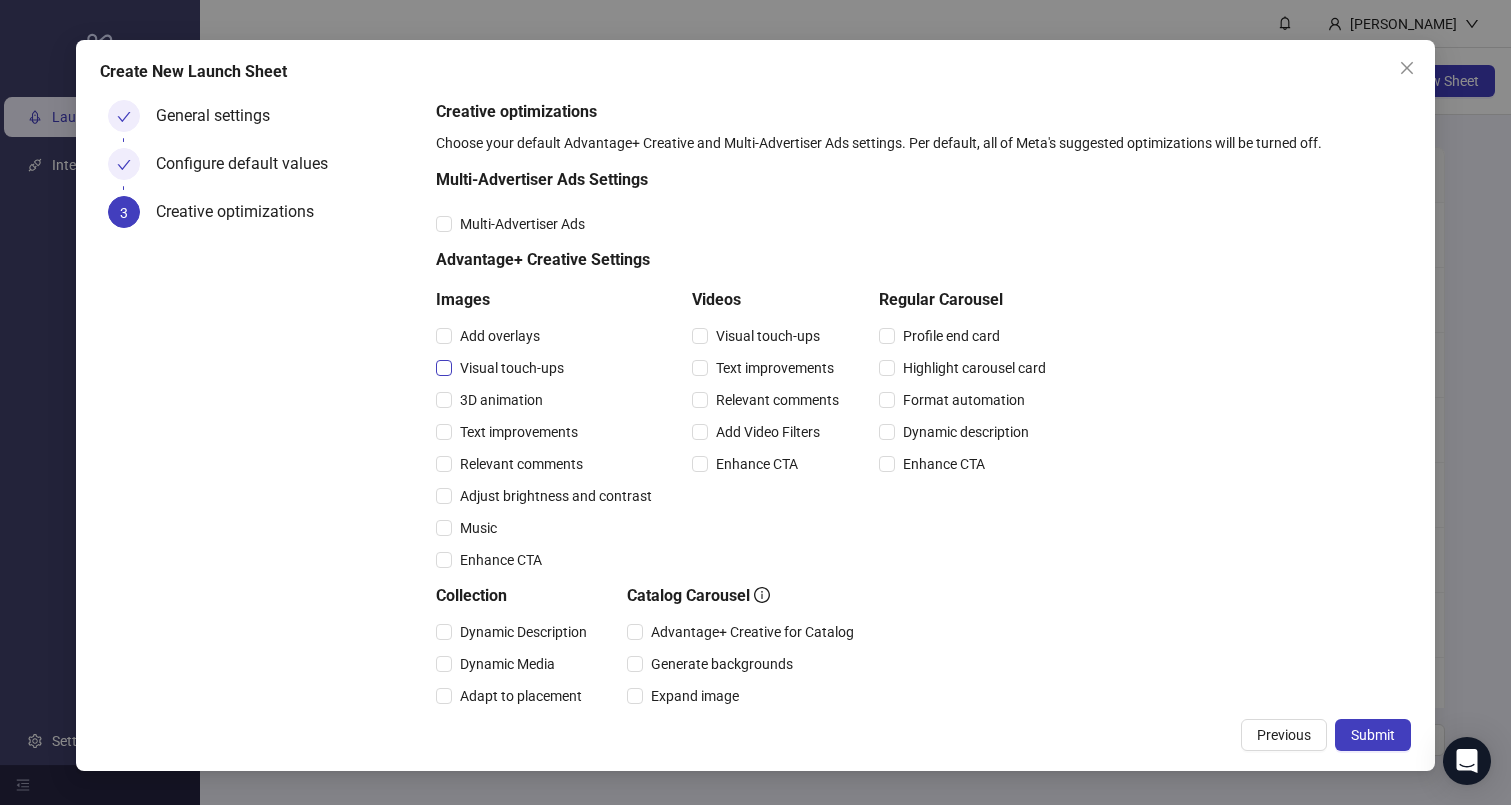 click on "Visual touch-ups" at bounding box center [512, 368] 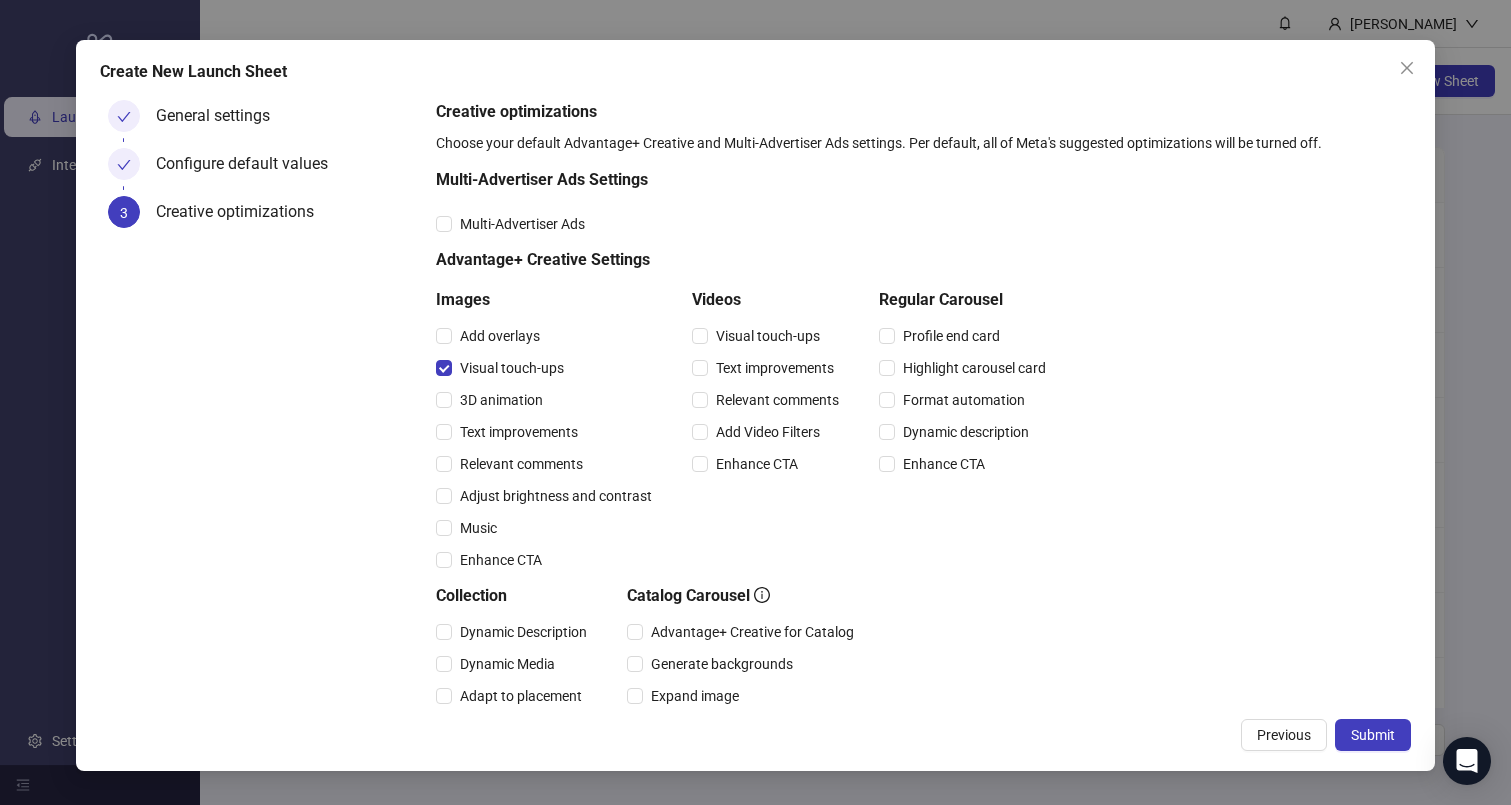 drag, startPoint x: 524, startPoint y: 463, endPoint x: 766, endPoint y: 382, distance: 255.196 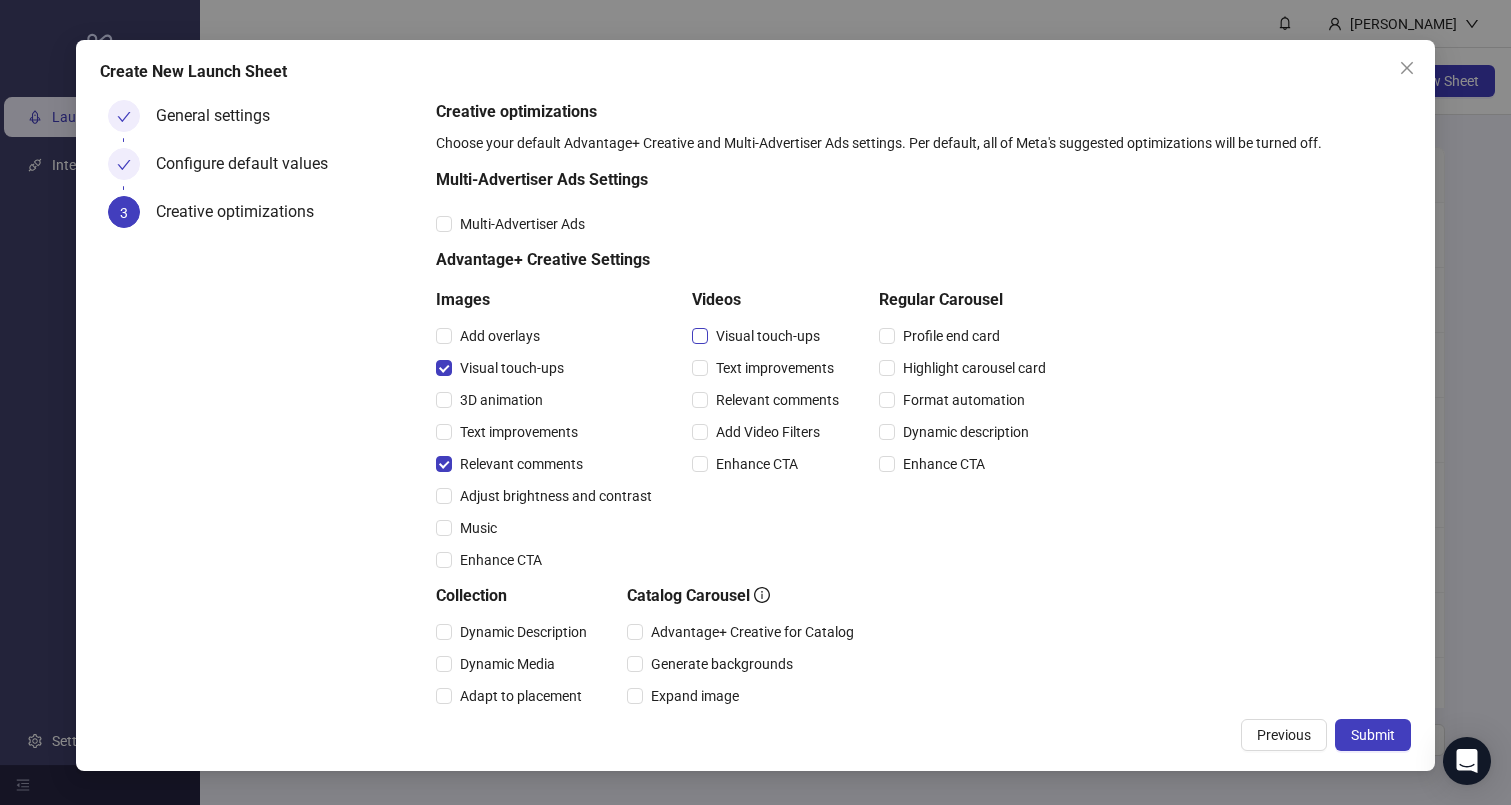 click on "Visual touch-ups" at bounding box center [768, 336] 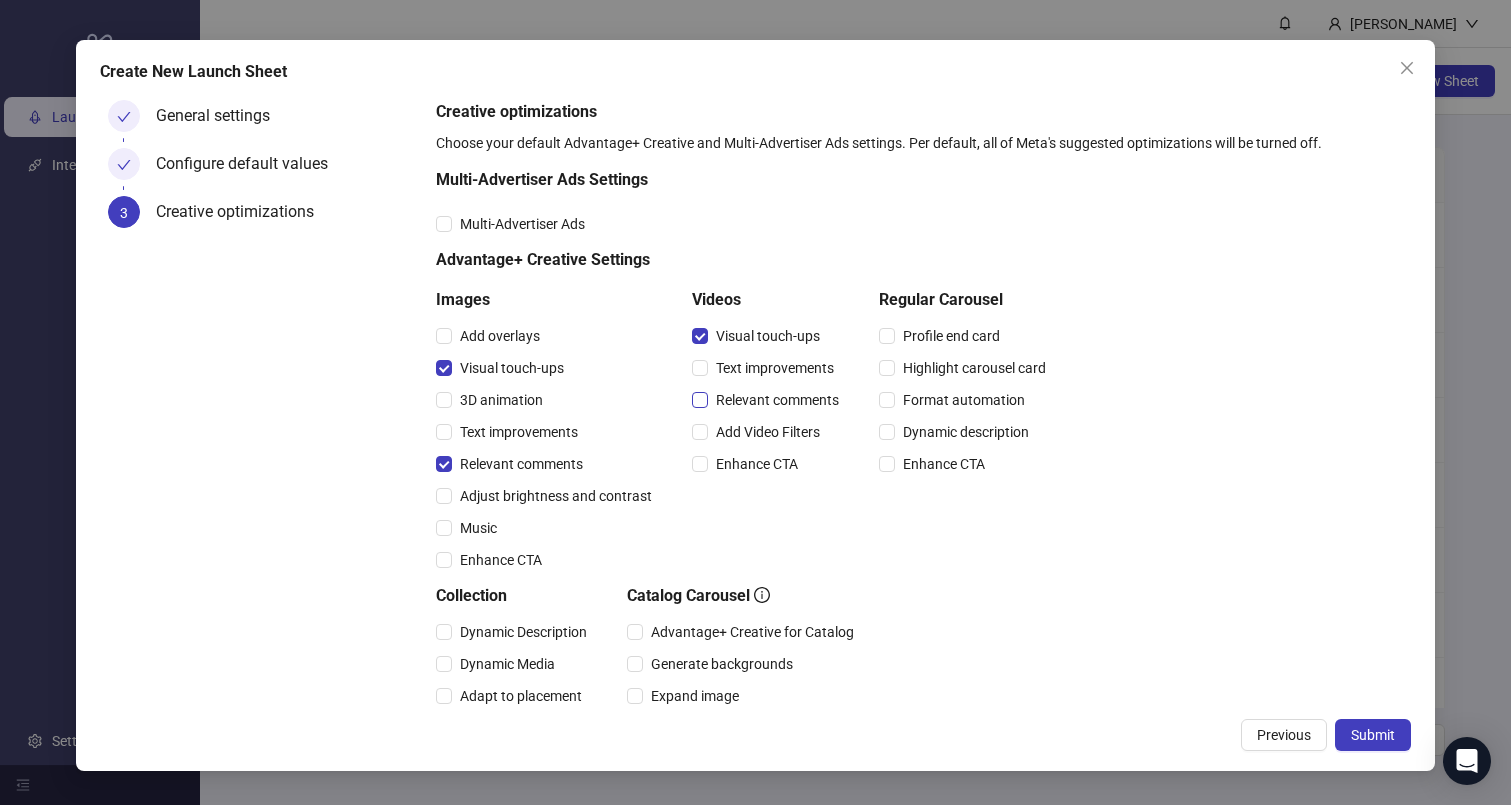 drag, startPoint x: 771, startPoint y: 403, endPoint x: 1030, endPoint y: 549, distance: 297.3163 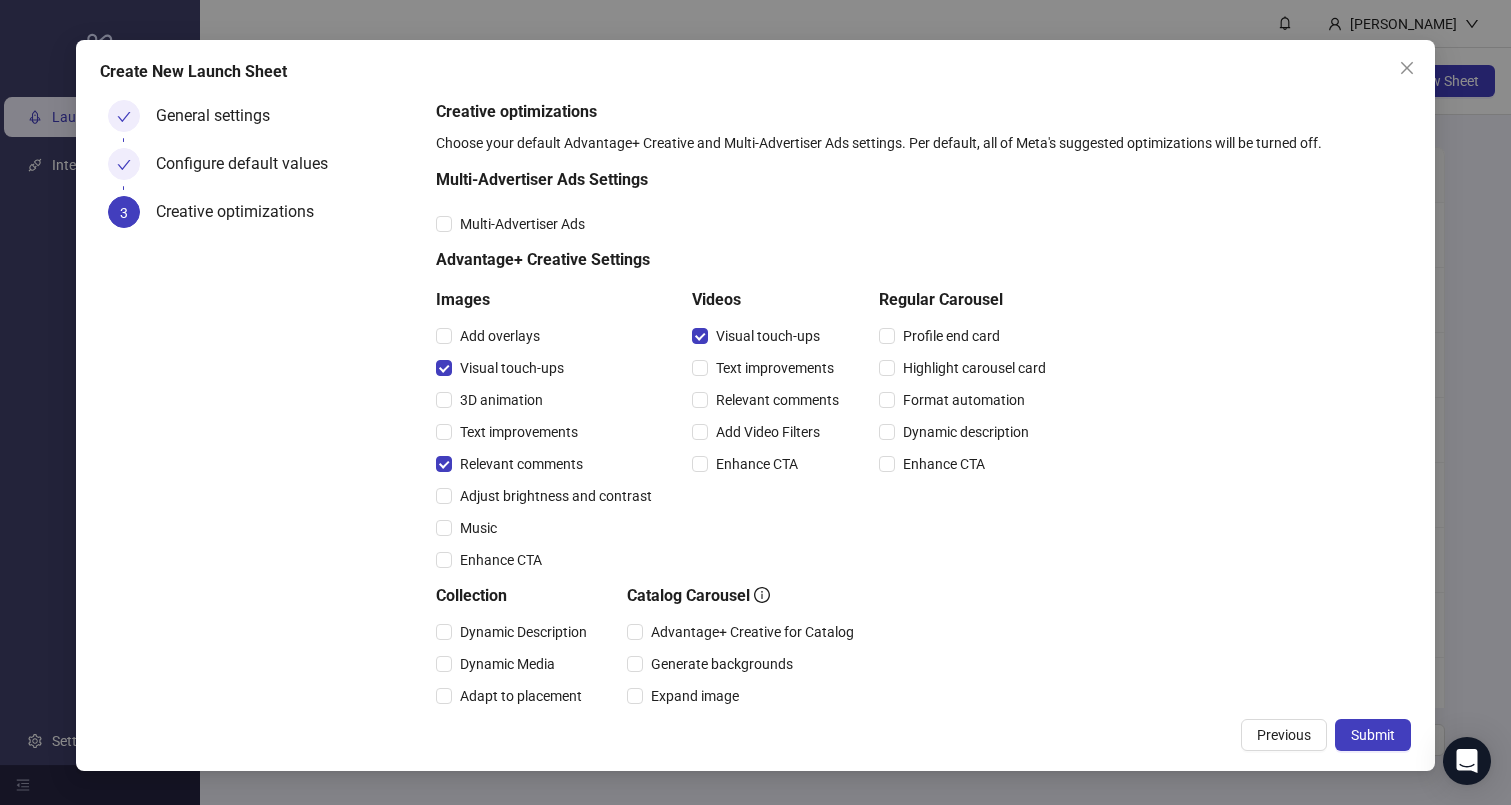 click on "Relevant comments" at bounding box center [777, 400] 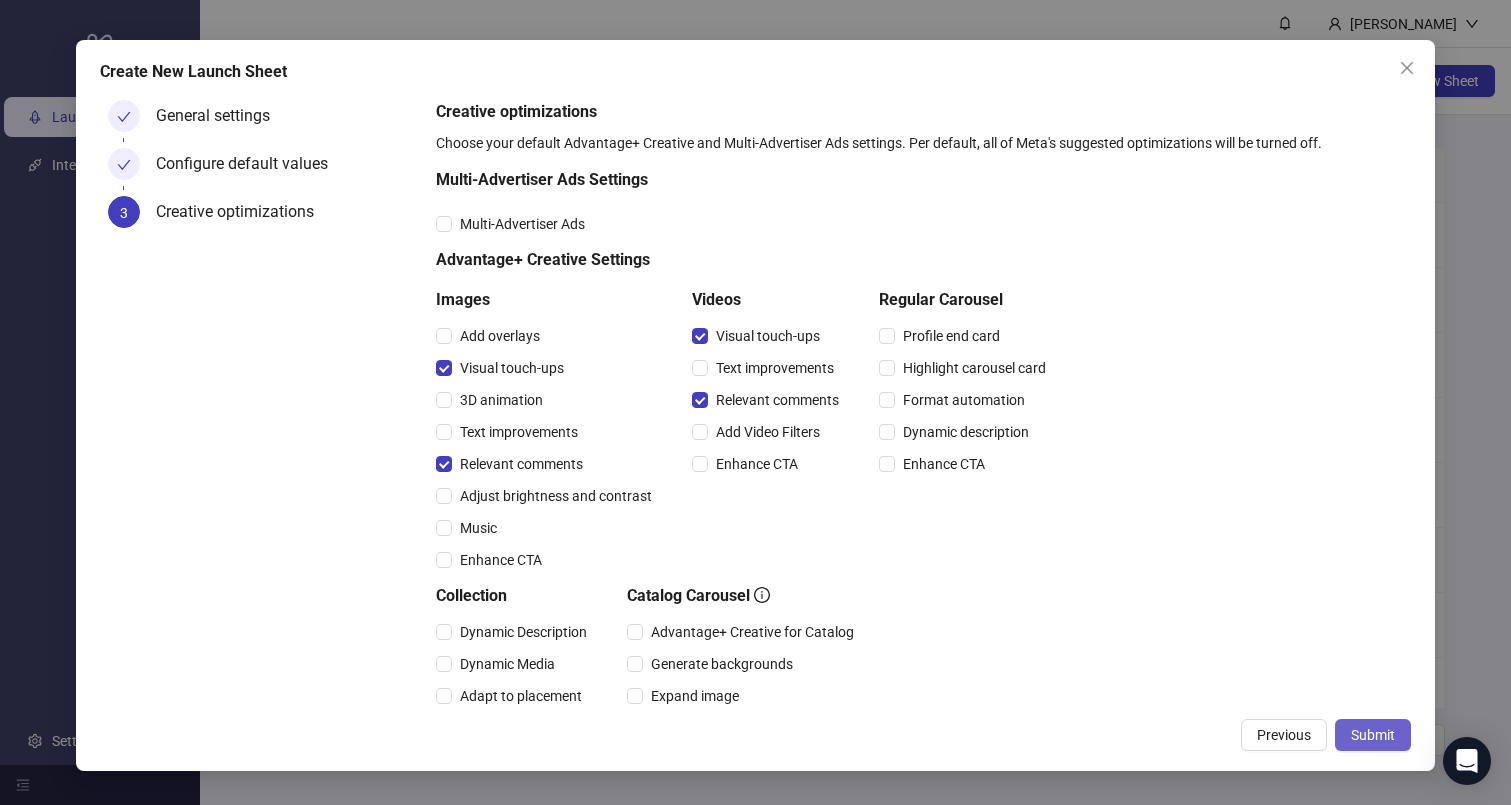 click on "Submit" at bounding box center [1373, 735] 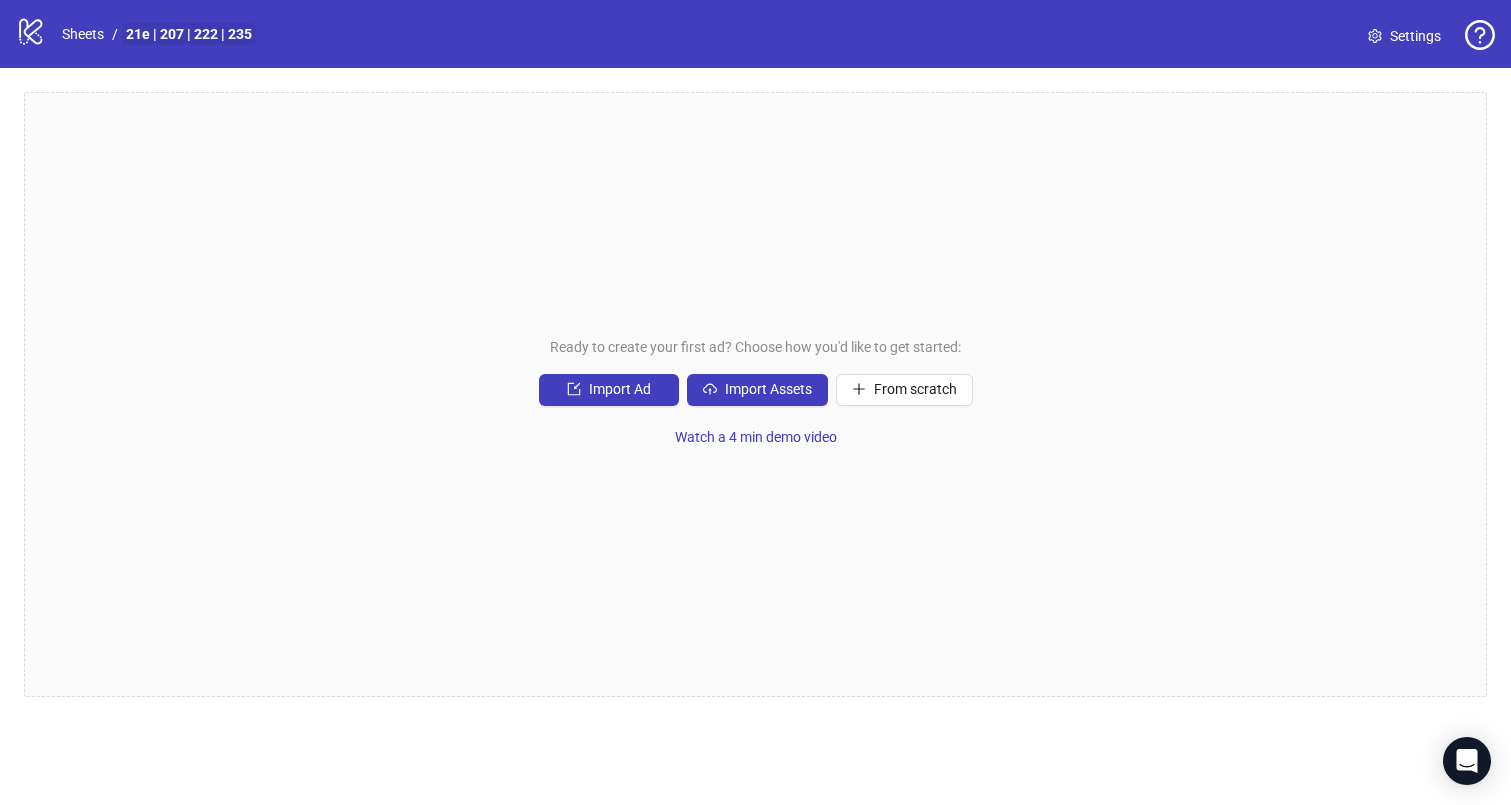 click on "21e | 207 | 222 | 235" at bounding box center [189, 34] 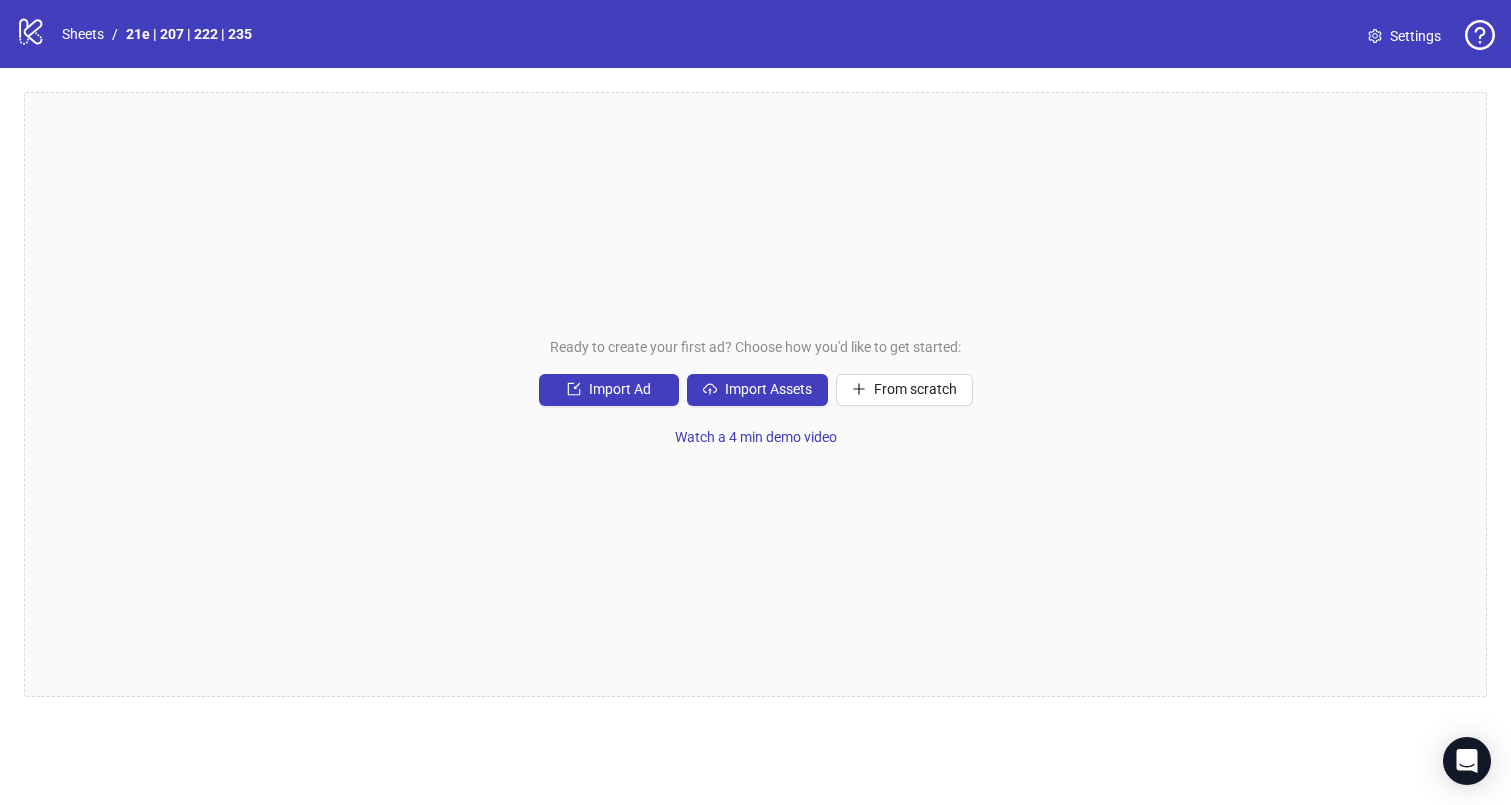 click on "Settings" at bounding box center [1415, 36] 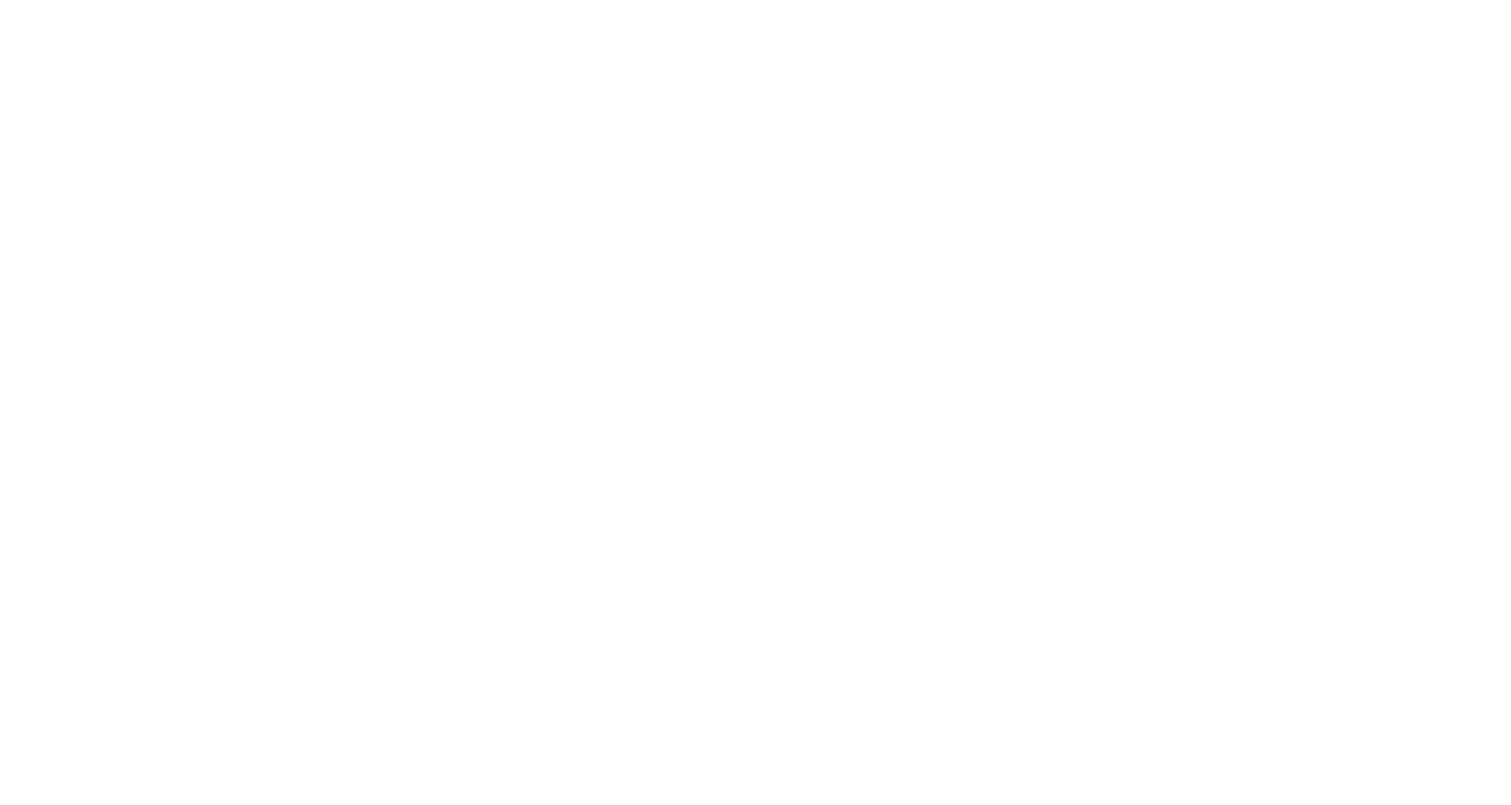 scroll, scrollTop: 0, scrollLeft: 0, axis: both 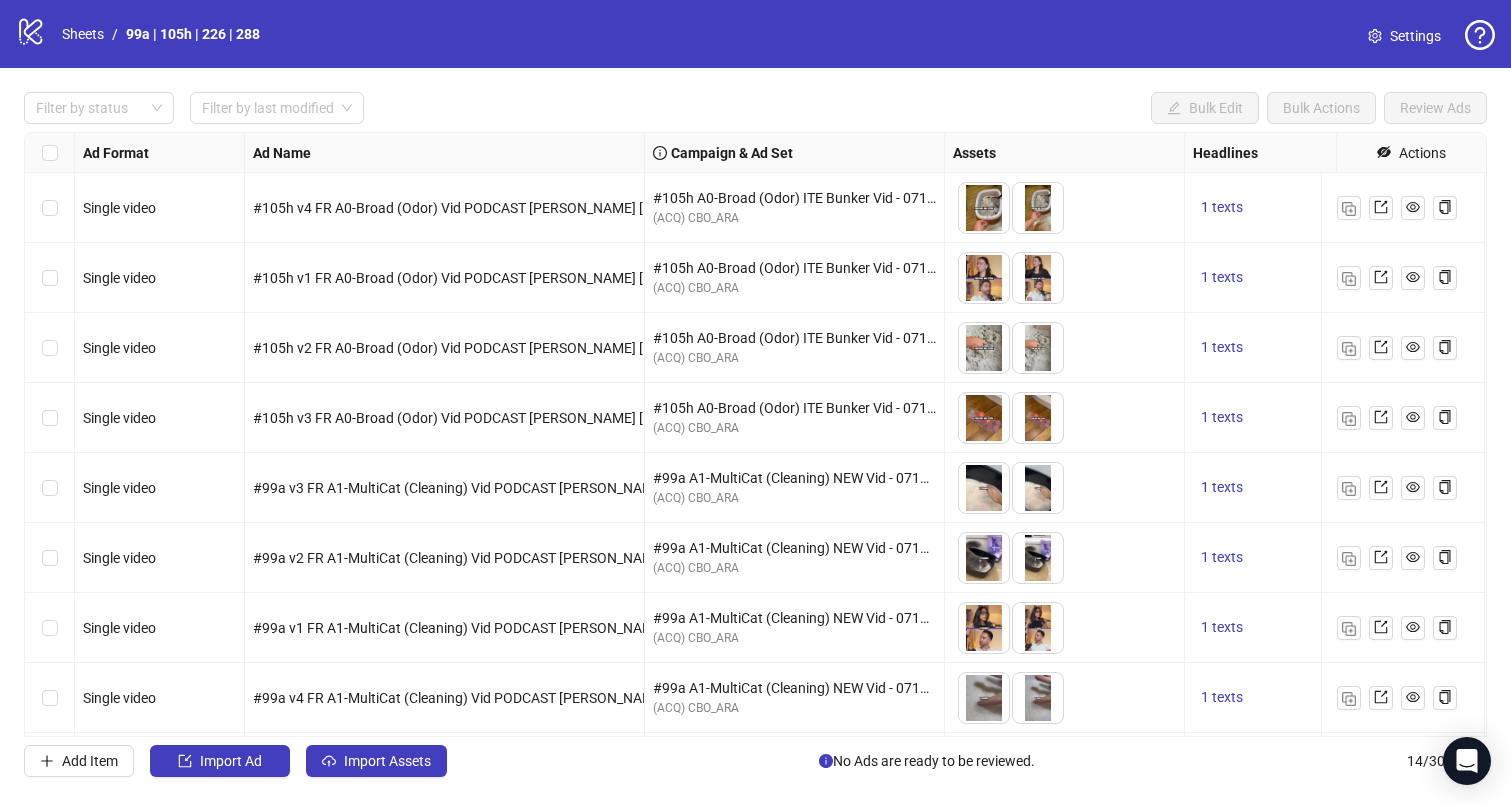 click on "Settings" at bounding box center (1415, 36) 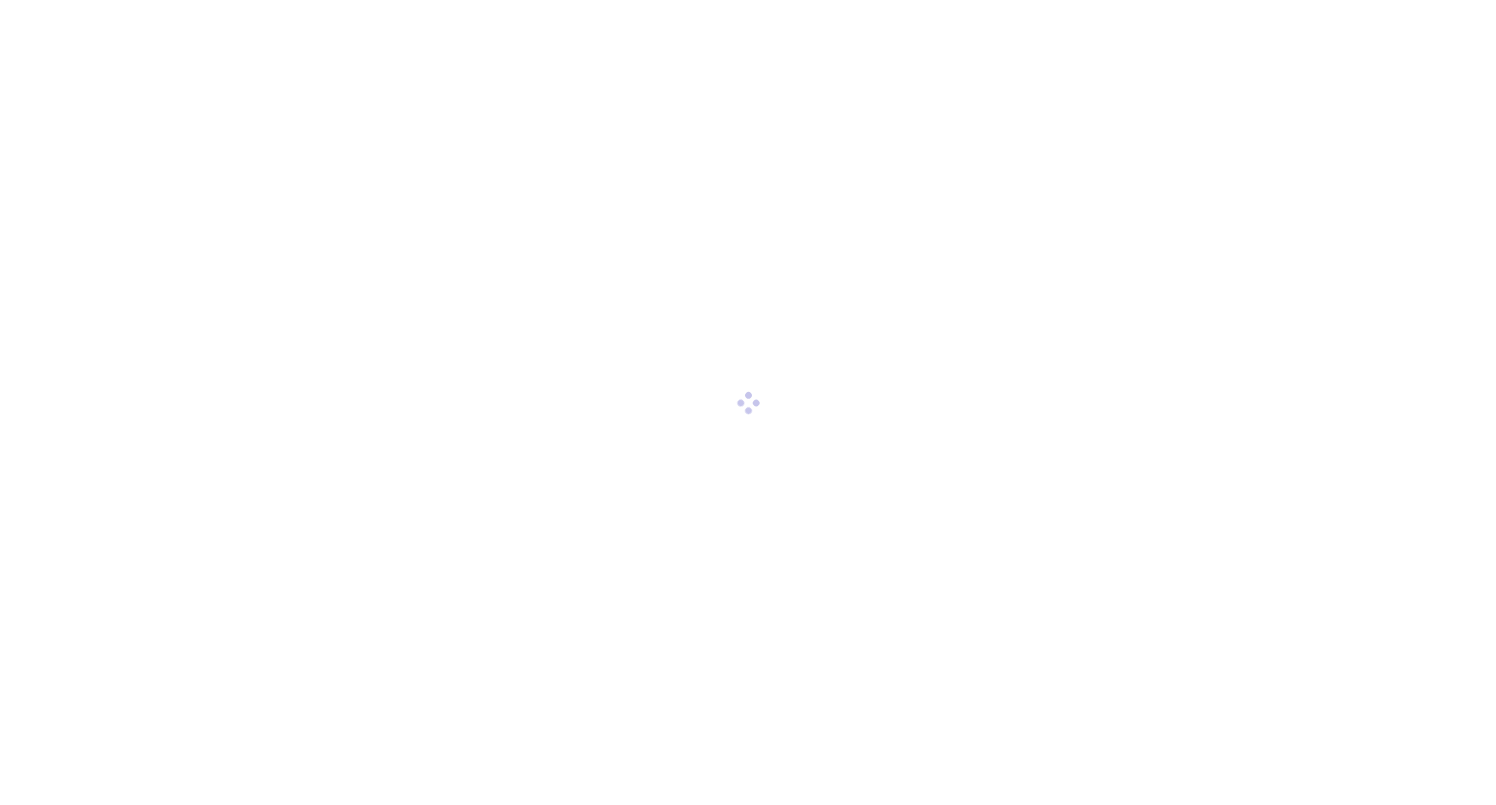 scroll, scrollTop: 0, scrollLeft: 0, axis: both 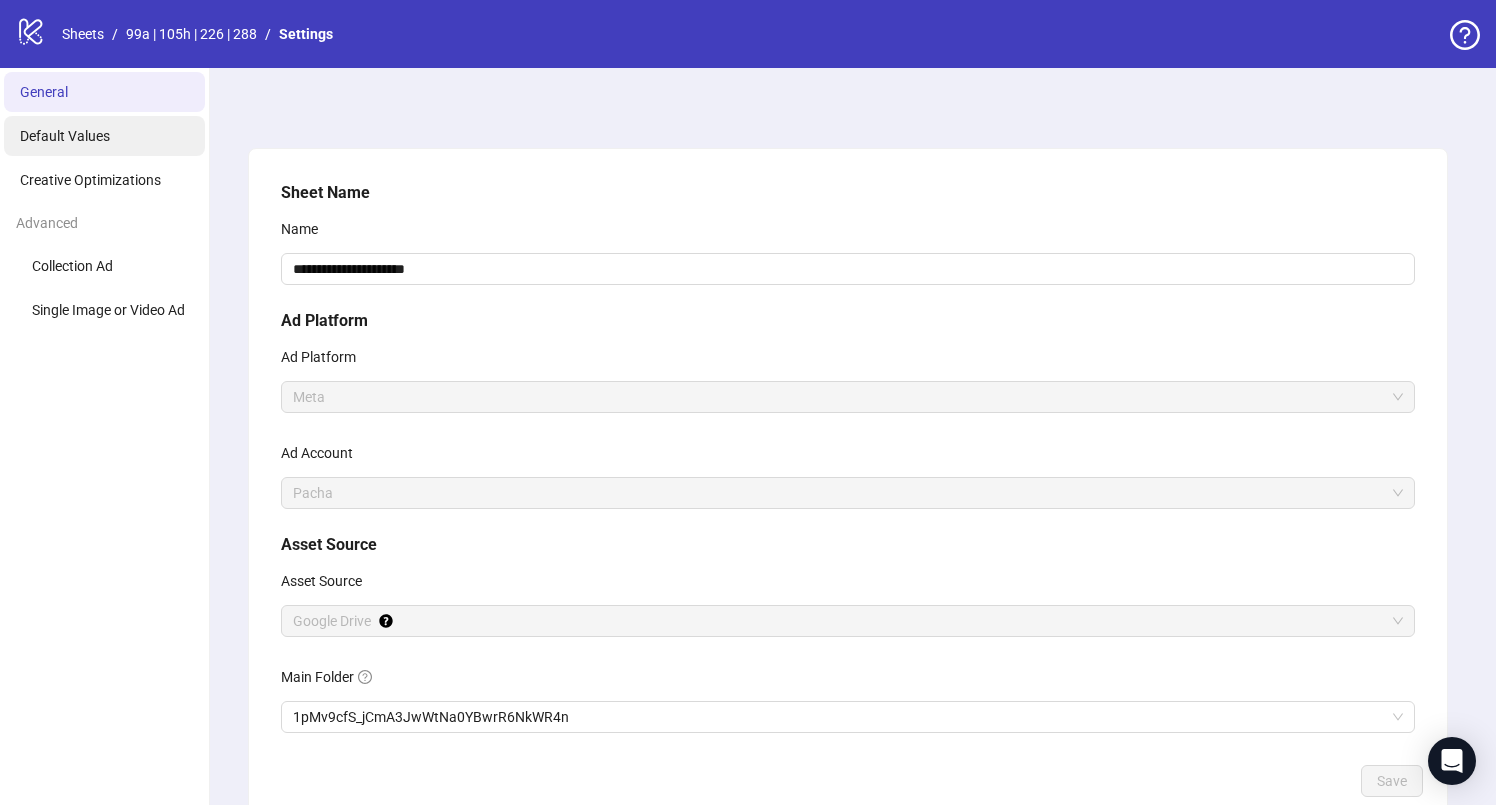 click on "Default Values" at bounding box center [65, 136] 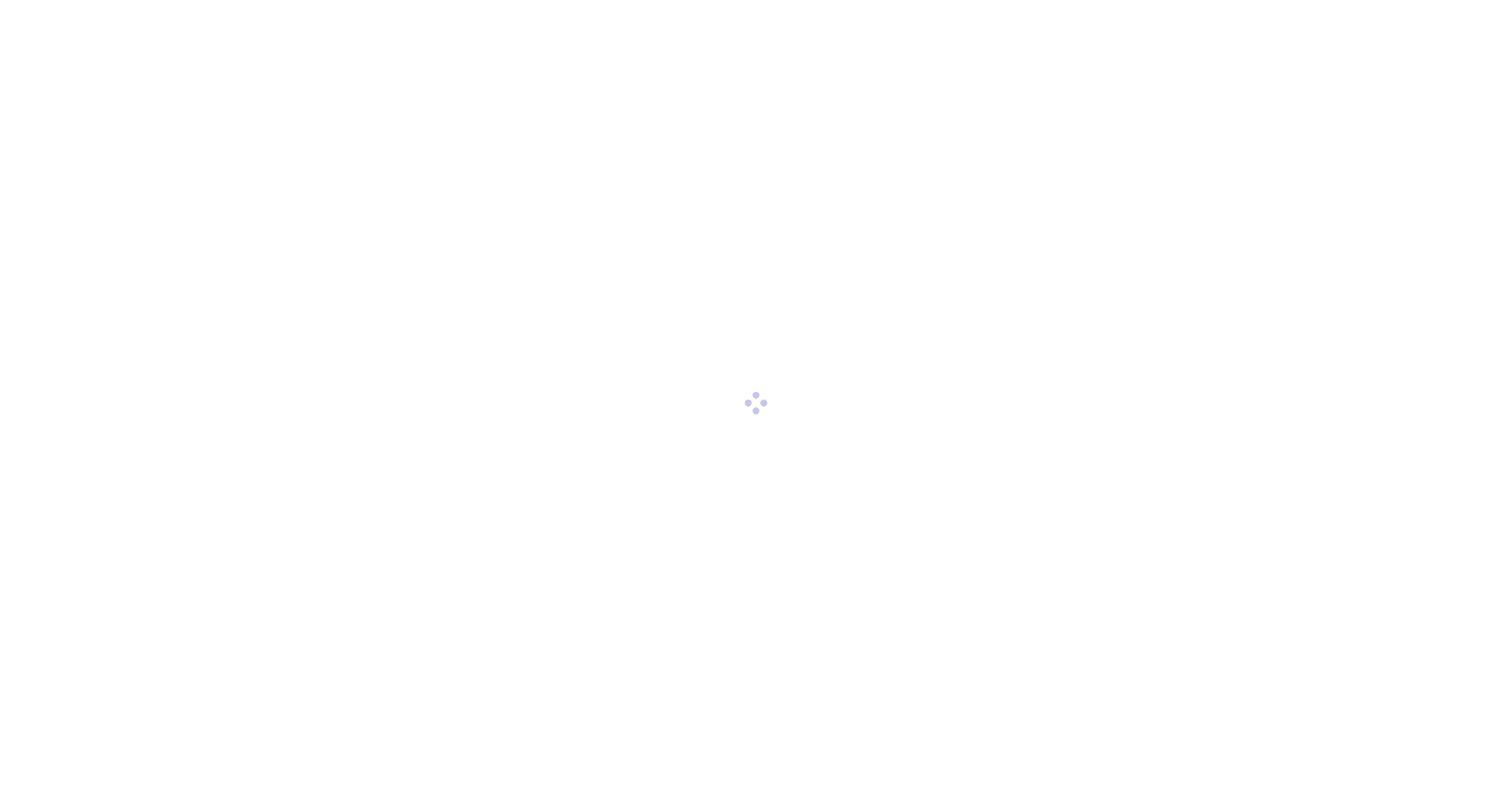 scroll, scrollTop: 0, scrollLeft: 0, axis: both 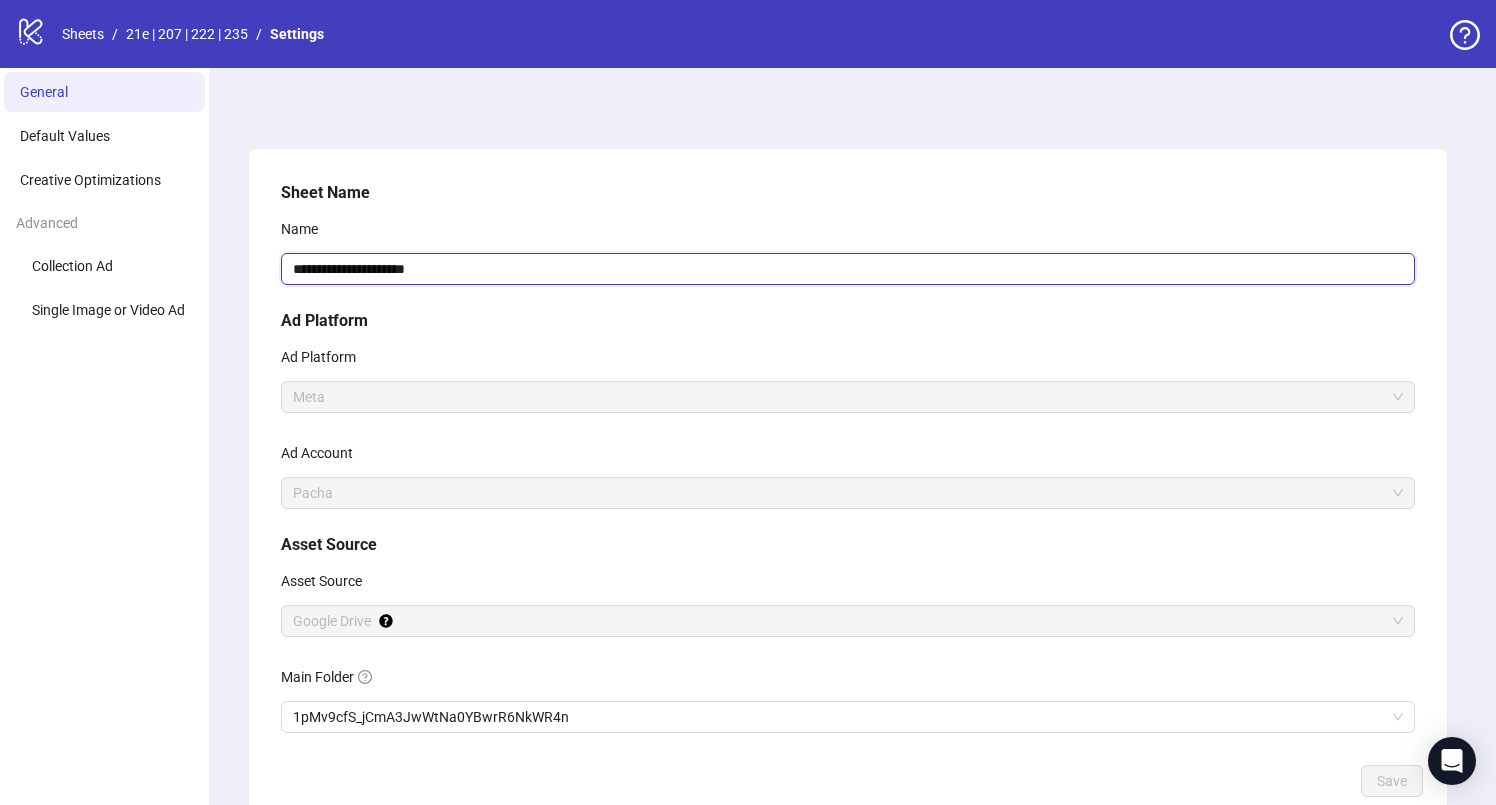 drag, startPoint x: 346, startPoint y: 272, endPoint x: 355, endPoint y: 277, distance: 10.29563 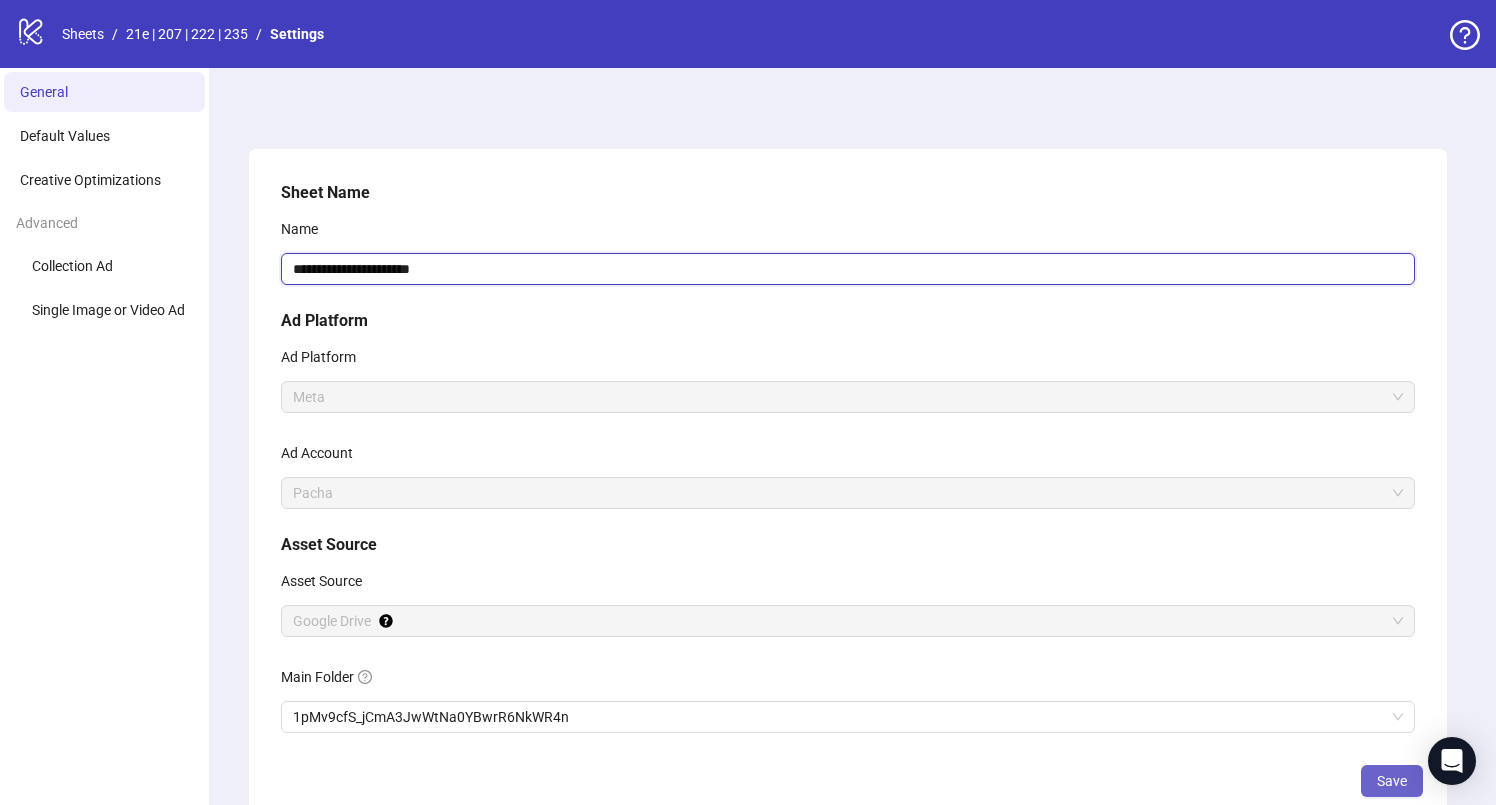 type on "**********" 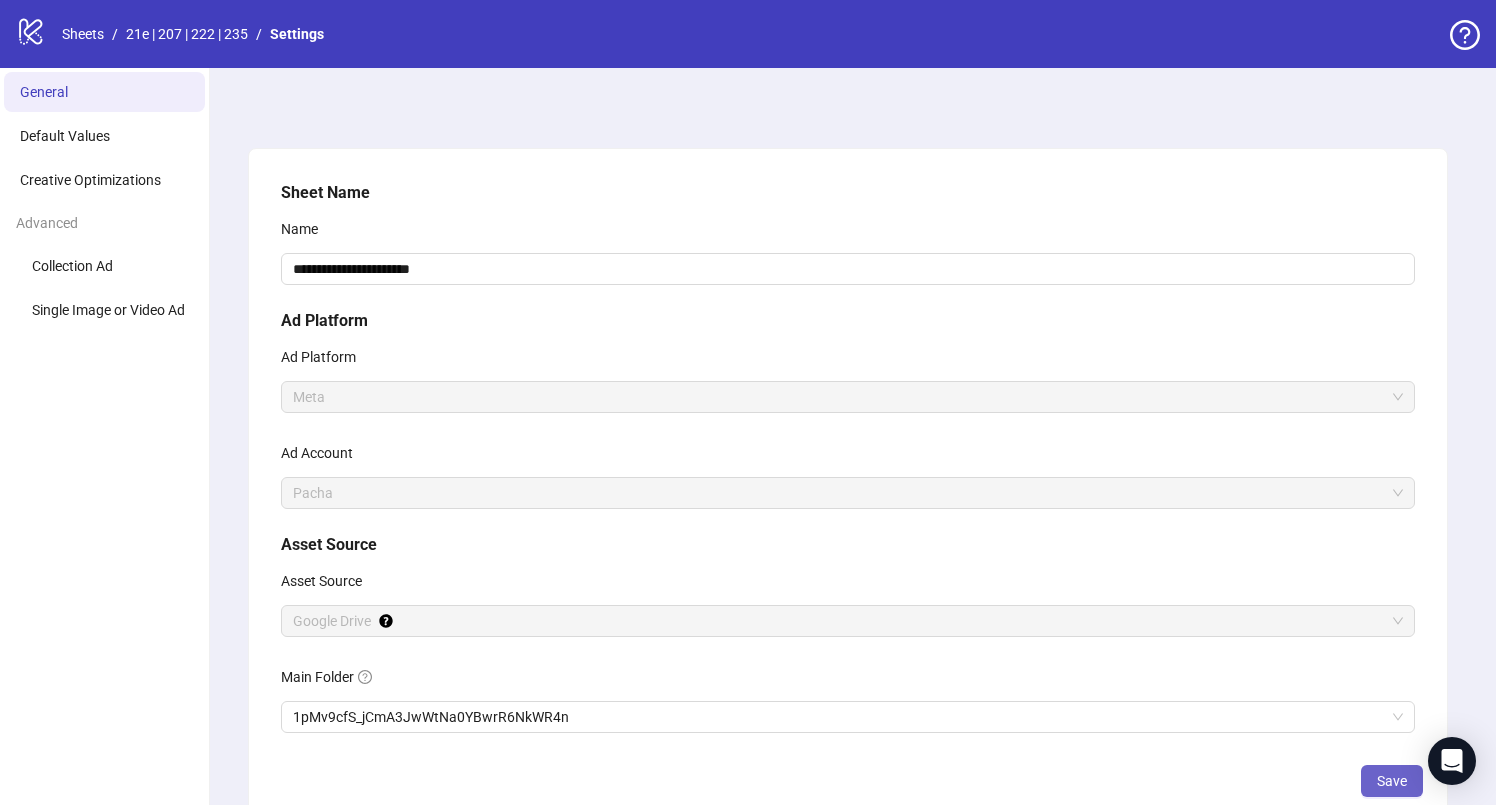 click on "Save" at bounding box center [1392, 781] 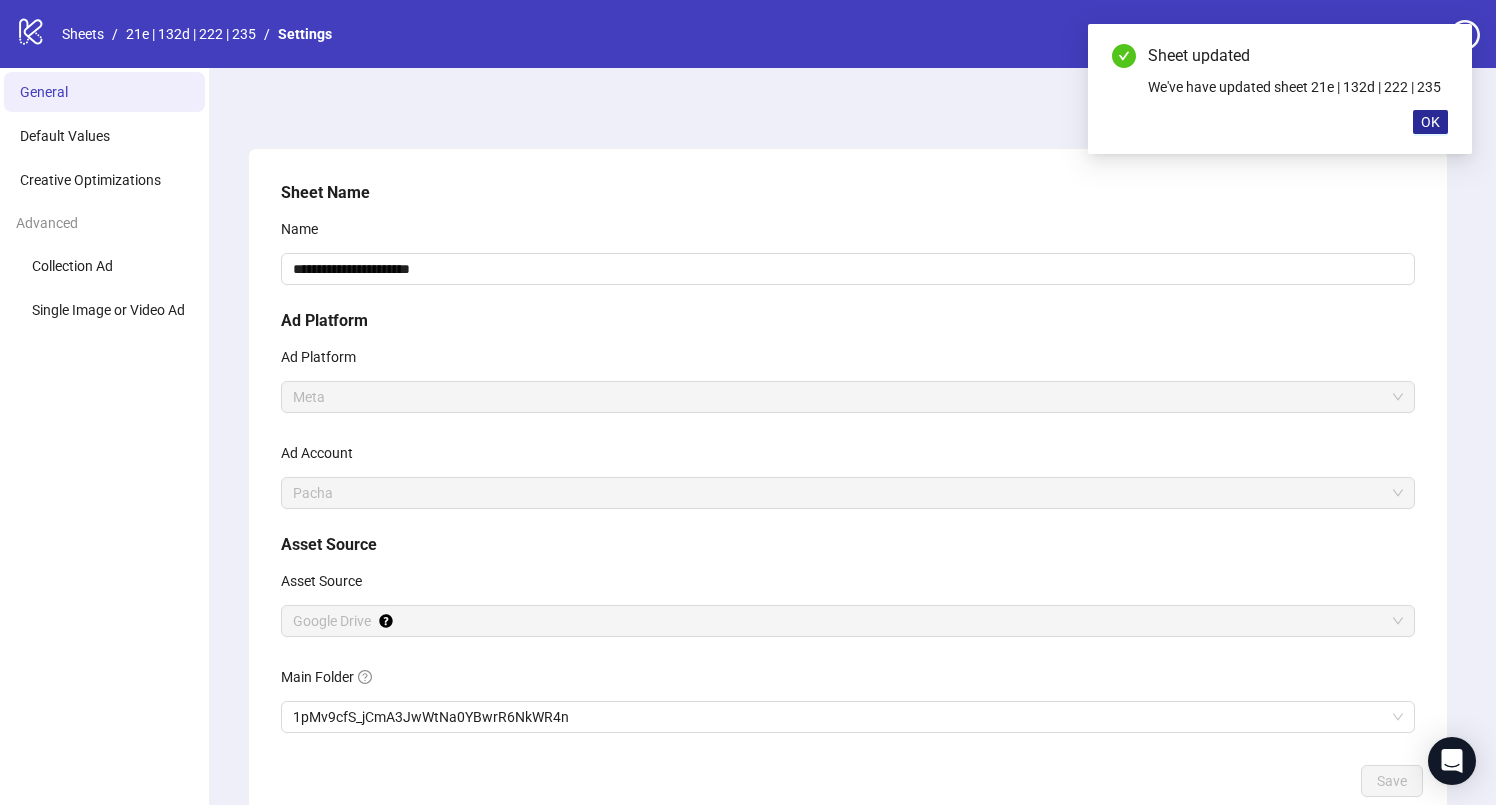click on "OK" at bounding box center (1430, 122) 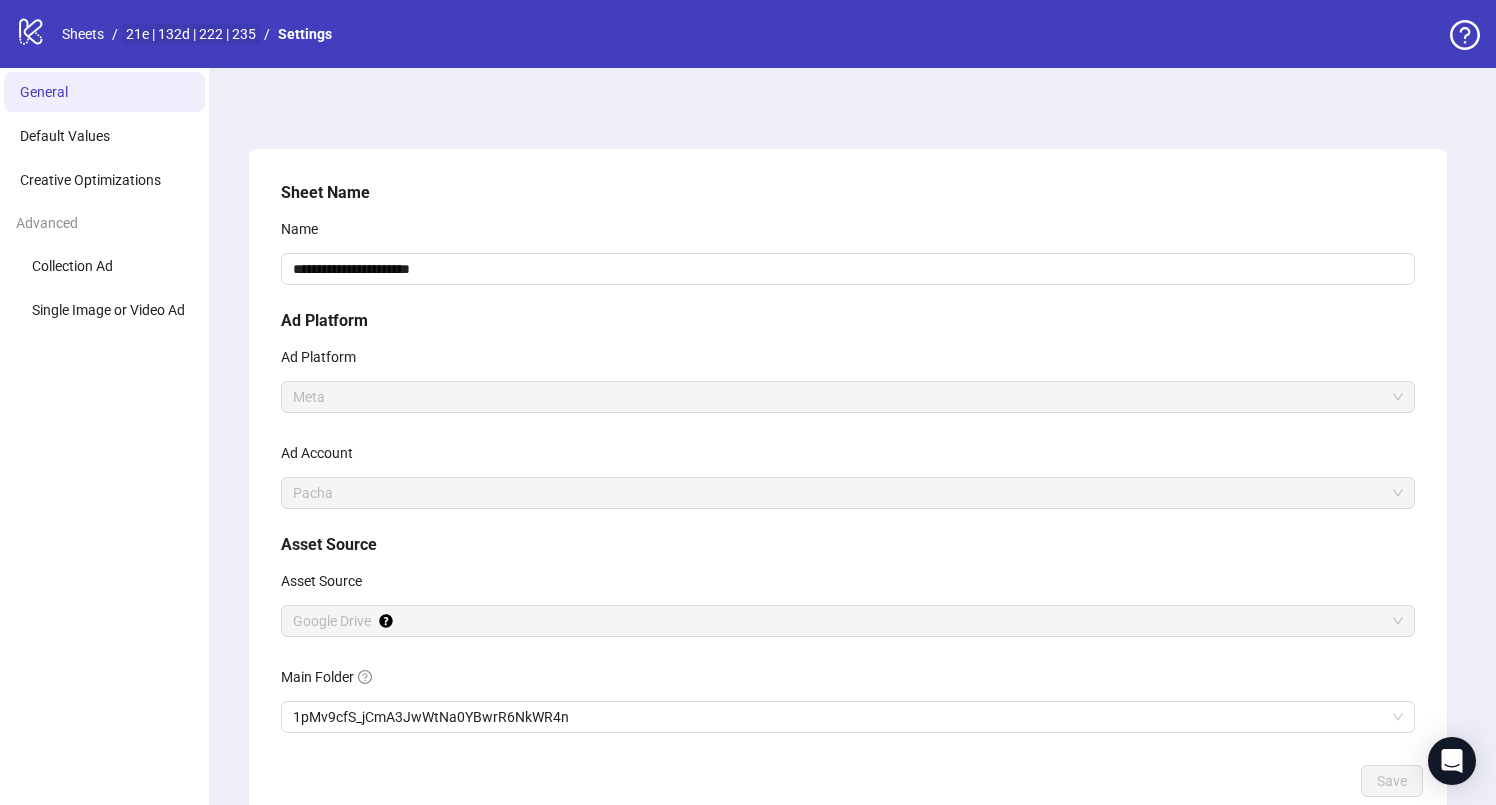 click on "21e | 132d | 222 | 235" at bounding box center [191, 34] 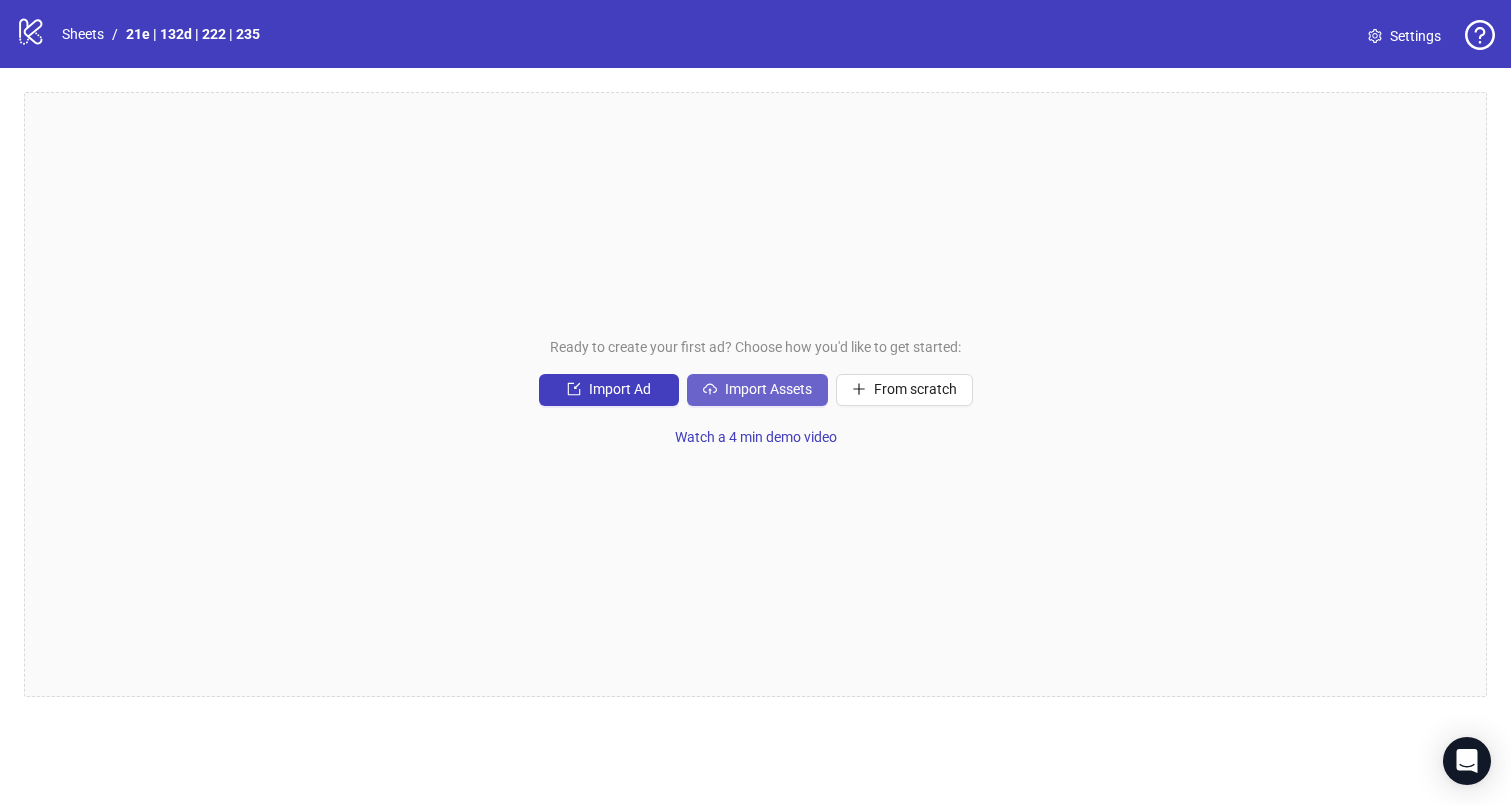 click on "Import Assets" at bounding box center [768, 389] 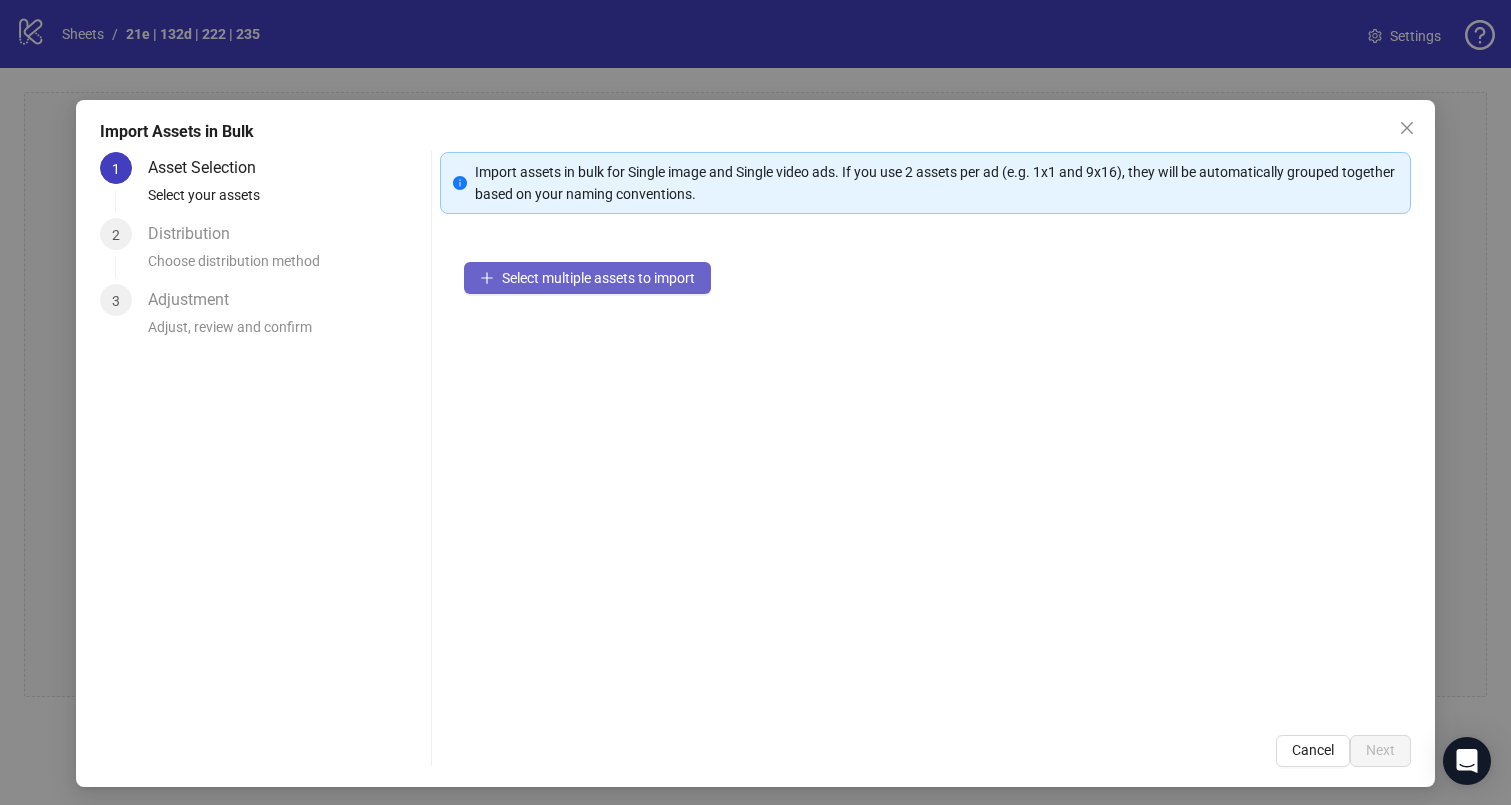 click on "Select multiple assets to import" at bounding box center [598, 278] 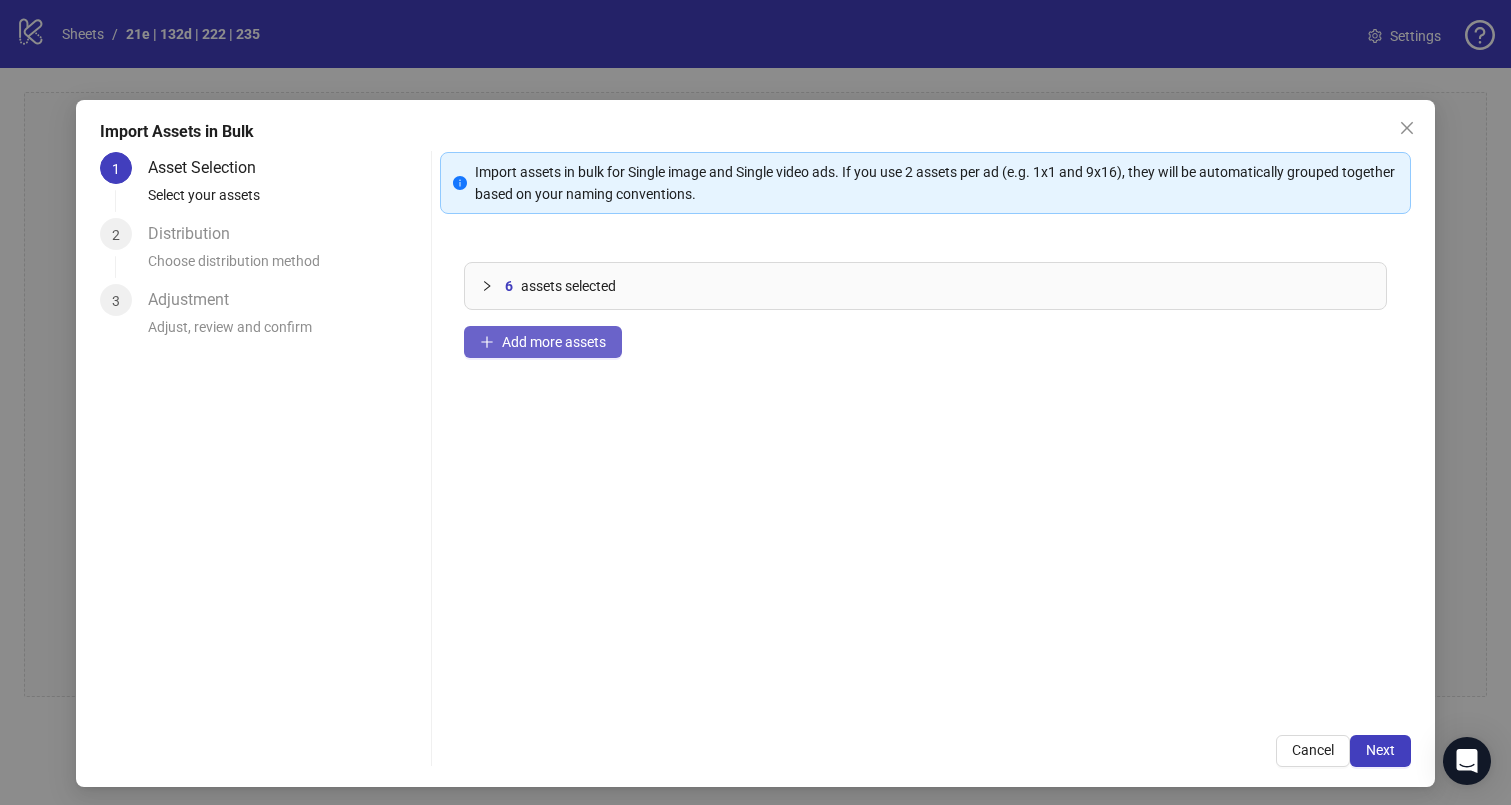 click on "Add more assets" at bounding box center [543, 342] 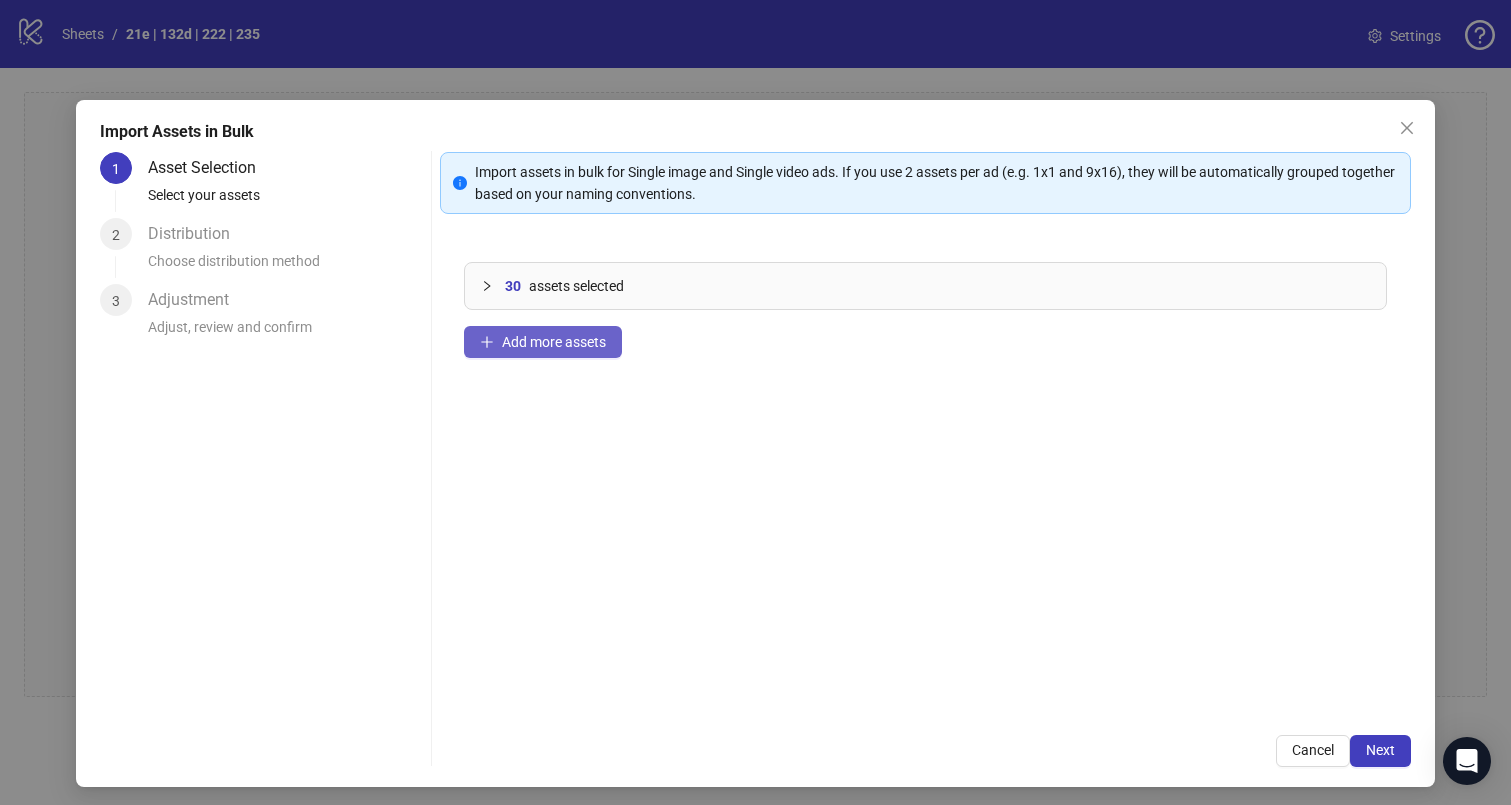 click on "Add more assets" at bounding box center (554, 342) 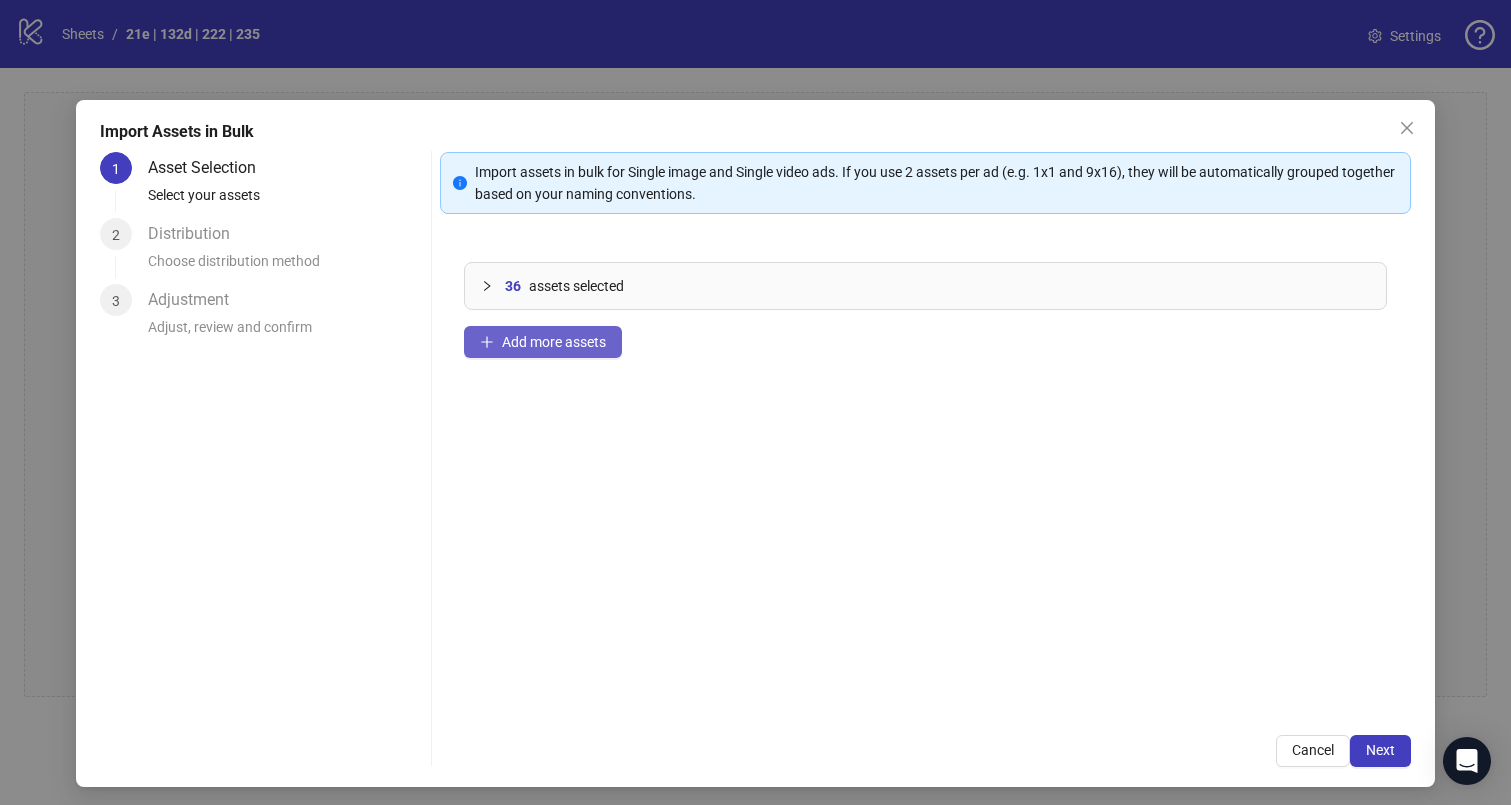 click on "Add more assets" at bounding box center [554, 342] 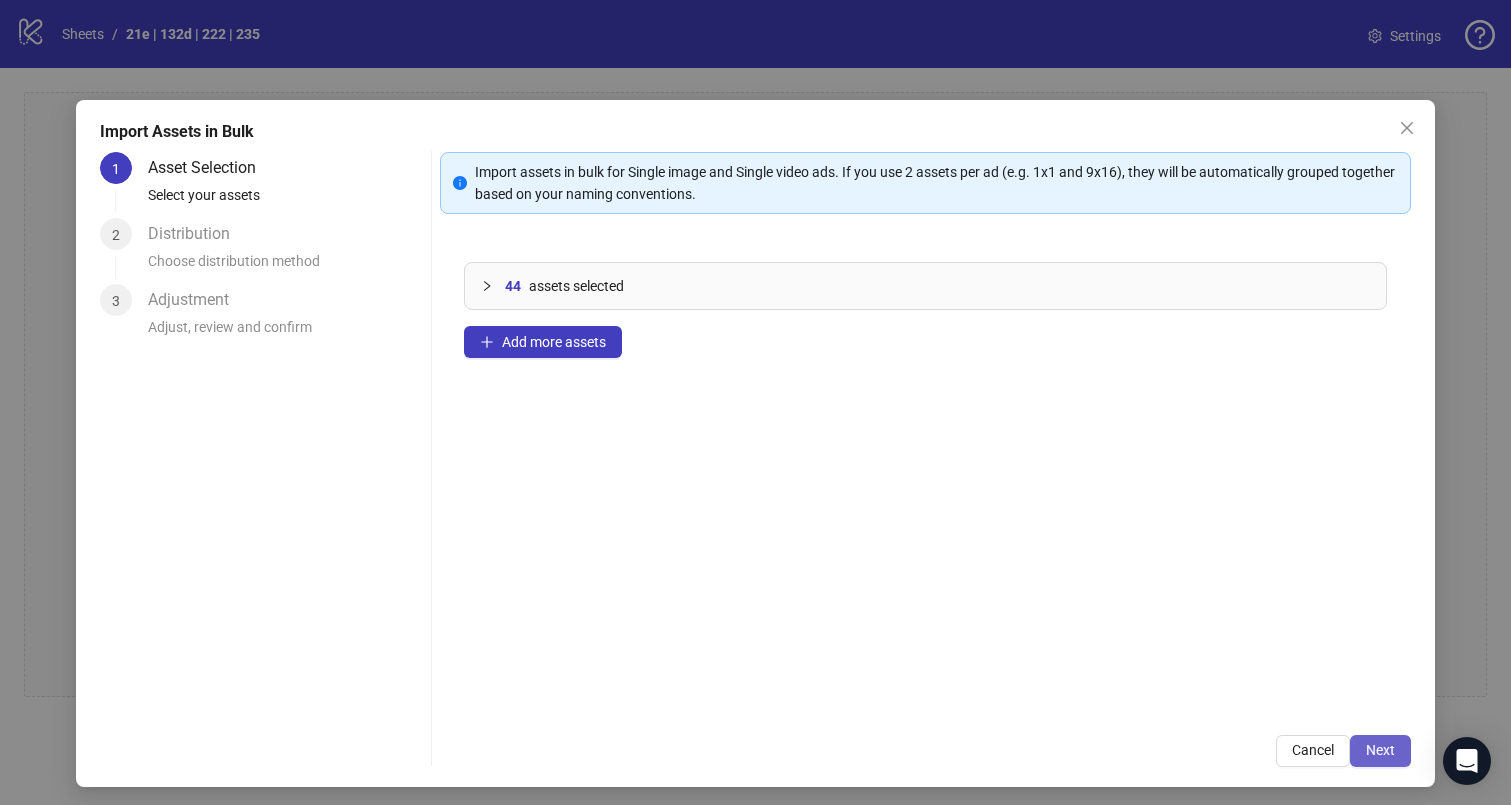 click on "Next" at bounding box center (1380, 751) 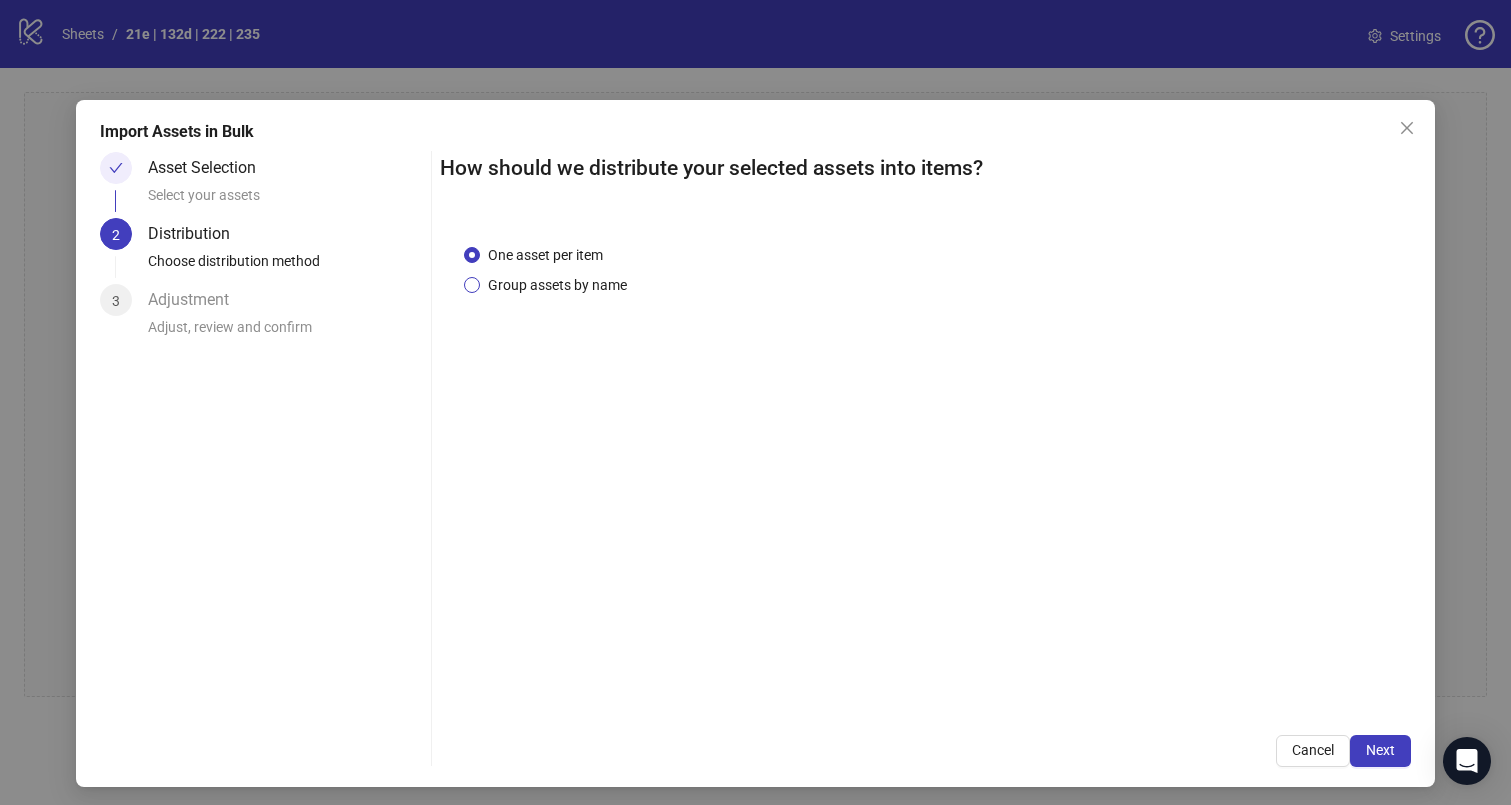 click on "Group assets by name" at bounding box center [557, 285] 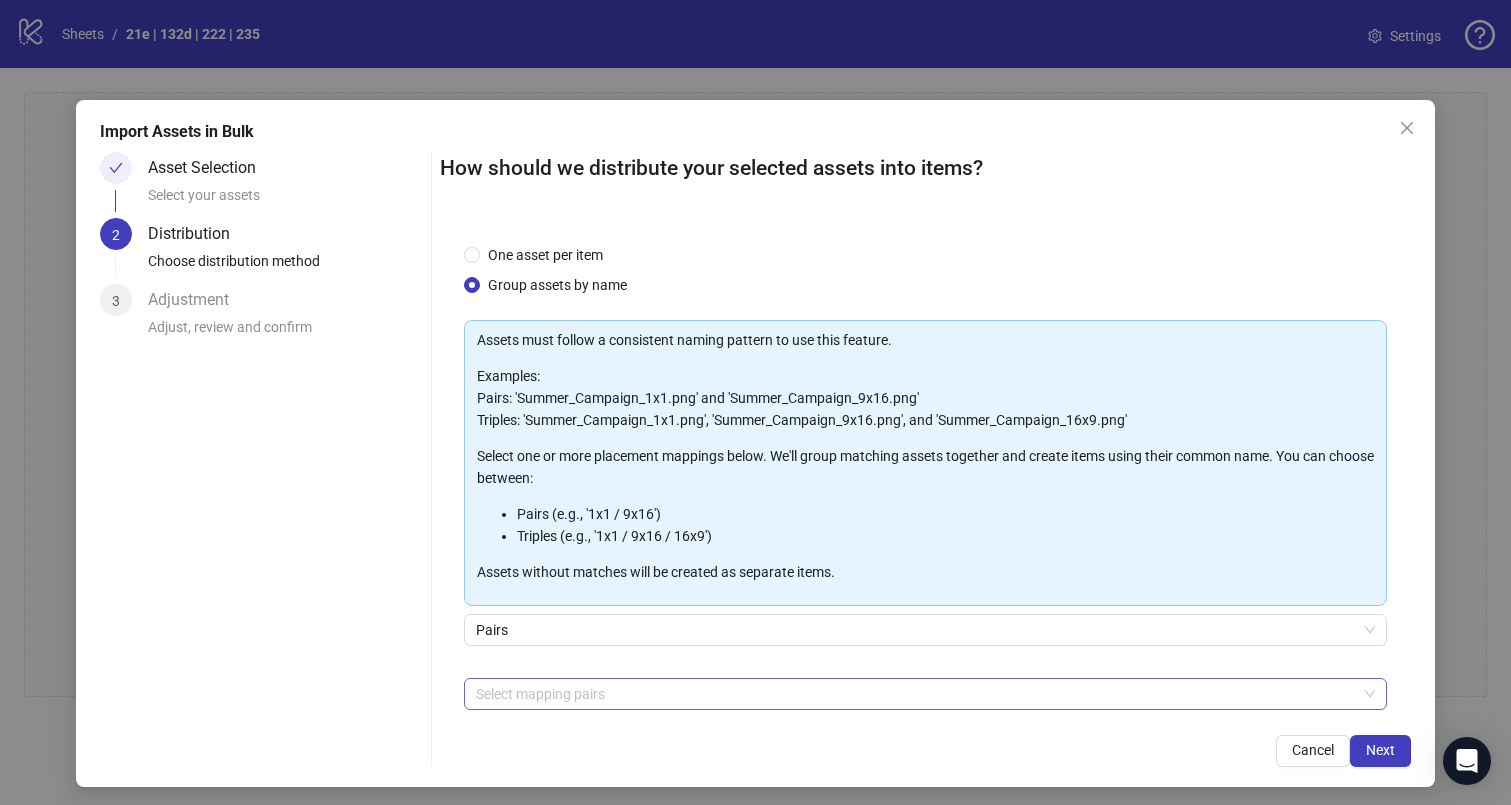 click at bounding box center [915, 694] 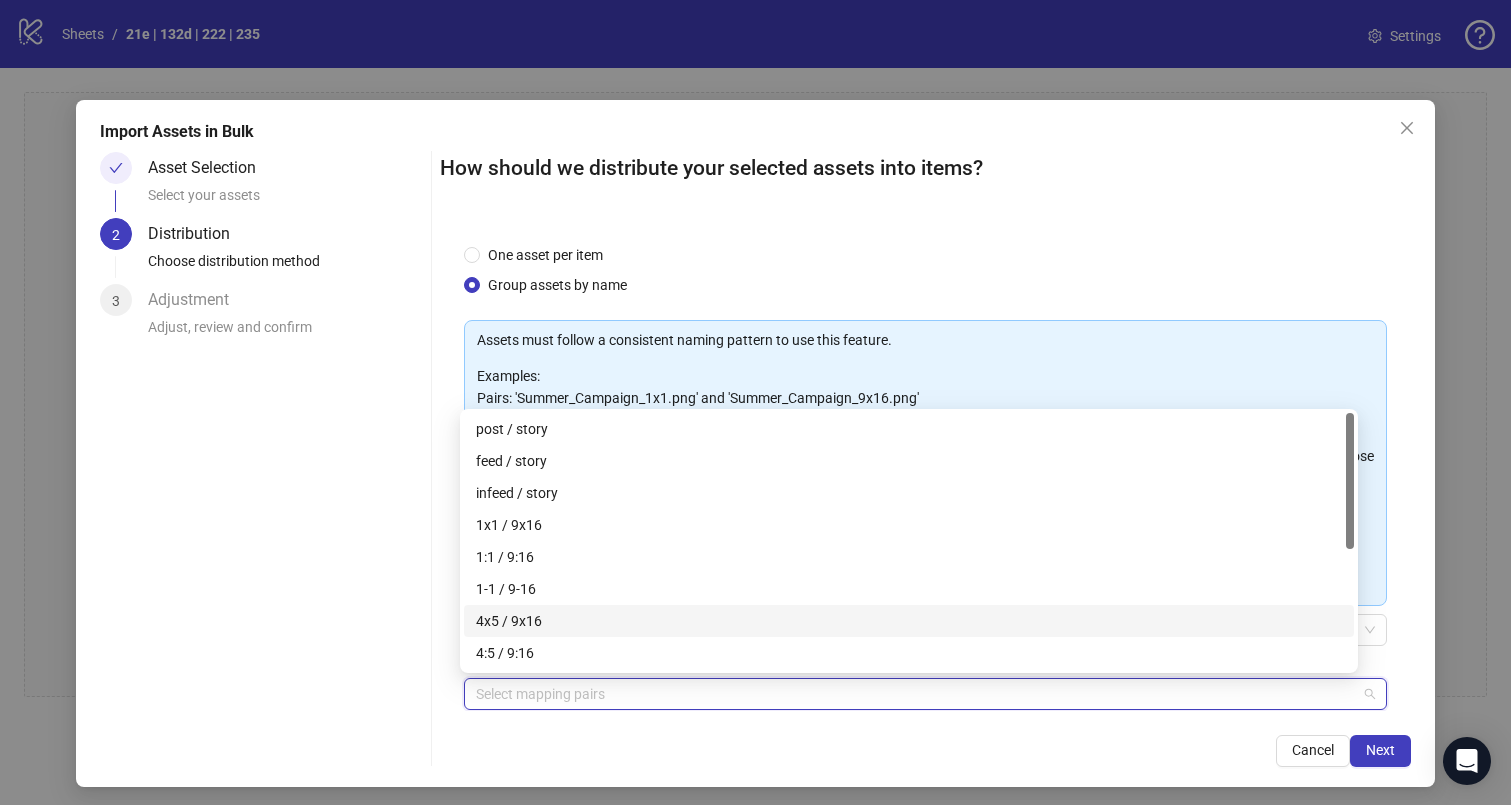 click on "4x5 / 9x16" at bounding box center (909, 621) 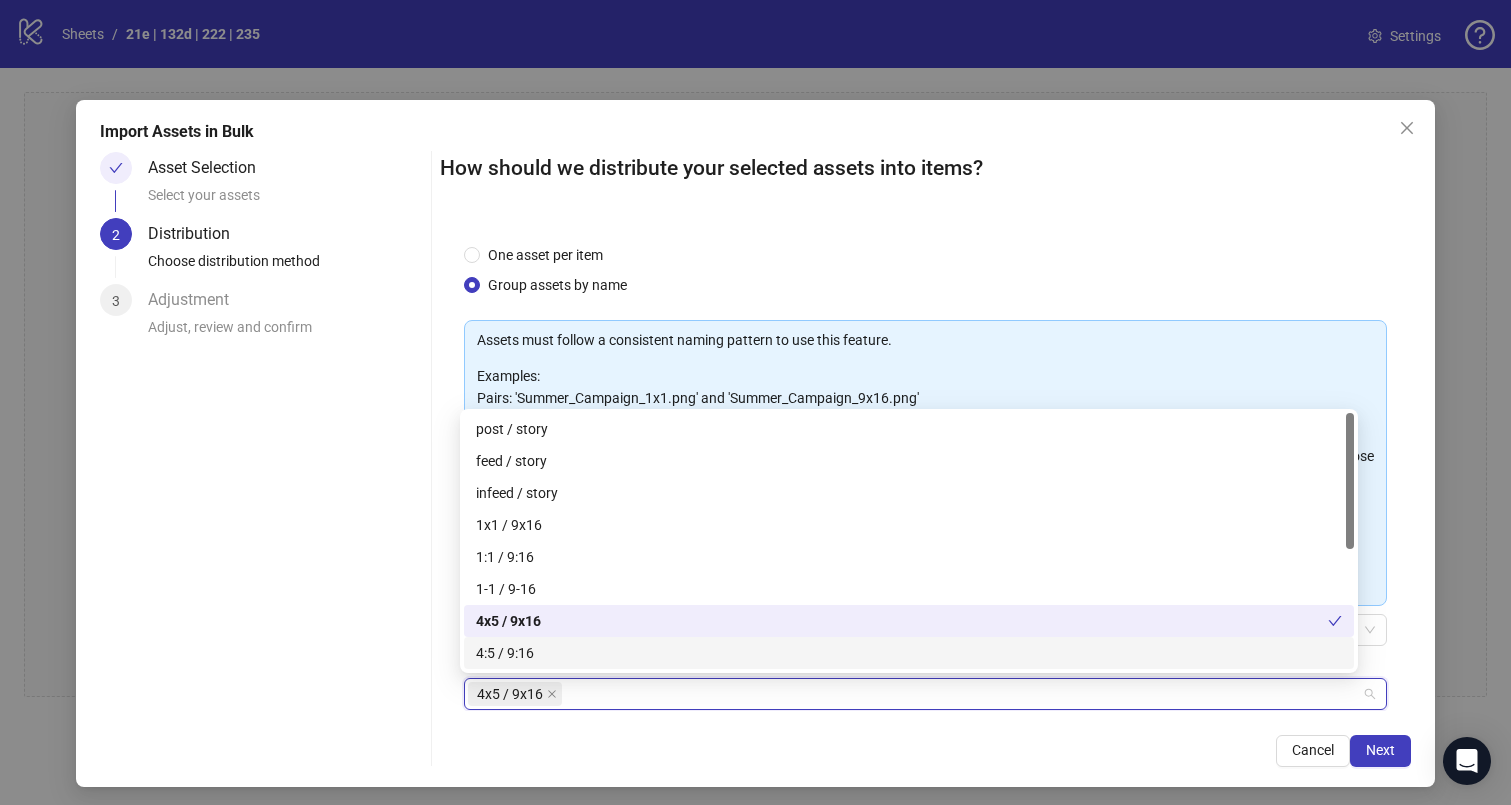 drag, startPoint x: 1135, startPoint y: 737, endPoint x: 1234, endPoint y: 740, distance: 99.04544 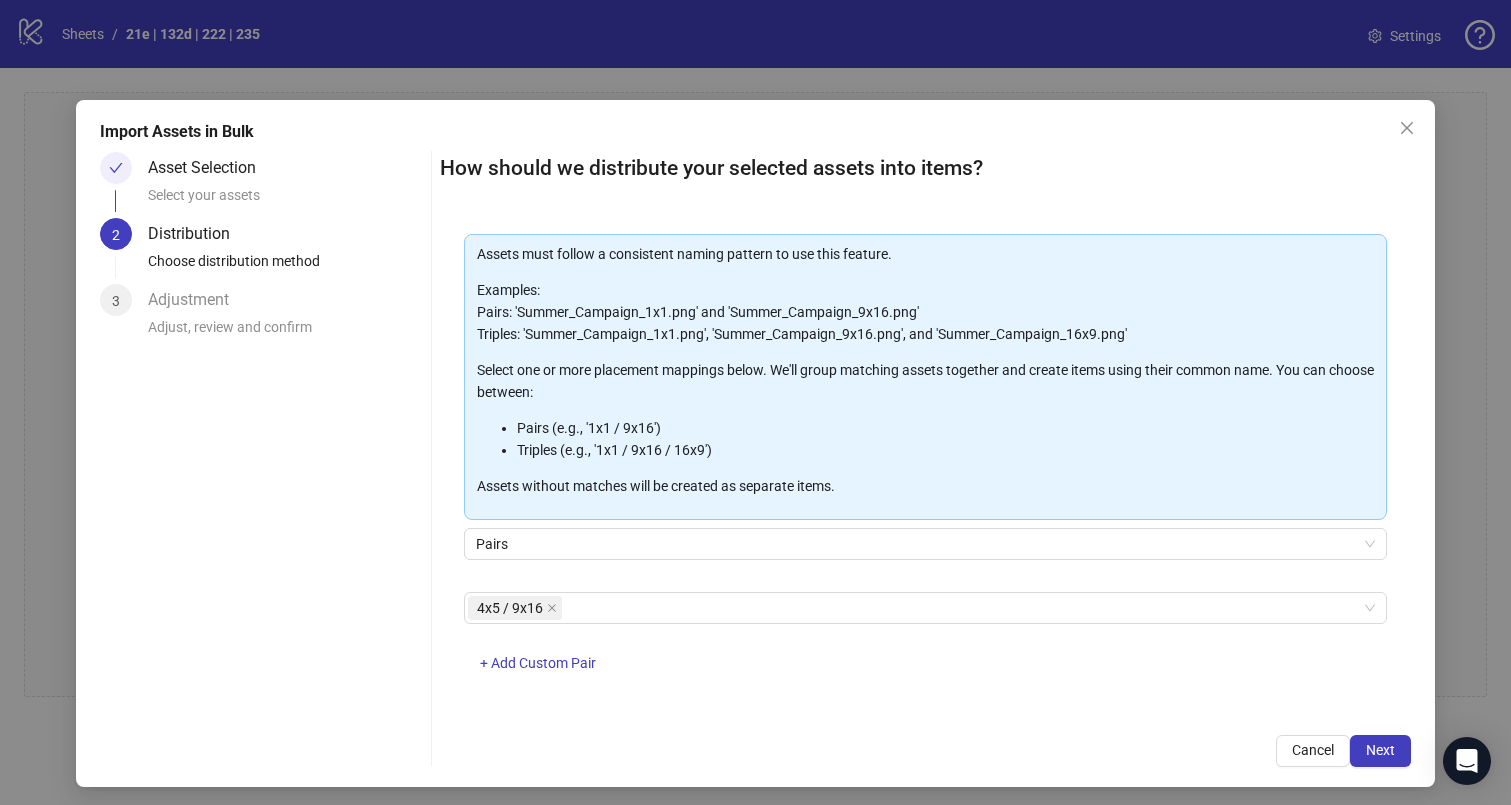 scroll, scrollTop: 95, scrollLeft: 0, axis: vertical 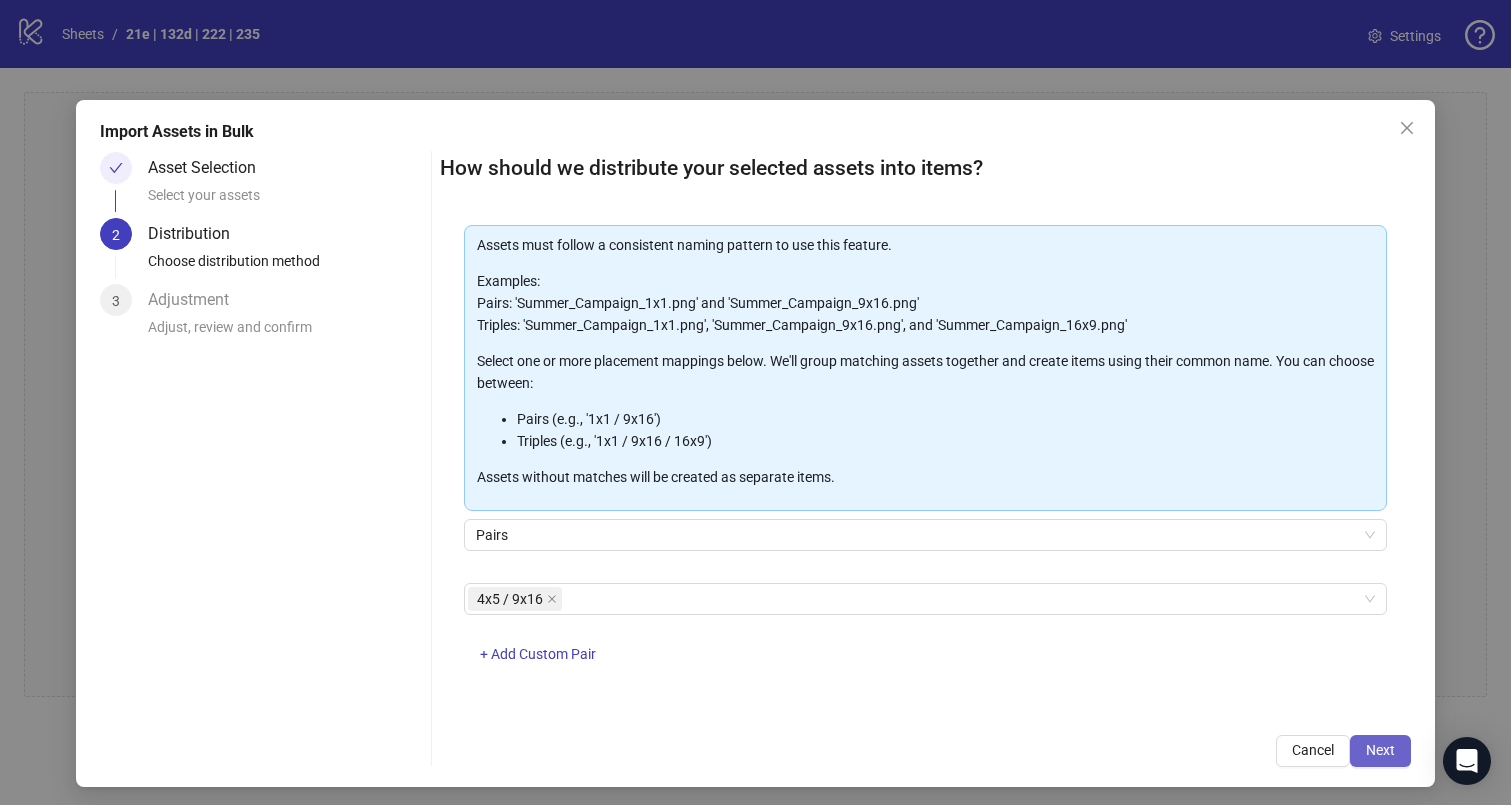 click on "Next" at bounding box center (1380, 750) 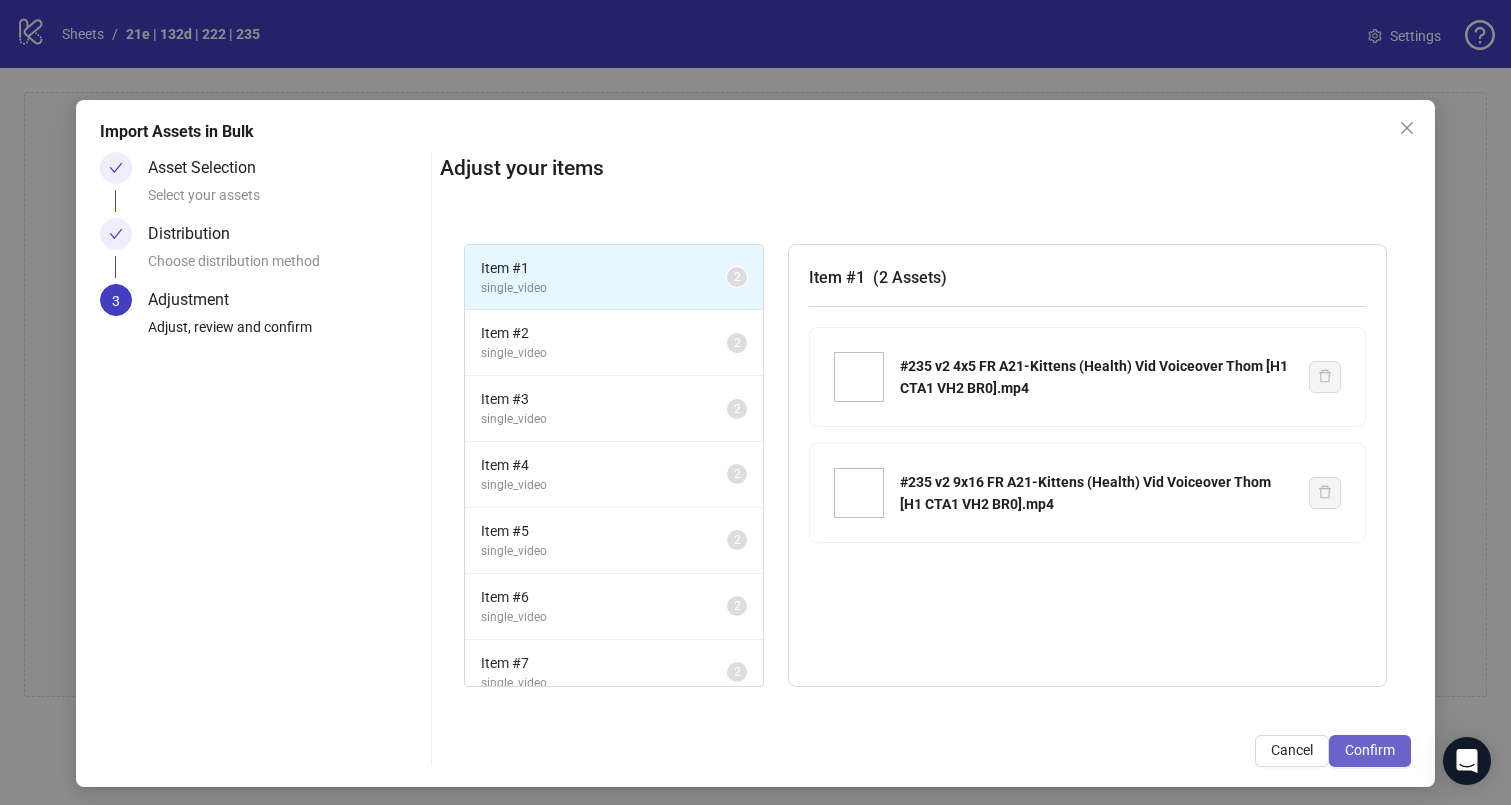 click on "Confirm" at bounding box center (1370, 750) 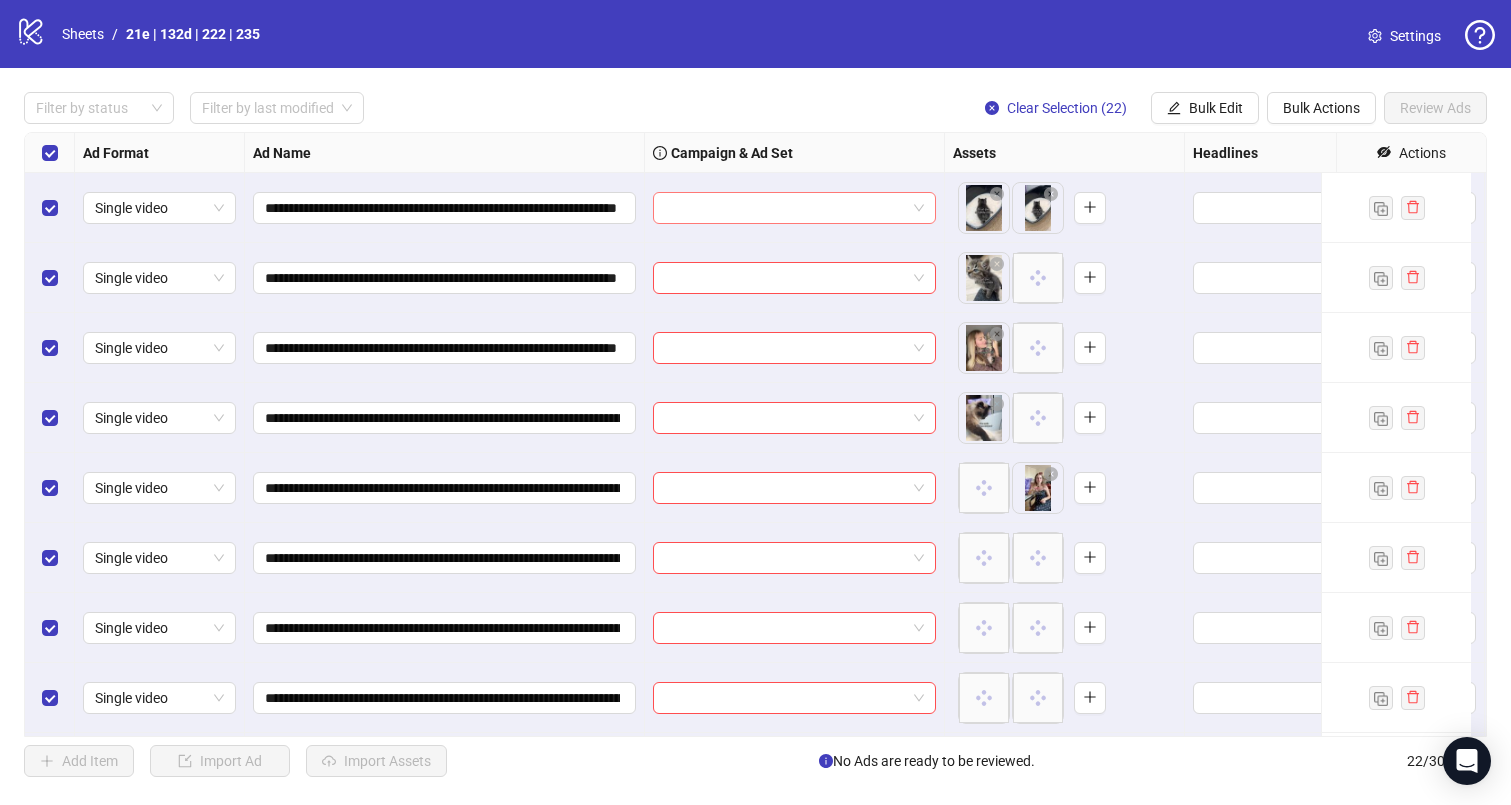 click at bounding box center [785, 208] 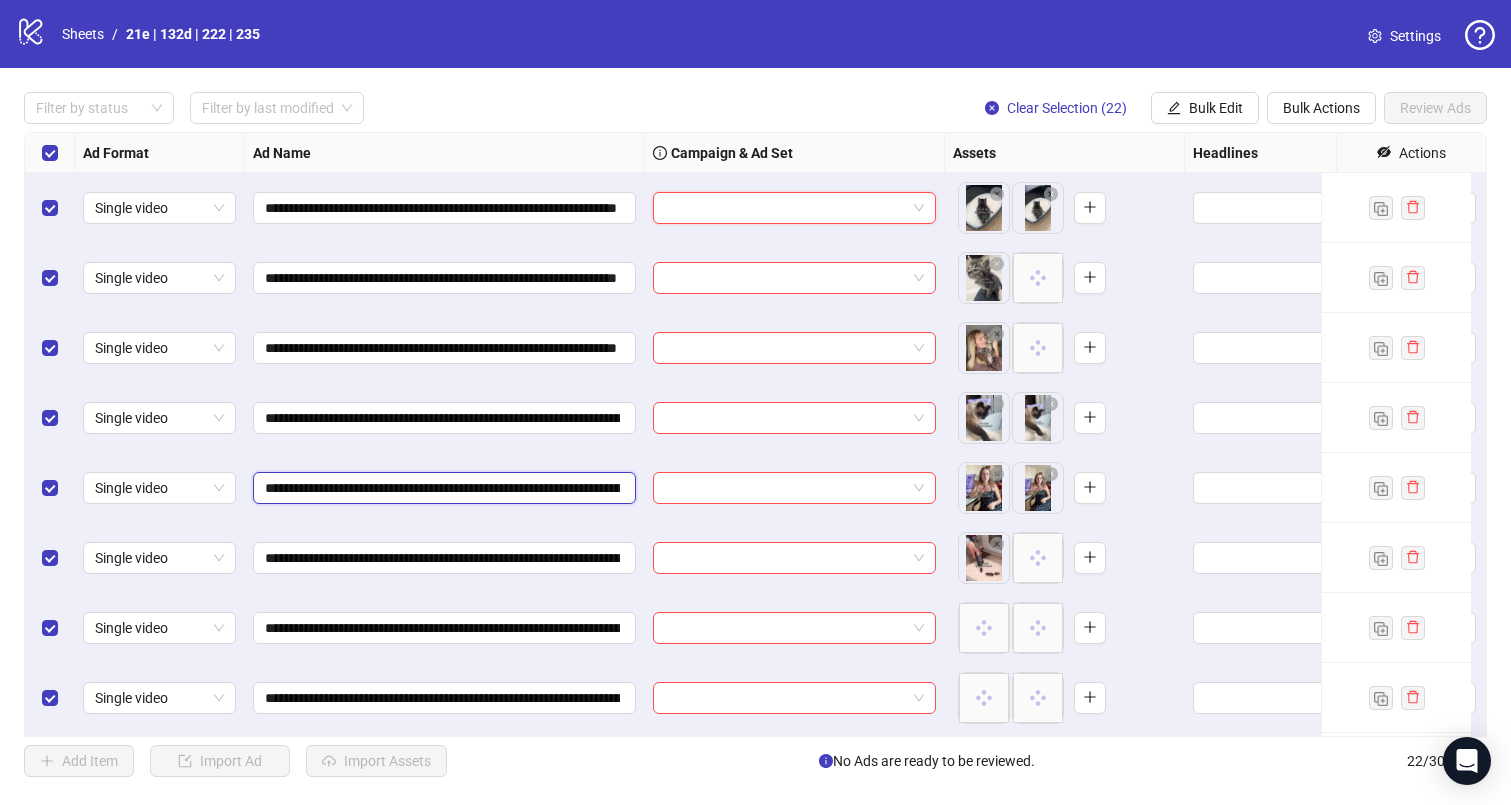 drag, startPoint x: 269, startPoint y: 488, endPoint x: 269, endPoint y: 447, distance: 41 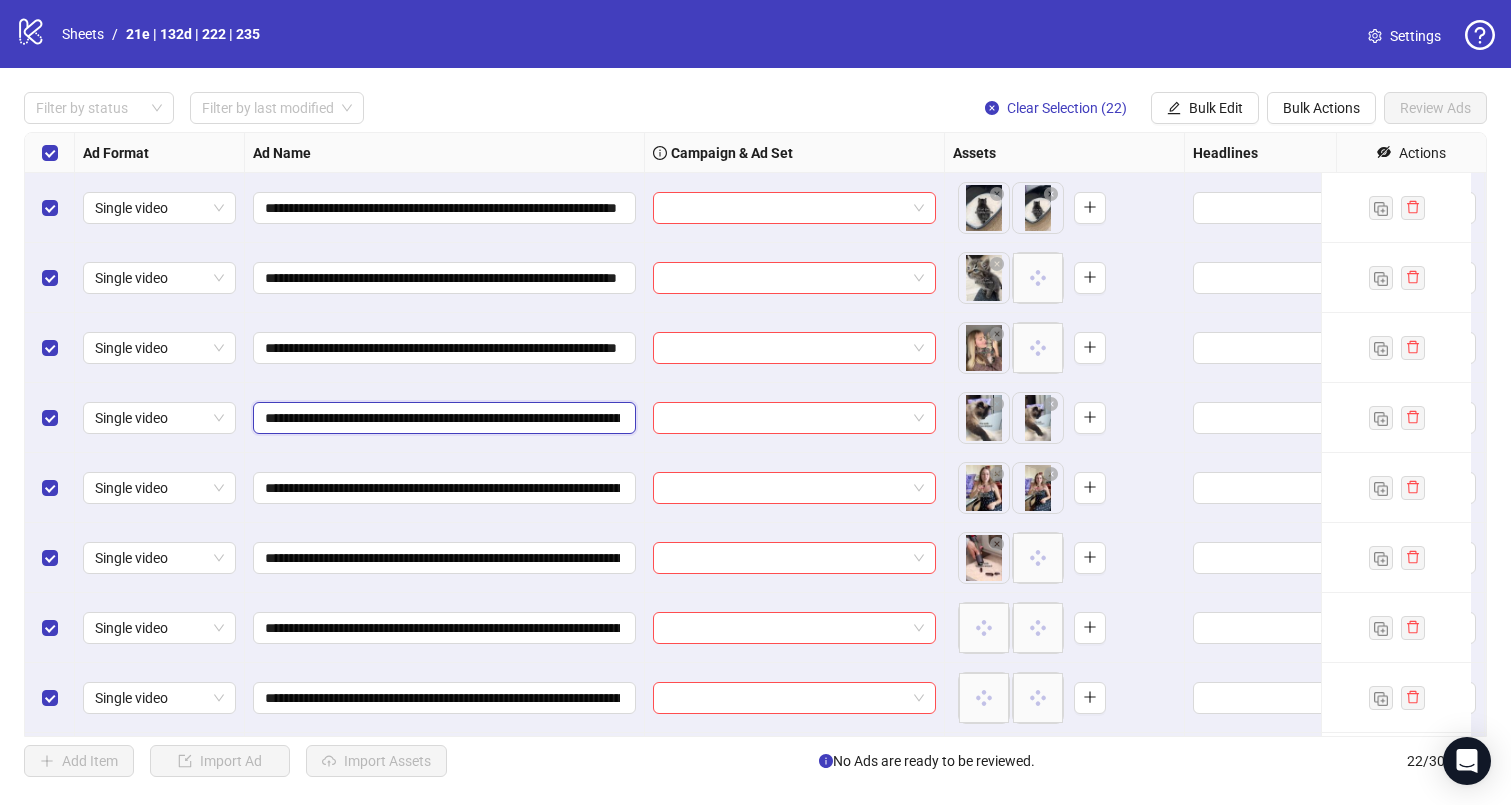 click on "**********" at bounding box center [442, 418] 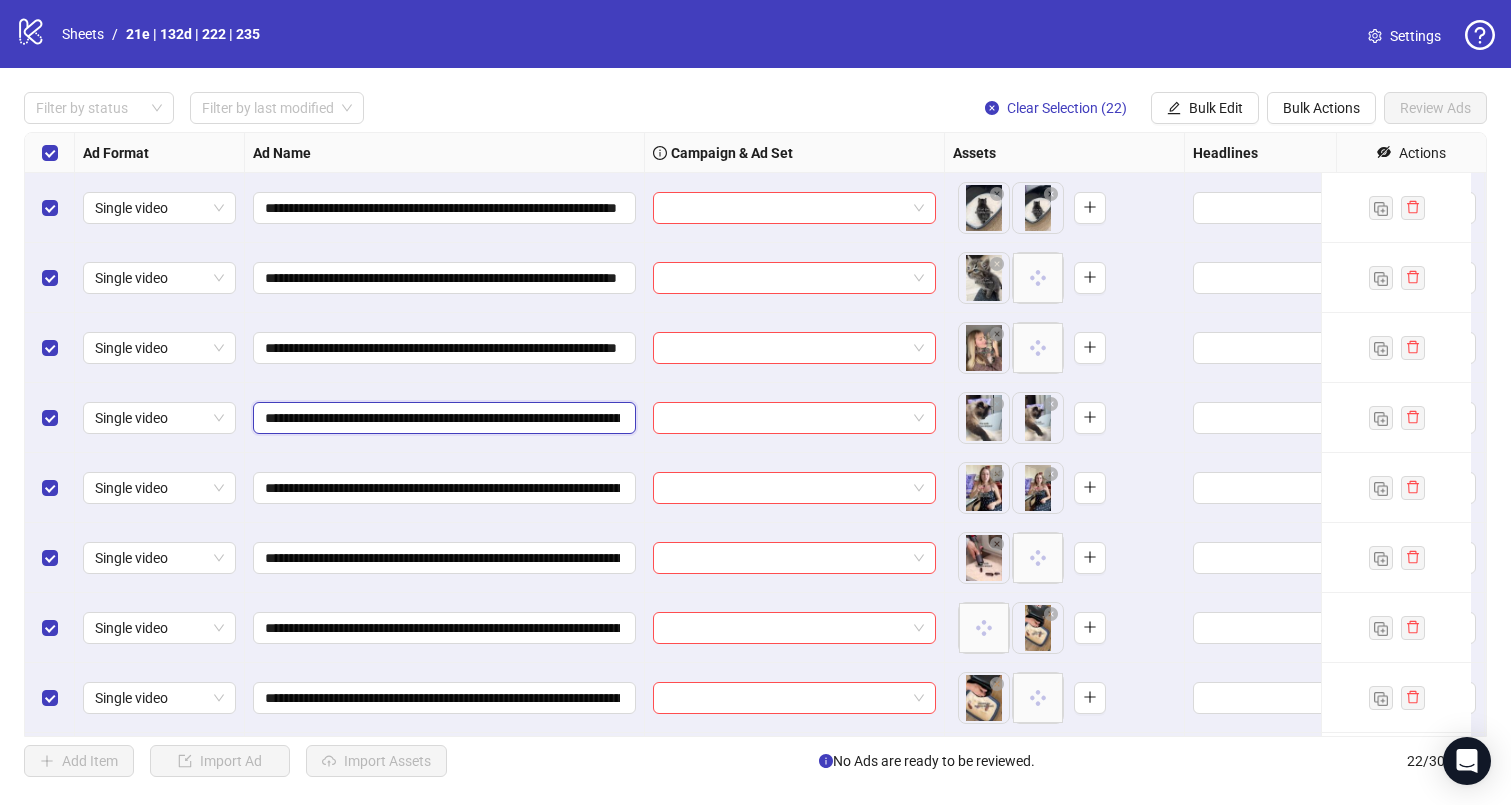 type on "**********" 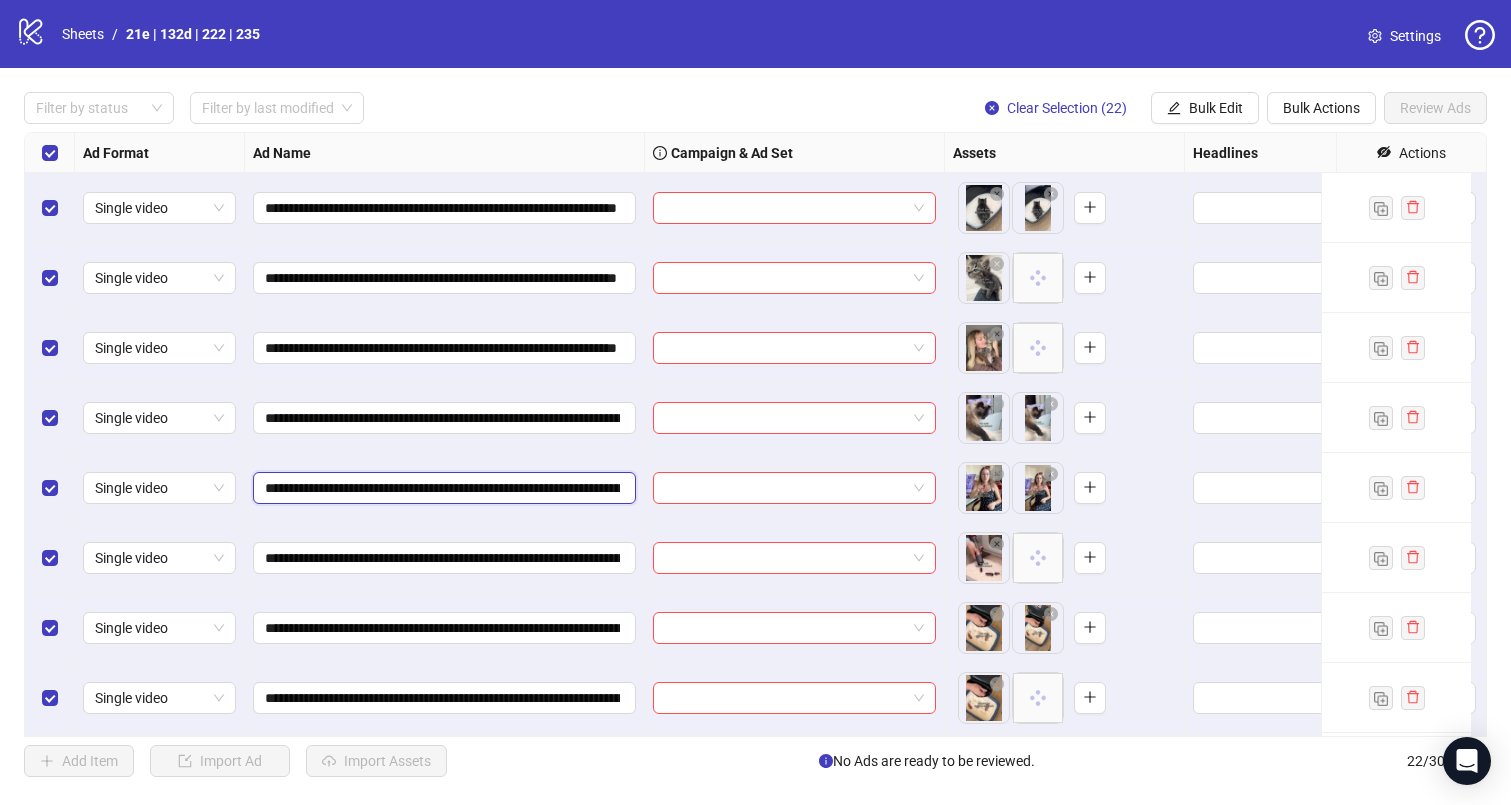 click on "**********" at bounding box center [442, 488] 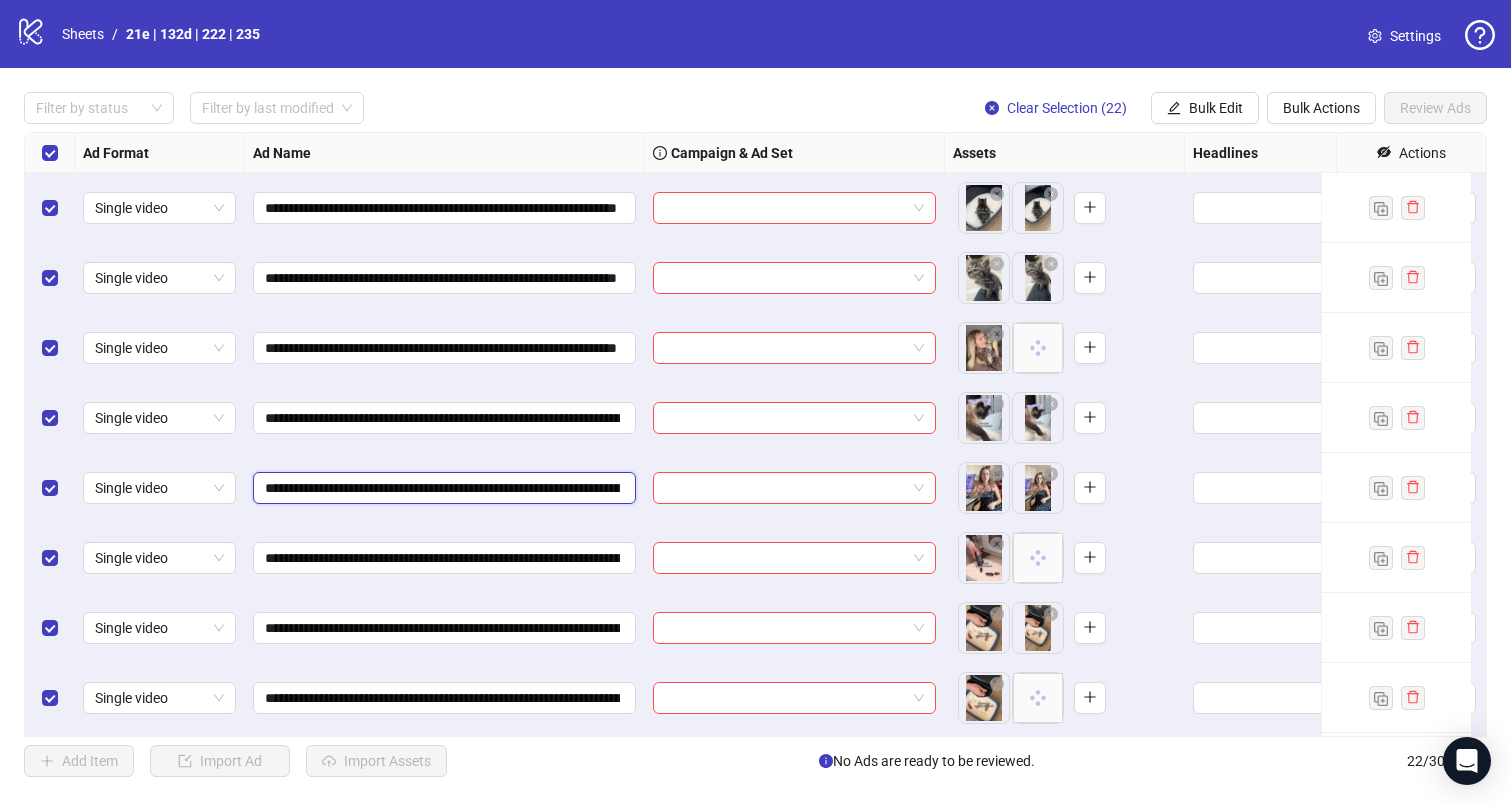 type on "**********" 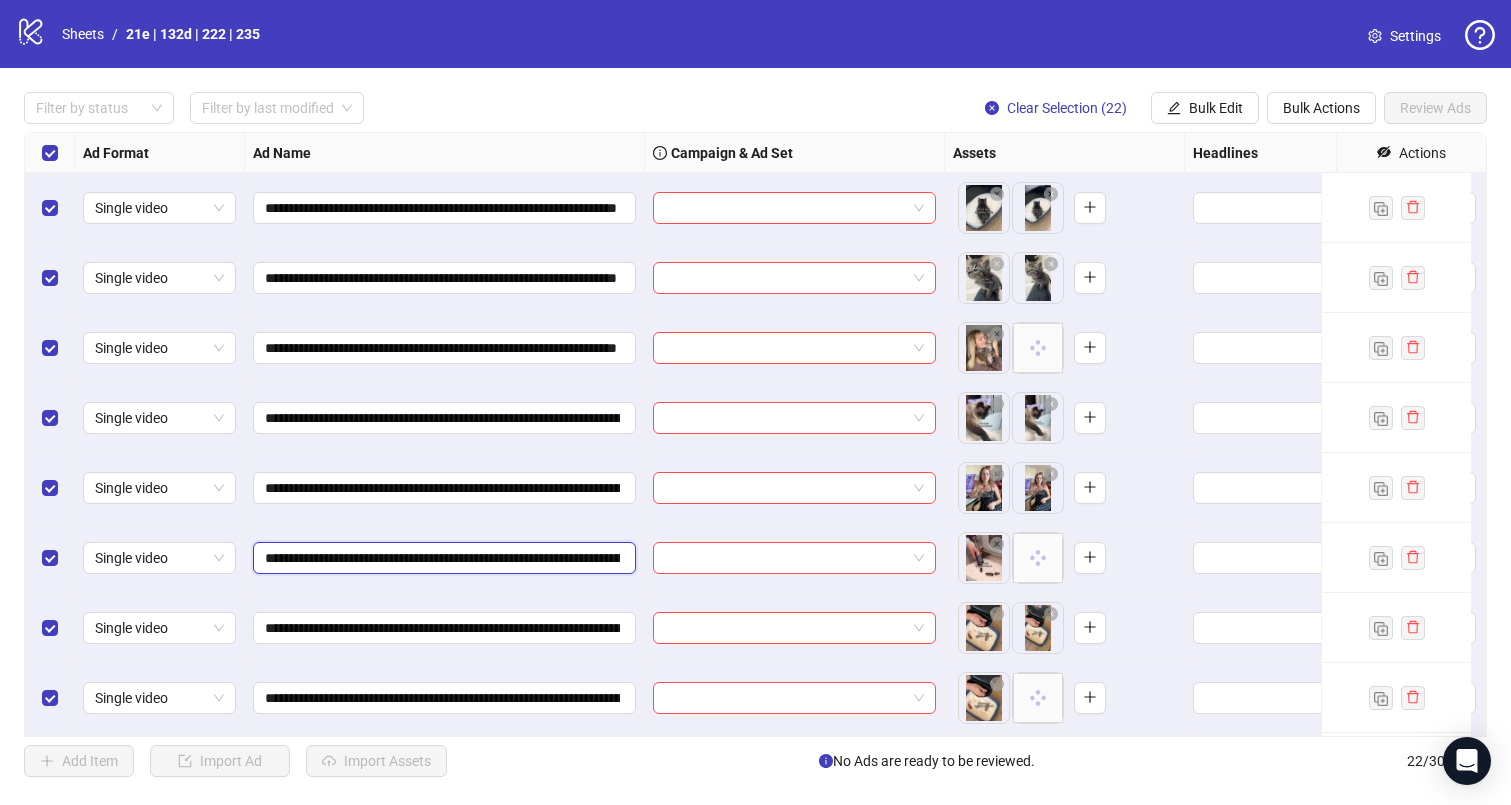 click on "**********" at bounding box center [442, 558] 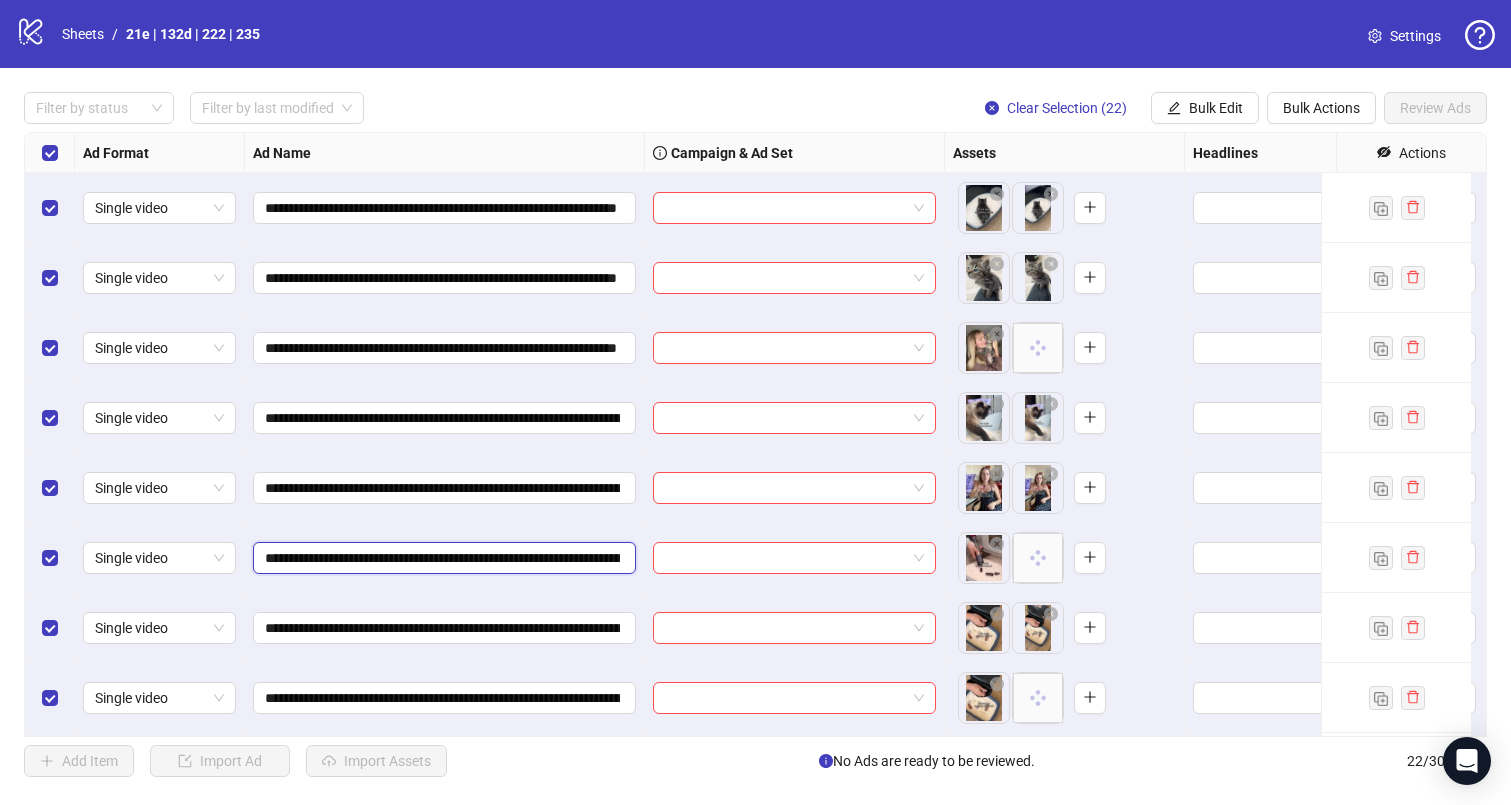 type on "**********" 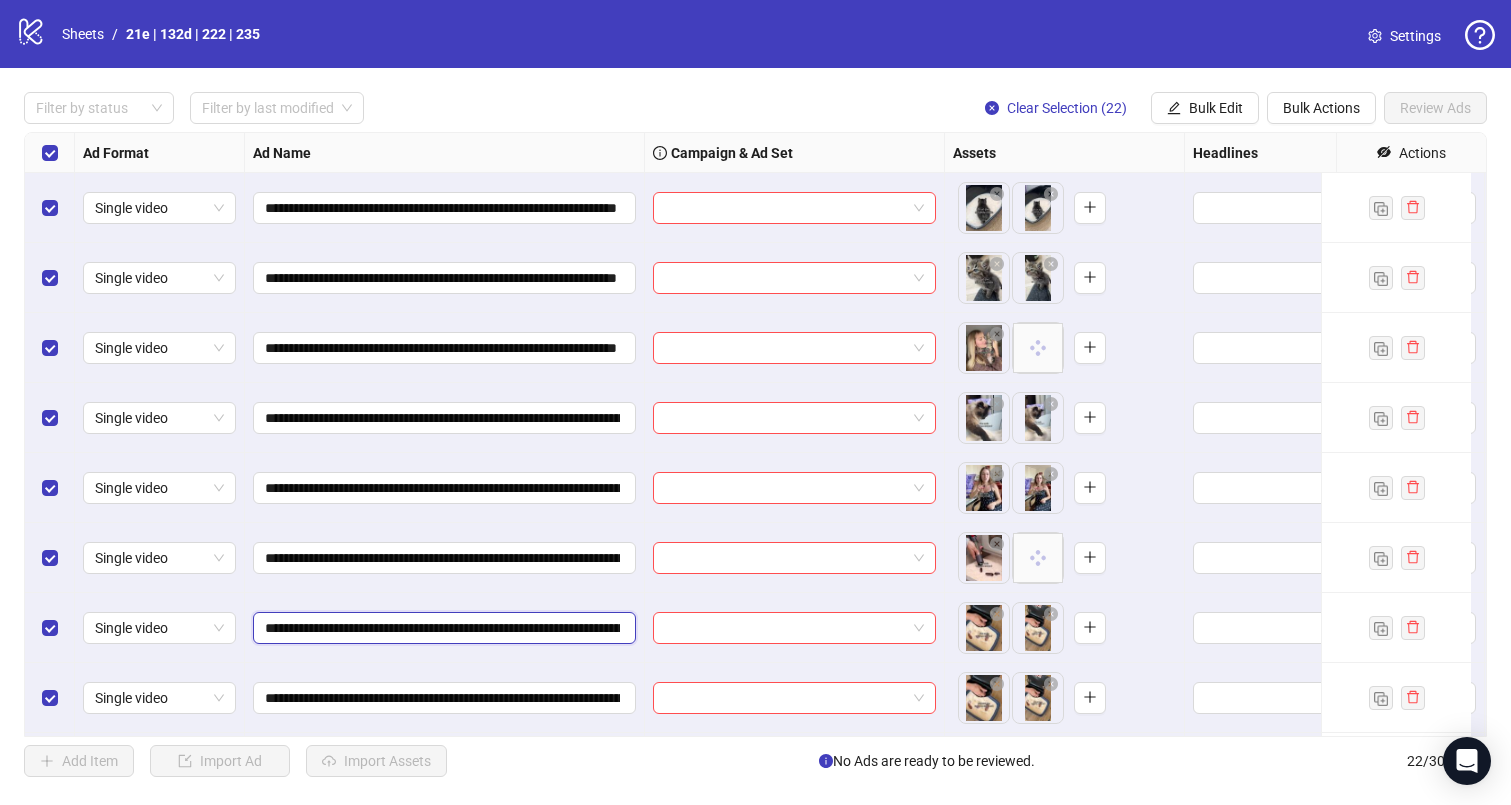 click on "**********" at bounding box center (442, 628) 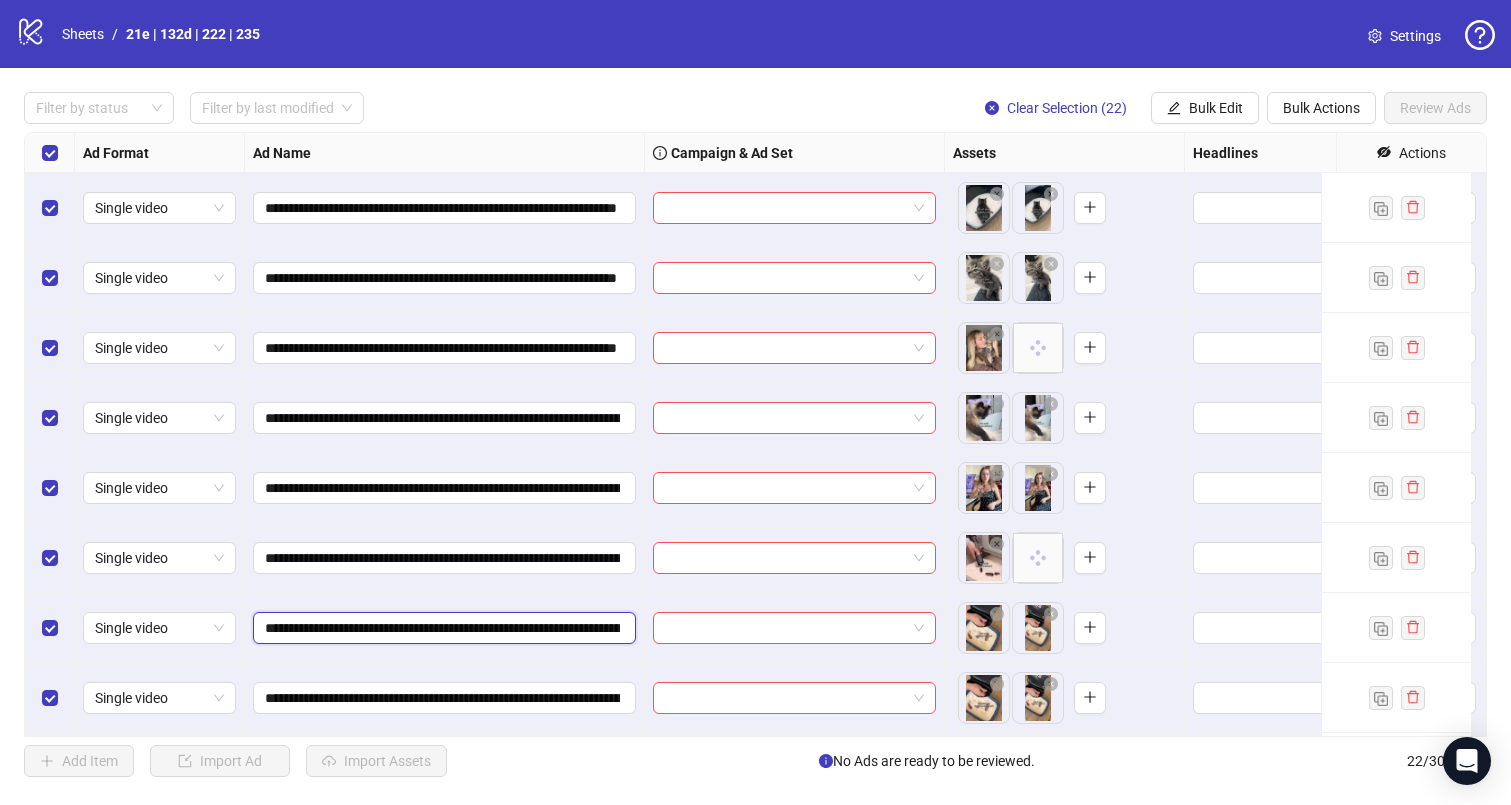 type on "**********" 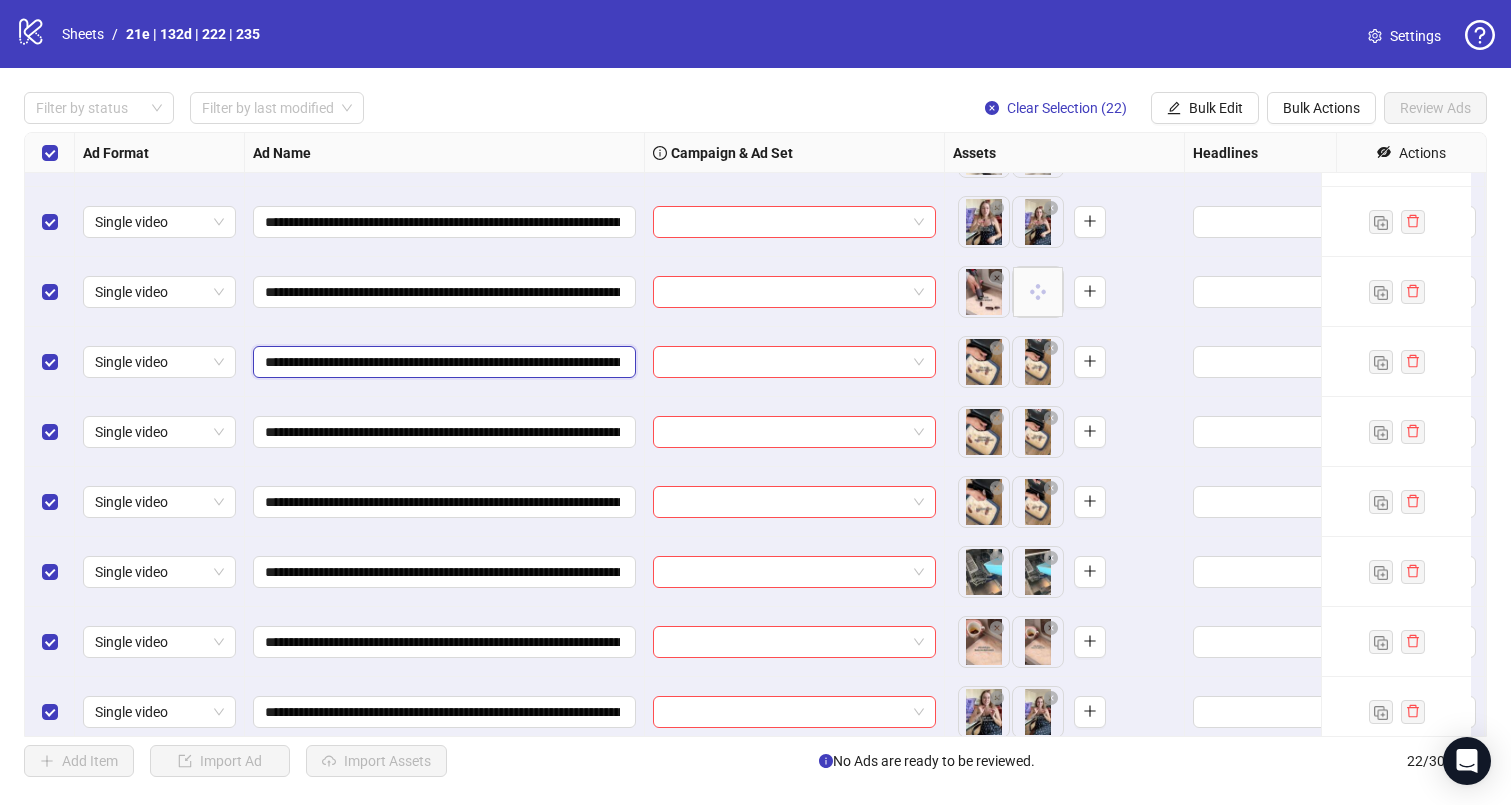 scroll, scrollTop: 332, scrollLeft: 0, axis: vertical 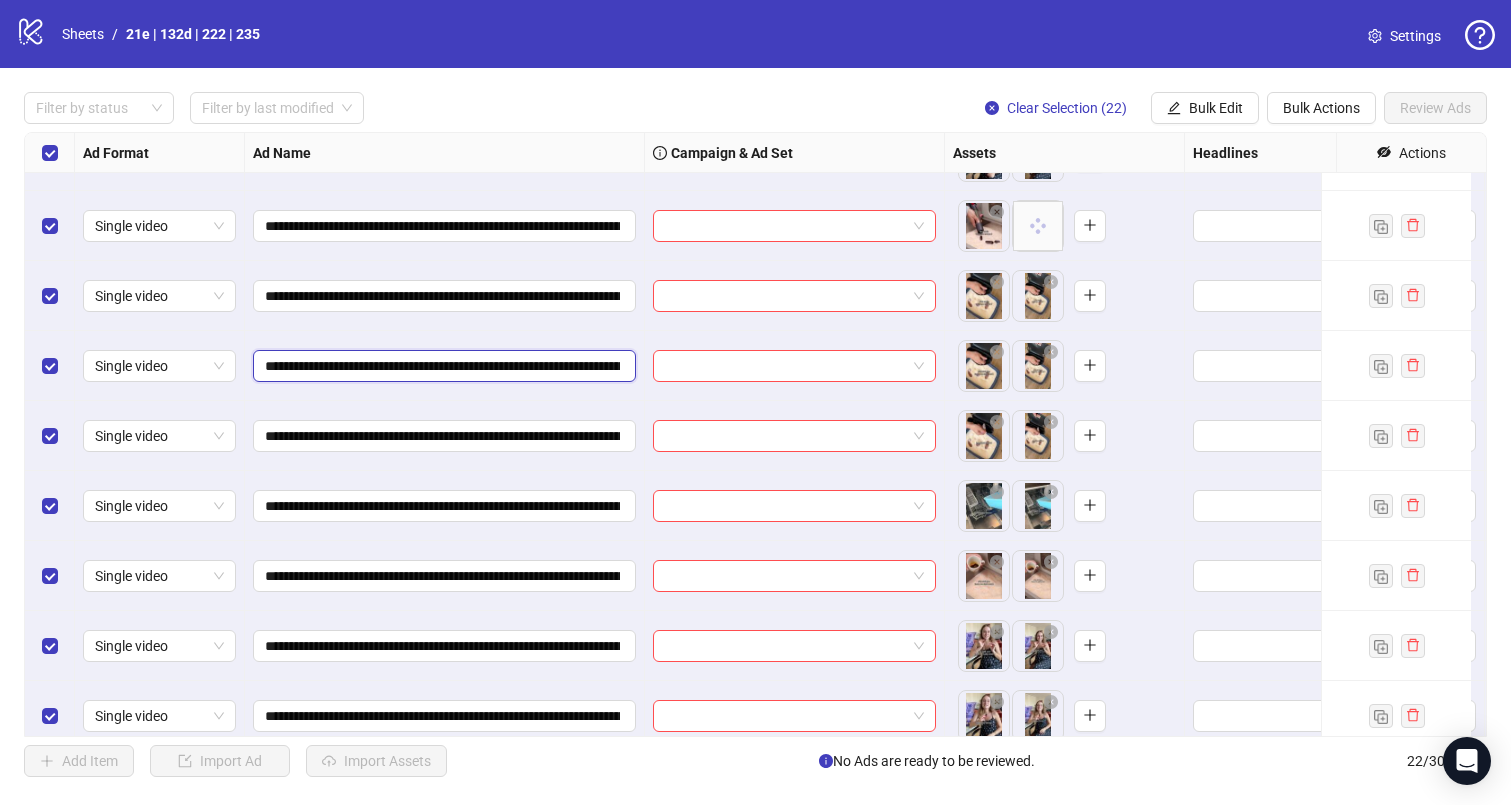 click on "**********" at bounding box center (442, 366) 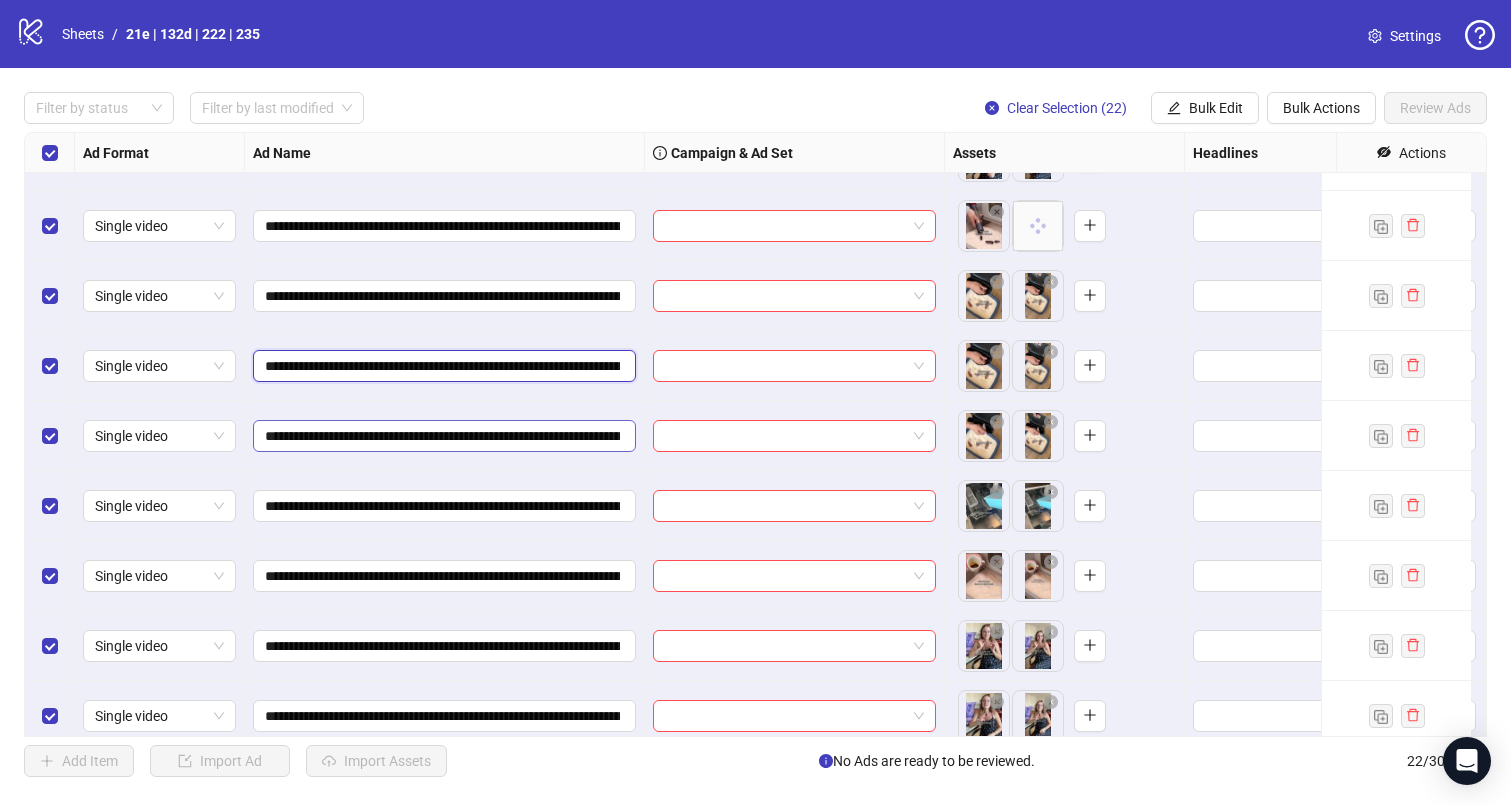 type on "**********" 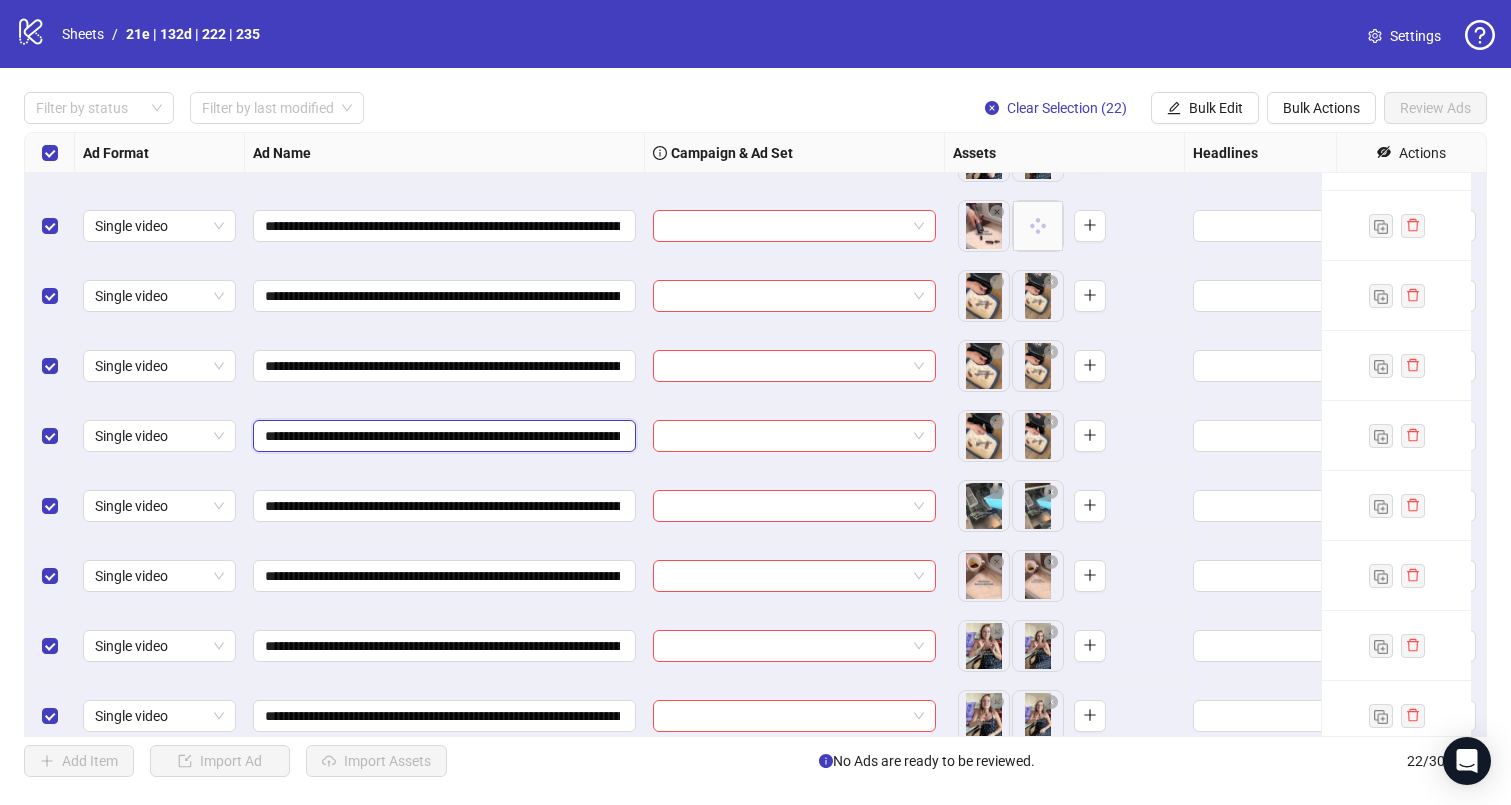 drag, startPoint x: 267, startPoint y: 434, endPoint x: 300, endPoint y: 461, distance: 42.638012 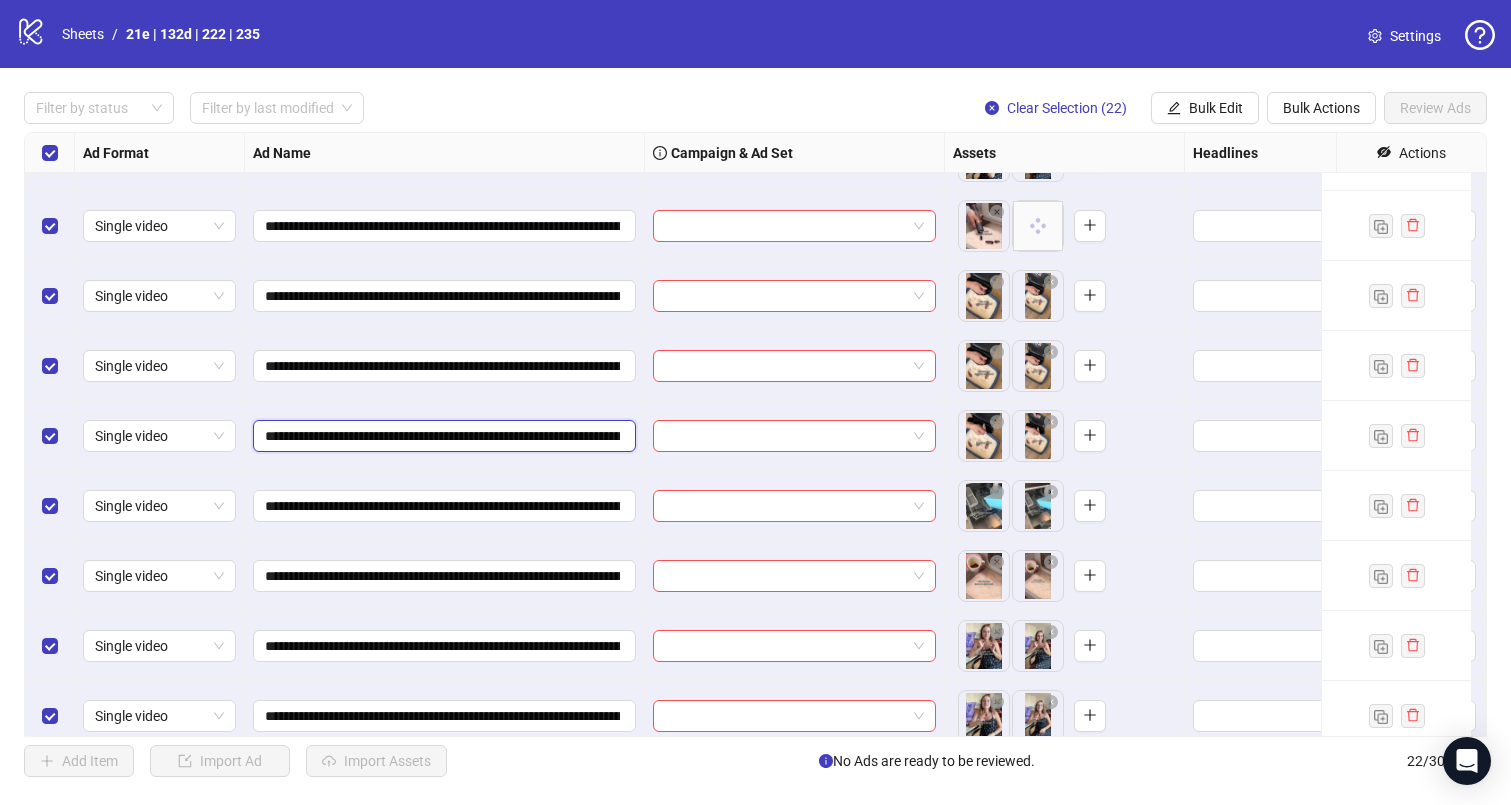 click on "**********" at bounding box center (442, 436) 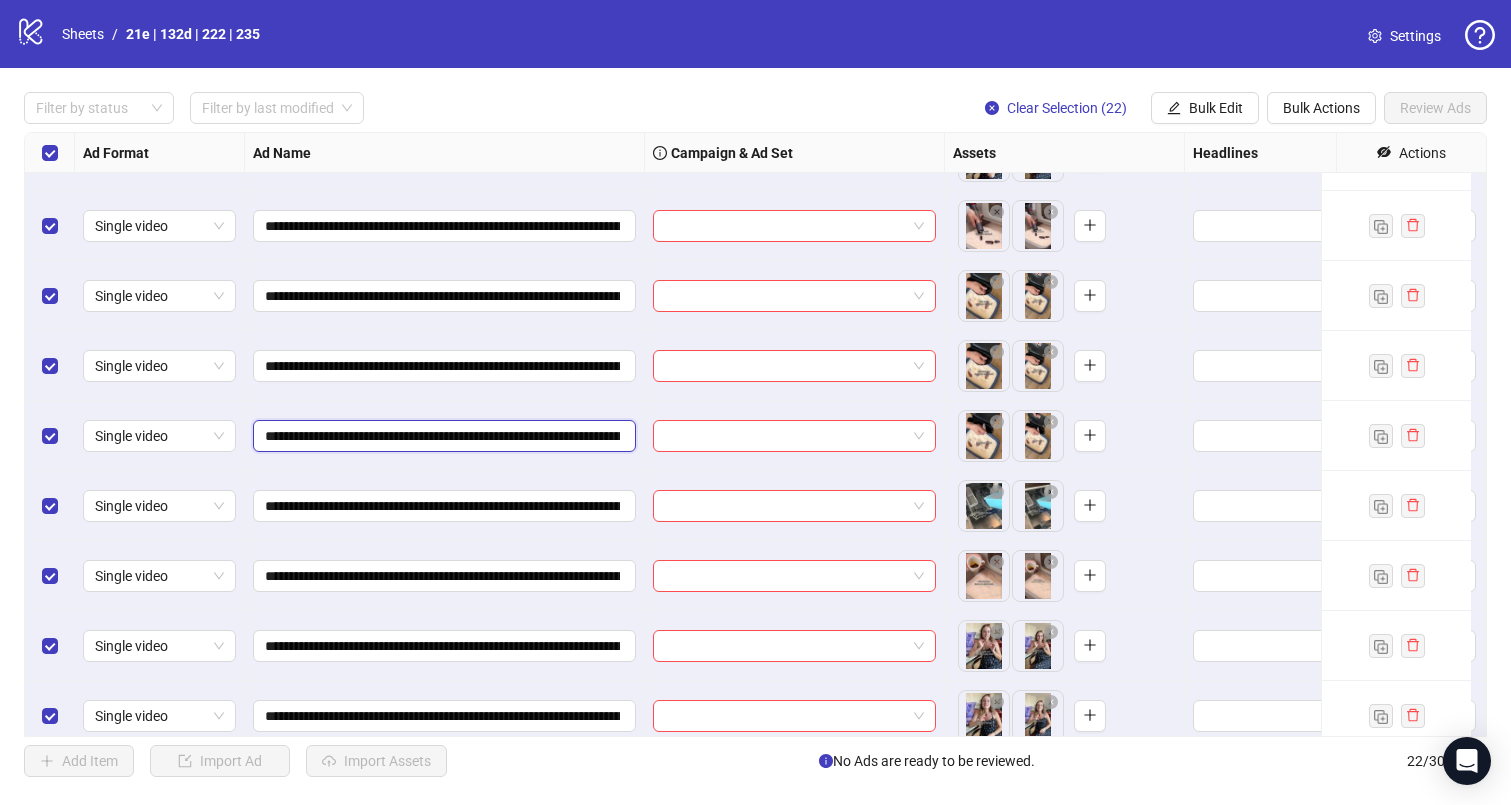 type on "**********" 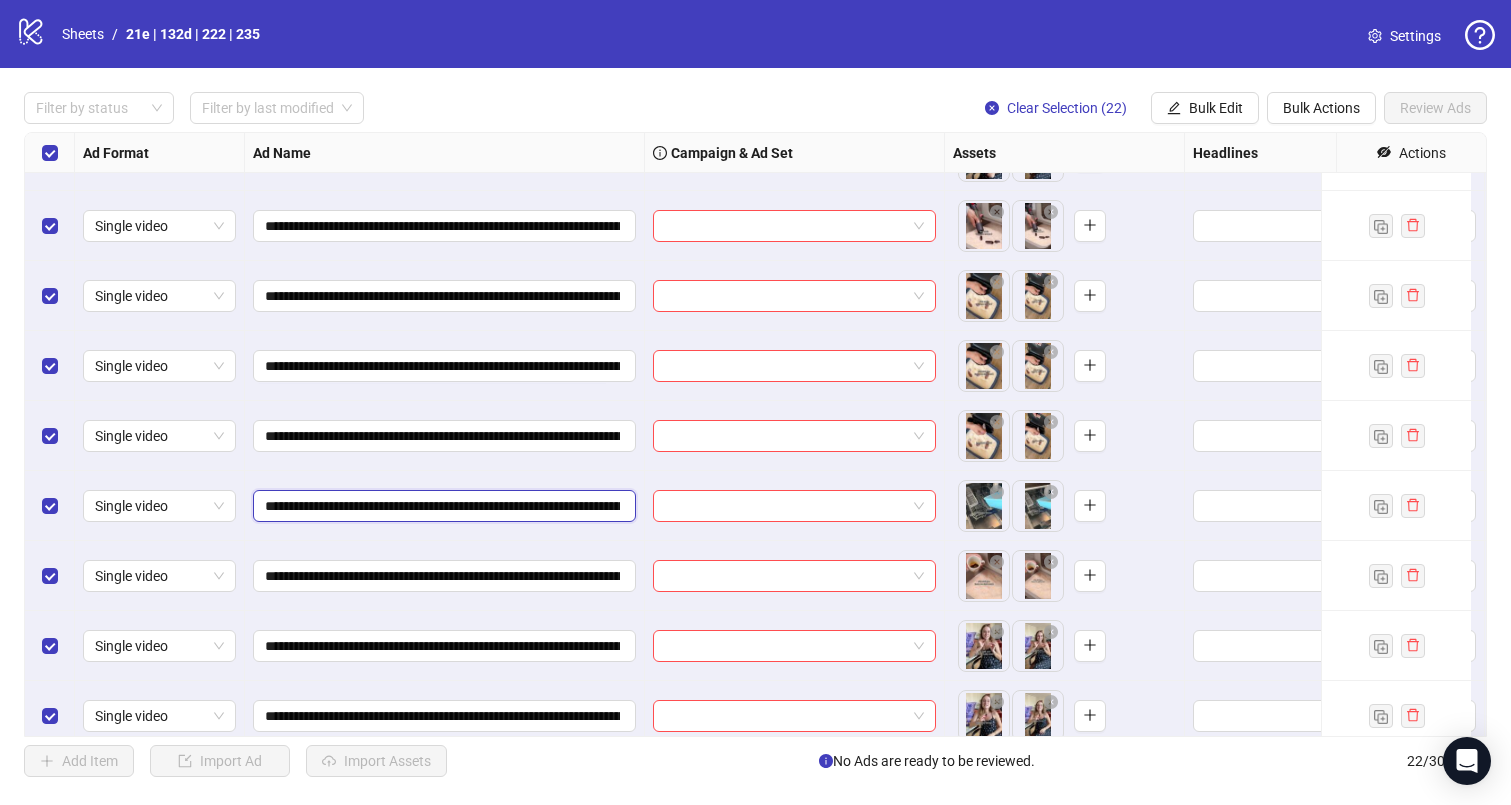 click on "**********" at bounding box center (442, 506) 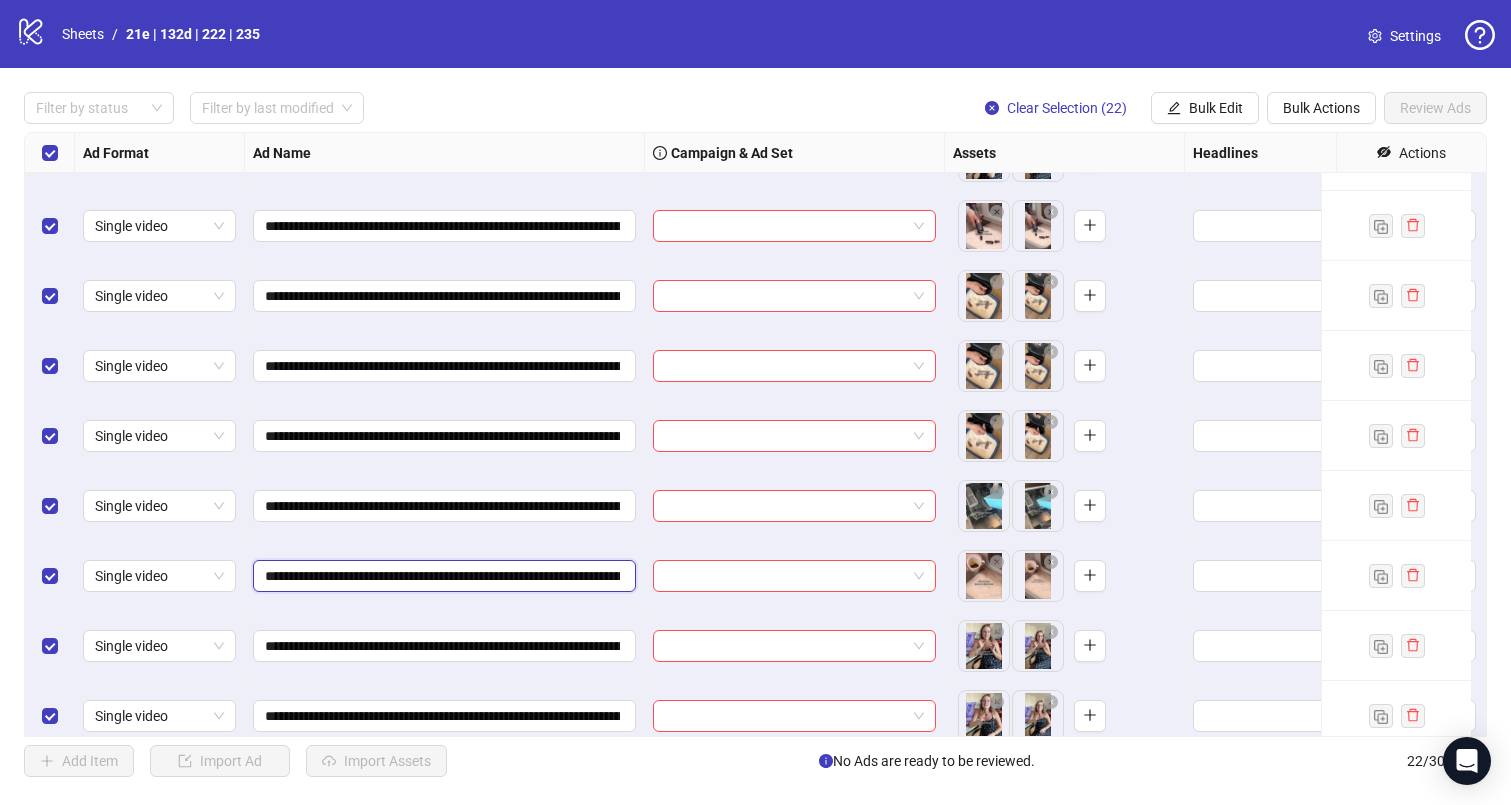 click on "**********" at bounding box center [442, 576] 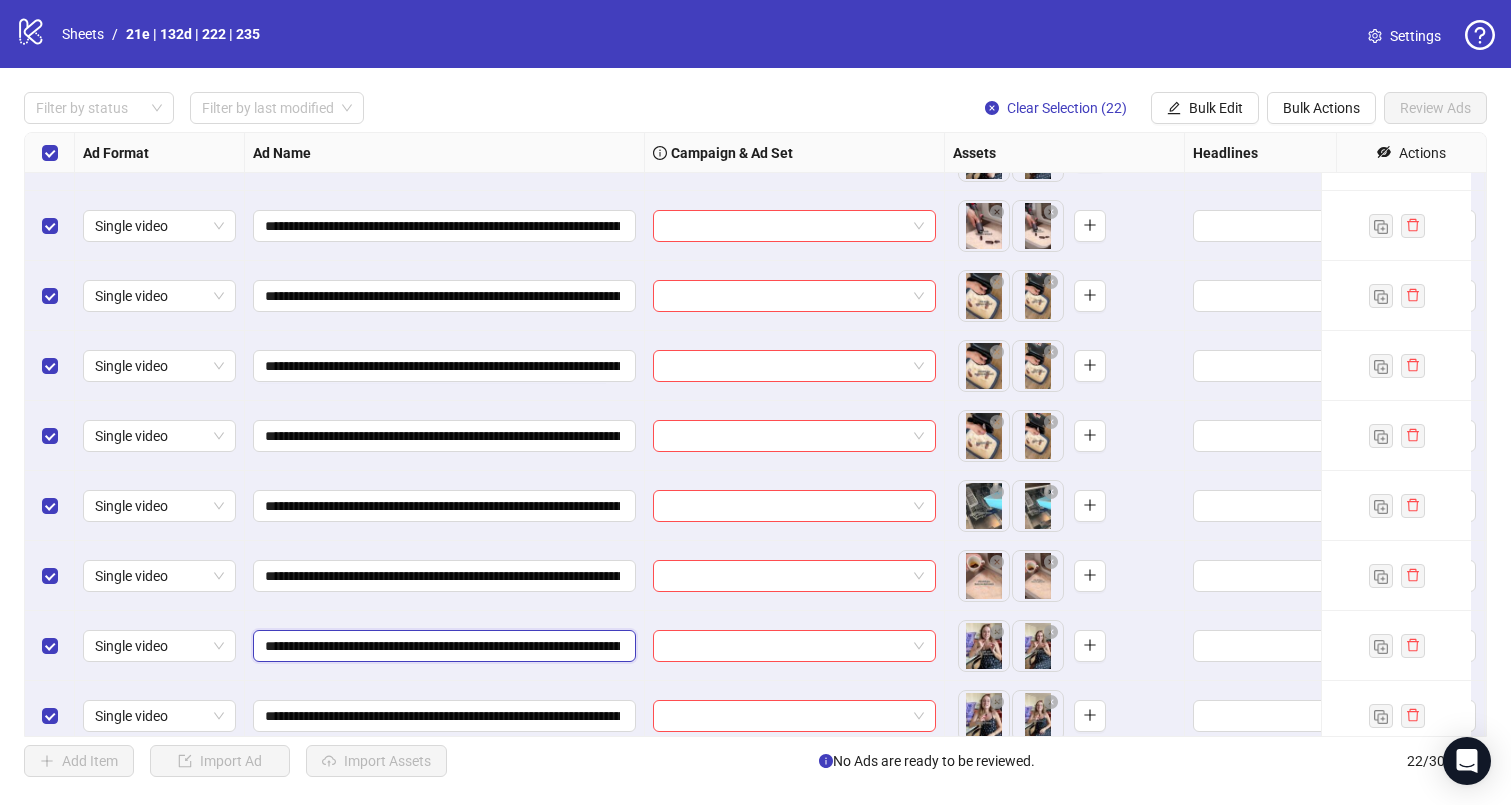 click on "**********" at bounding box center [442, 646] 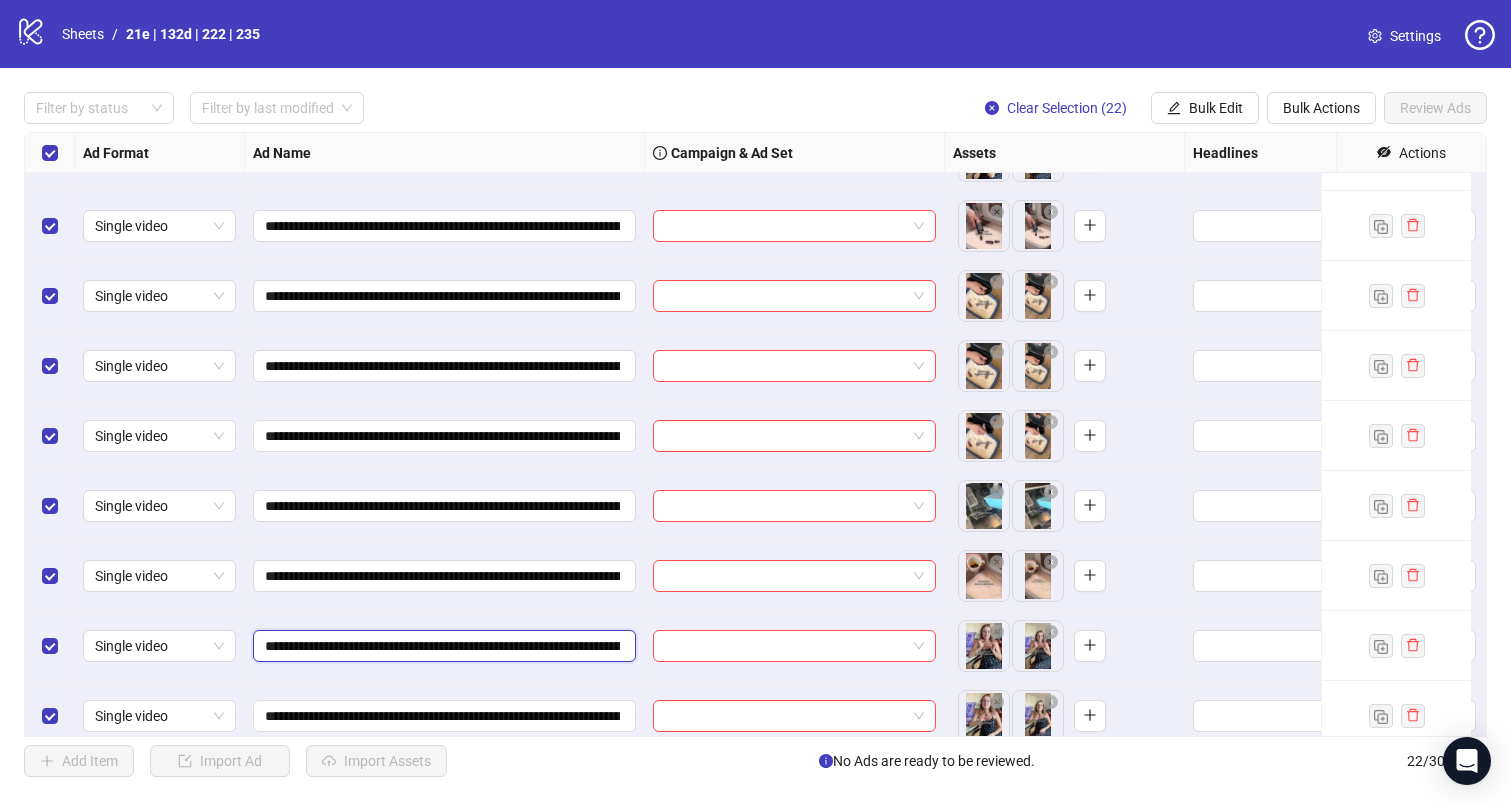 type on "**********" 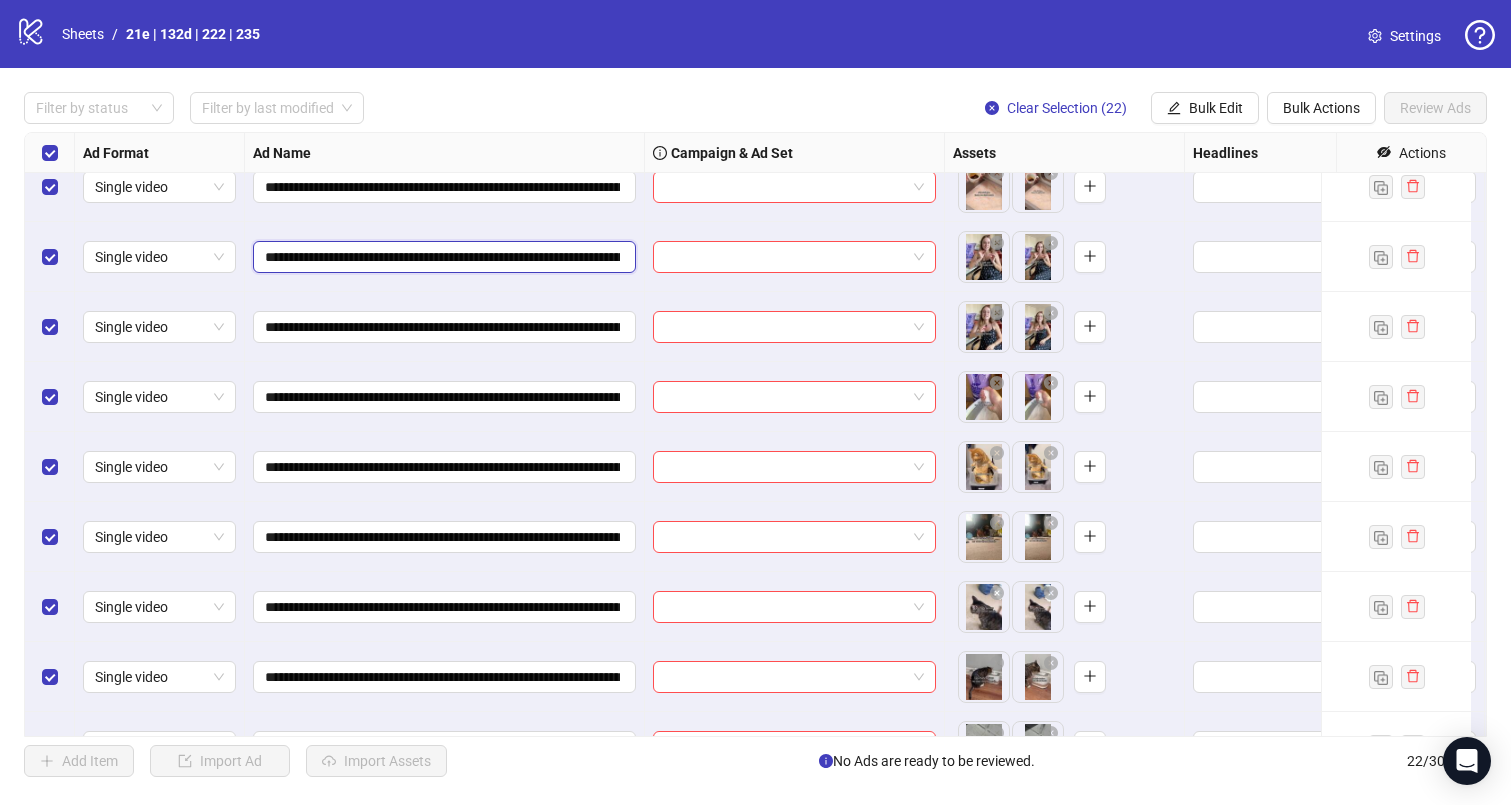 scroll, scrollTop: 795, scrollLeft: 0, axis: vertical 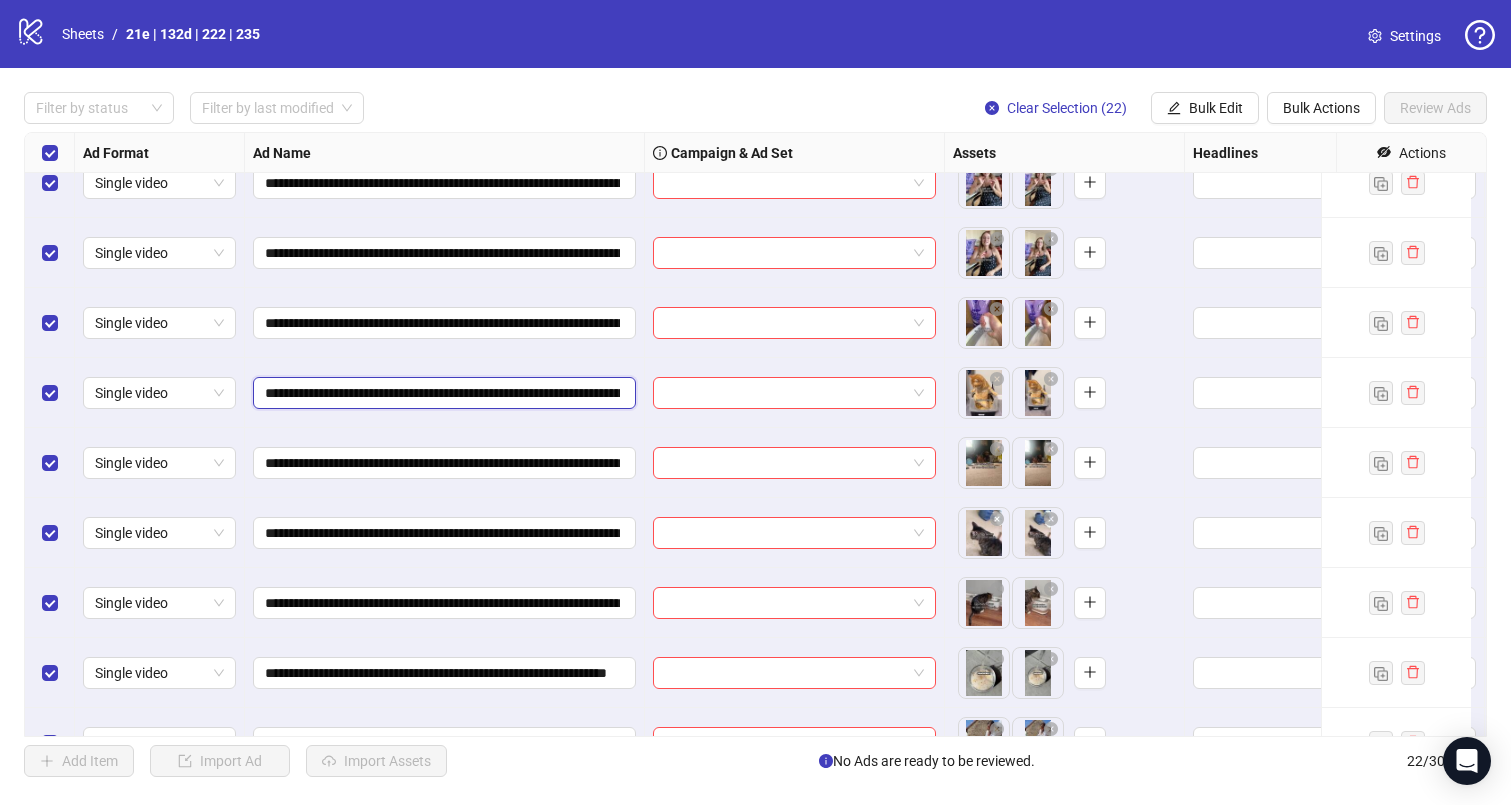 click on "**********" at bounding box center [442, 393] 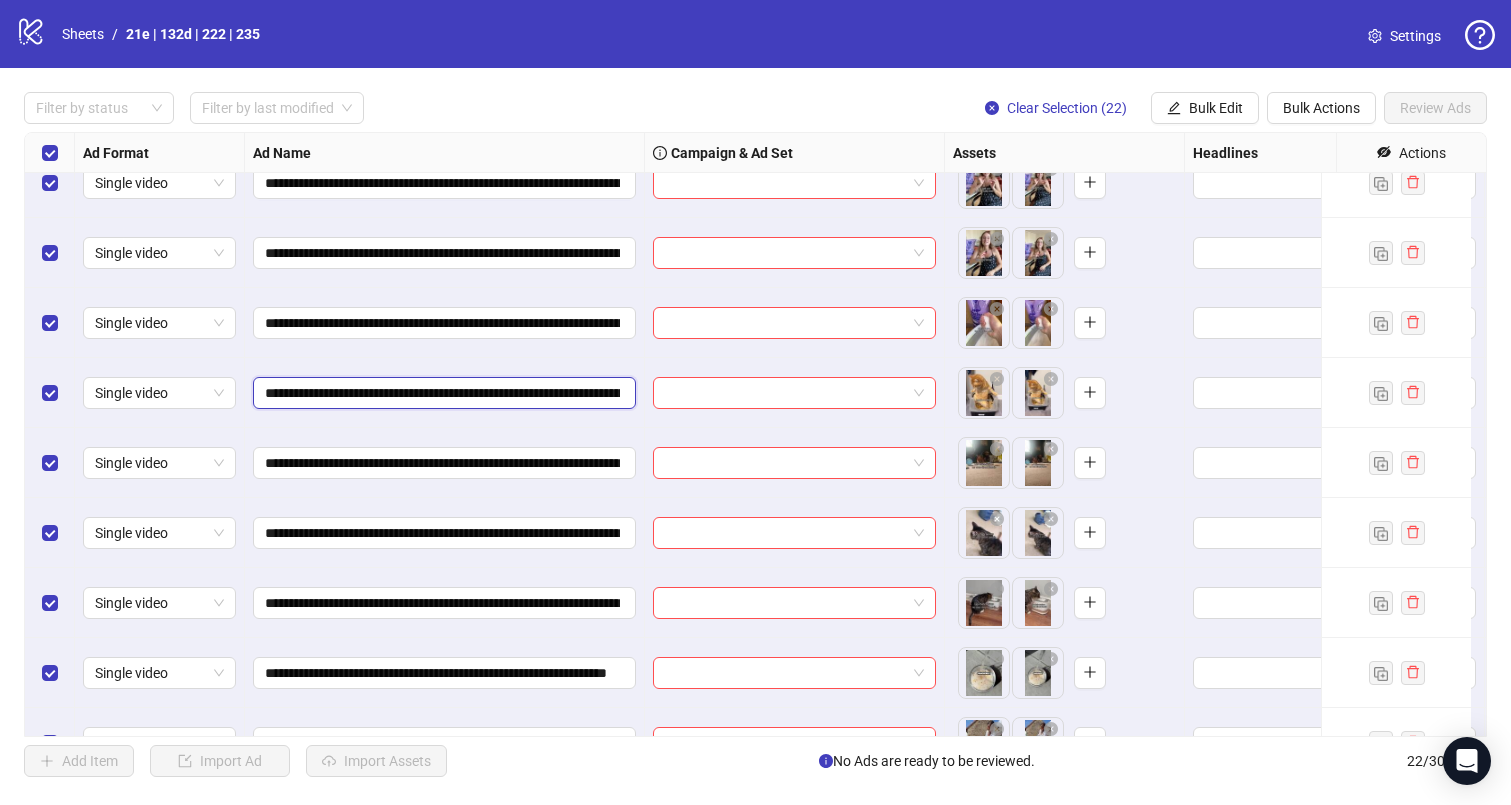 type on "**********" 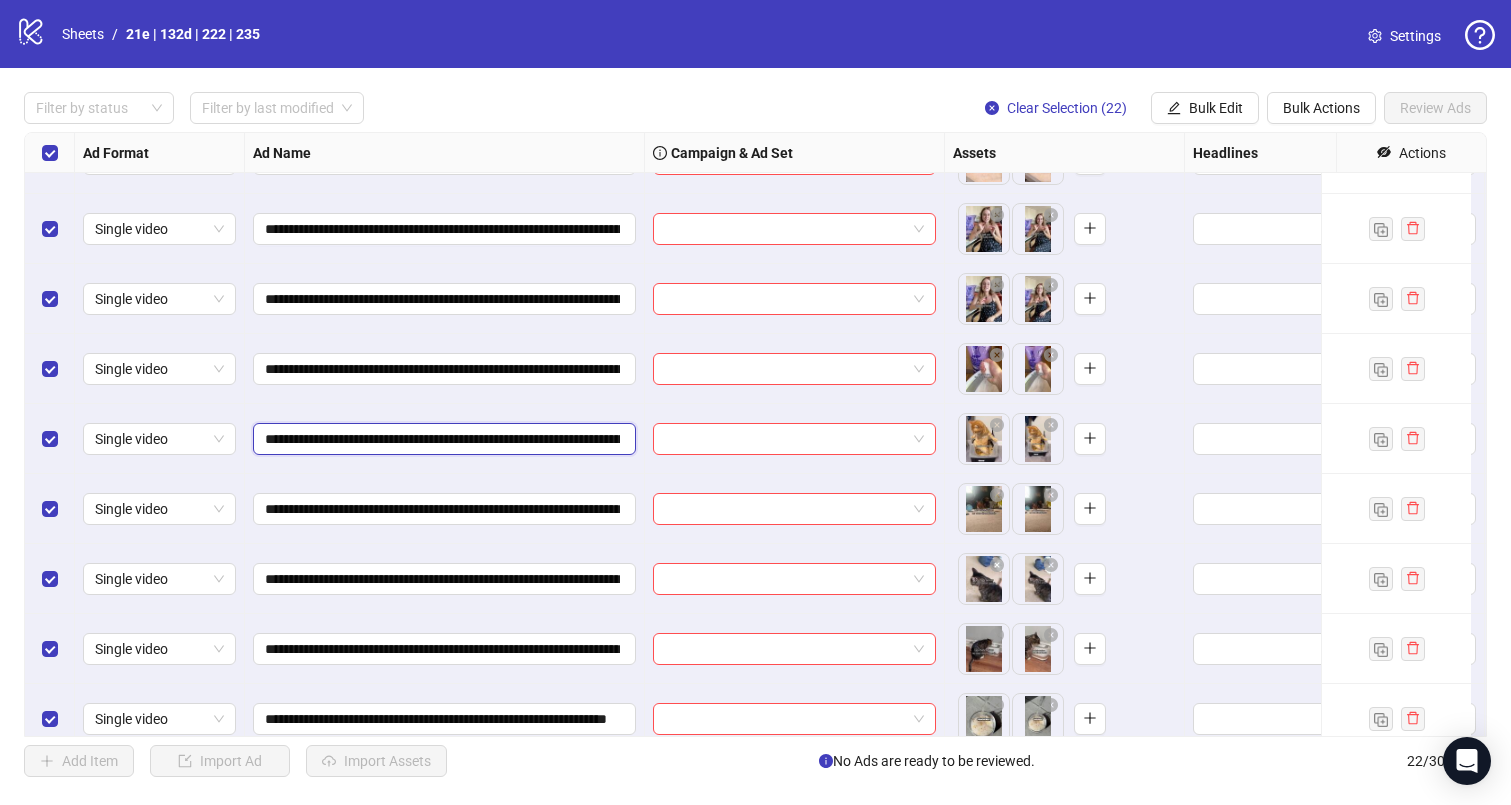 scroll, scrollTop: 747, scrollLeft: 0, axis: vertical 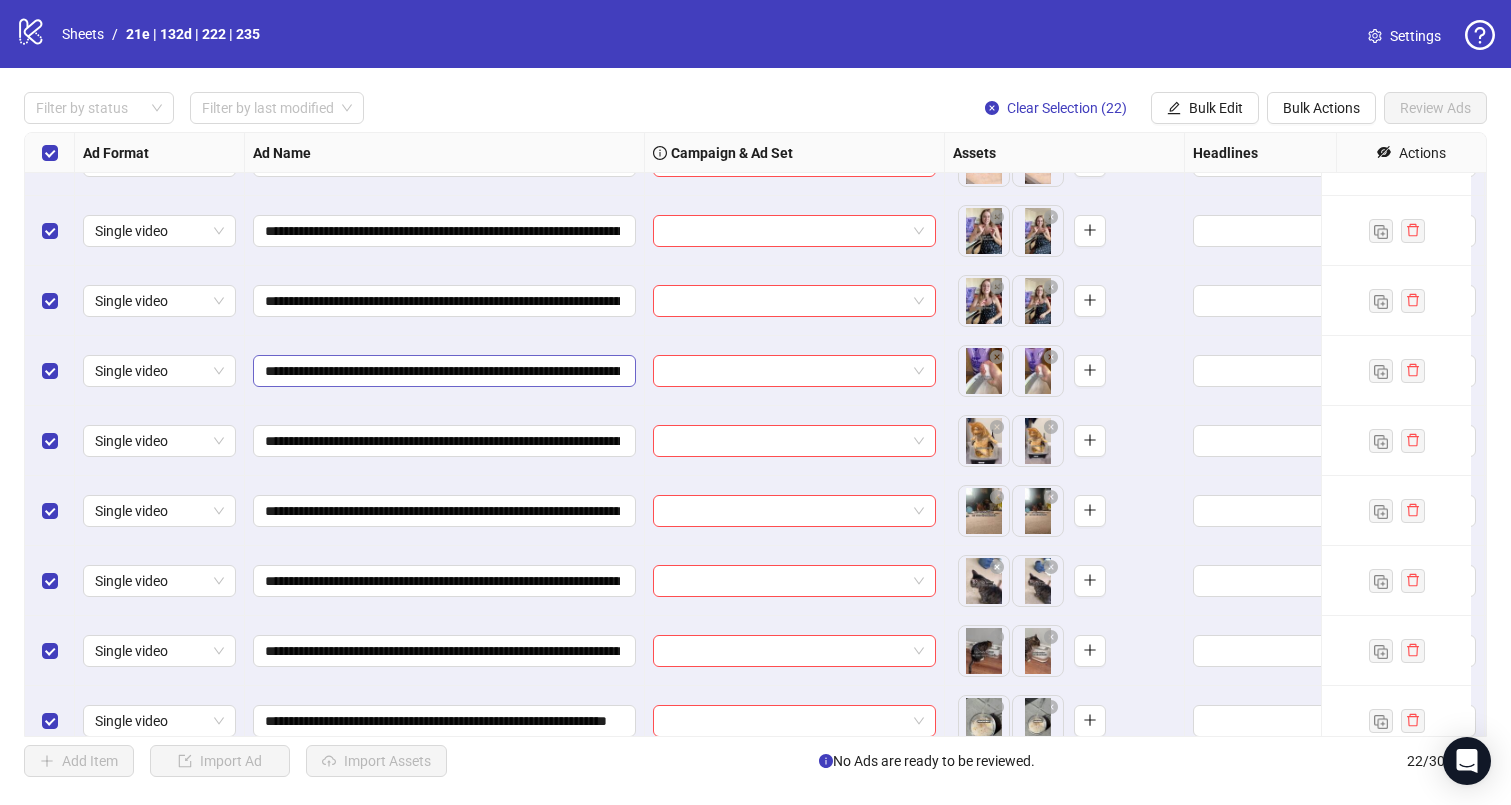 click on "**********" at bounding box center (444, 371) 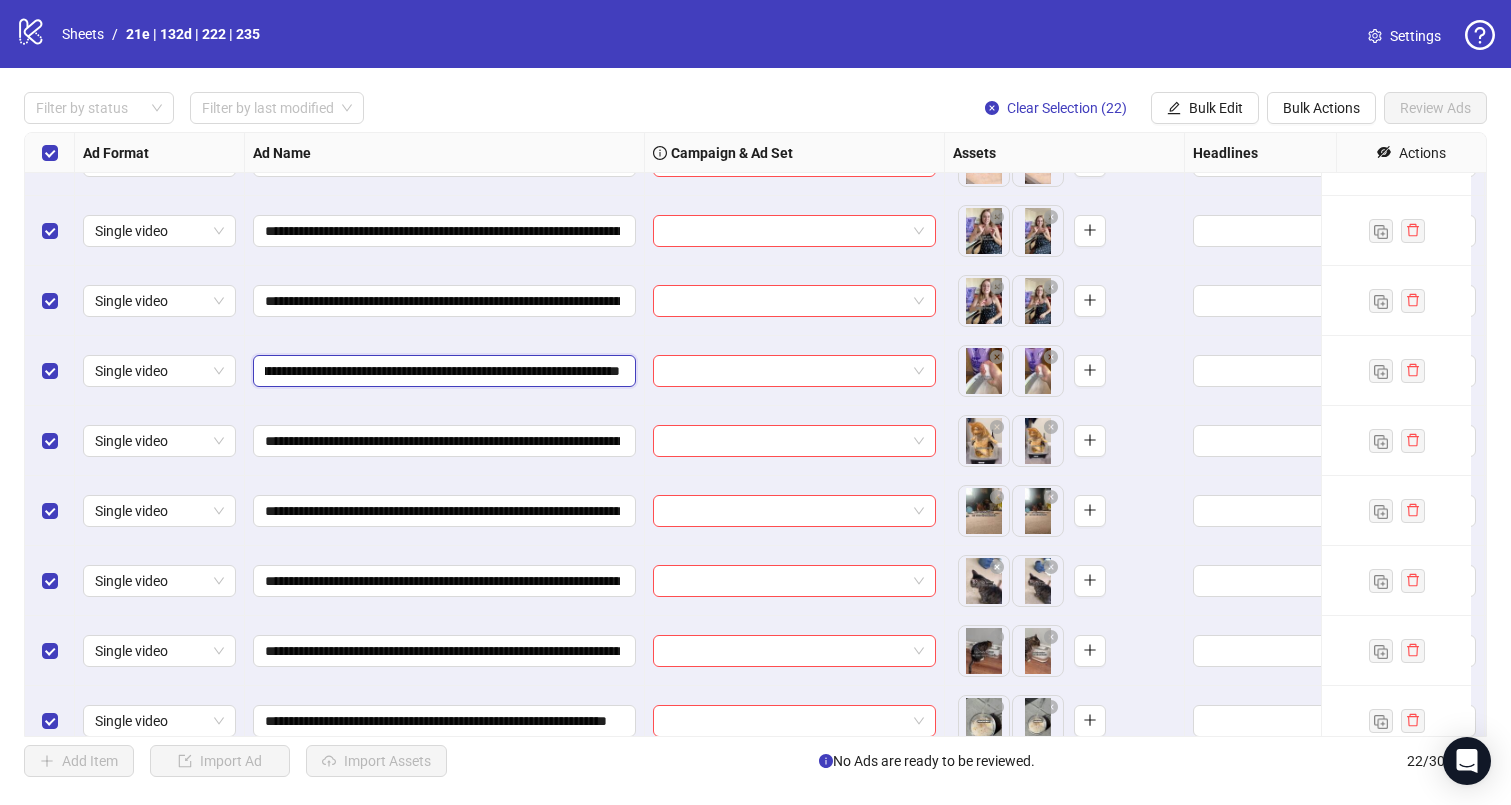 scroll, scrollTop: 0, scrollLeft: 0, axis: both 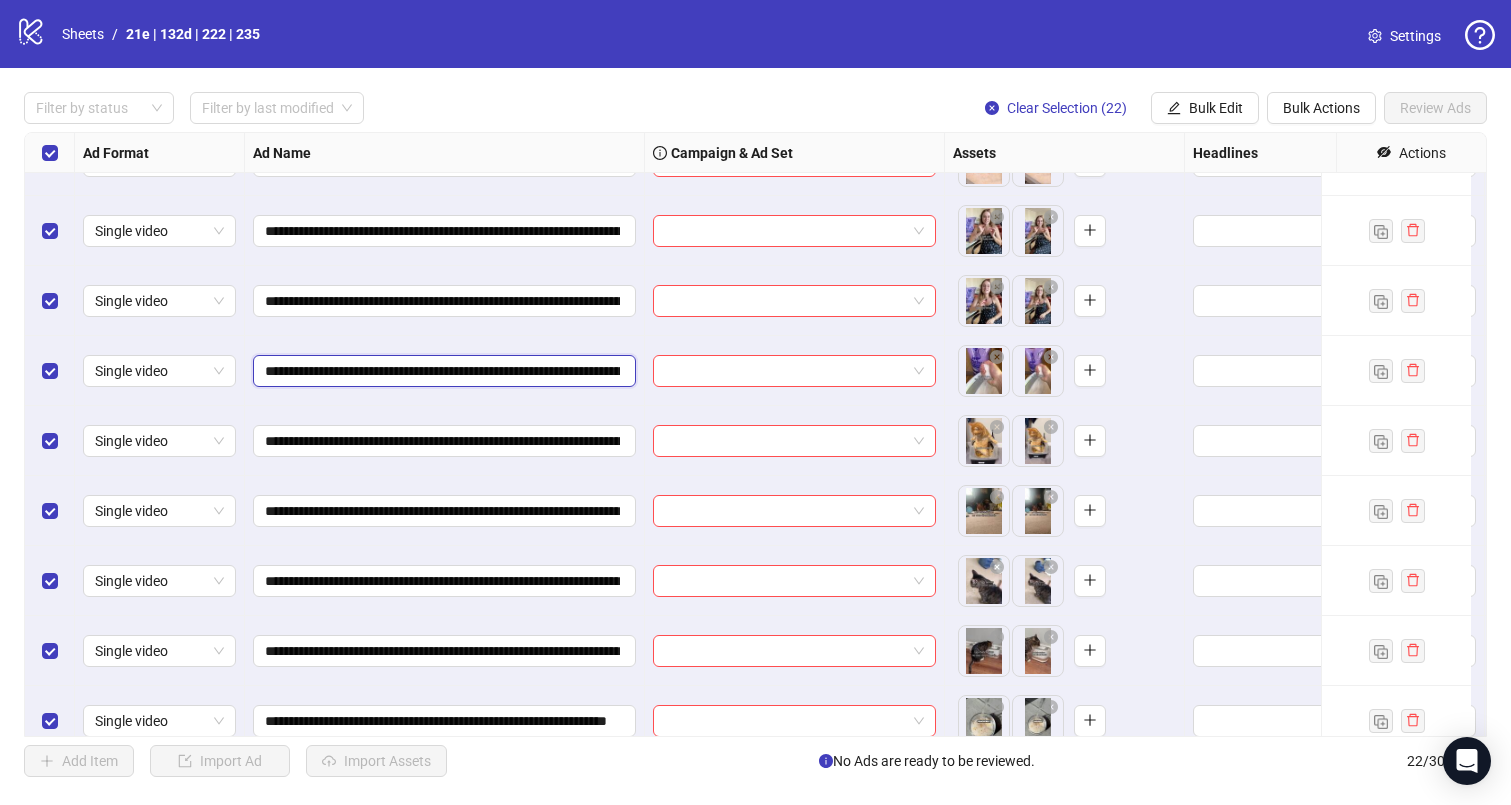 drag, startPoint x: 287, startPoint y: 370, endPoint x: 246, endPoint y: 371, distance: 41.01219 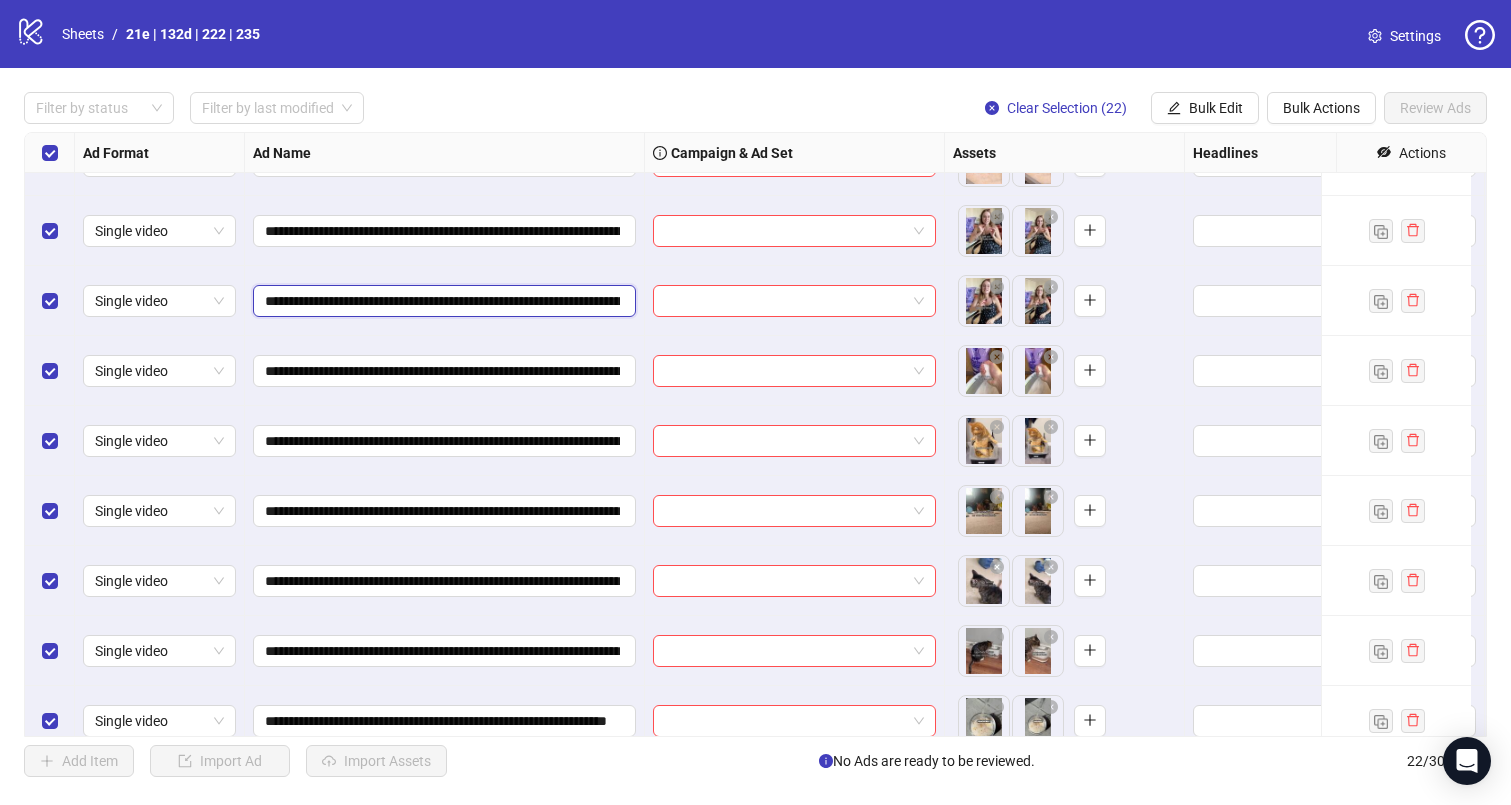 drag, startPoint x: 266, startPoint y: 304, endPoint x: 293, endPoint y: 325, distance: 34.20526 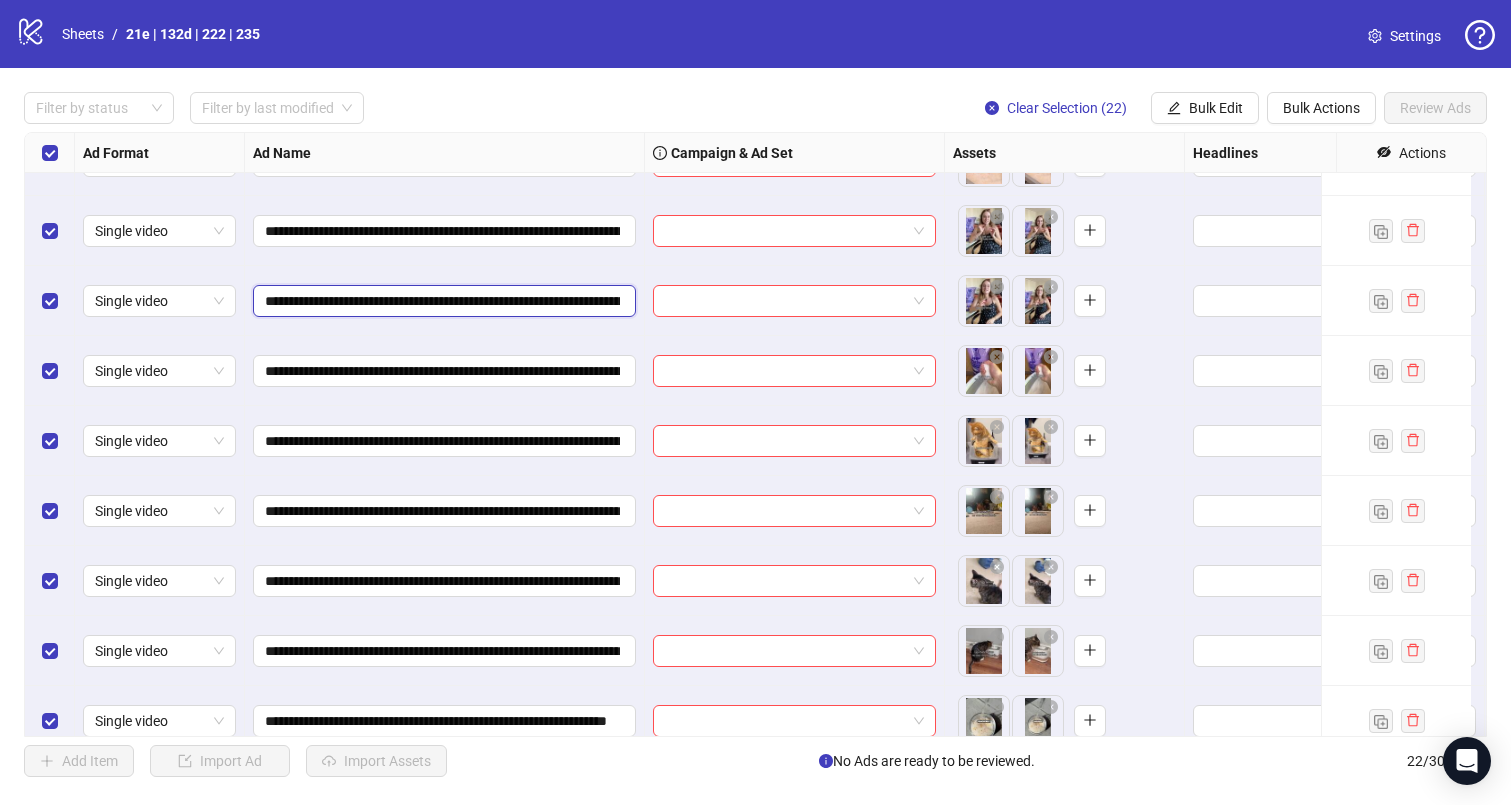 type on "**********" 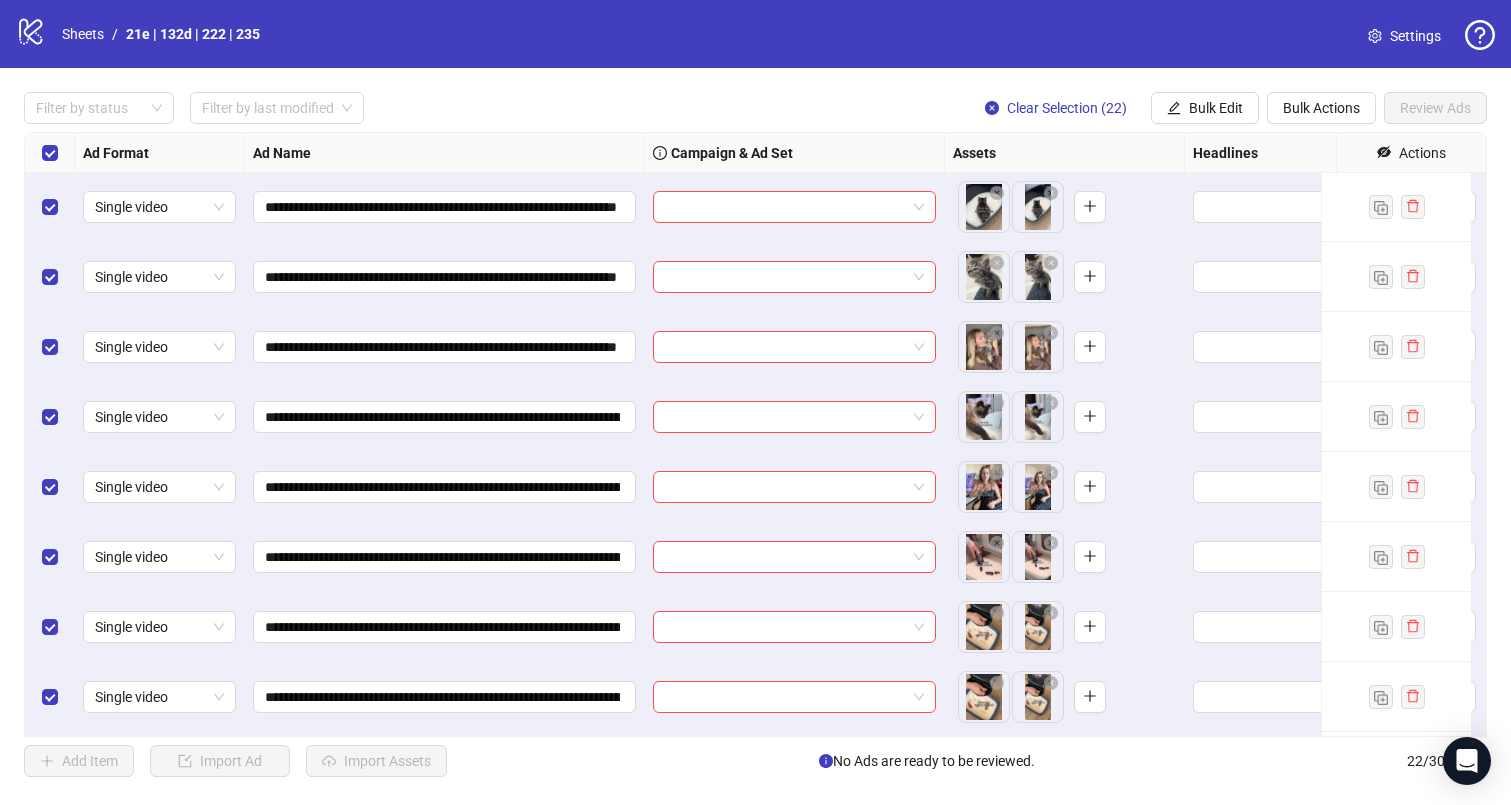 scroll, scrollTop: 0, scrollLeft: 0, axis: both 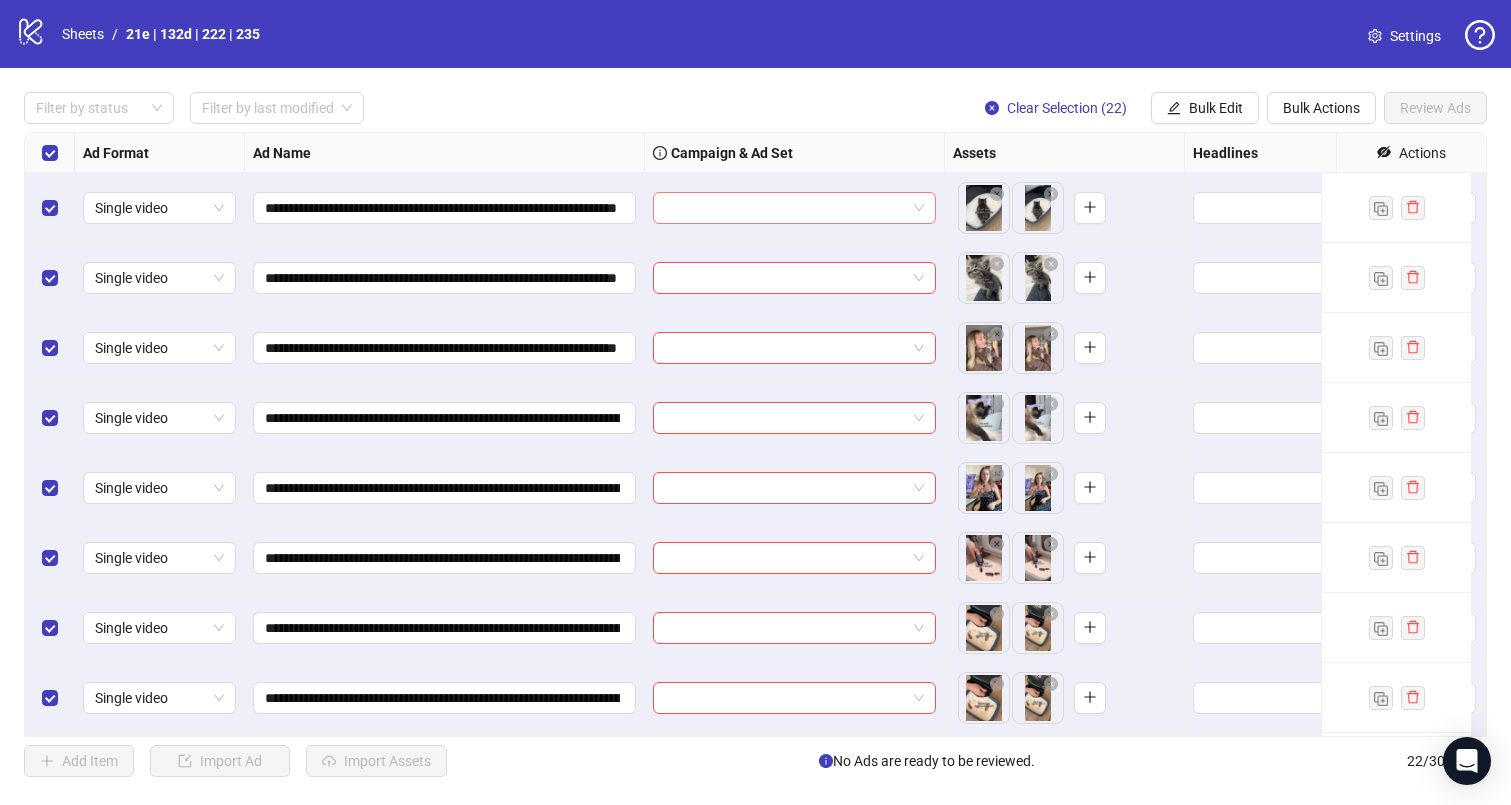 click at bounding box center (785, 208) 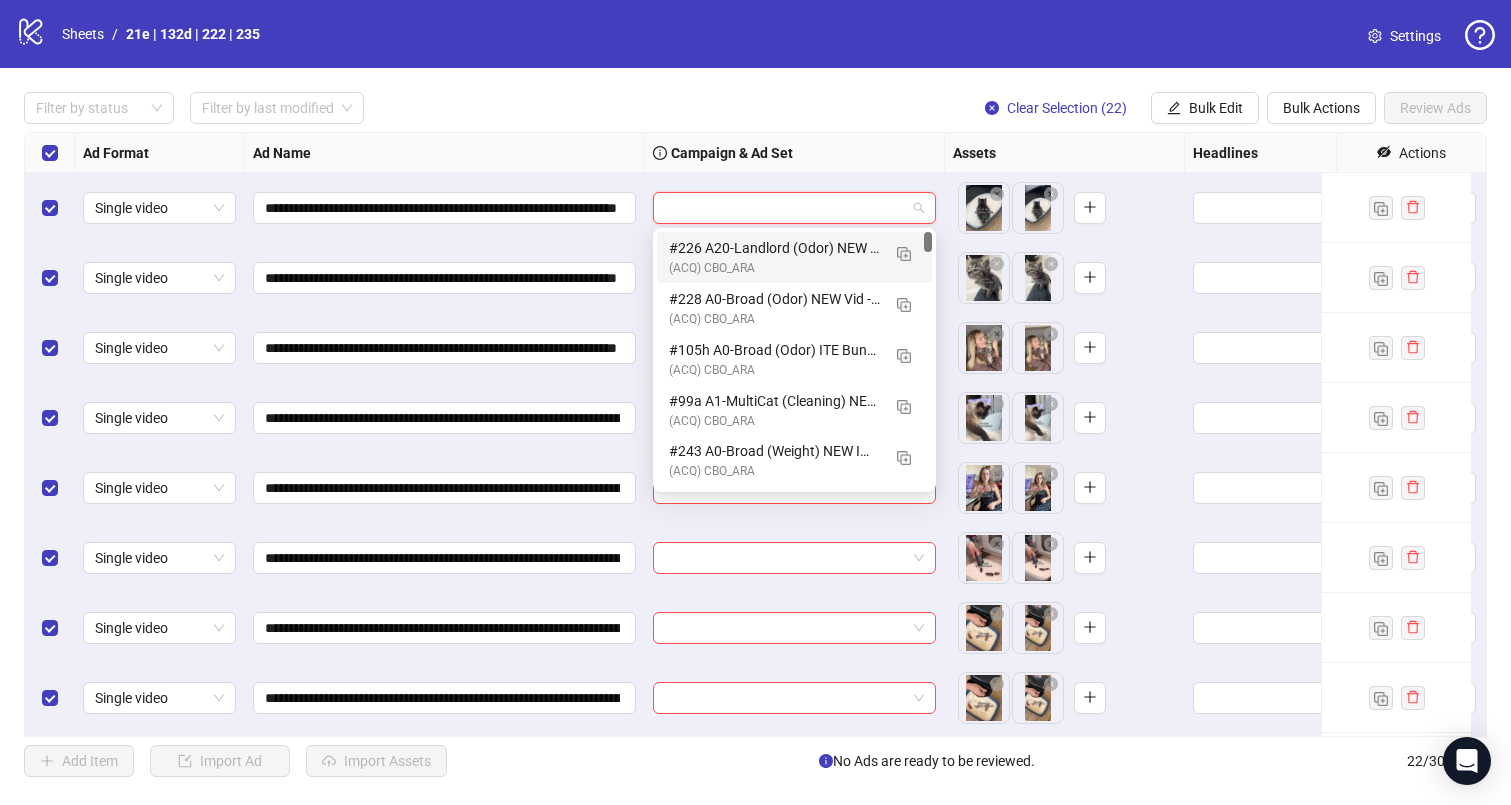 drag, startPoint x: 653, startPoint y: 104, endPoint x: 392, endPoint y: 22, distance: 273.57816 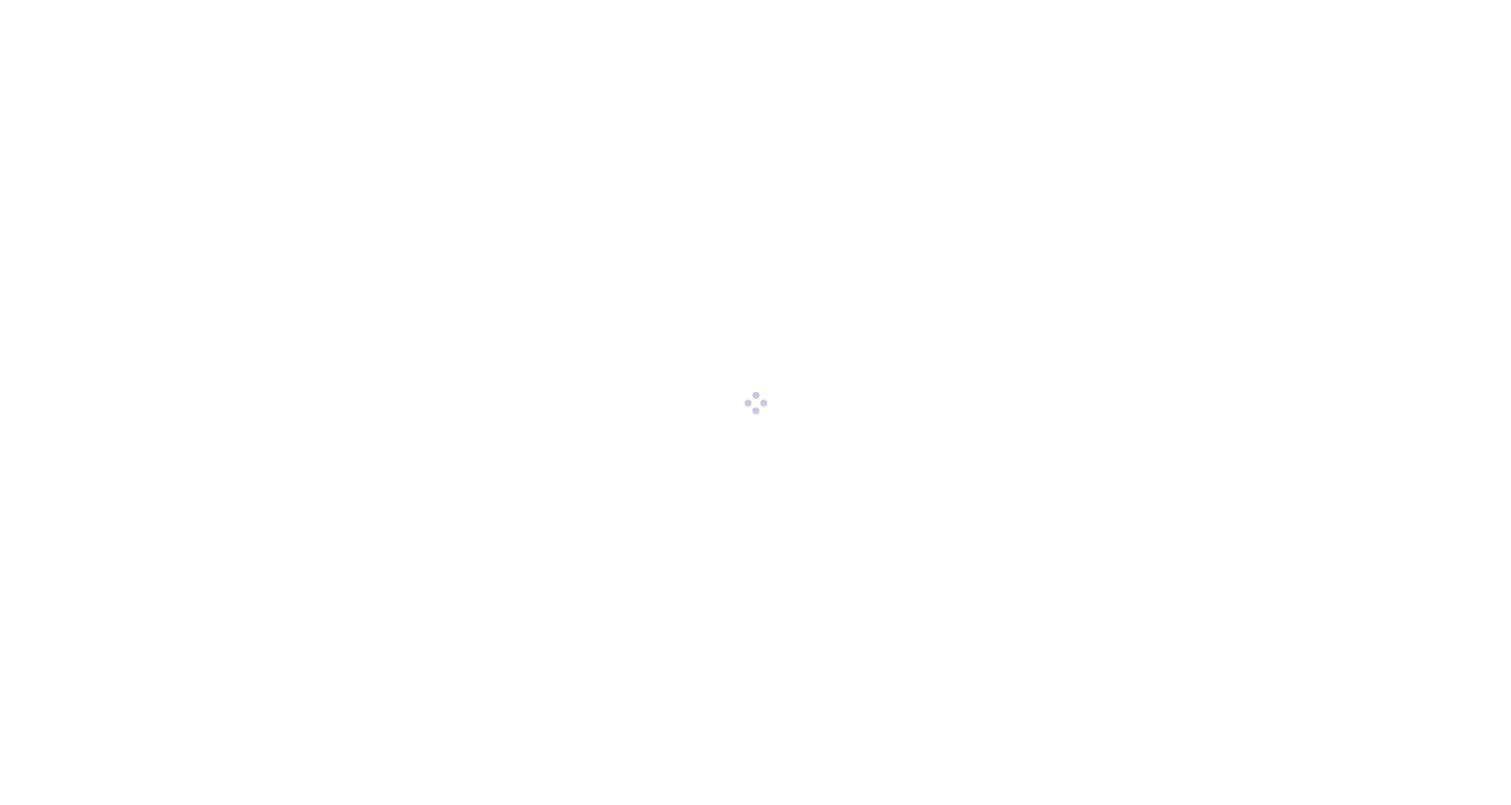 scroll, scrollTop: 0, scrollLeft: 0, axis: both 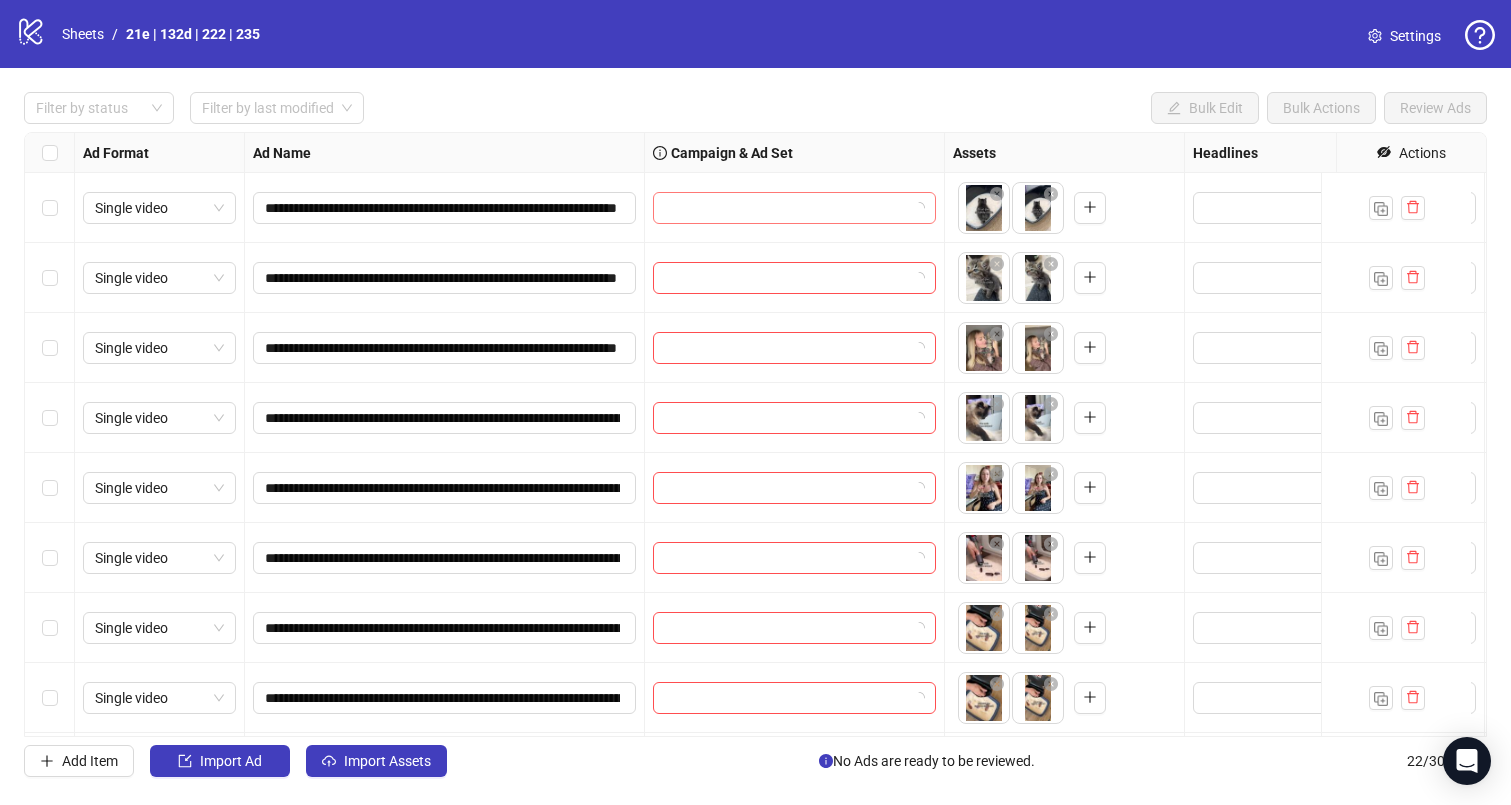 click 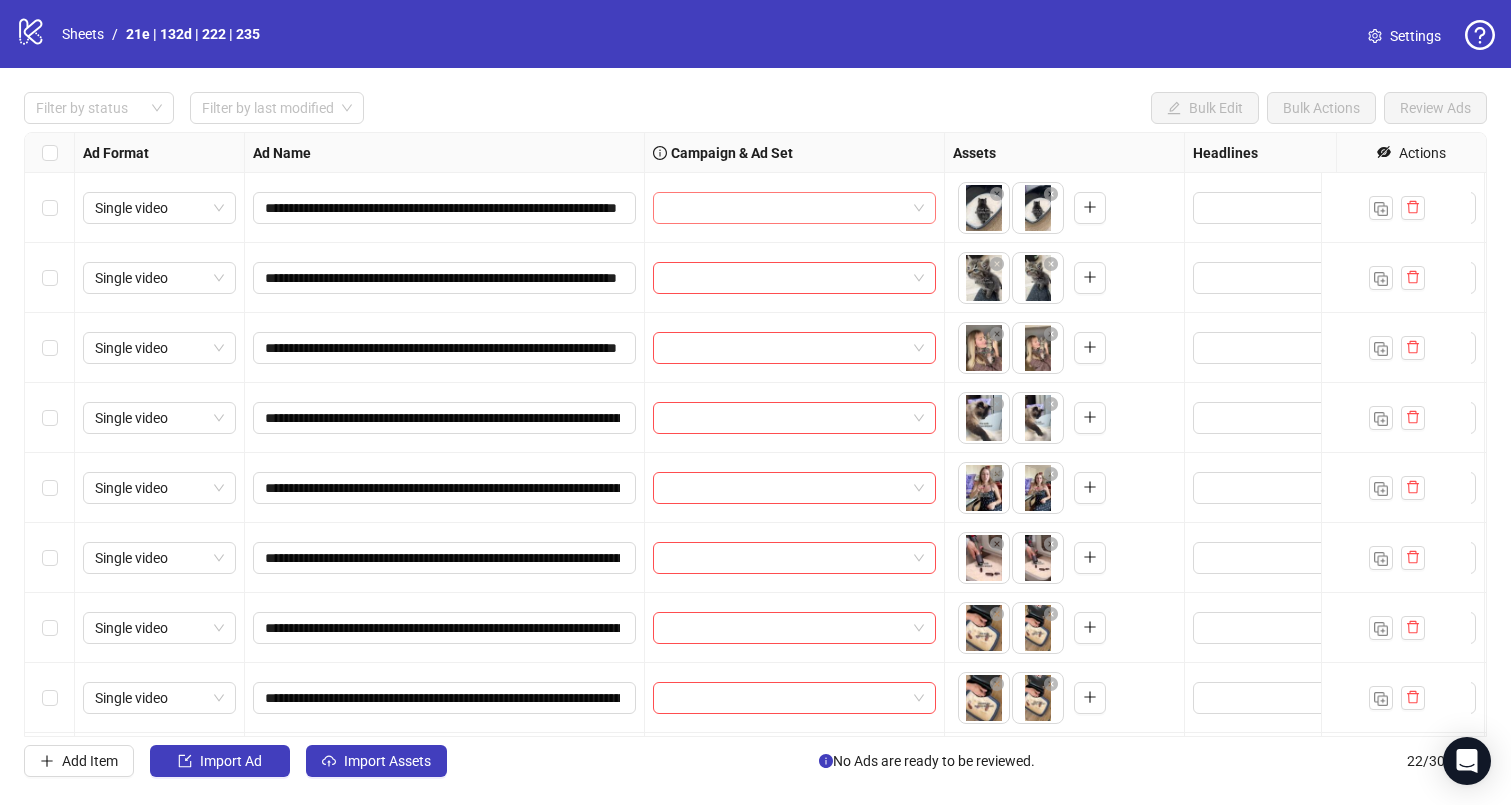 click at bounding box center (794, 208) 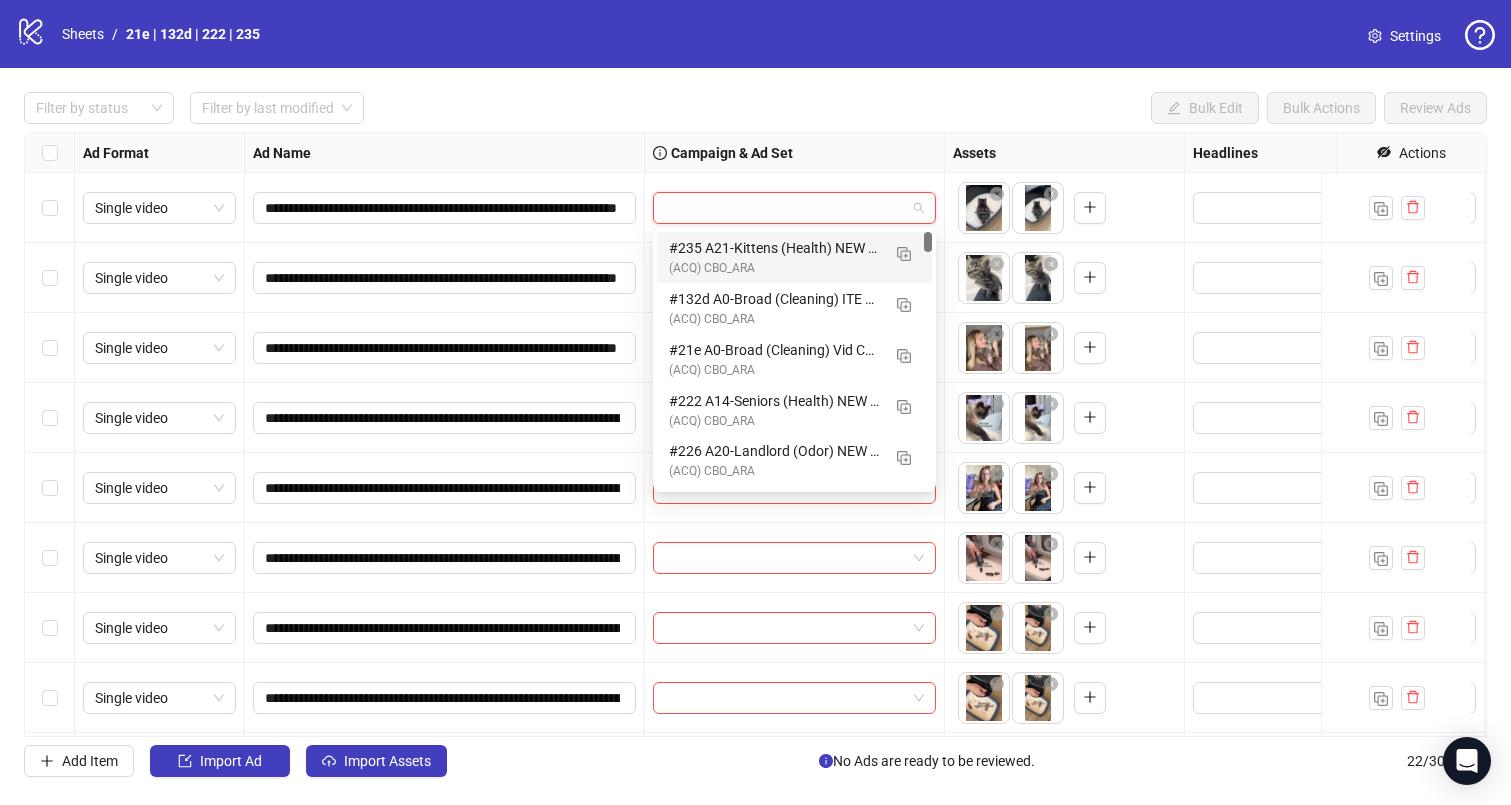 click on "#235 A21-Kittens (Health) NEW Vid - 072125 M20" at bounding box center [774, 248] 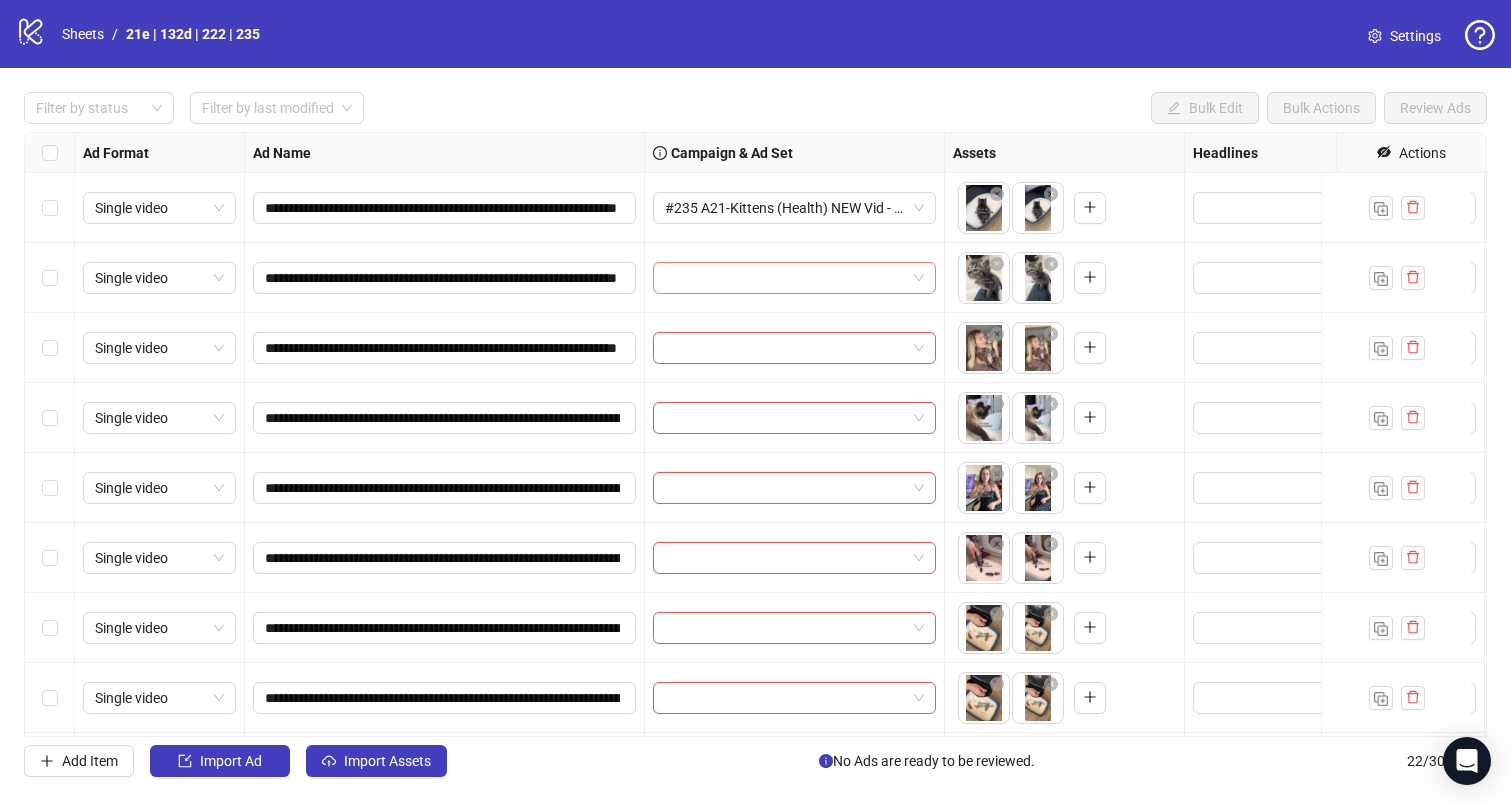click at bounding box center [785, 278] 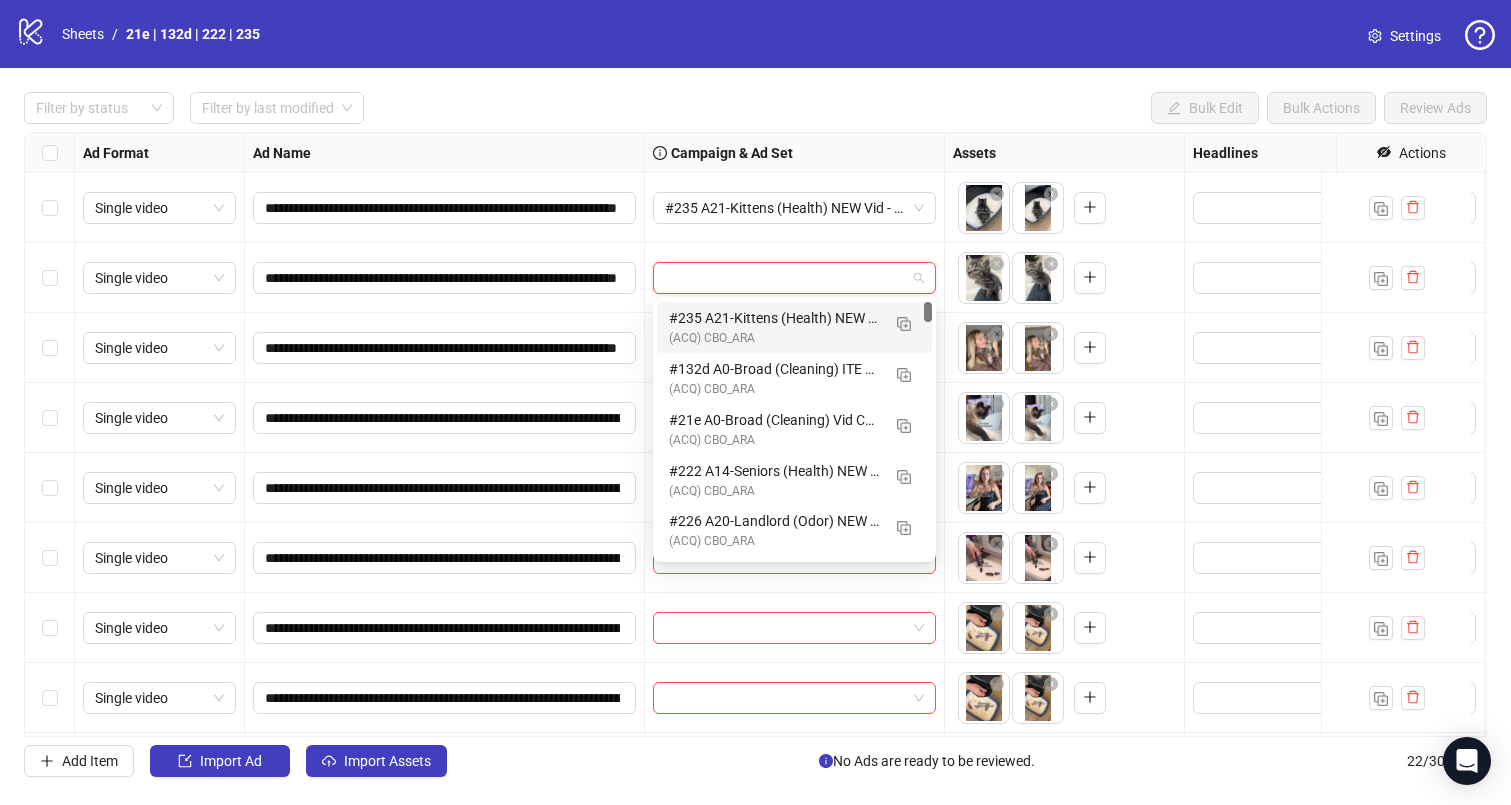 click on "#235 A21-Kittens (Health) NEW Vid - 072125 M20" at bounding box center [774, 318] 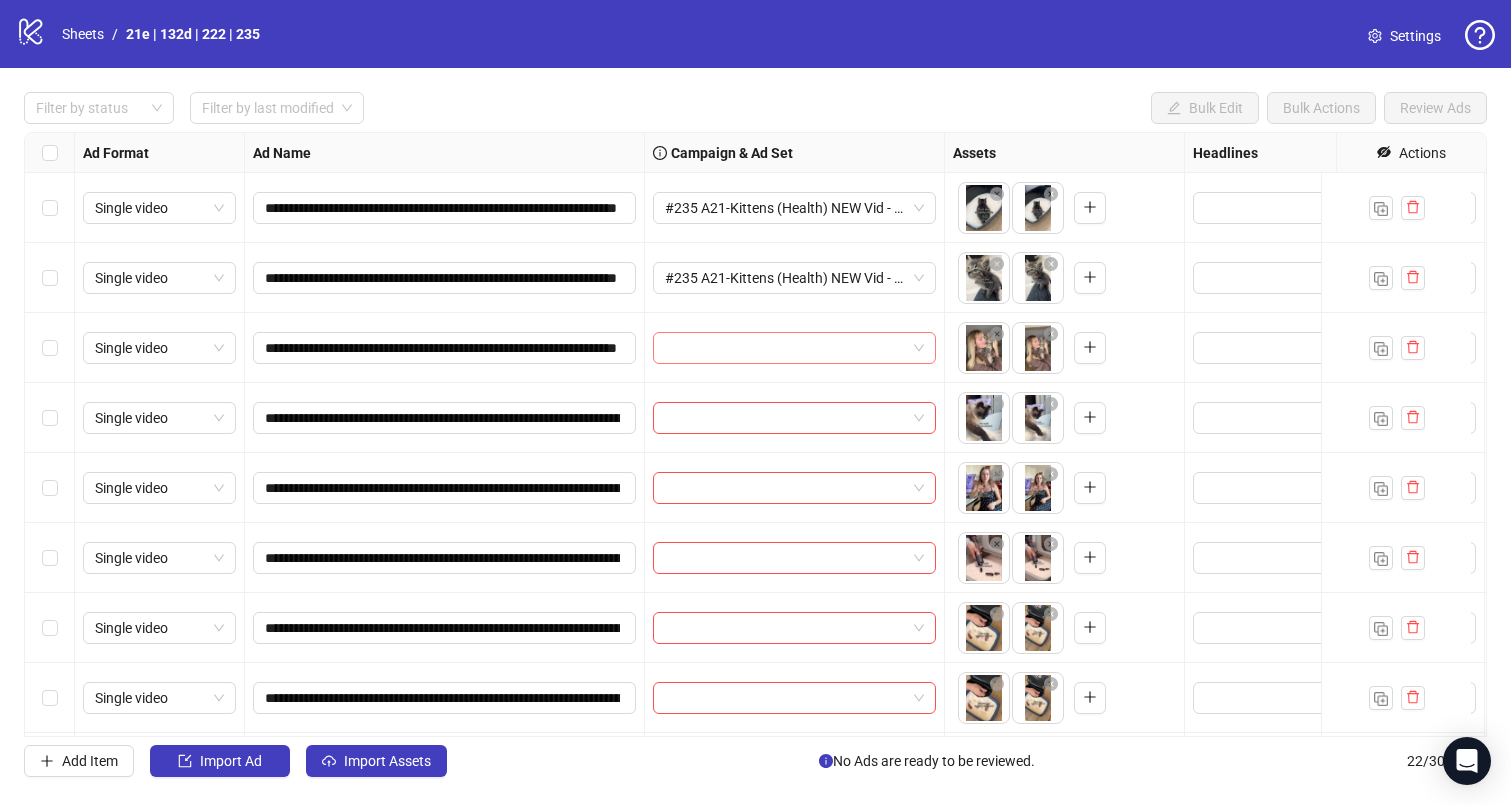 drag, startPoint x: 782, startPoint y: 341, endPoint x: 776, endPoint y: 353, distance: 13.416408 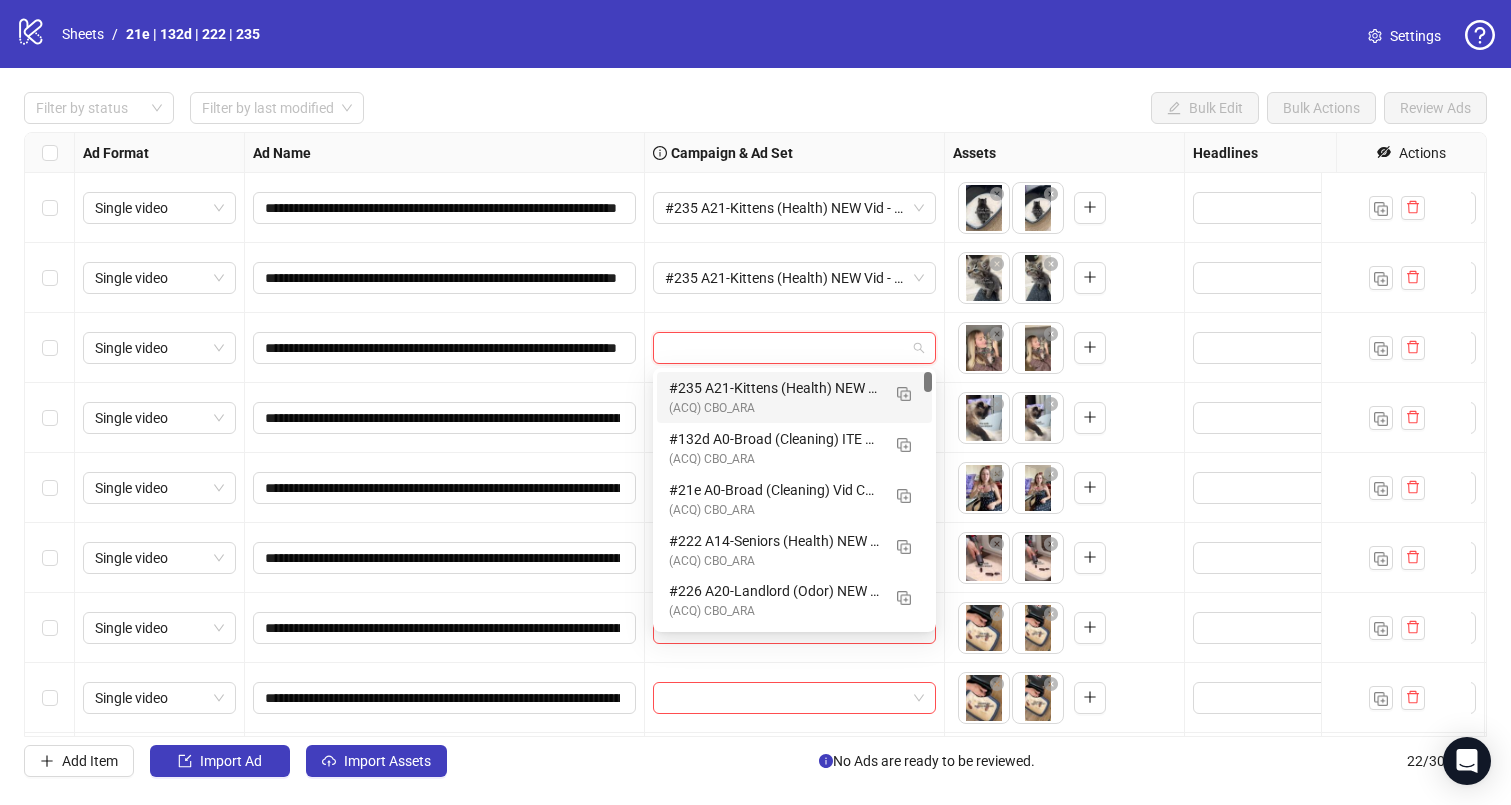 click on "#235 A21-Kittens (Health) NEW Vid - 072125 M20" at bounding box center [774, 388] 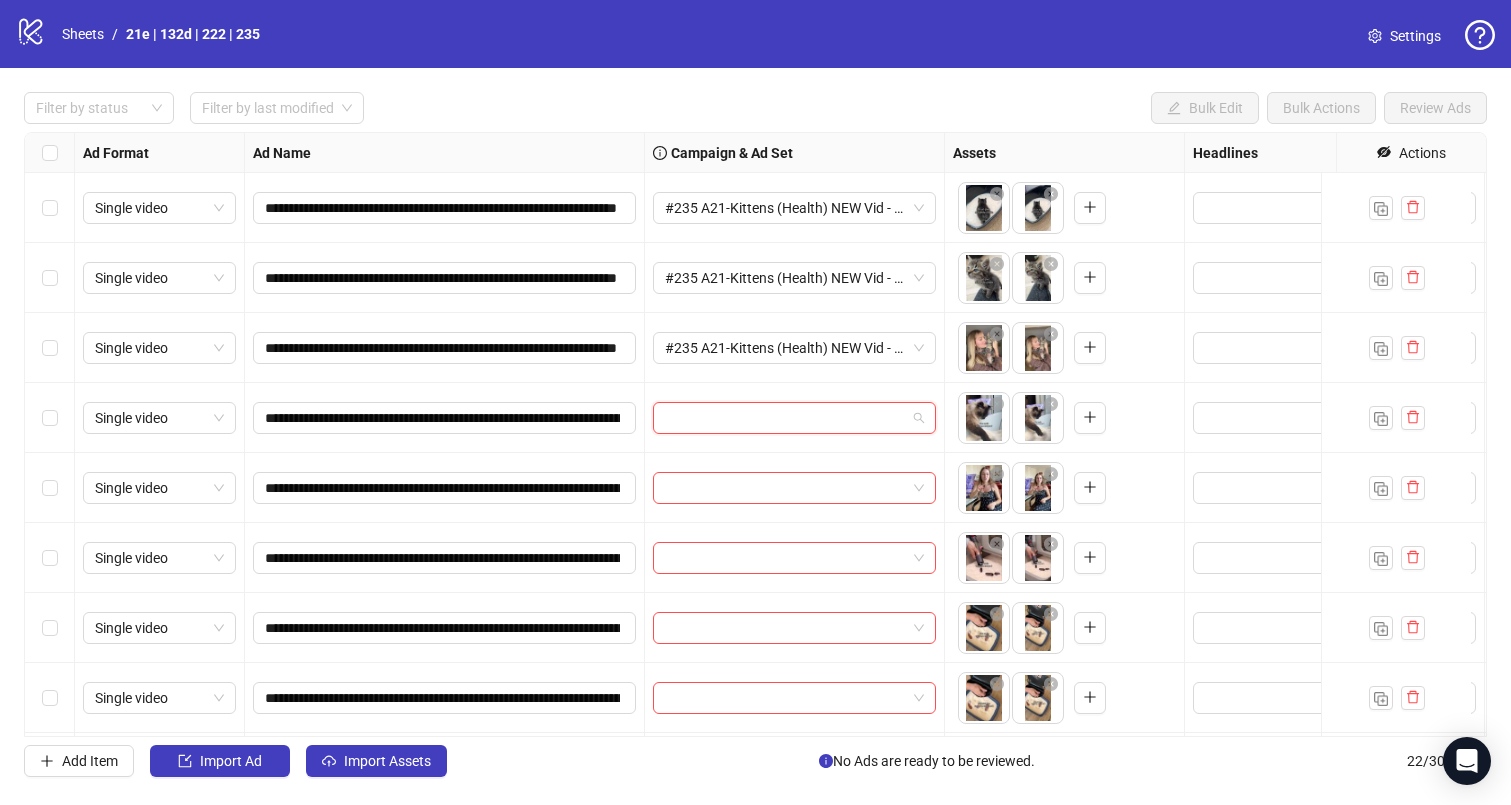 click at bounding box center [785, 418] 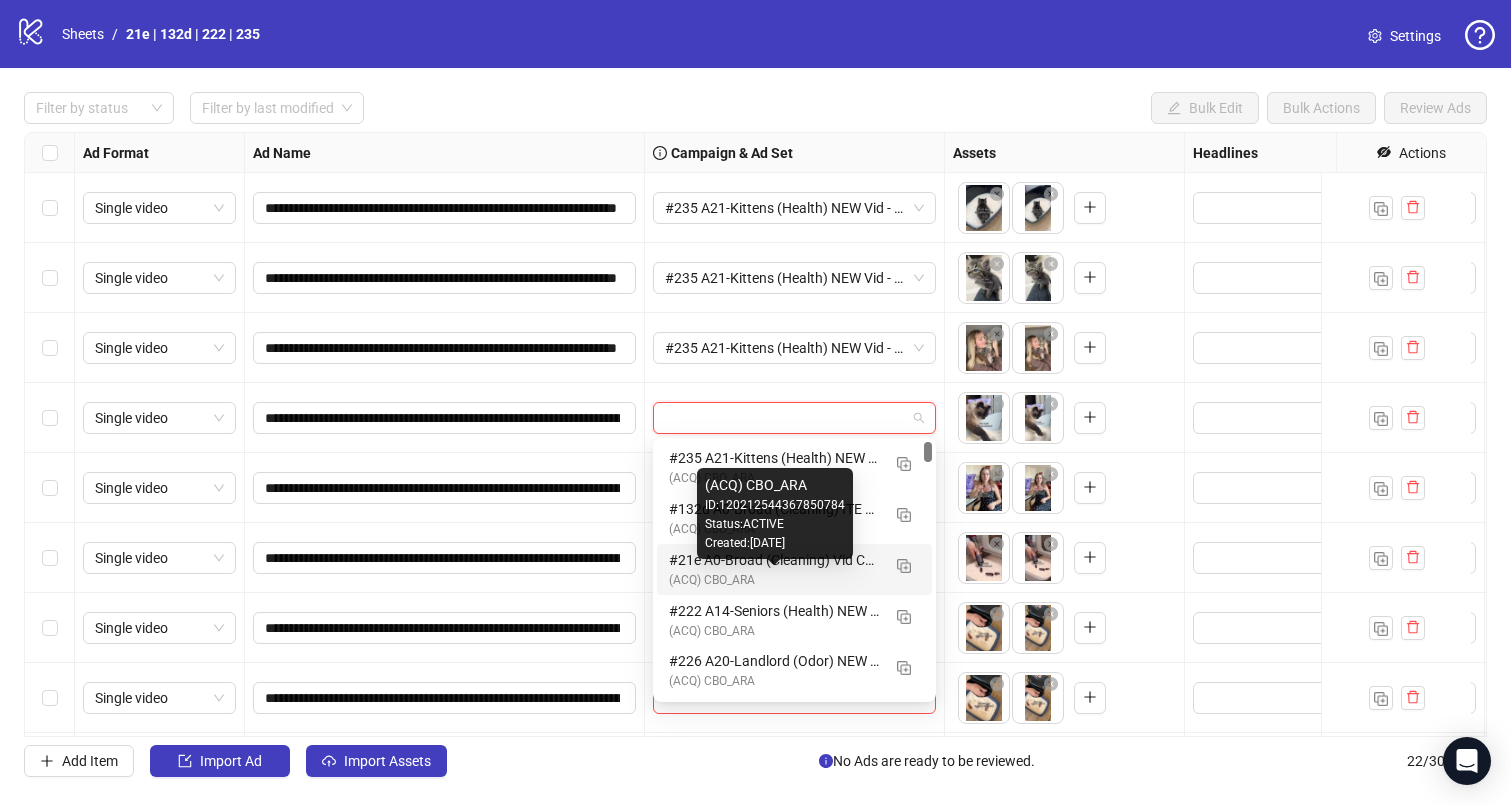 click on "(ACQ) CBO_ARA" at bounding box center [774, 580] 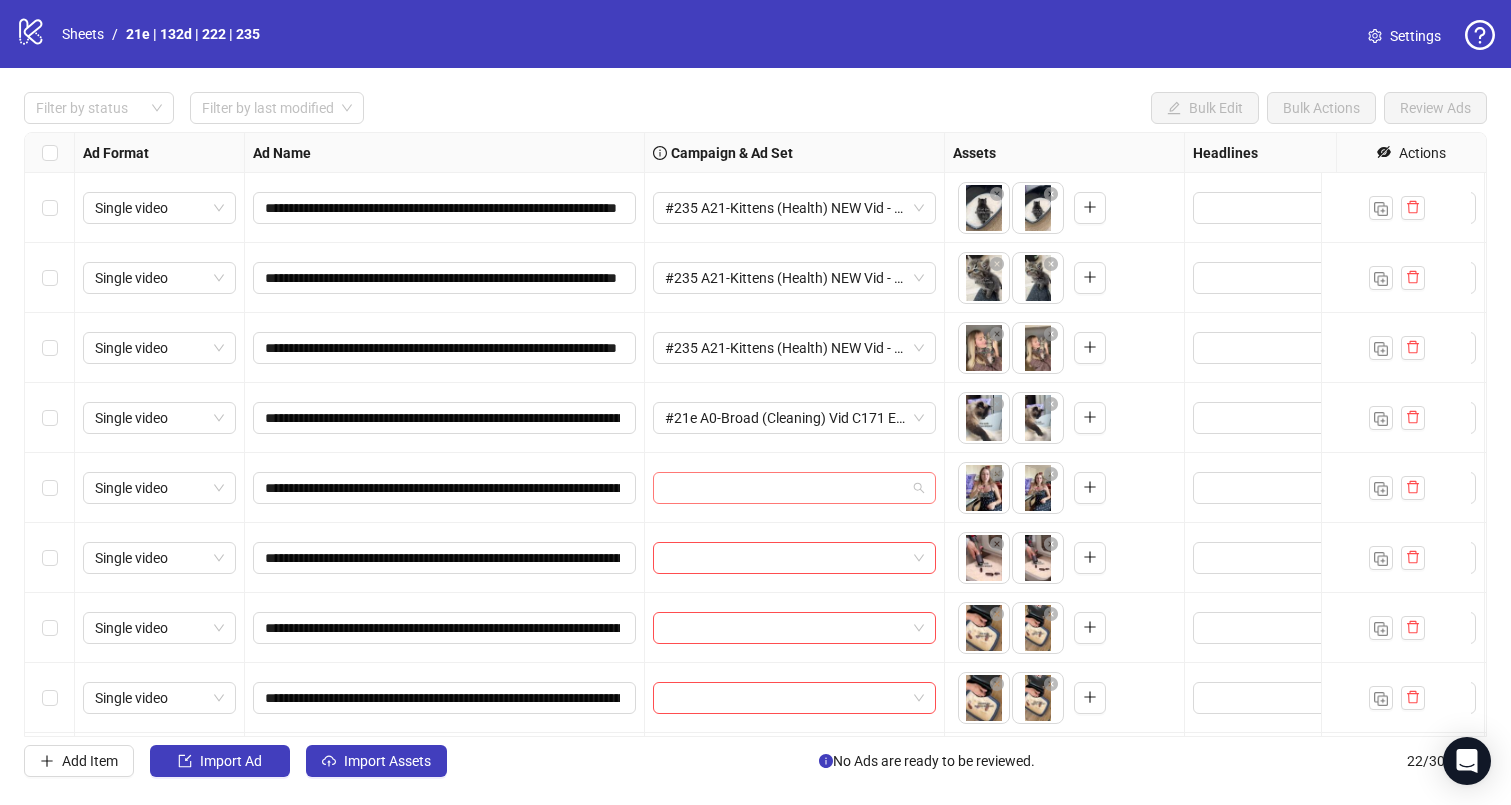 click at bounding box center [794, 488] 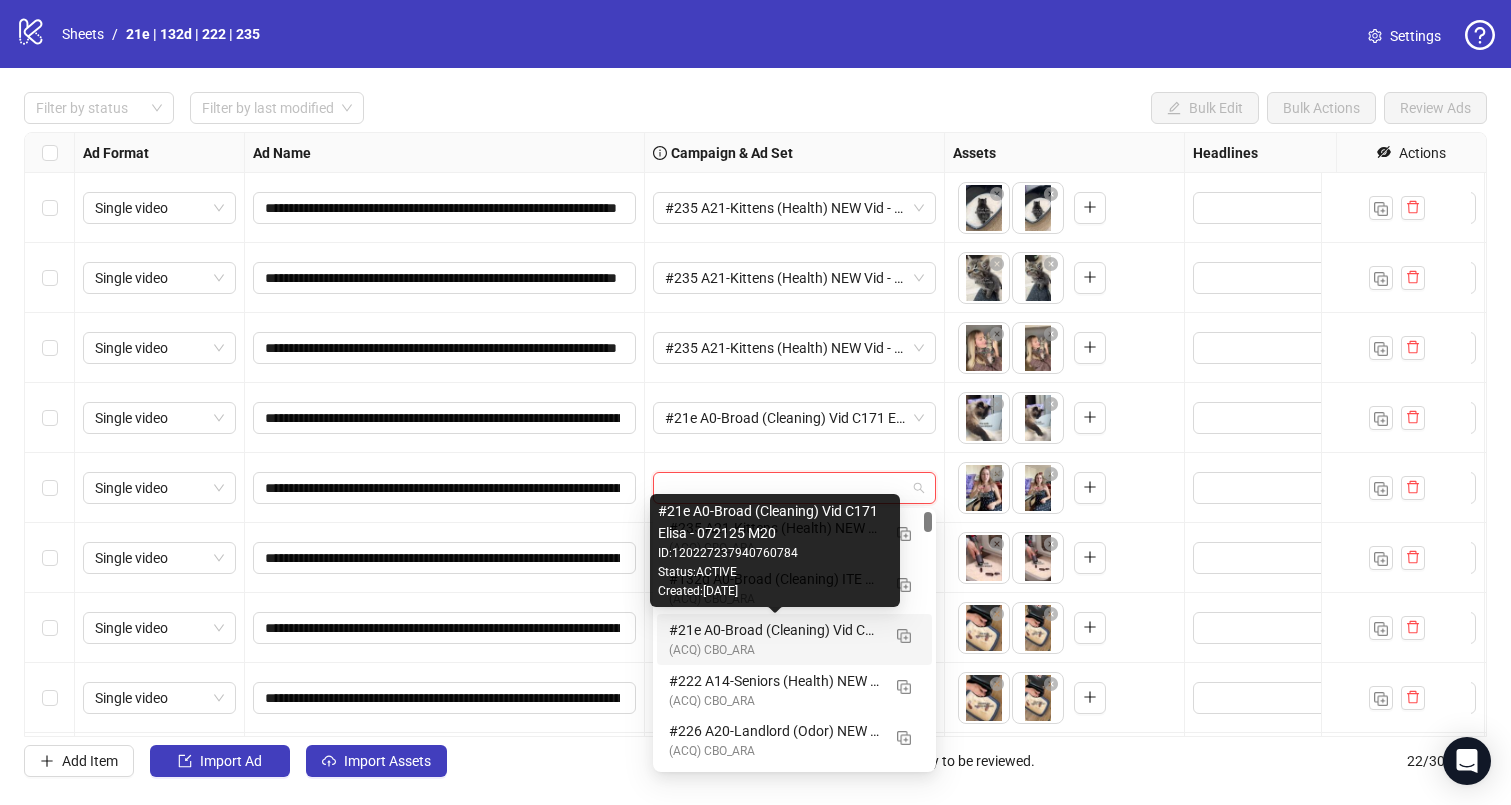 click on "#21e A0-Broad (Cleaning) Vid C171 Elisa - 072125 M20" at bounding box center (774, 630) 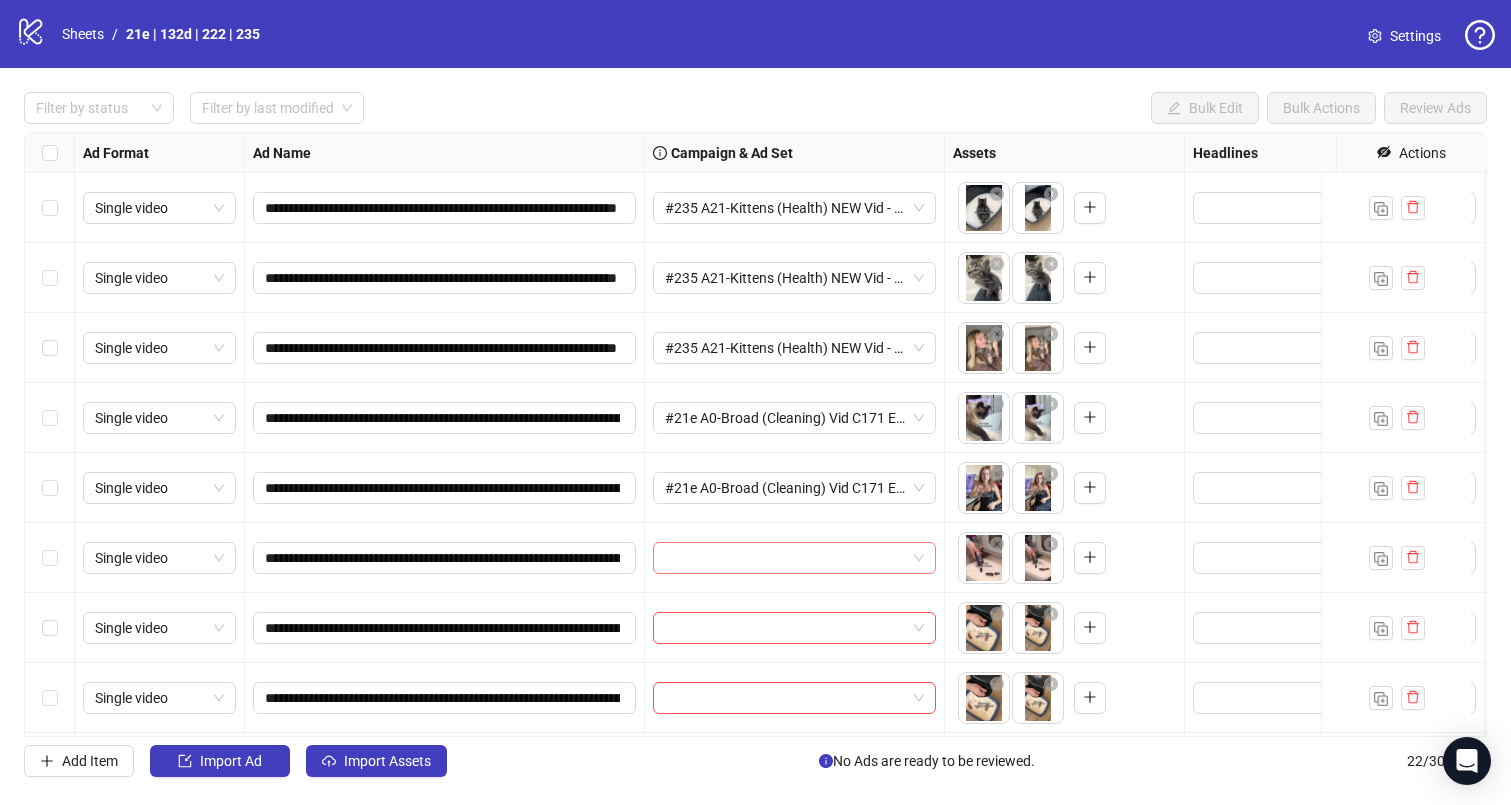 click at bounding box center [785, 558] 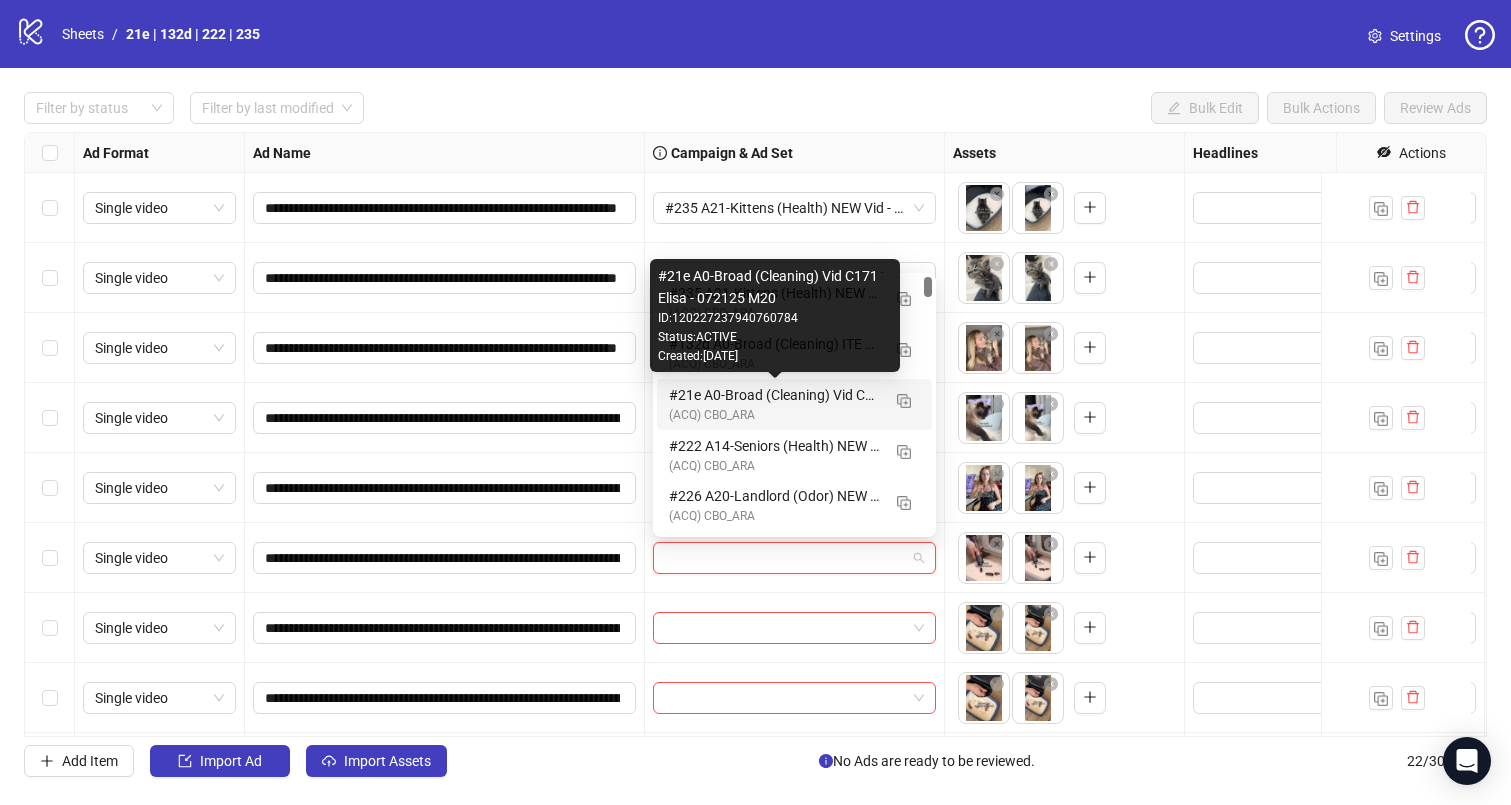click on "#21e A0-Broad (Cleaning) Vid C171 Elisa - 072125 M20" at bounding box center [774, 395] 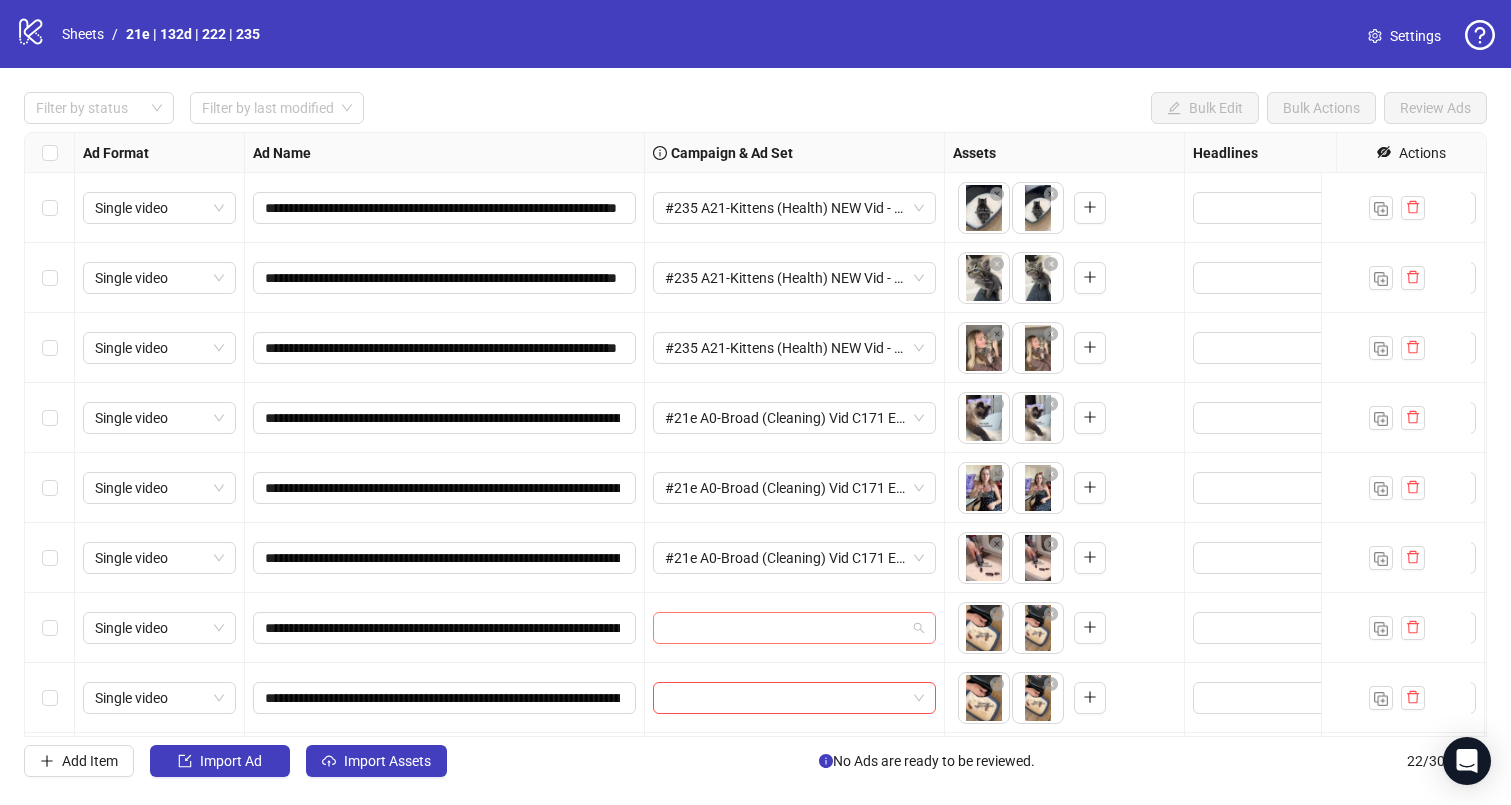click at bounding box center [785, 628] 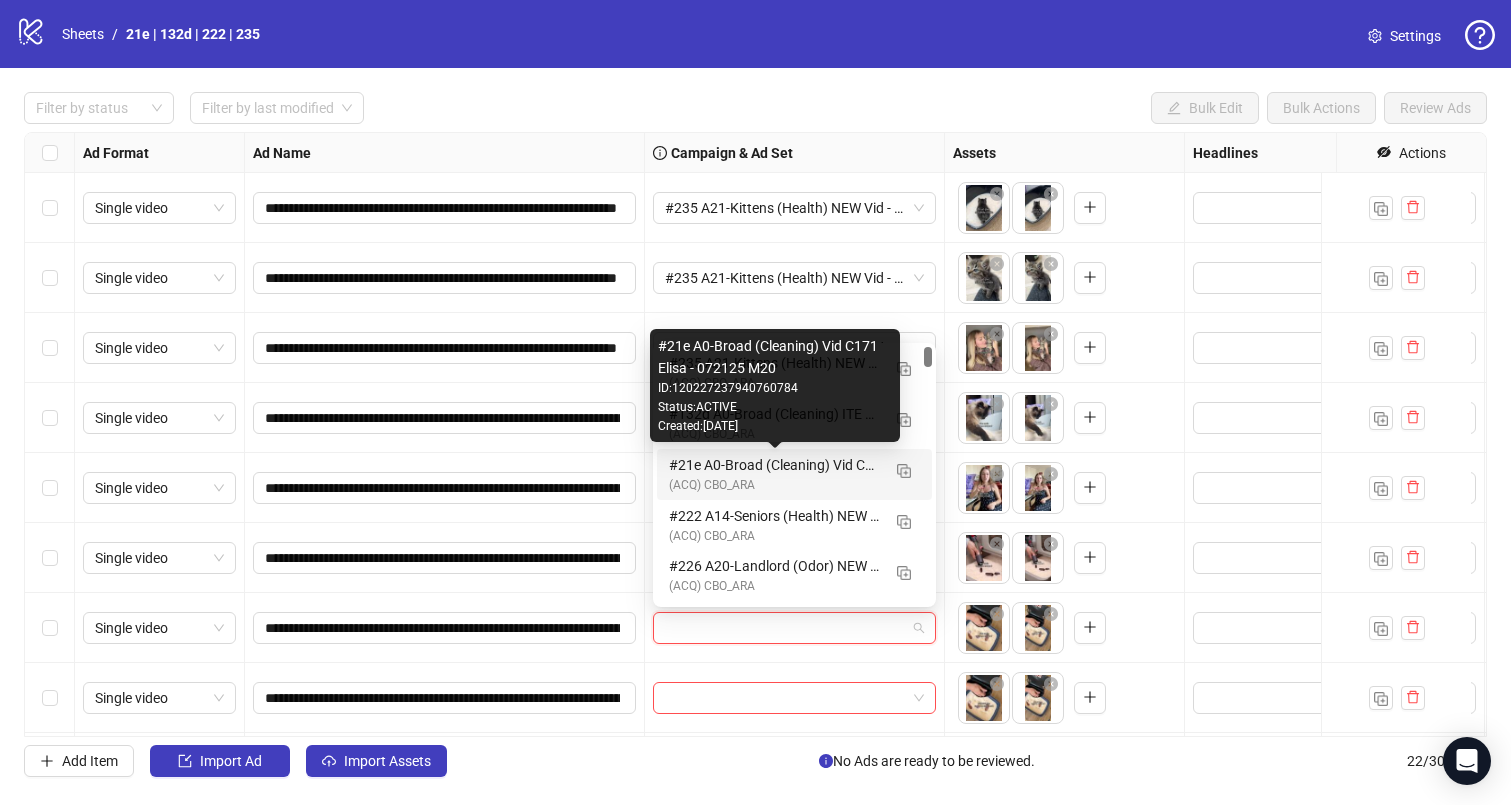 click on "#21e A0-Broad (Cleaning) Vid C171 Elisa - 072125 M20" at bounding box center [774, 465] 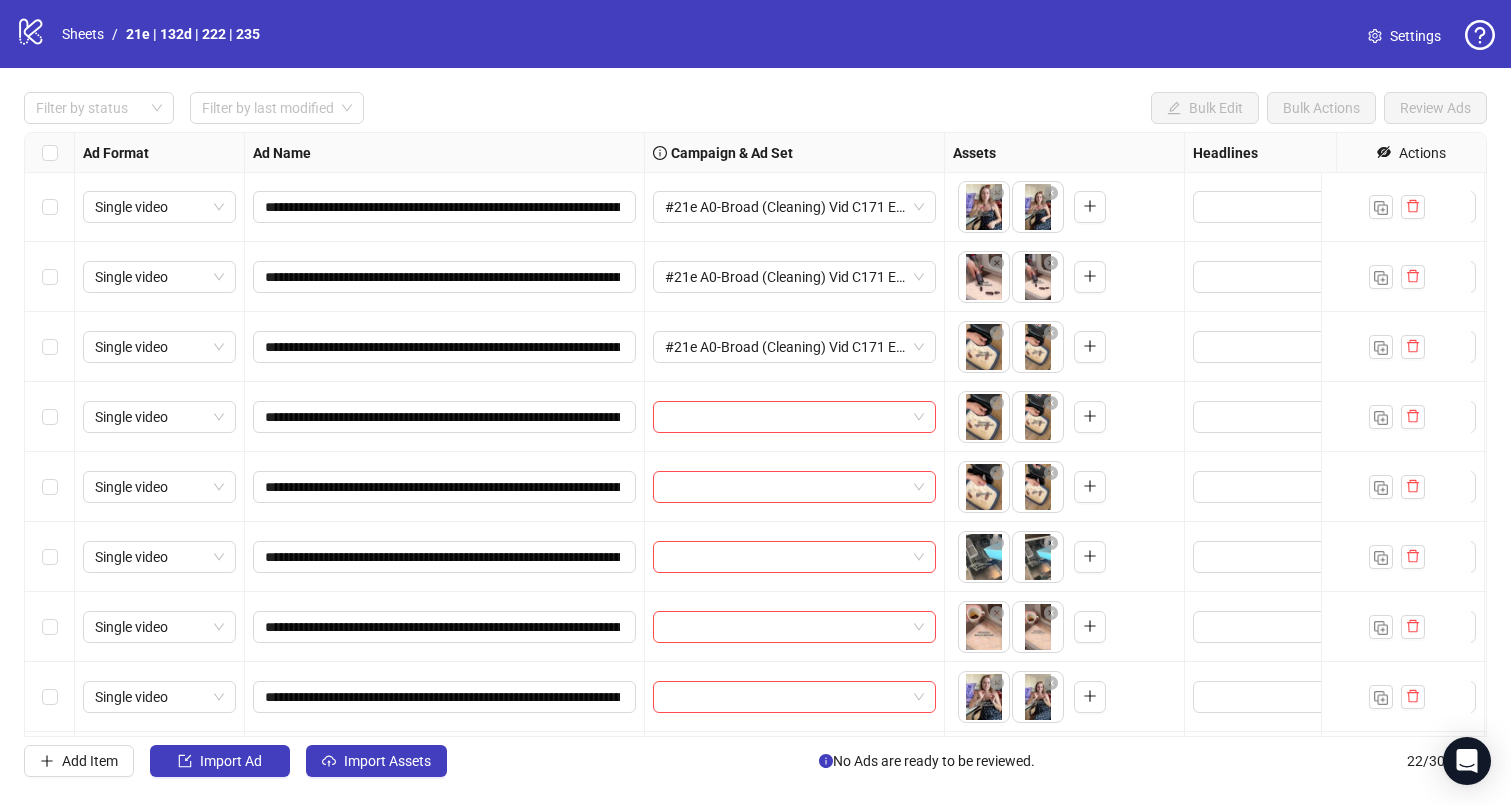 scroll, scrollTop: 381, scrollLeft: 0, axis: vertical 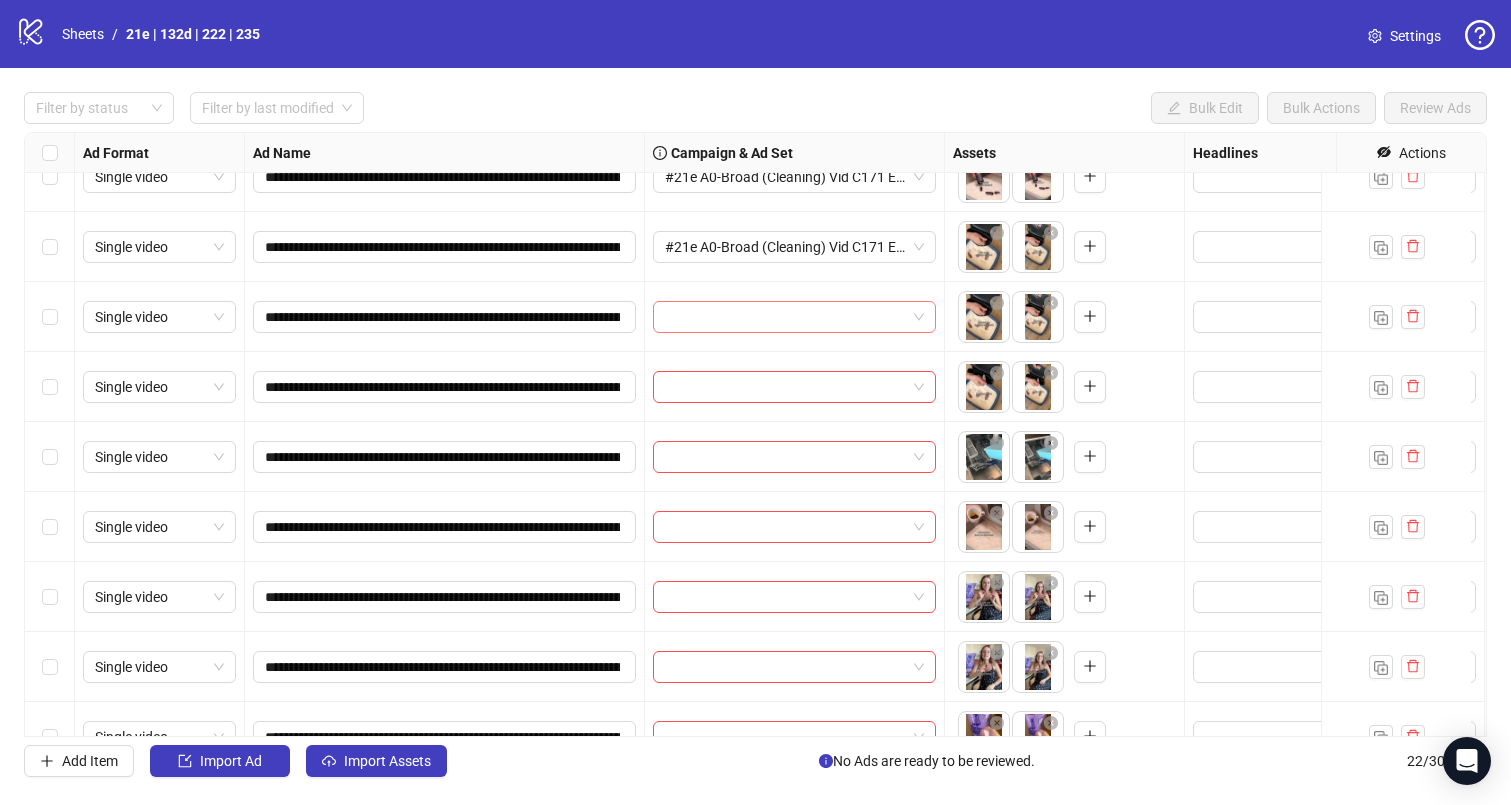 click at bounding box center (785, 317) 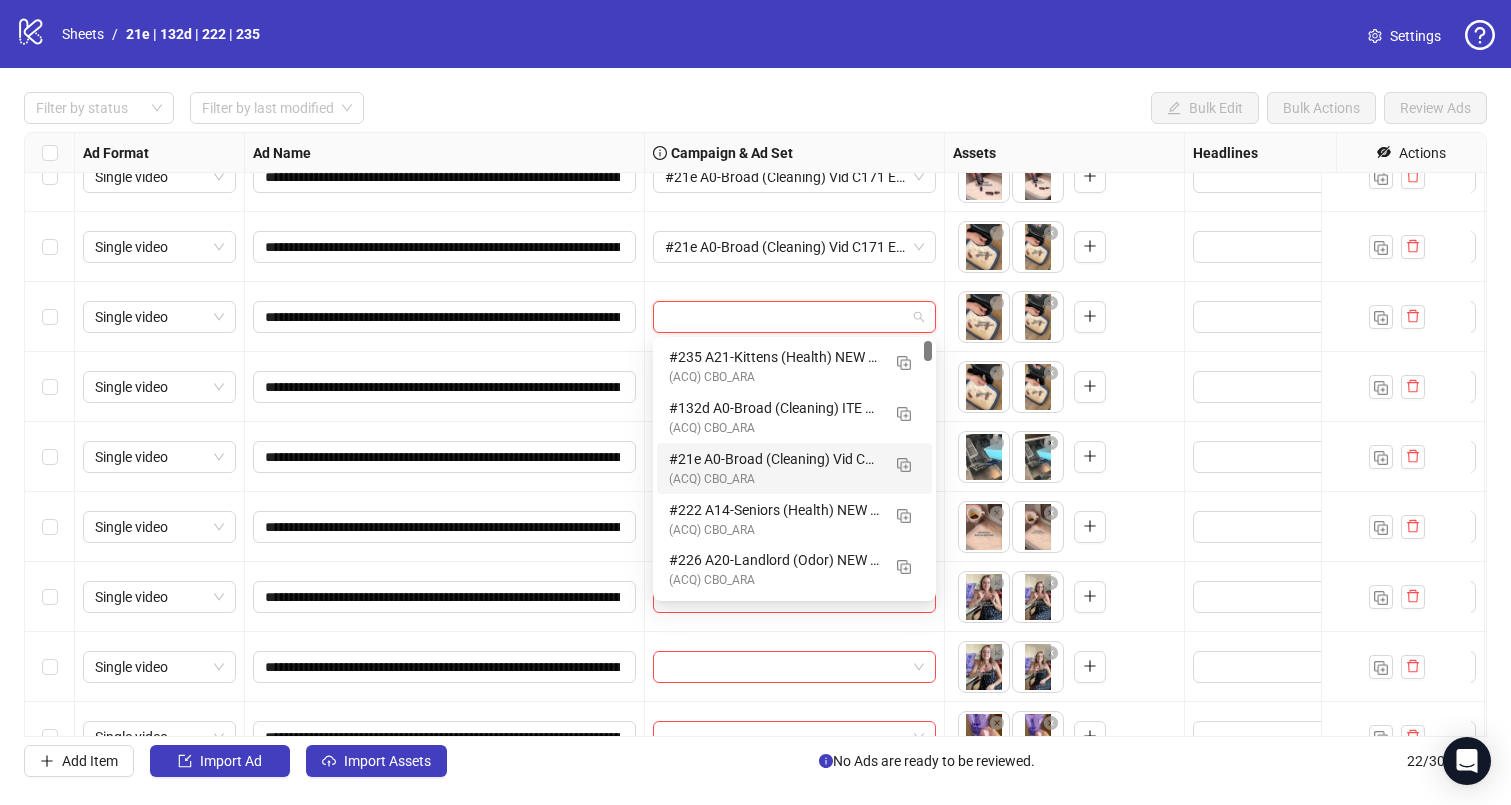 click on "#21e A0-Broad (Cleaning) Vid C171 Elisa - 072125 M20" at bounding box center (774, 459) 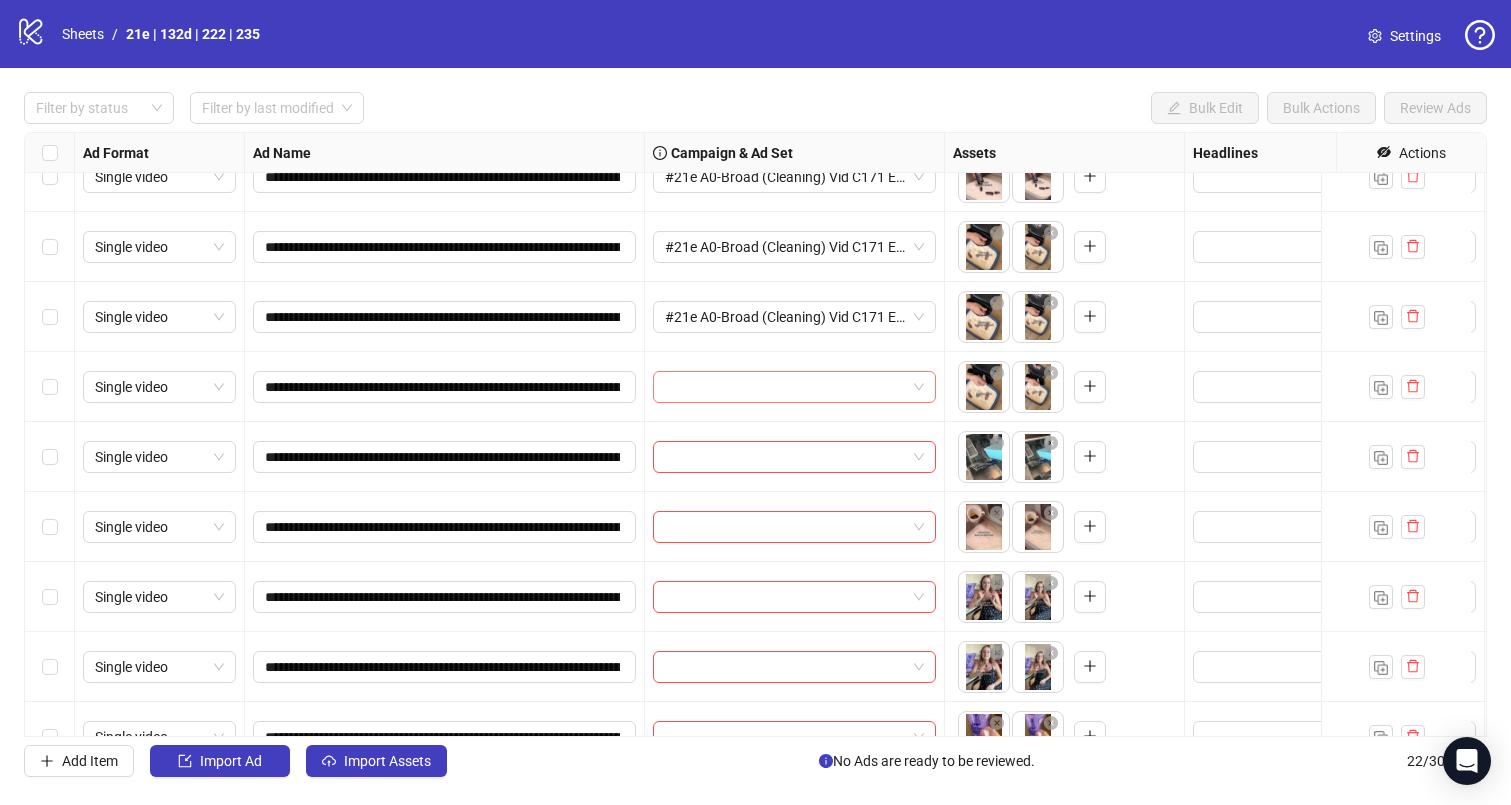 click at bounding box center [785, 387] 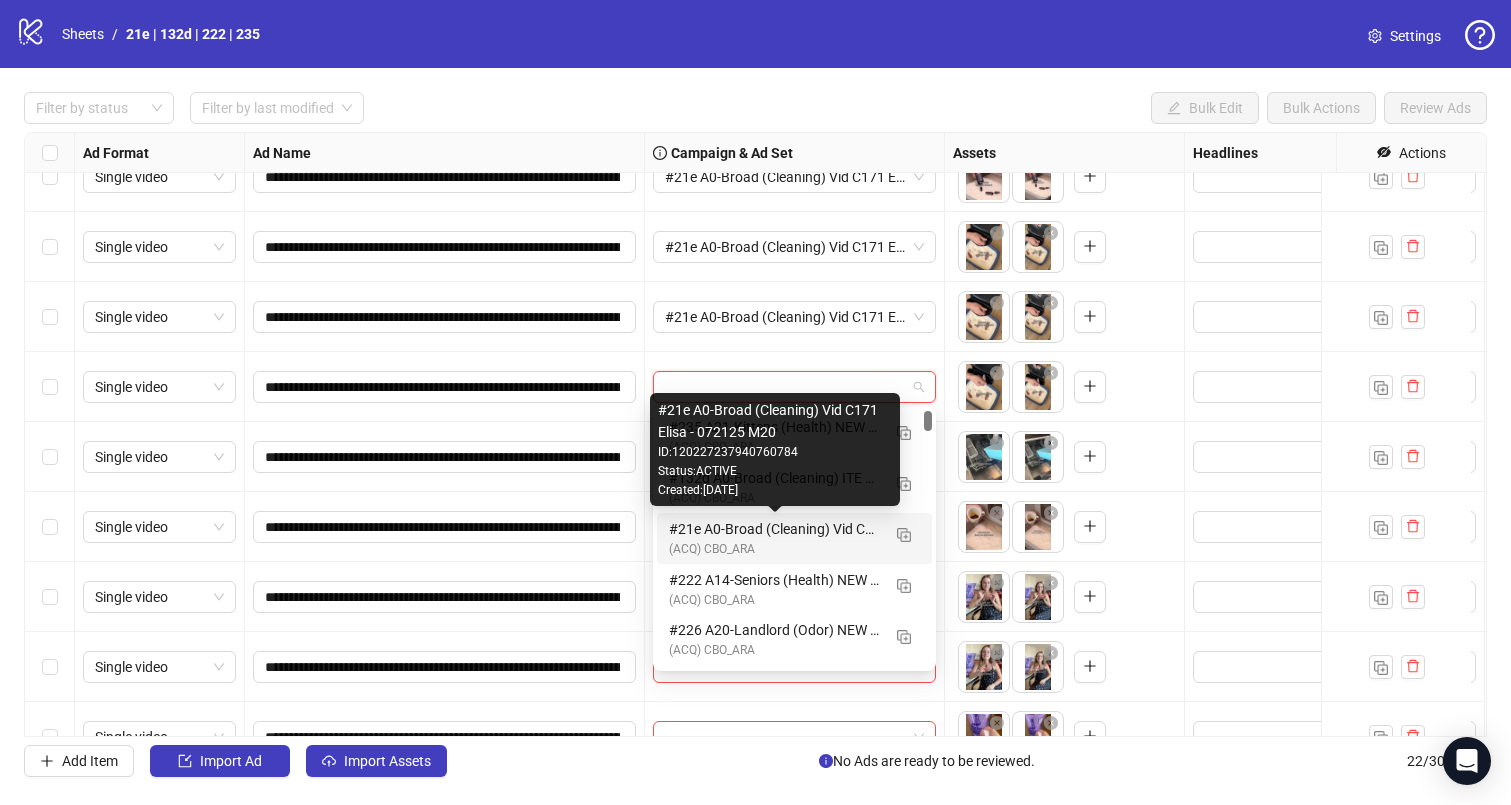 click on "#21e A0-Broad (Cleaning) Vid C171 Elisa - 072125 M20" at bounding box center (774, 529) 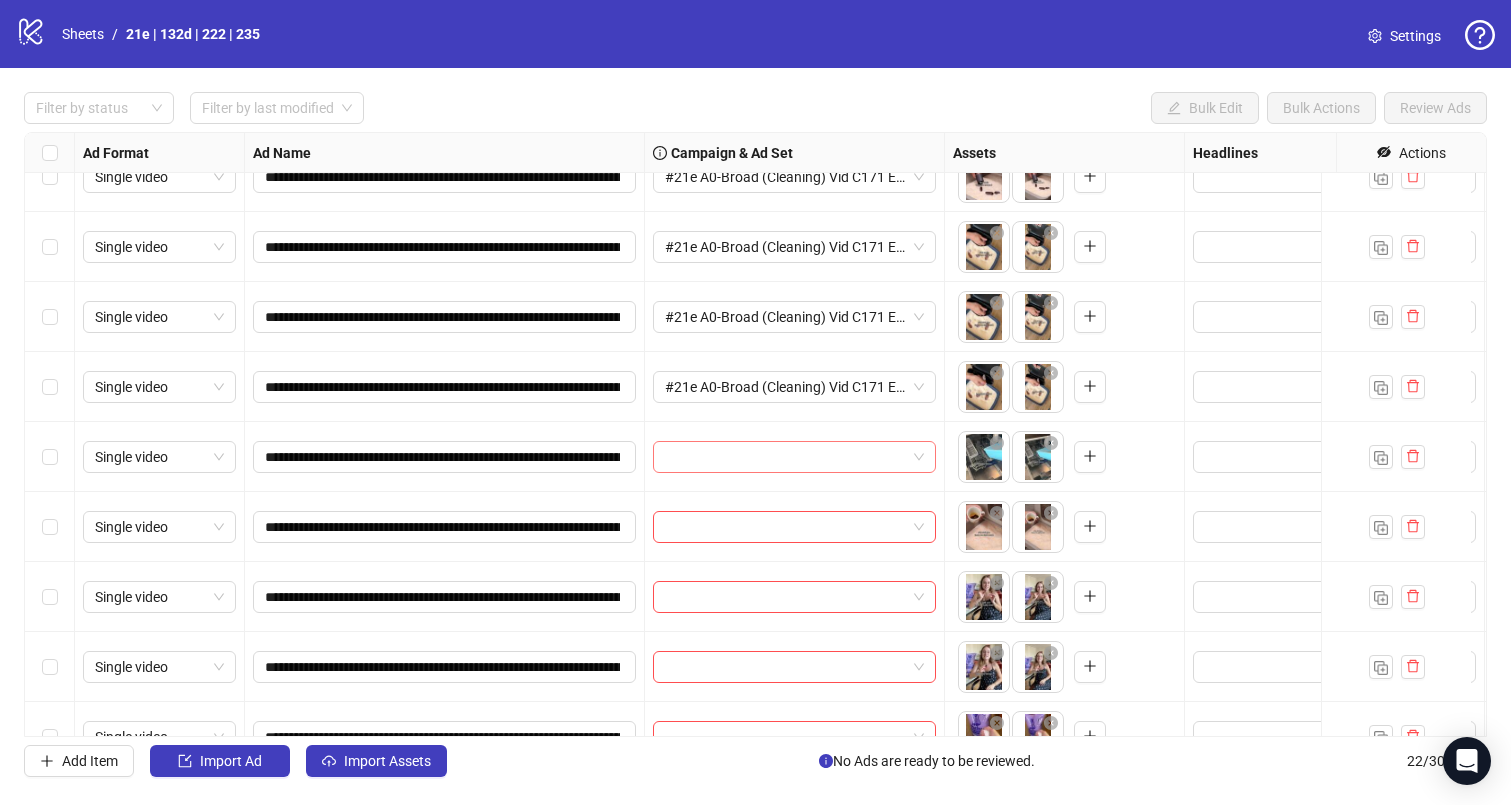 click at bounding box center [785, 457] 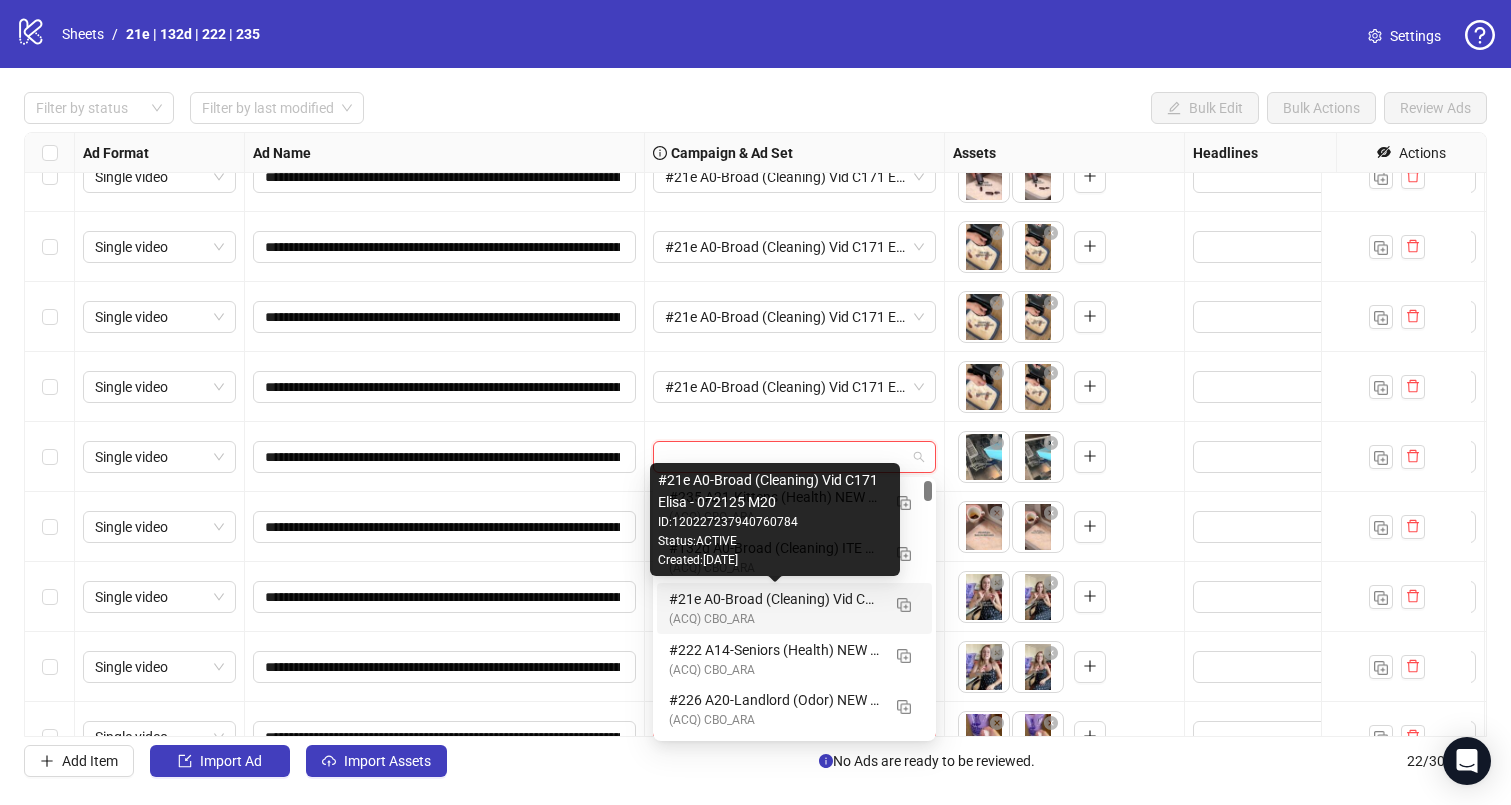 click on "(ACQ) CBO_ARA" at bounding box center [774, 619] 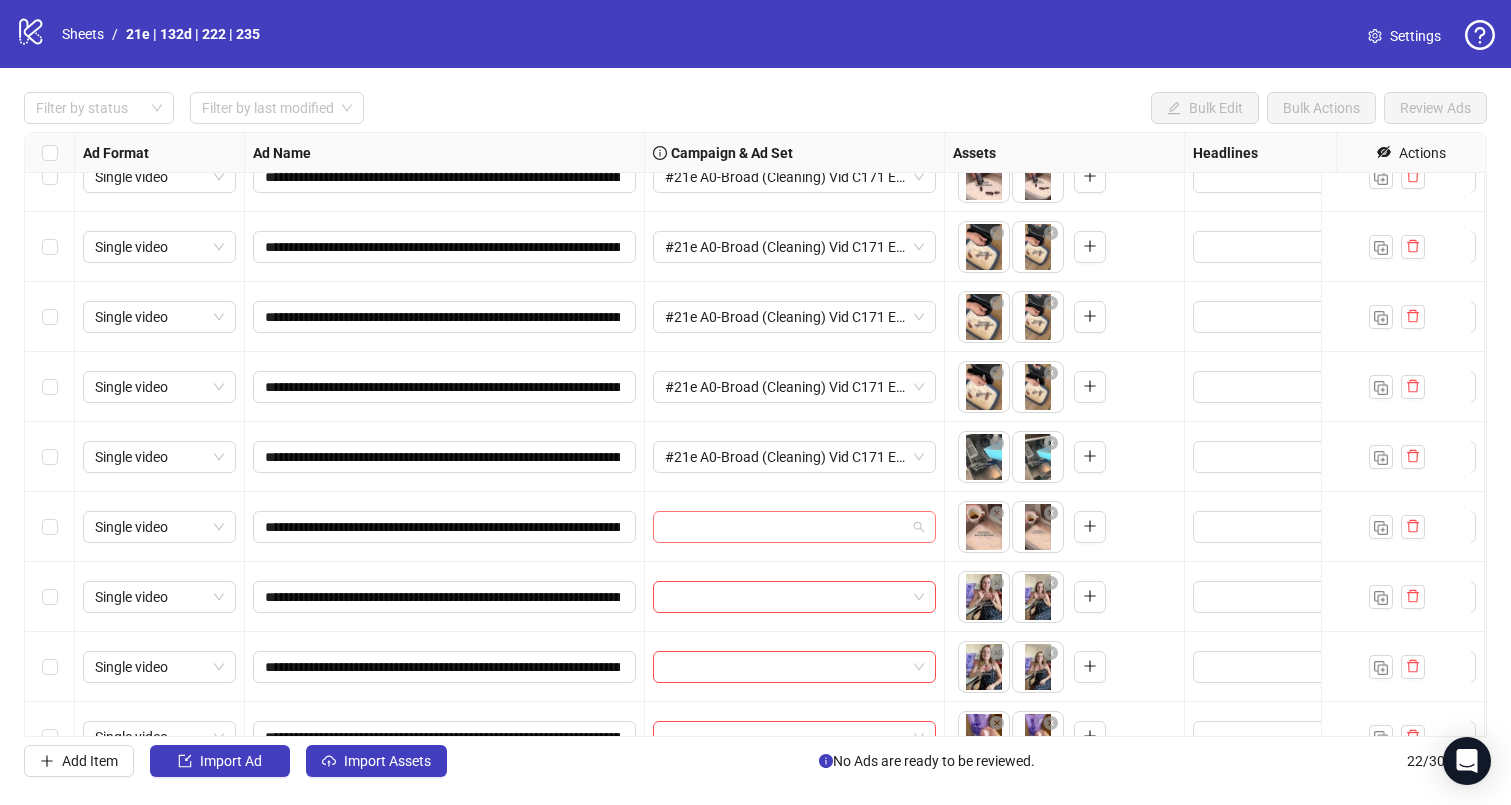 drag, startPoint x: 732, startPoint y: 529, endPoint x: 739, endPoint y: 566, distance: 37.65634 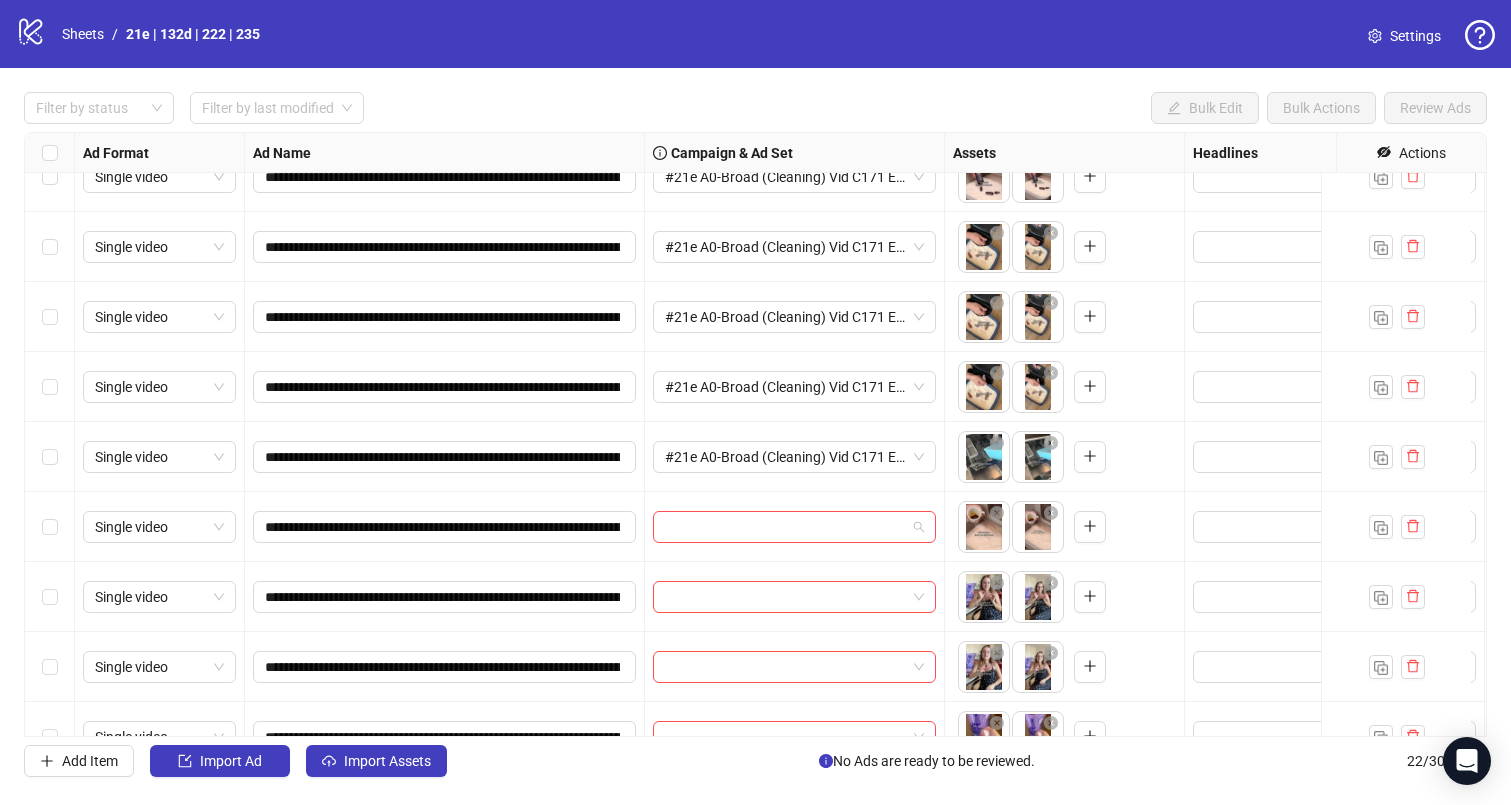 click at bounding box center (785, 527) 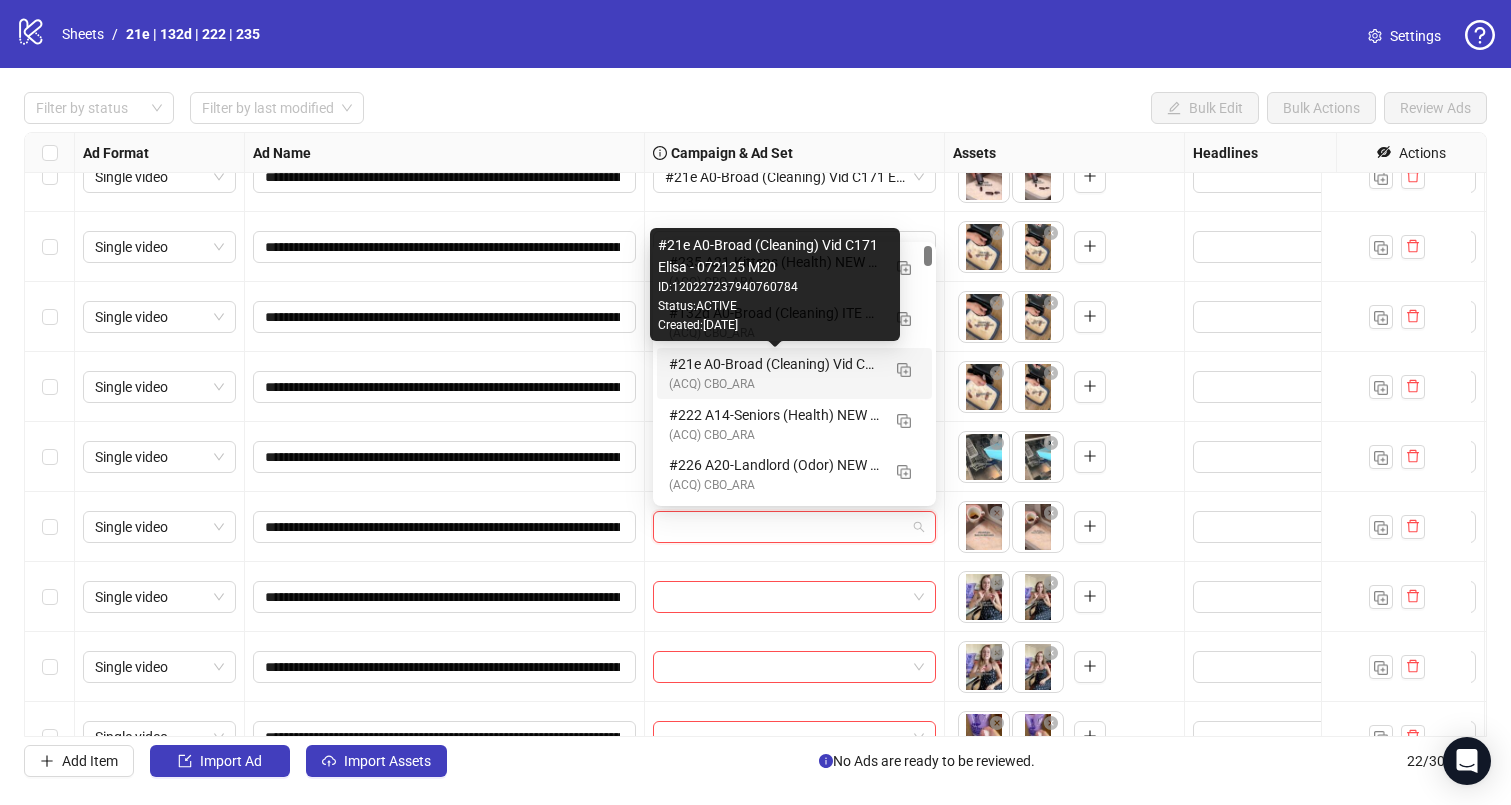 click on "#21e A0-Broad (Cleaning) Vid C171 Elisa - 072125 M20" at bounding box center (774, 364) 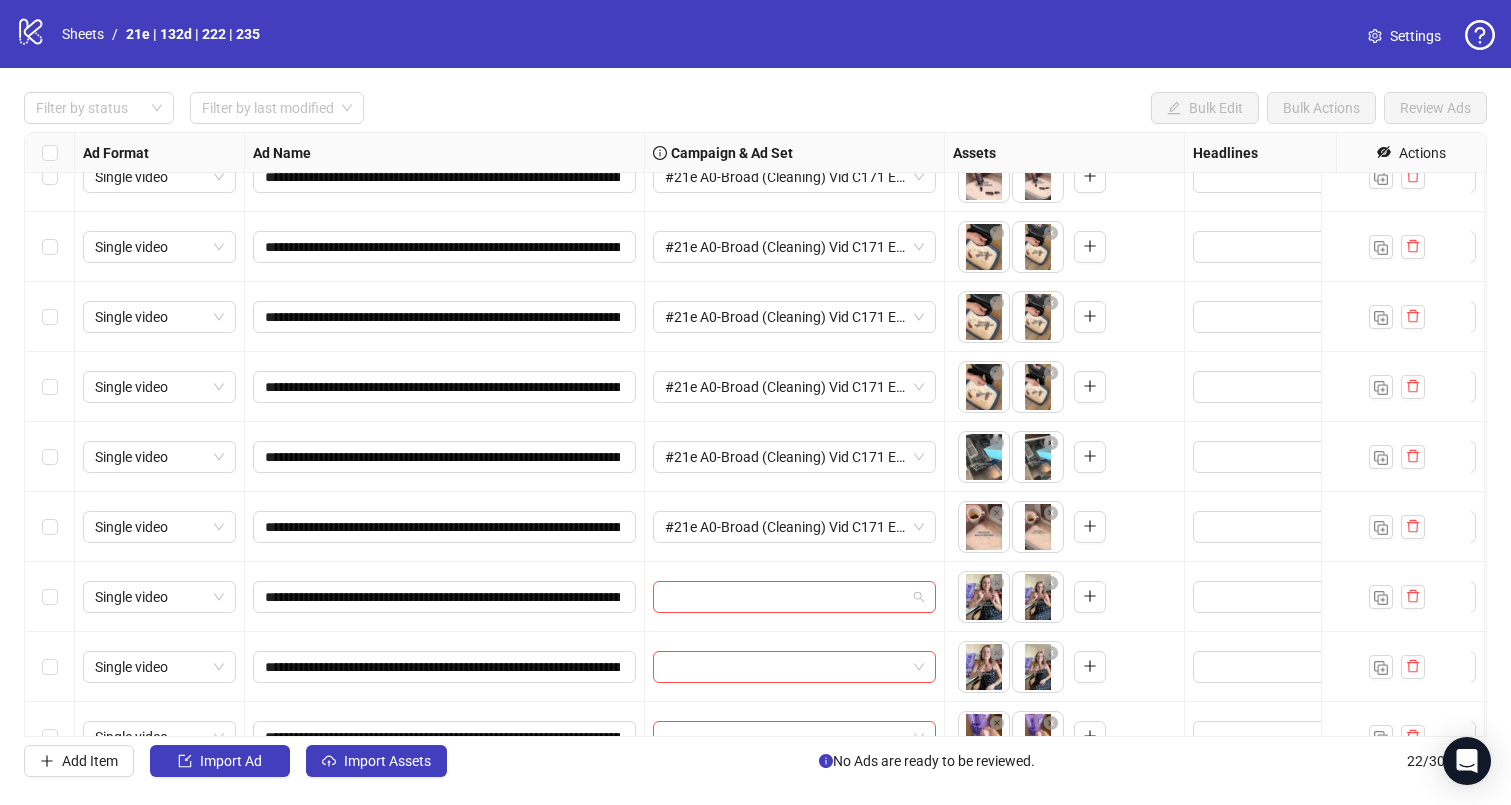 drag, startPoint x: 740, startPoint y: 602, endPoint x: 732, endPoint y: 525, distance: 77.41447 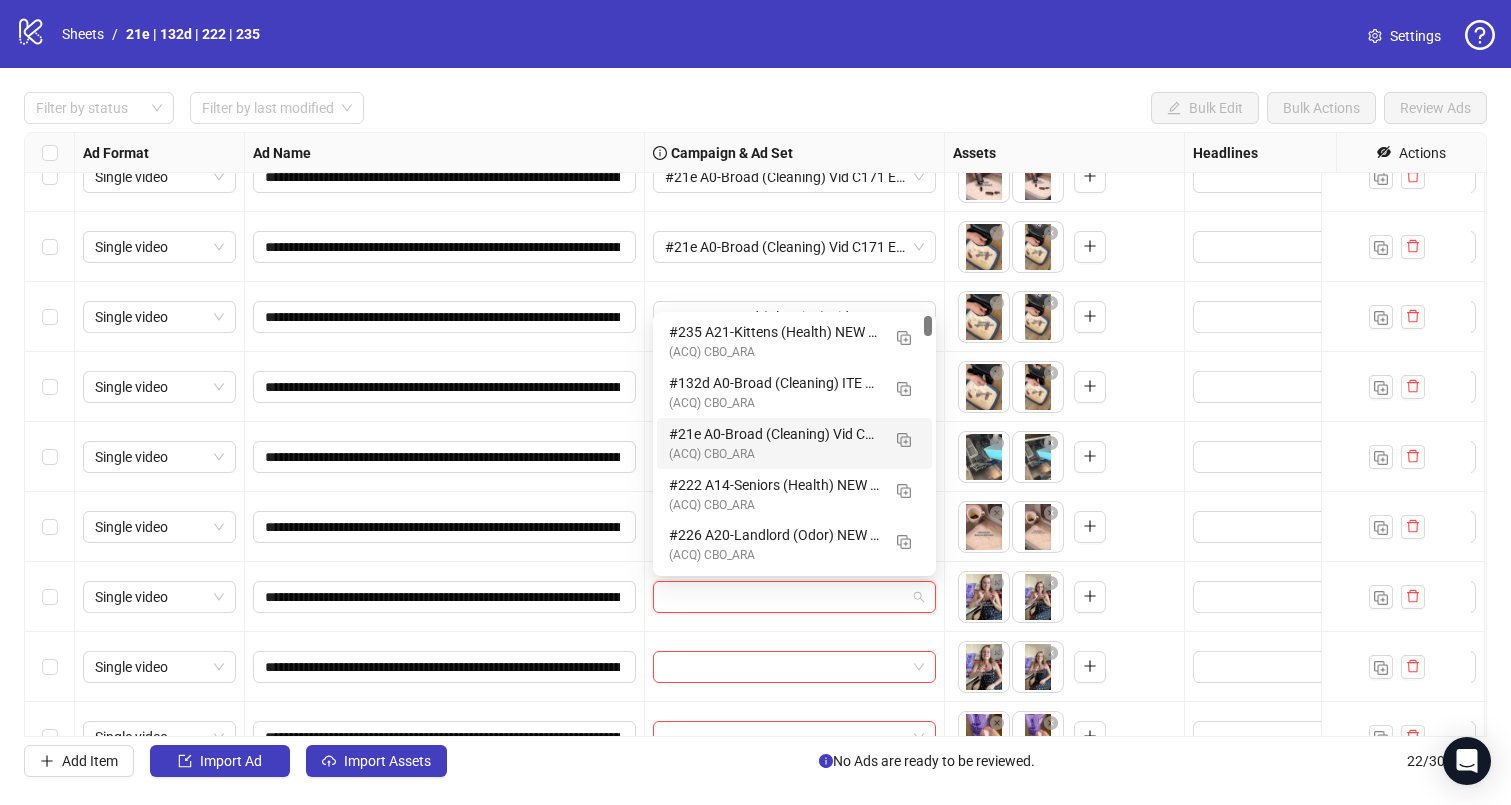 click on "#21e A0-Broad (Cleaning) Vid C171 Elisa - 072125 M20" at bounding box center [774, 434] 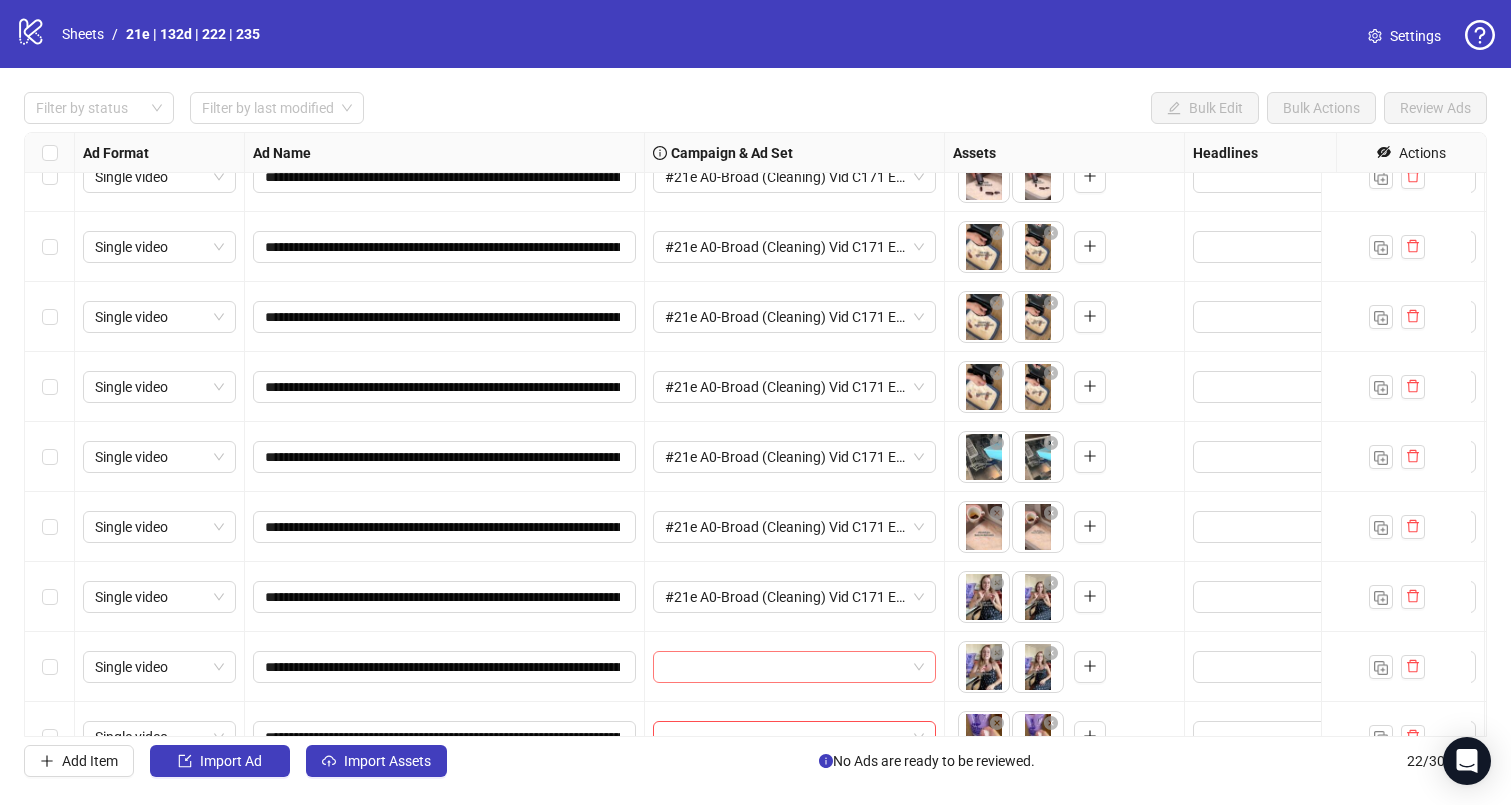 click at bounding box center (785, 667) 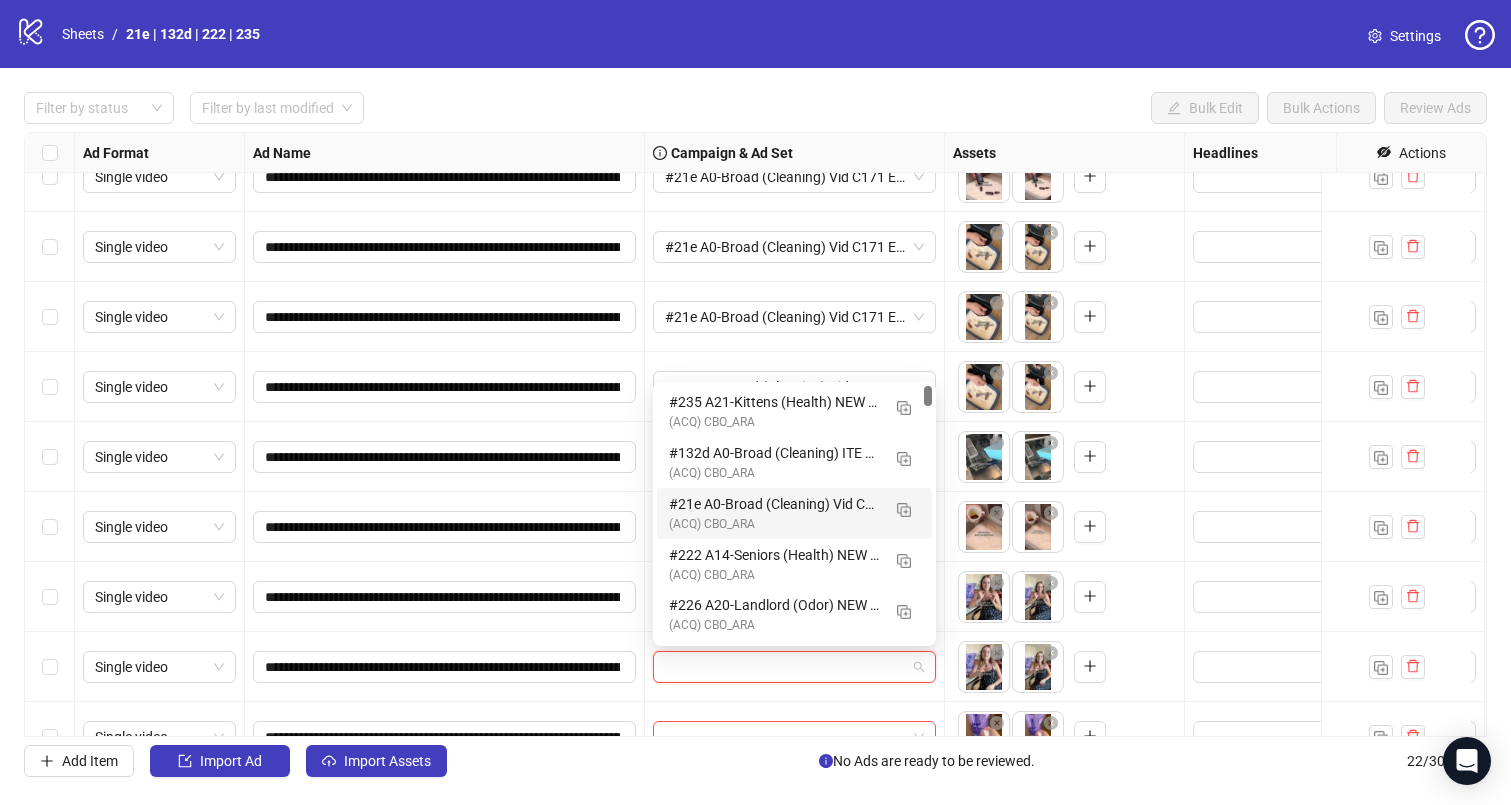 click on "#21e A0-Broad (Cleaning) Vid C171 Elisa - 072125 M20" at bounding box center [774, 504] 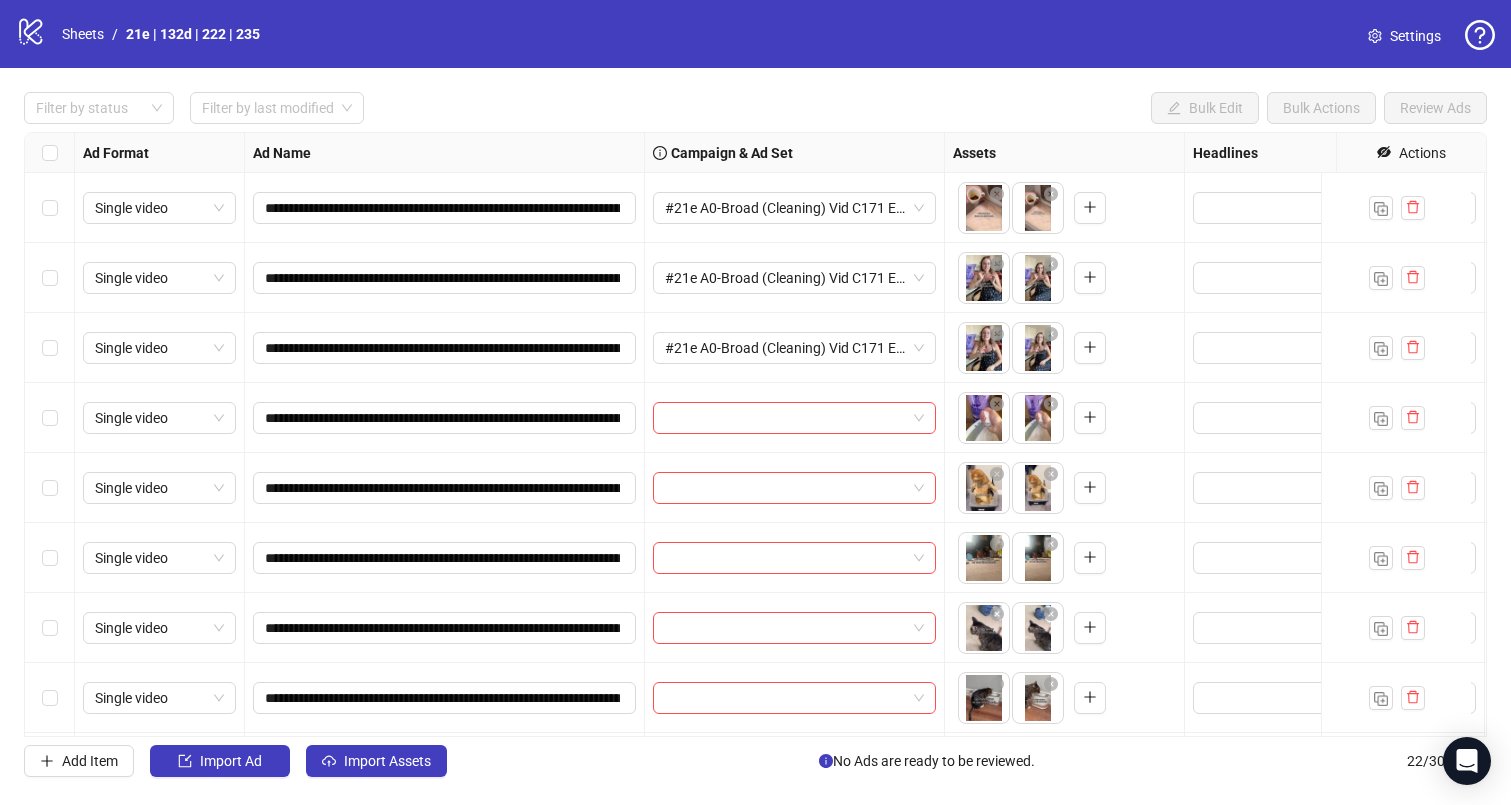 scroll, scrollTop: 654, scrollLeft: 0, axis: vertical 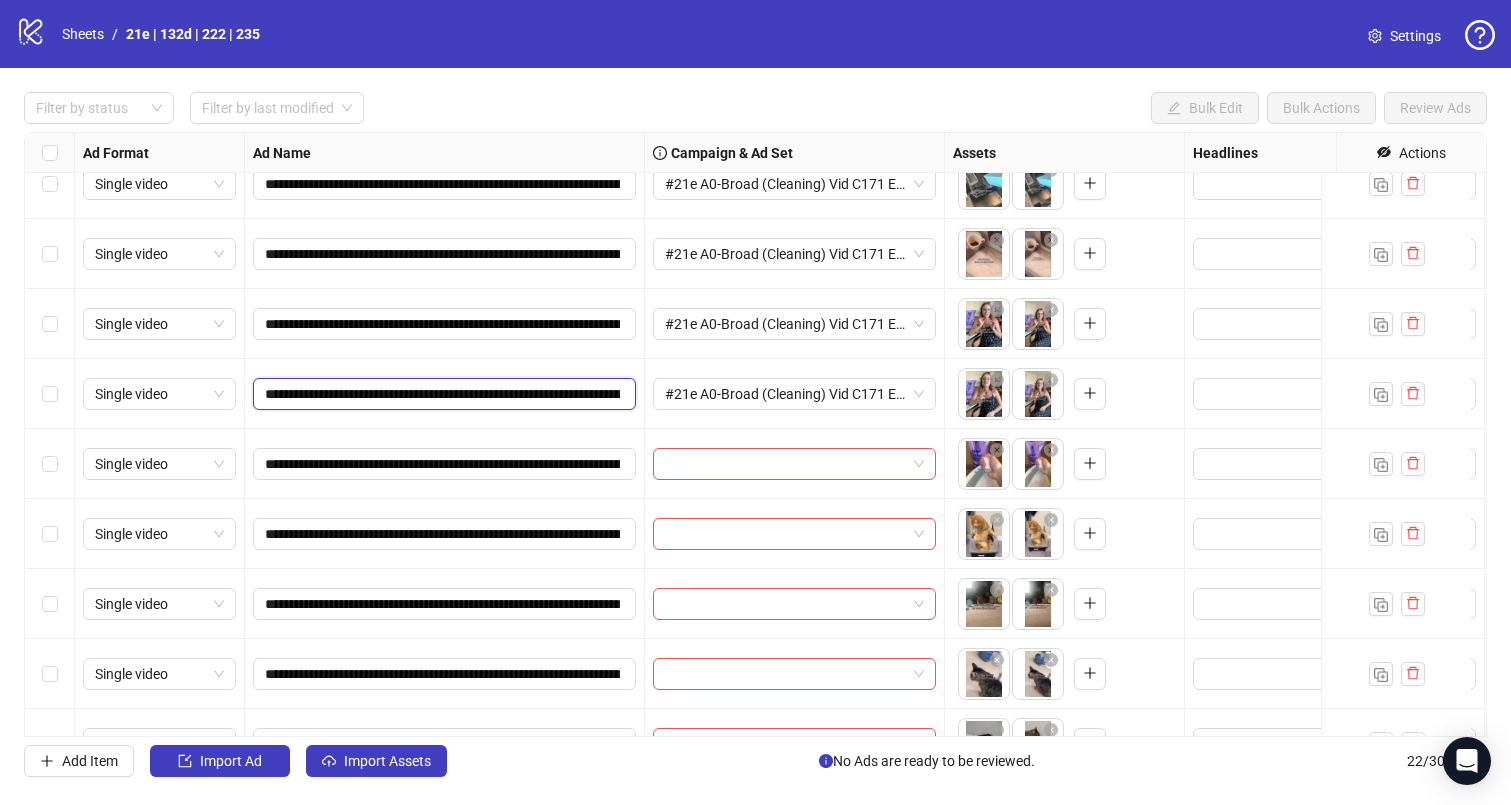 click on "**********" at bounding box center (442, 394) 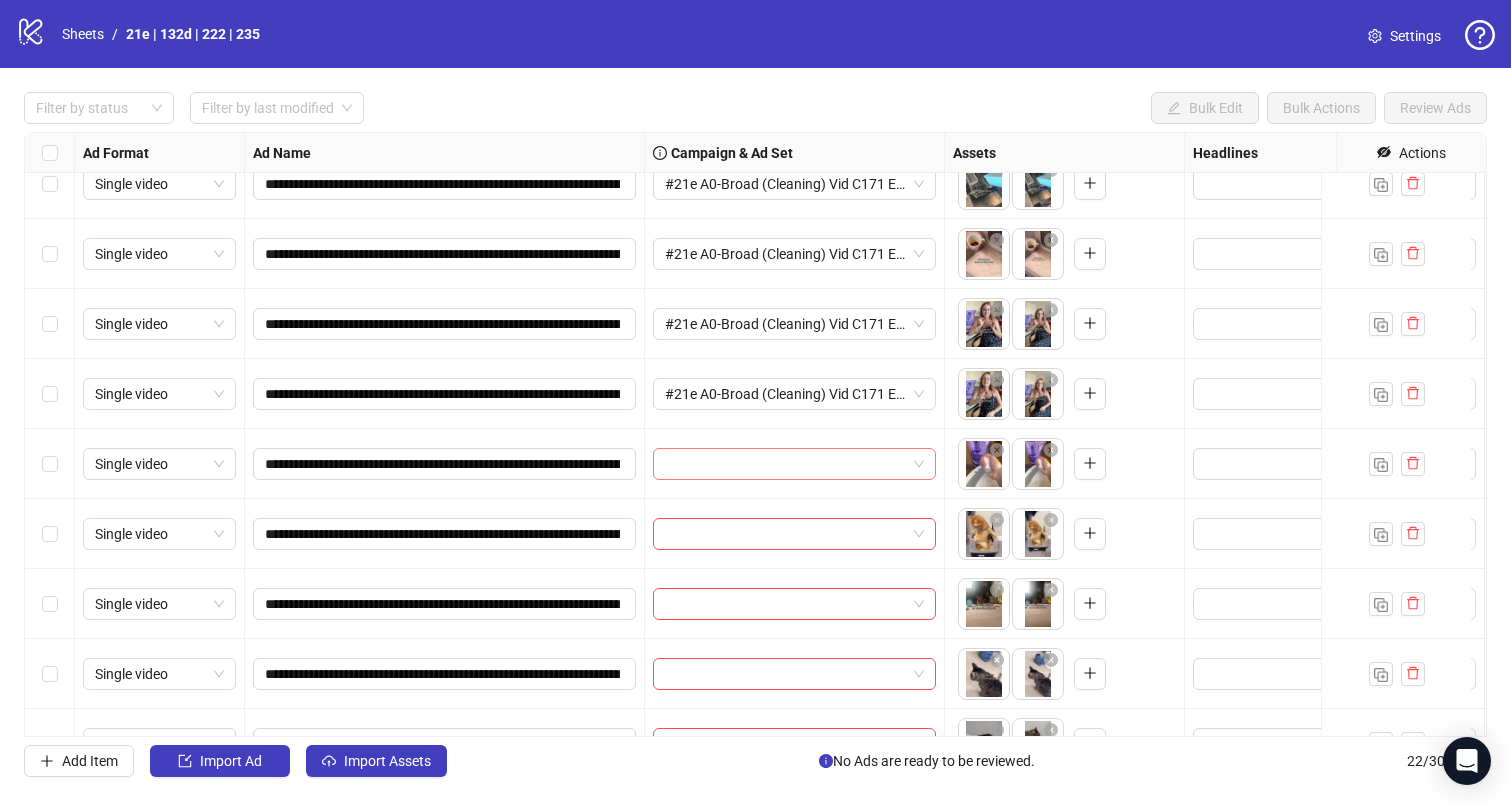 click at bounding box center [785, 464] 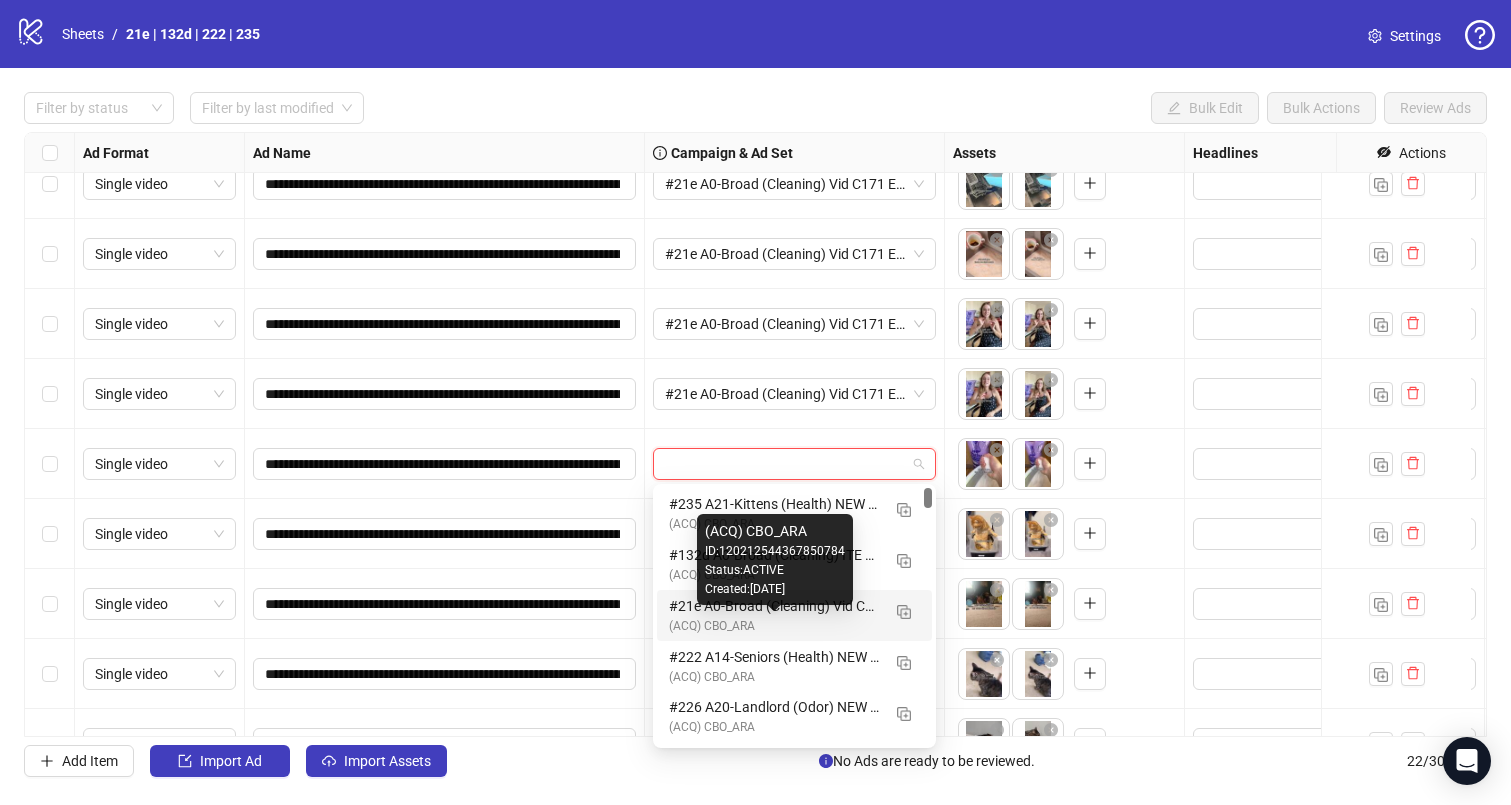 click on "(ACQ) CBO_ARA" at bounding box center [774, 626] 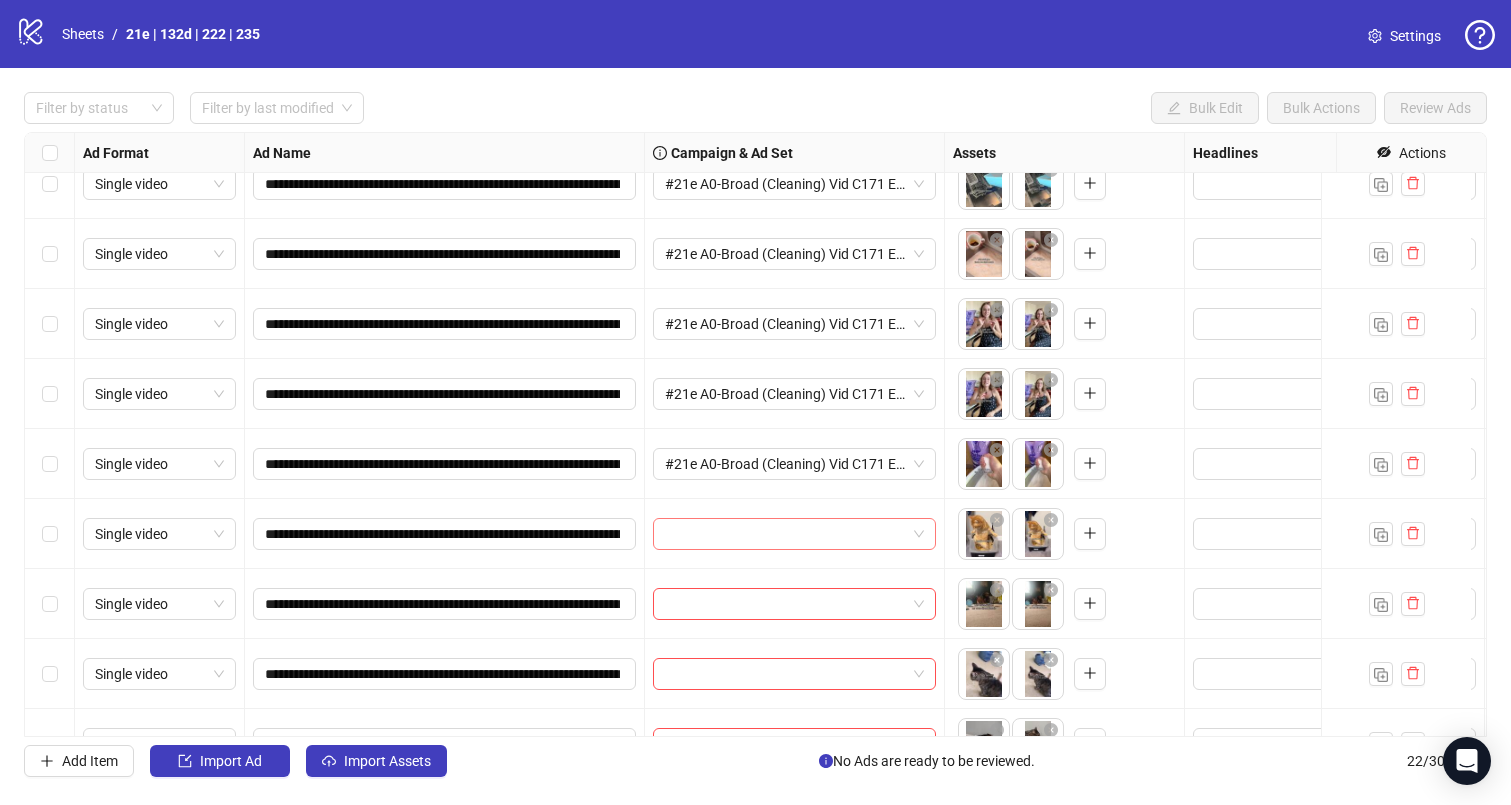 click at bounding box center [785, 534] 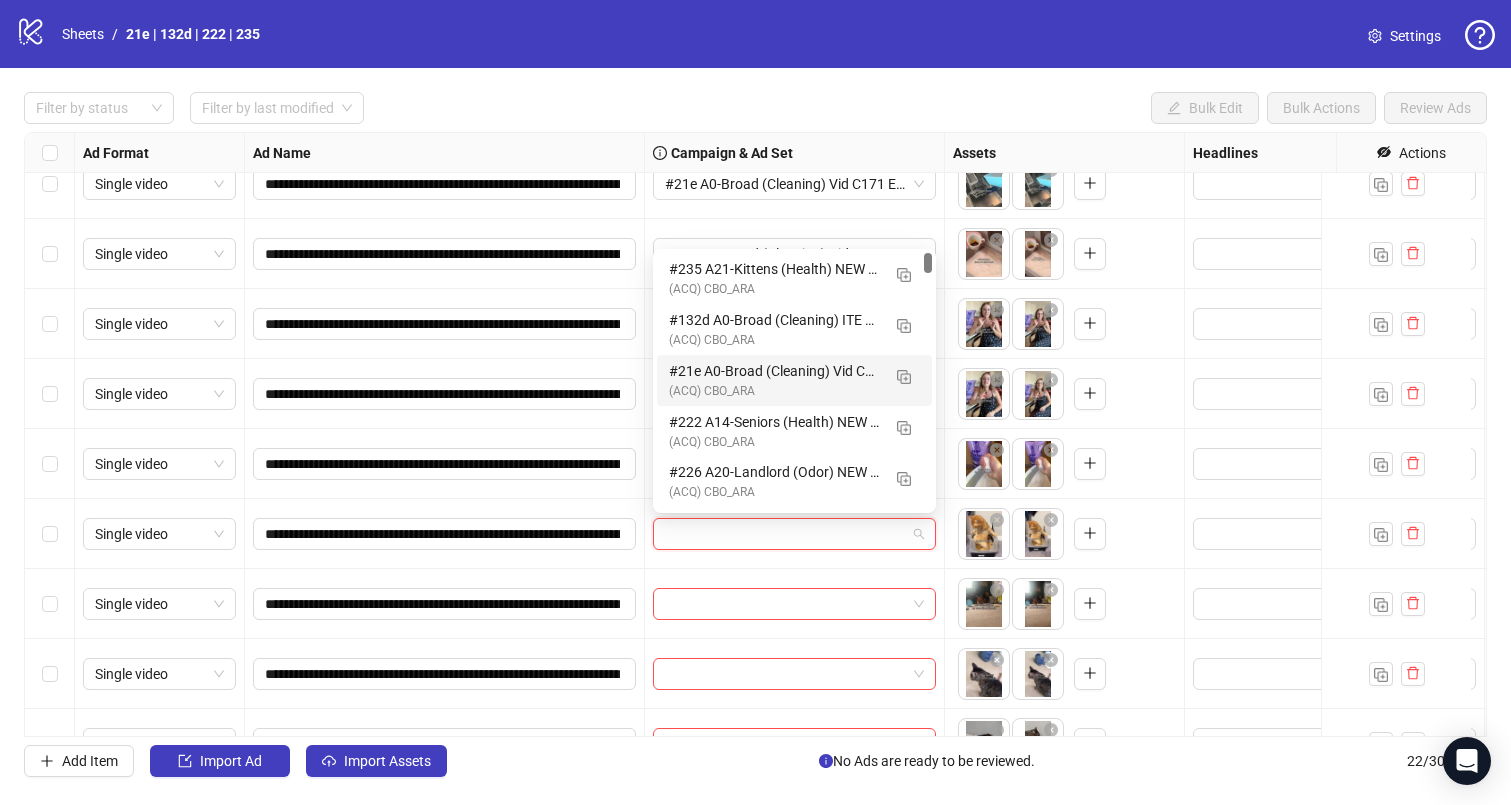 click on "#21e A0-Broad (Cleaning) Vid C171 Elisa - 072125 M20" at bounding box center [774, 371] 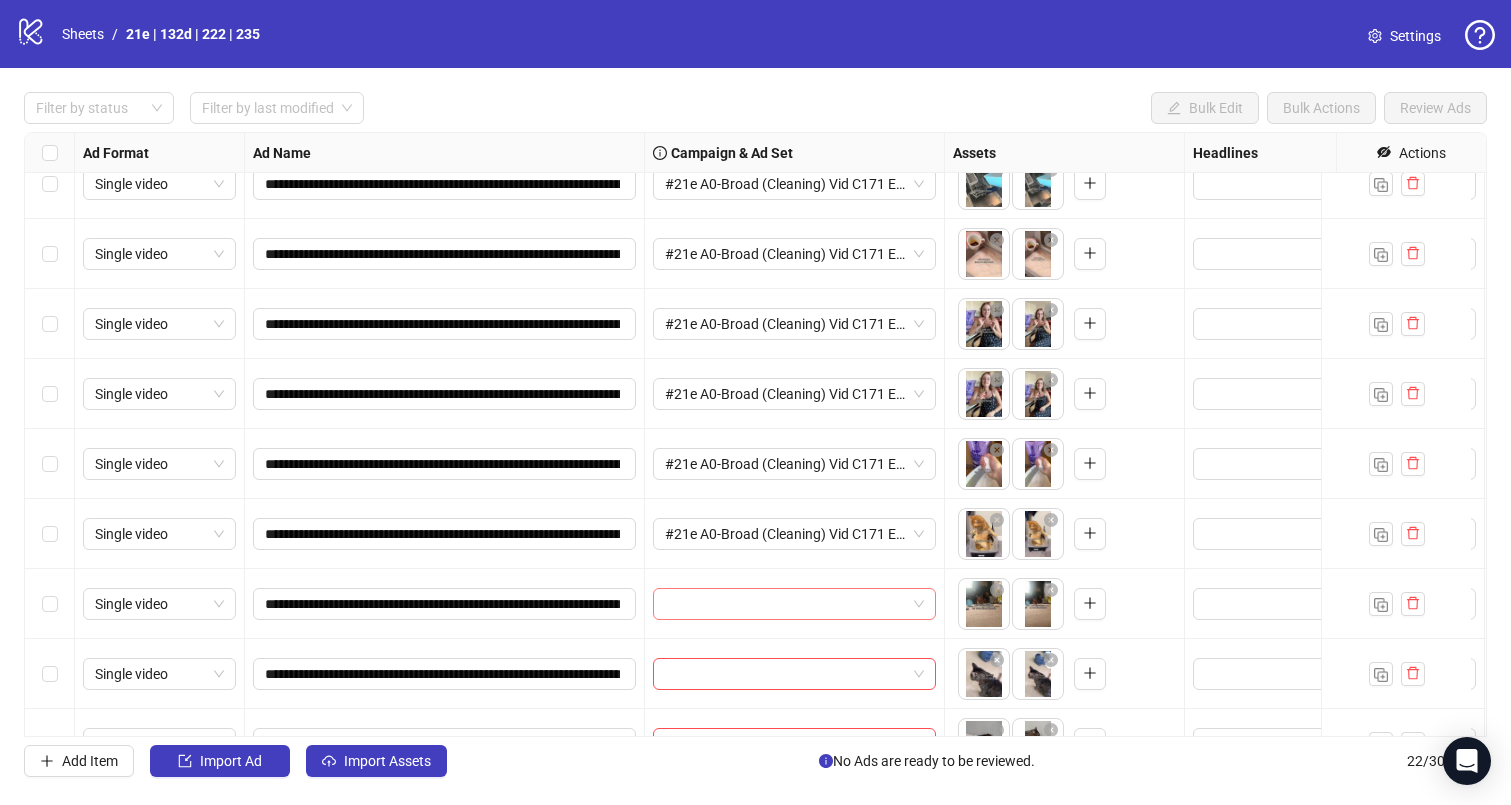 click at bounding box center (785, 604) 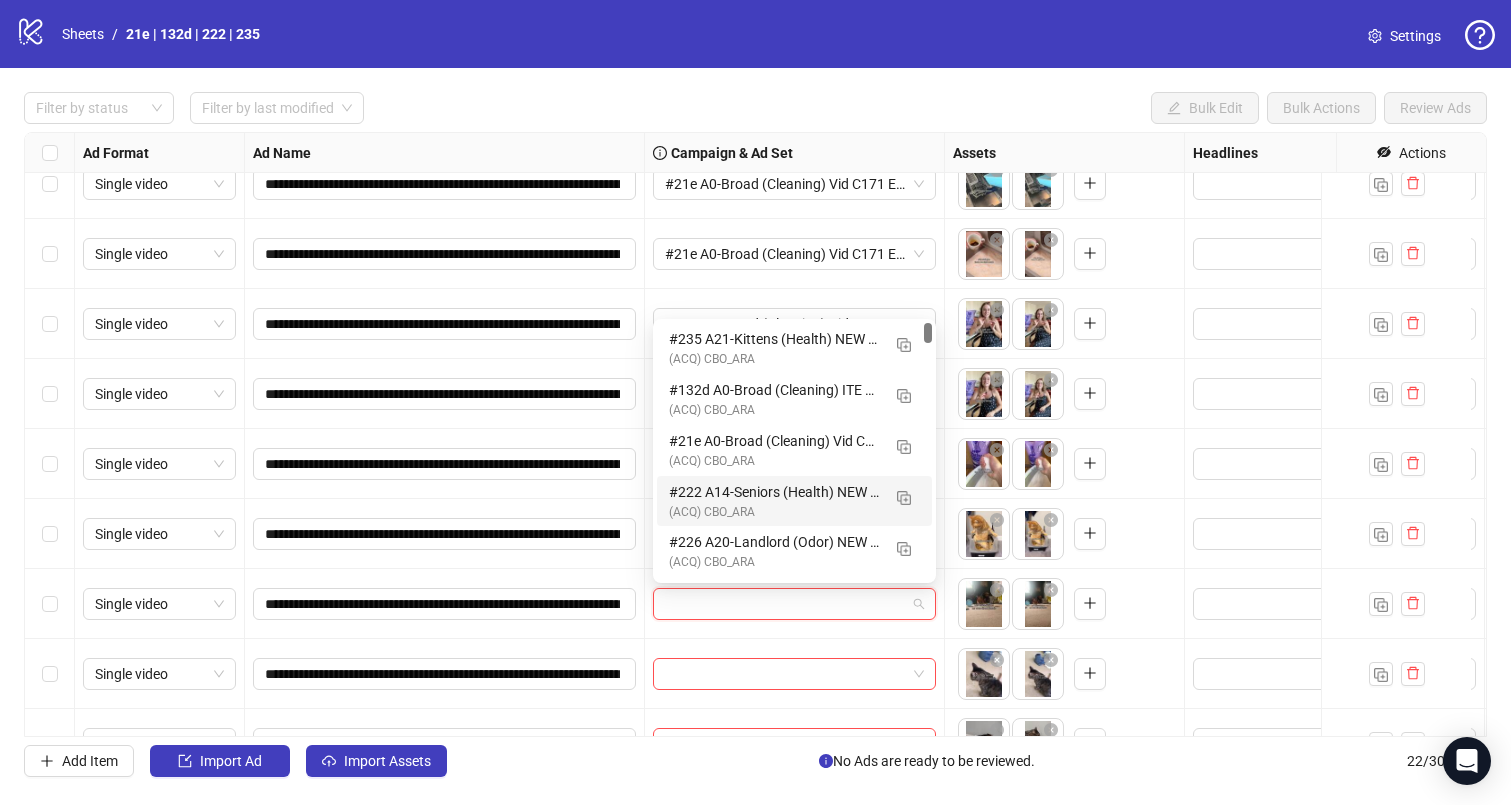 click on "#222 A14-Seniors (Health) NEW  Vid AI Adina - 072125 M20" at bounding box center [774, 492] 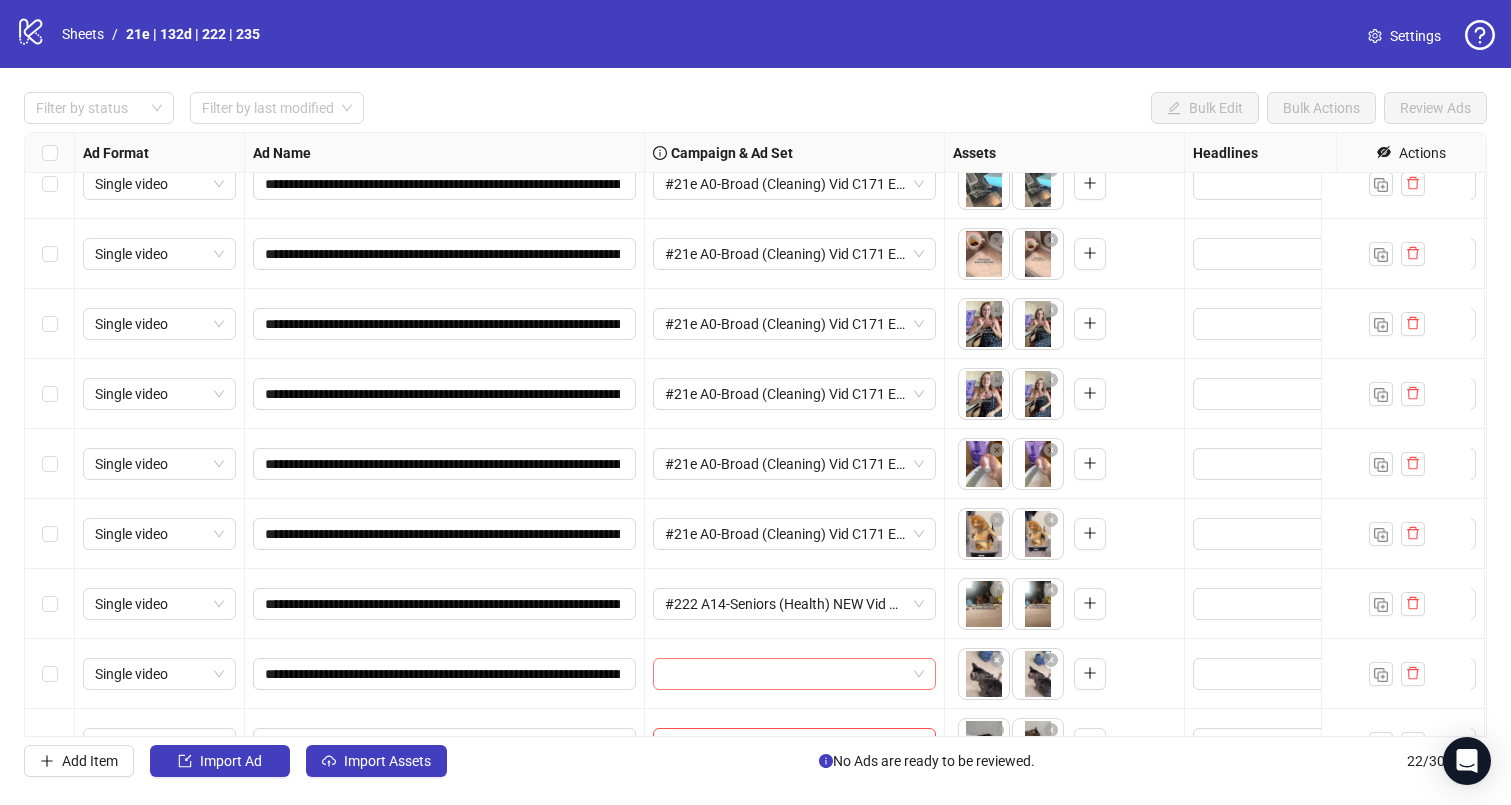 click at bounding box center (785, 674) 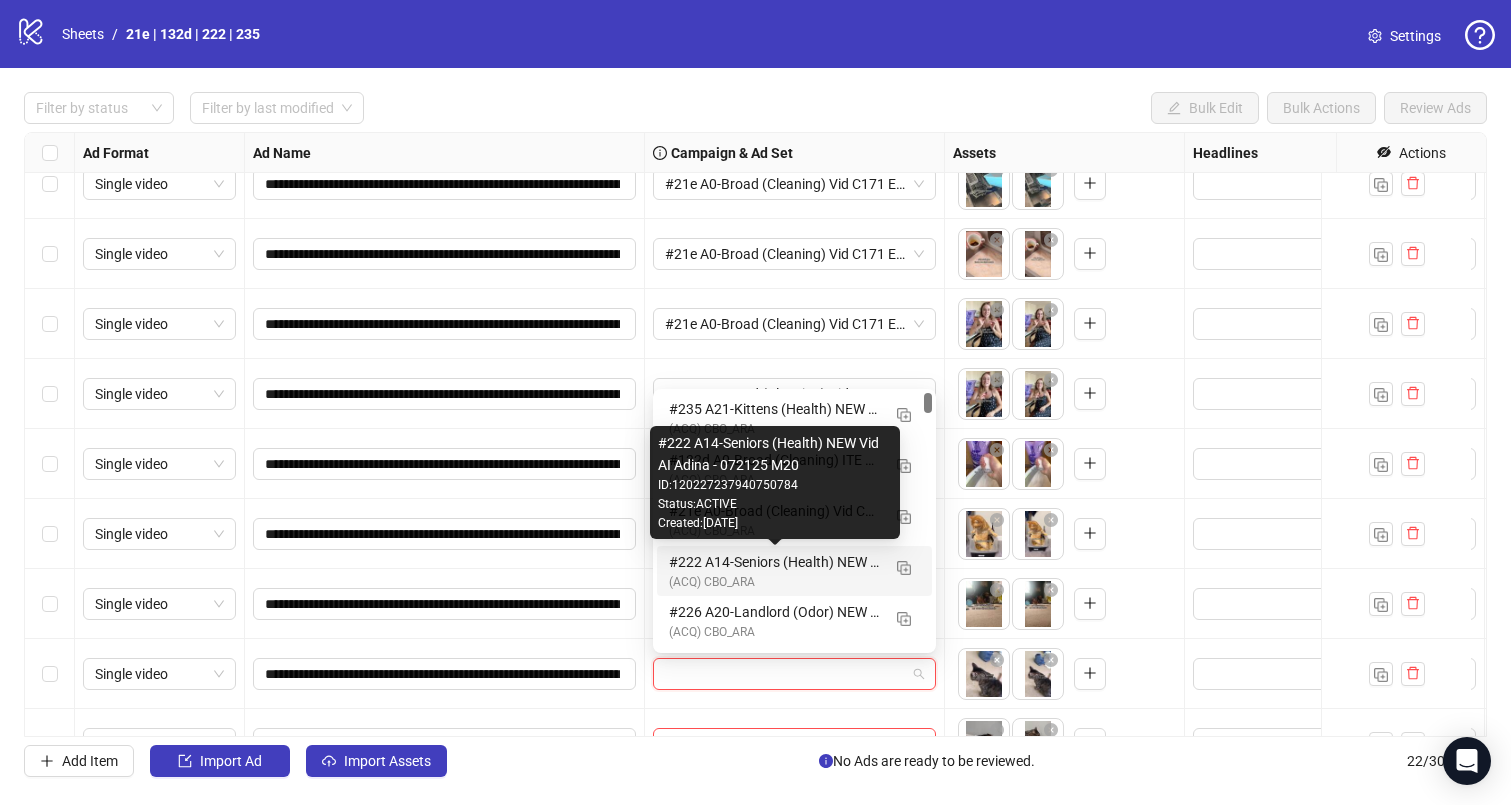 click on "#222 A14-Seniors (Health) NEW  Vid AI Adina - 072125 M20" at bounding box center (774, 562) 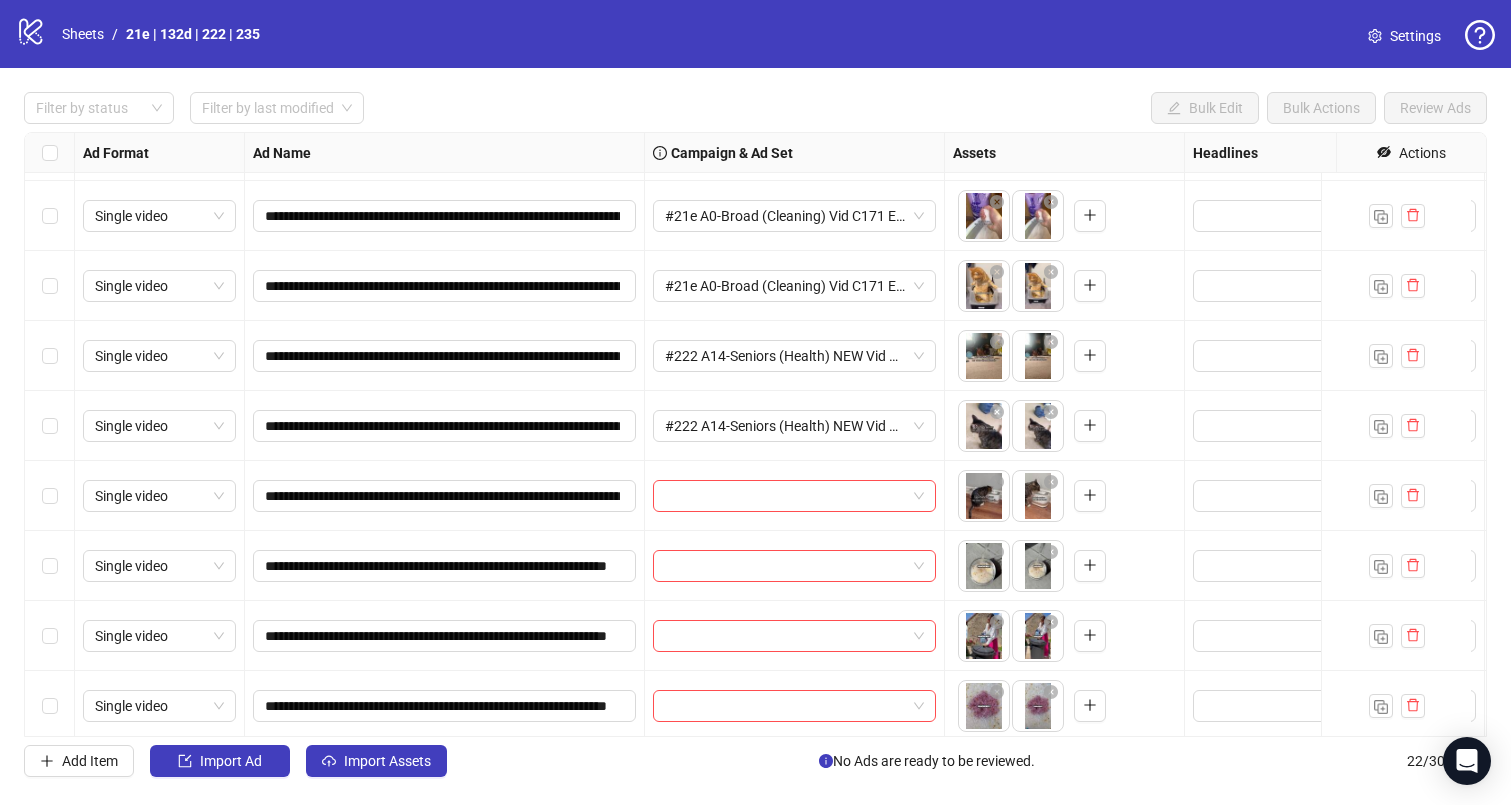 scroll, scrollTop: 922, scrollLeft: 0, axis: vertical 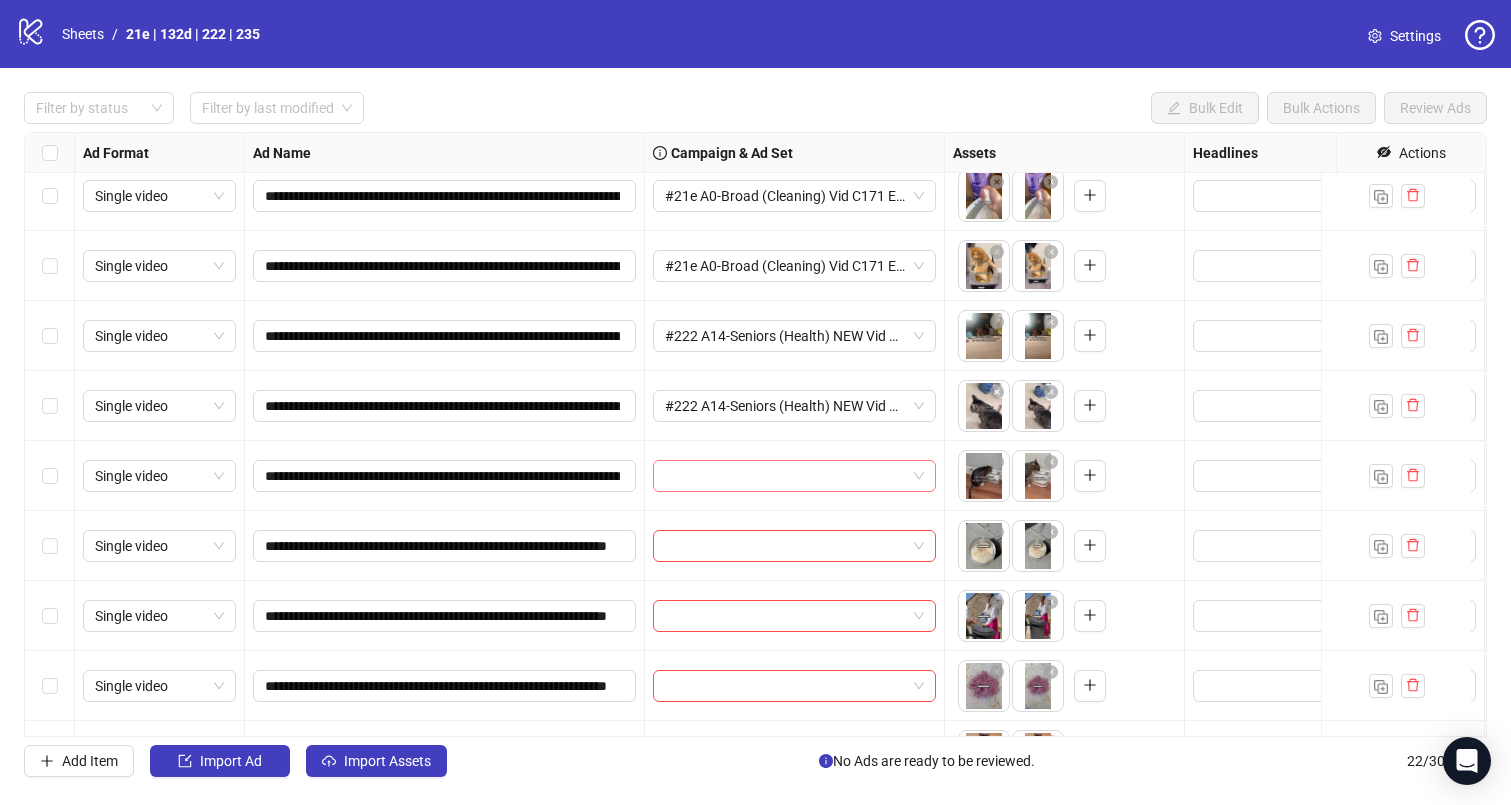 click at bounding box center [785, 476] 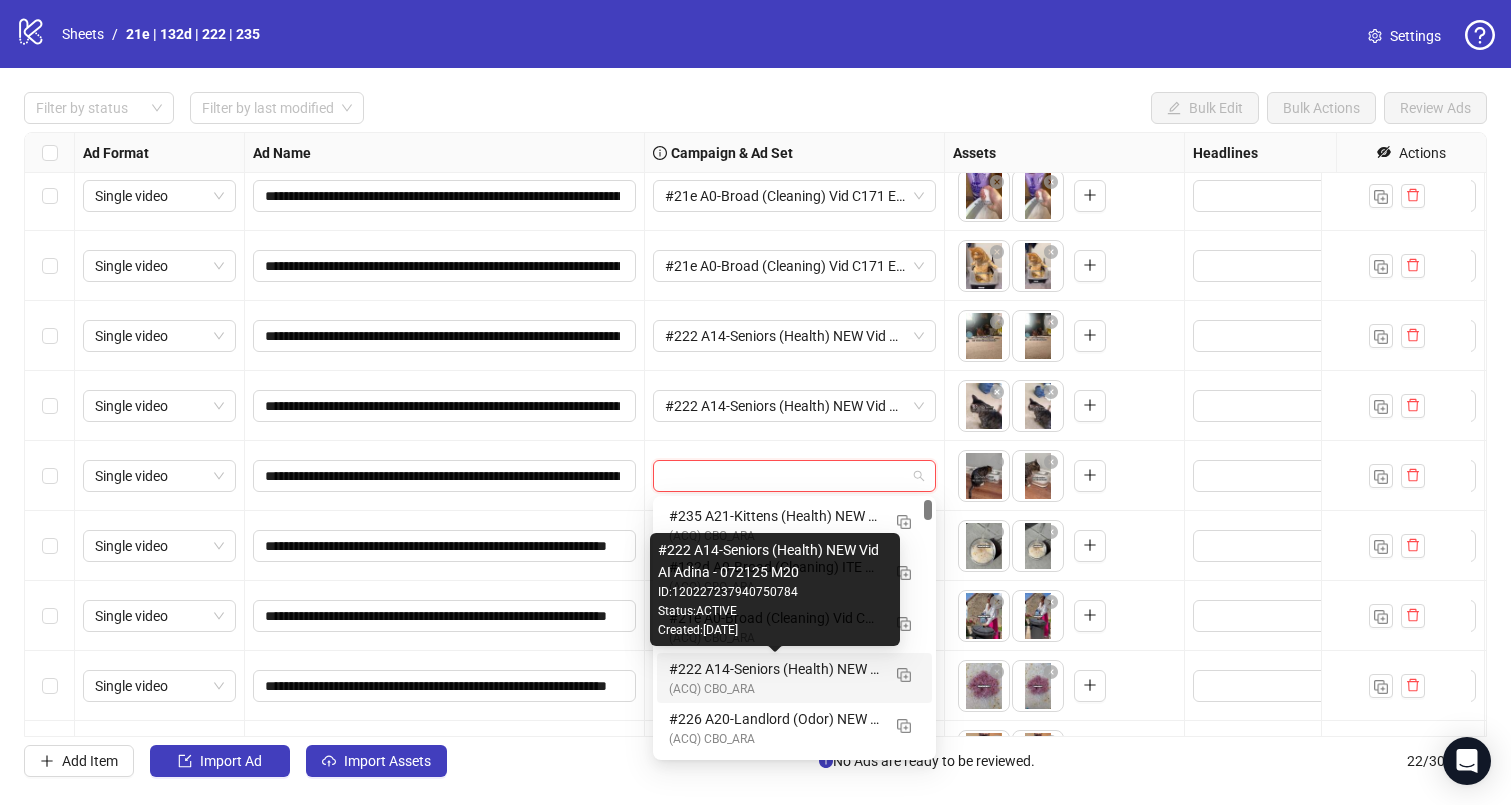 click on "#222 A14-Seniors (Health) NEW  Vid AI Adina - 072125 M20" at bounding box center (774, 669) 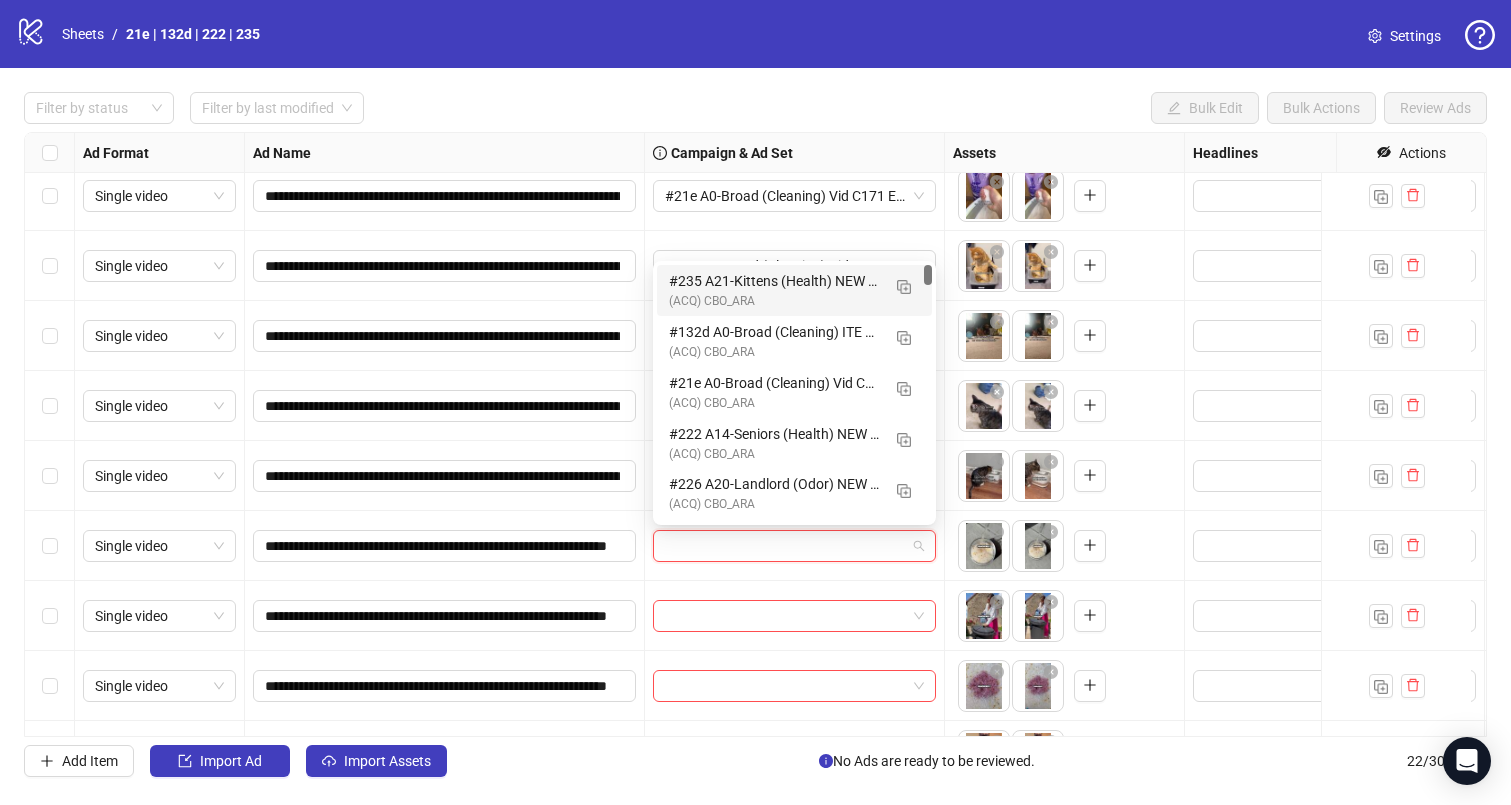 drag, startPoint x: 723, startPoint y: 550, endPoint x: 736, endPoint y: 596, distance: 47.801674 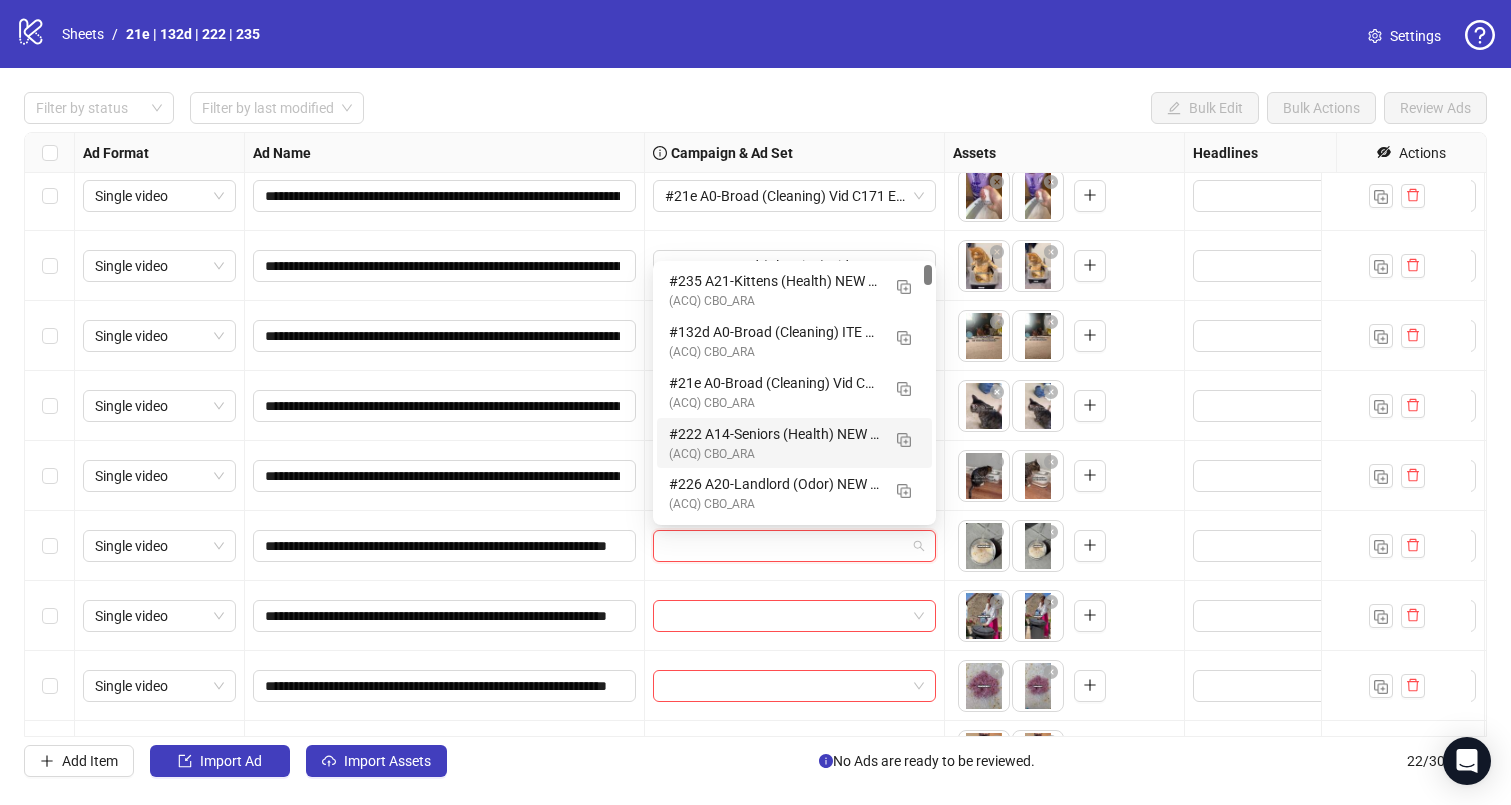 click on "#222 A14-Seniors (Health) NEW  Vid AI Adina - 072125 M20" at bounding box center (774, 434) 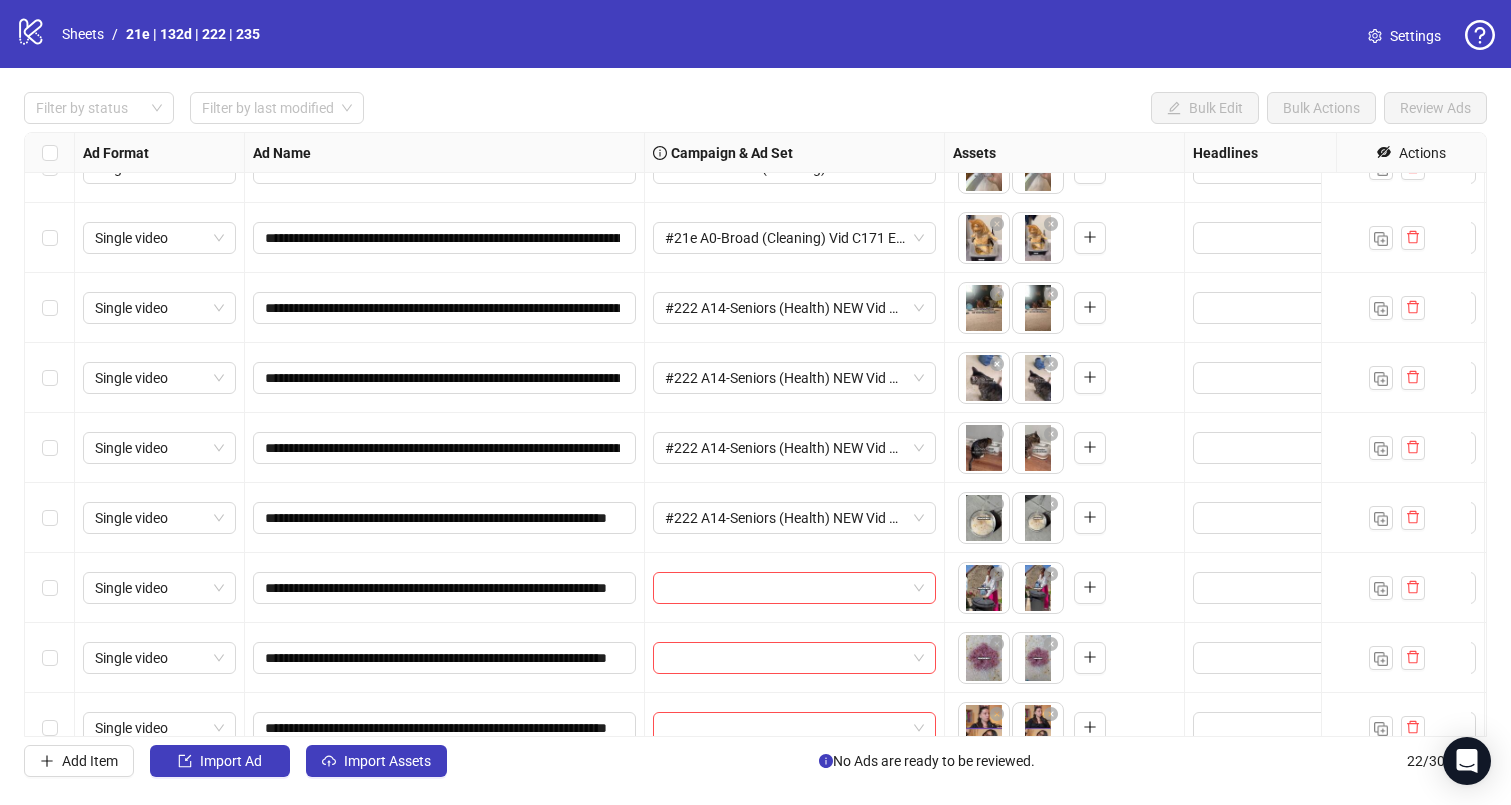 scroll, scrollTop: 951, scrollLeft: 0, axis: vertical 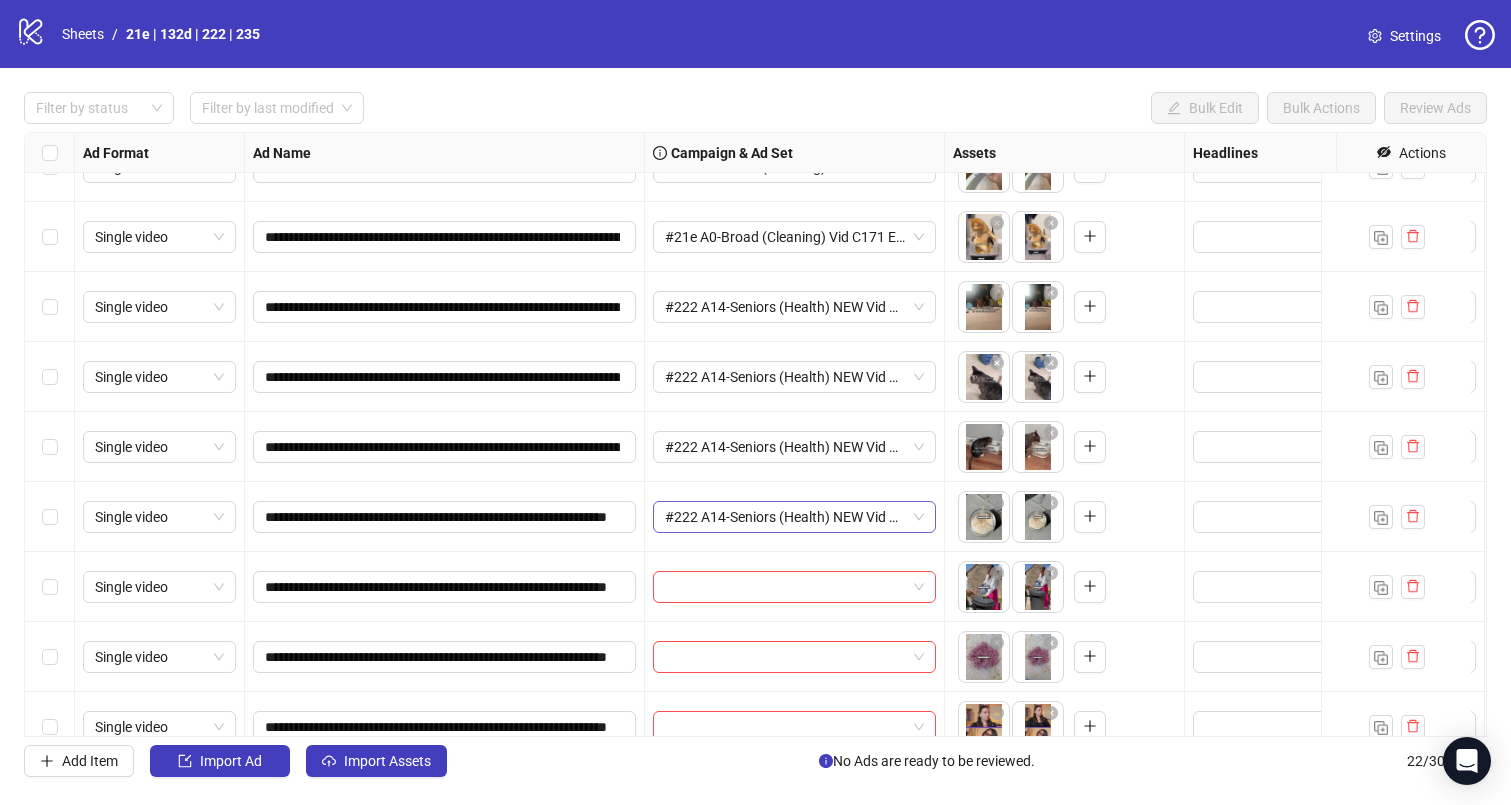 click on "#222 A14-Seniors (Health) NEW  Vid AI Adina - 072125 M20" at bounding box center [794, 517] 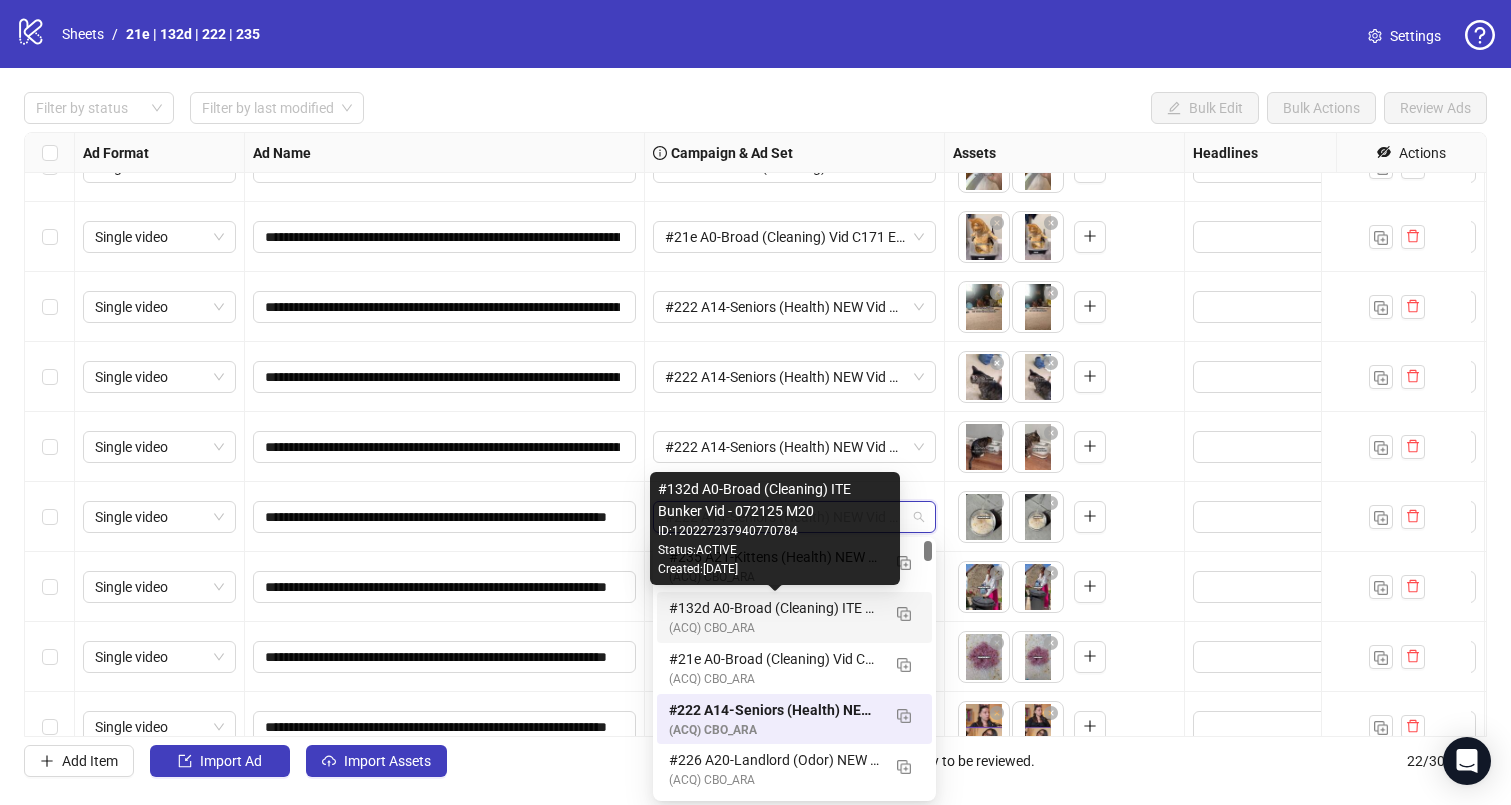 click on "#132d A0-Broad (Cleaning) ITE Bunker Vid  - 072125 M20" at bounding box center [774, 608] 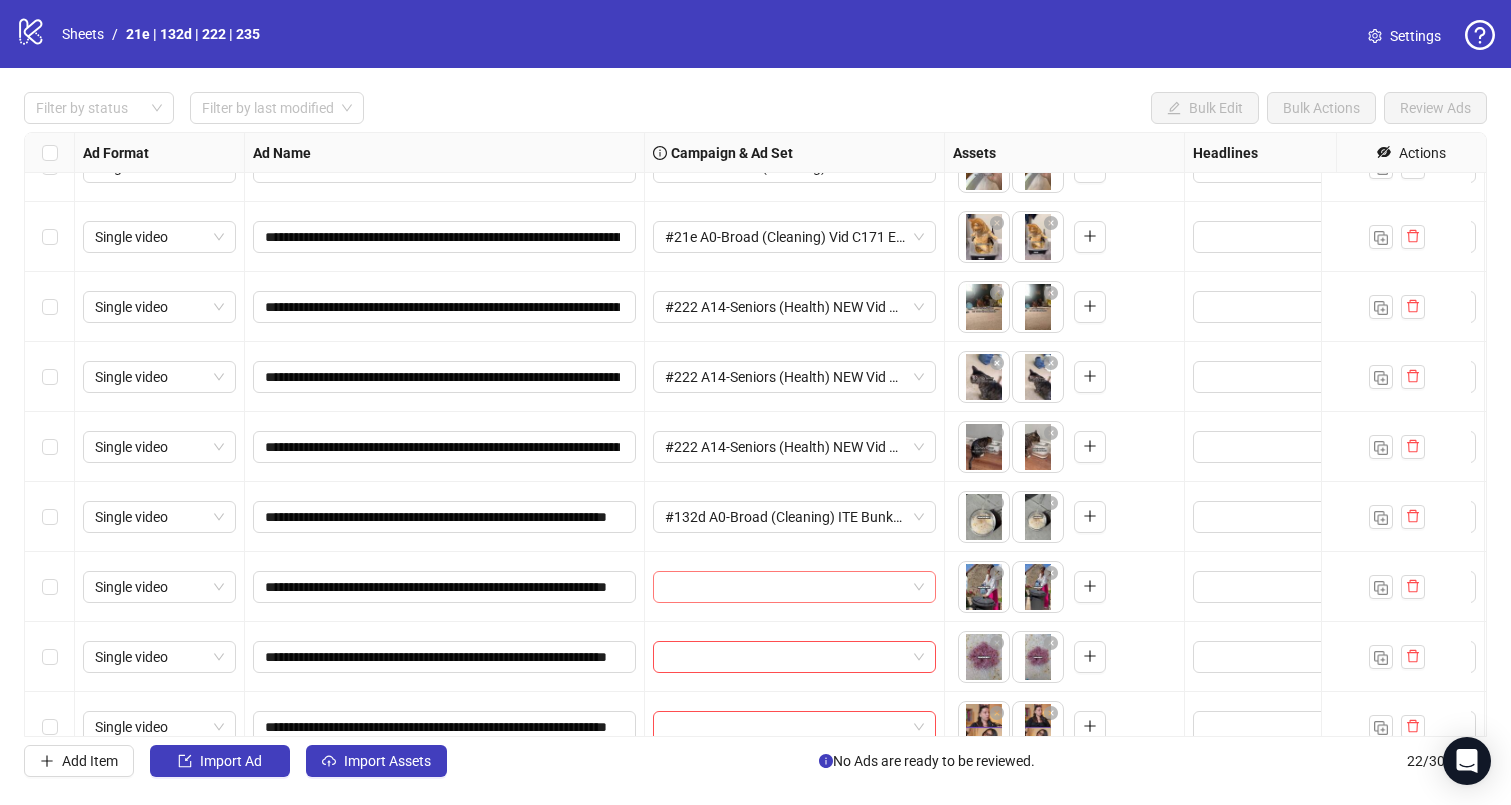 click at bounding box center [785, 587] 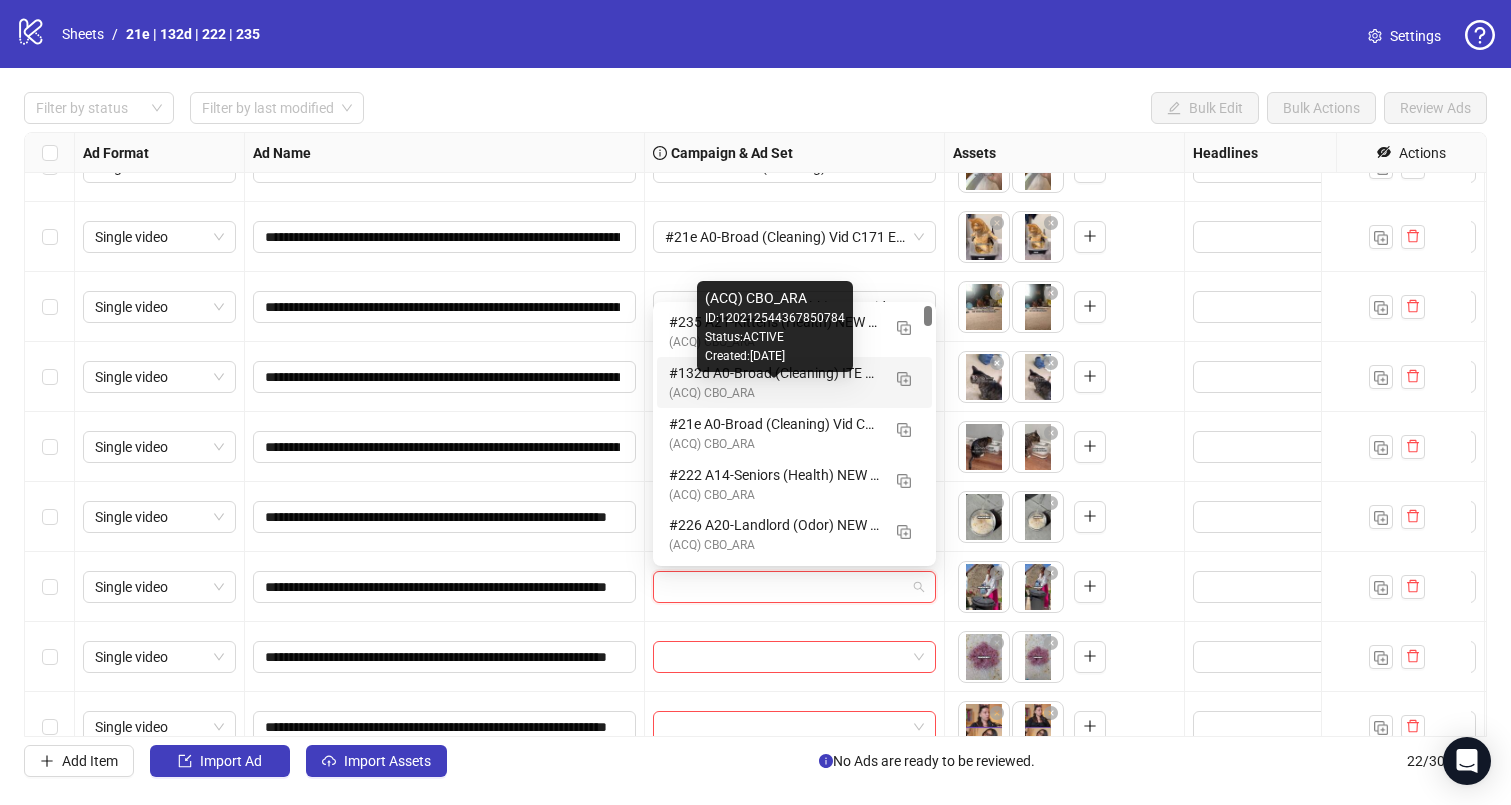 click on "(ACQ) CBO_ARA" at bounding box center [774, 393] 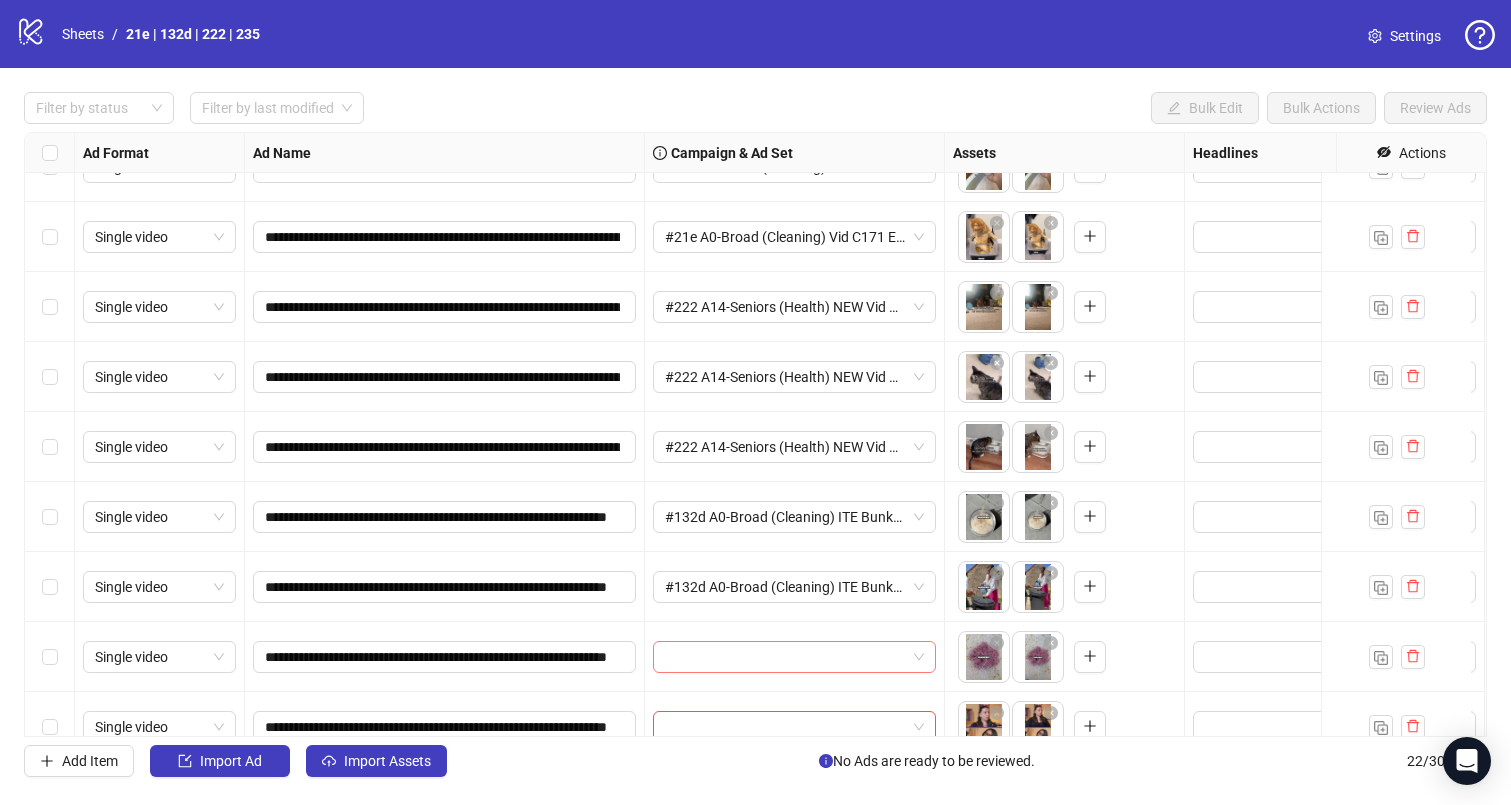 click at bounding box center (785, 657) 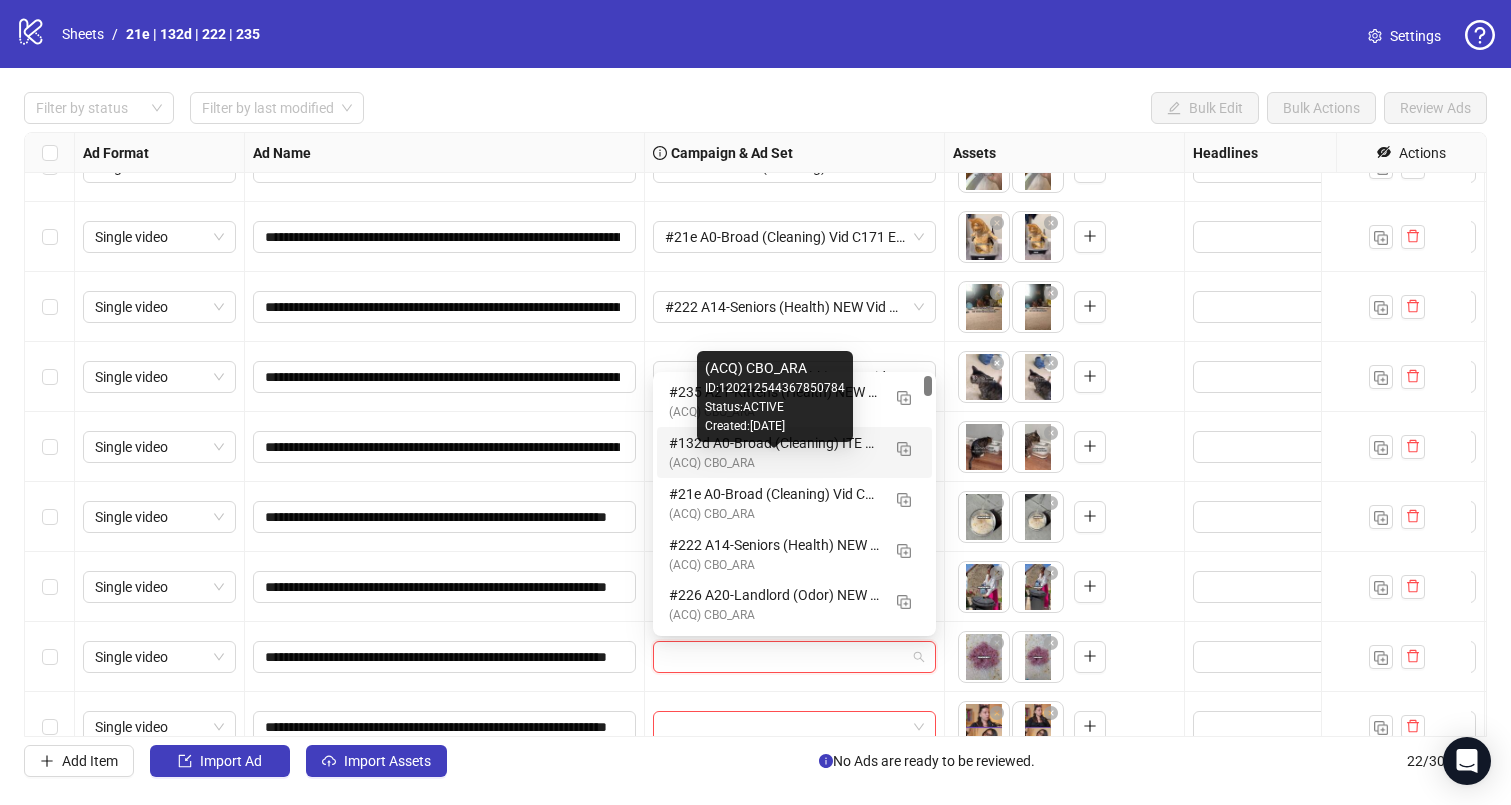 click on "(ACQ) CBO_ARA" at bounding box center (774, 463) 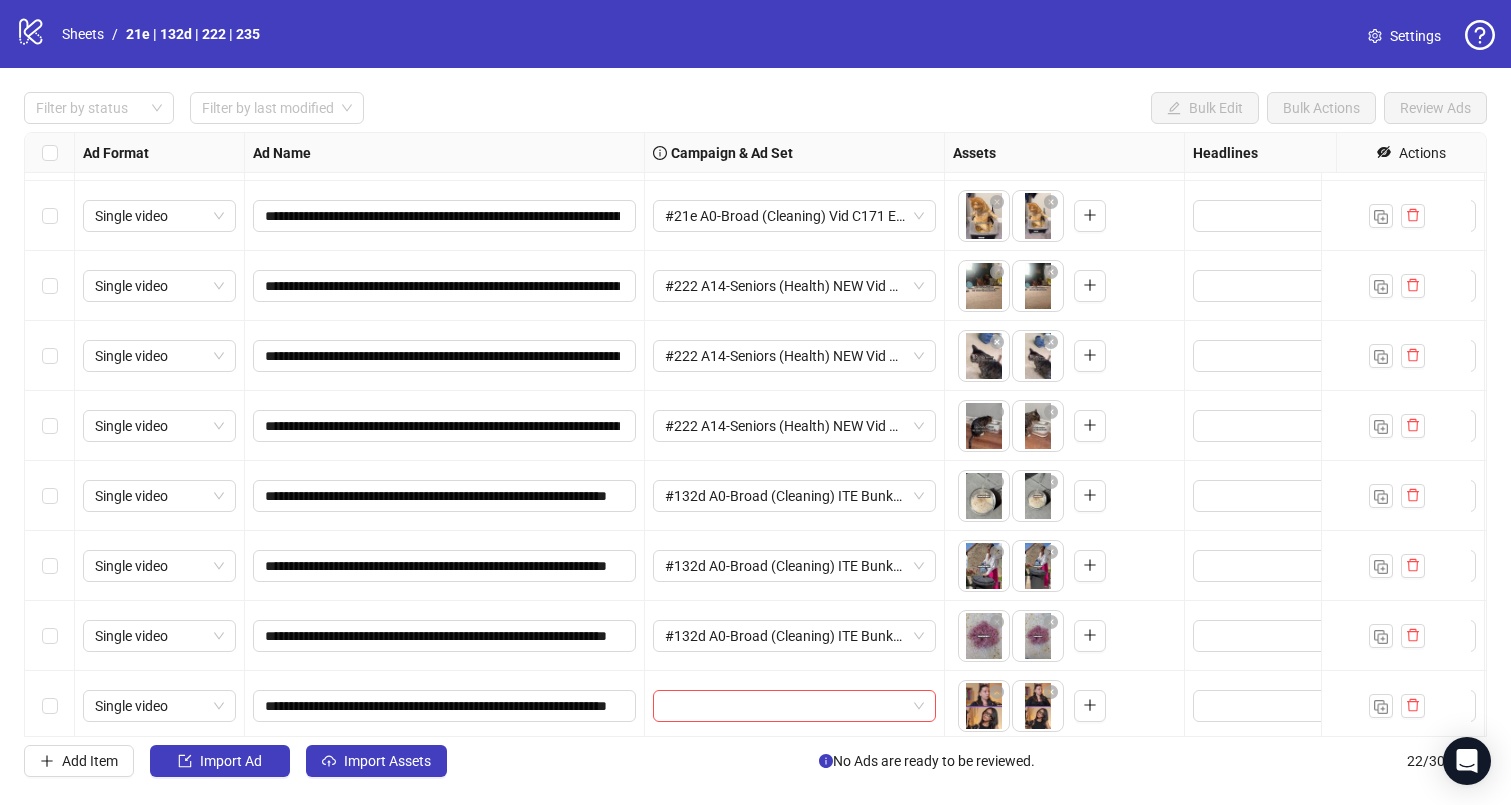 scroll, scrollTop: 992, scrollLeft: 0, axis: vertical 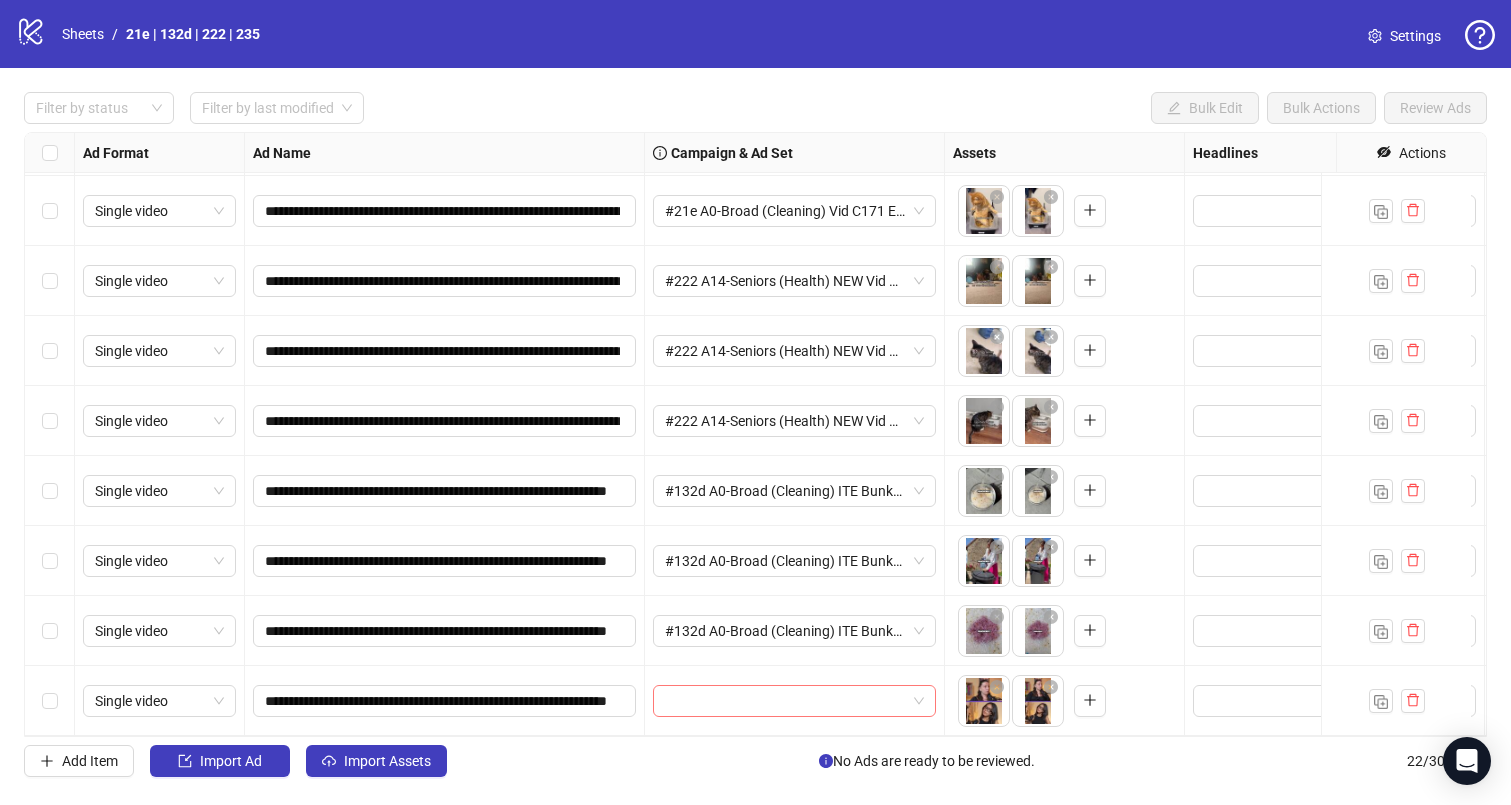 click at bounding box center [785, 701] 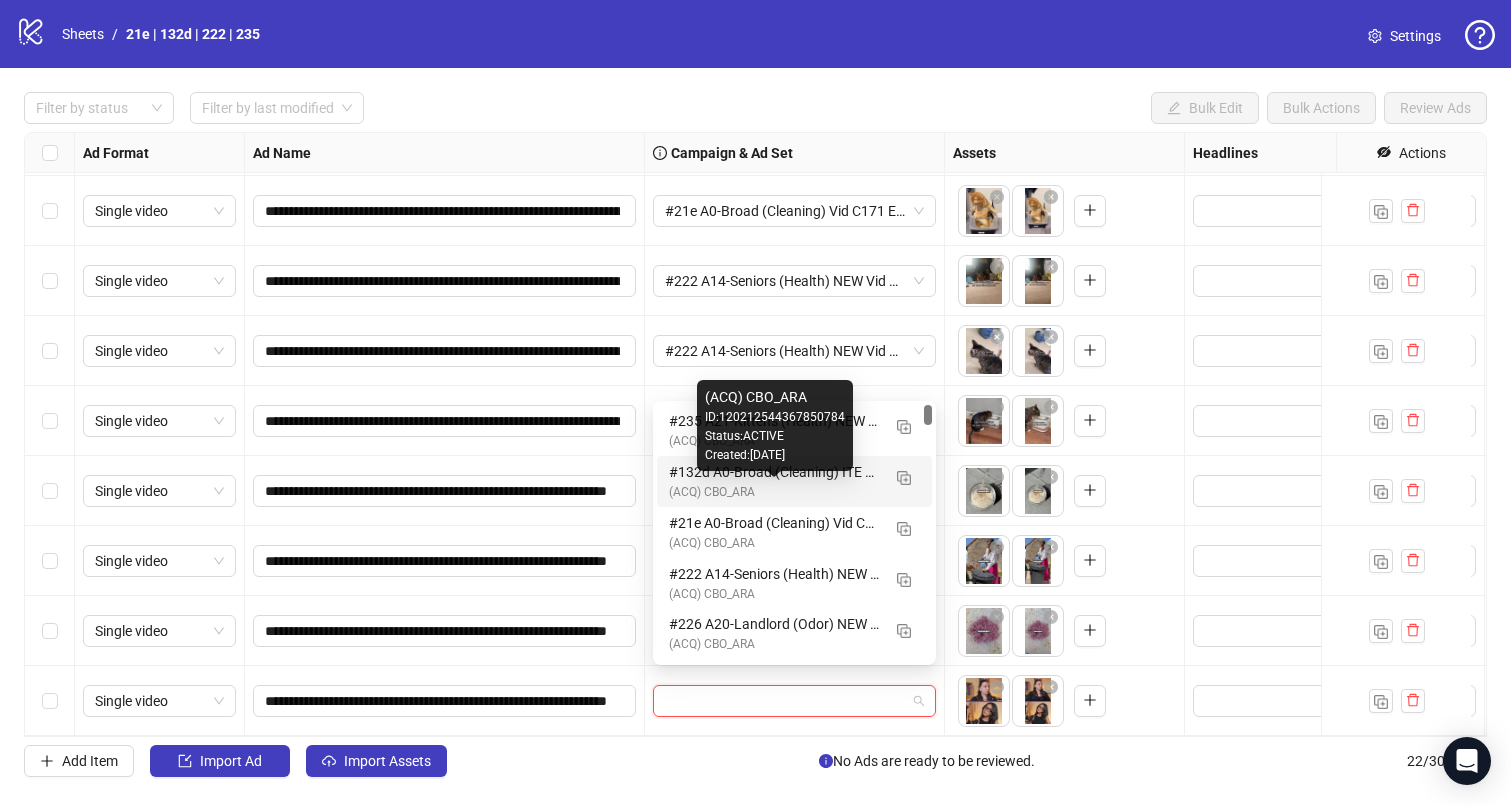 click on "(ACQ) CBO_ARA" at bounding box center [774, 492] 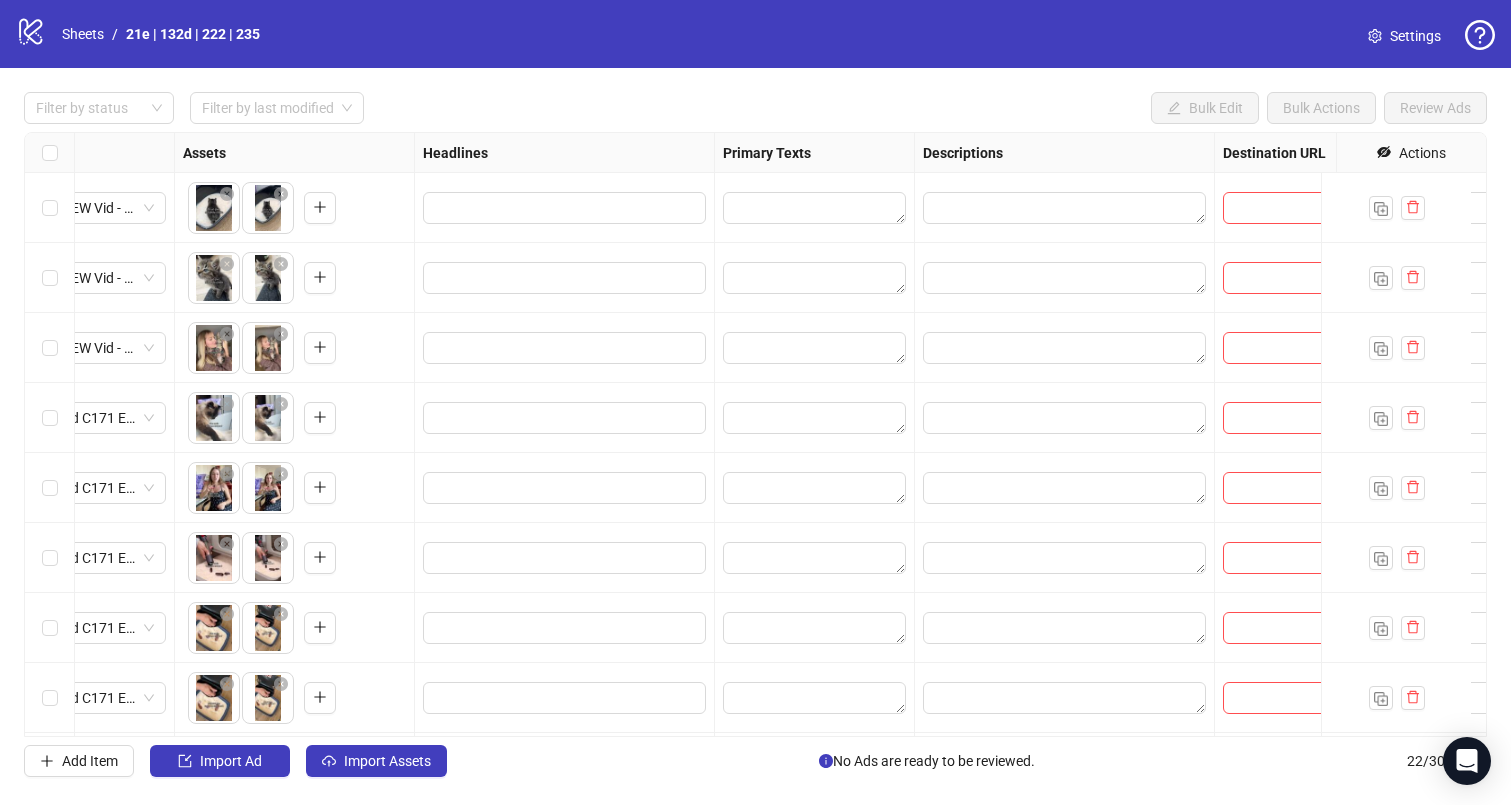 scroll, scrollTop: 0, scrollLeft: 0, axis: both 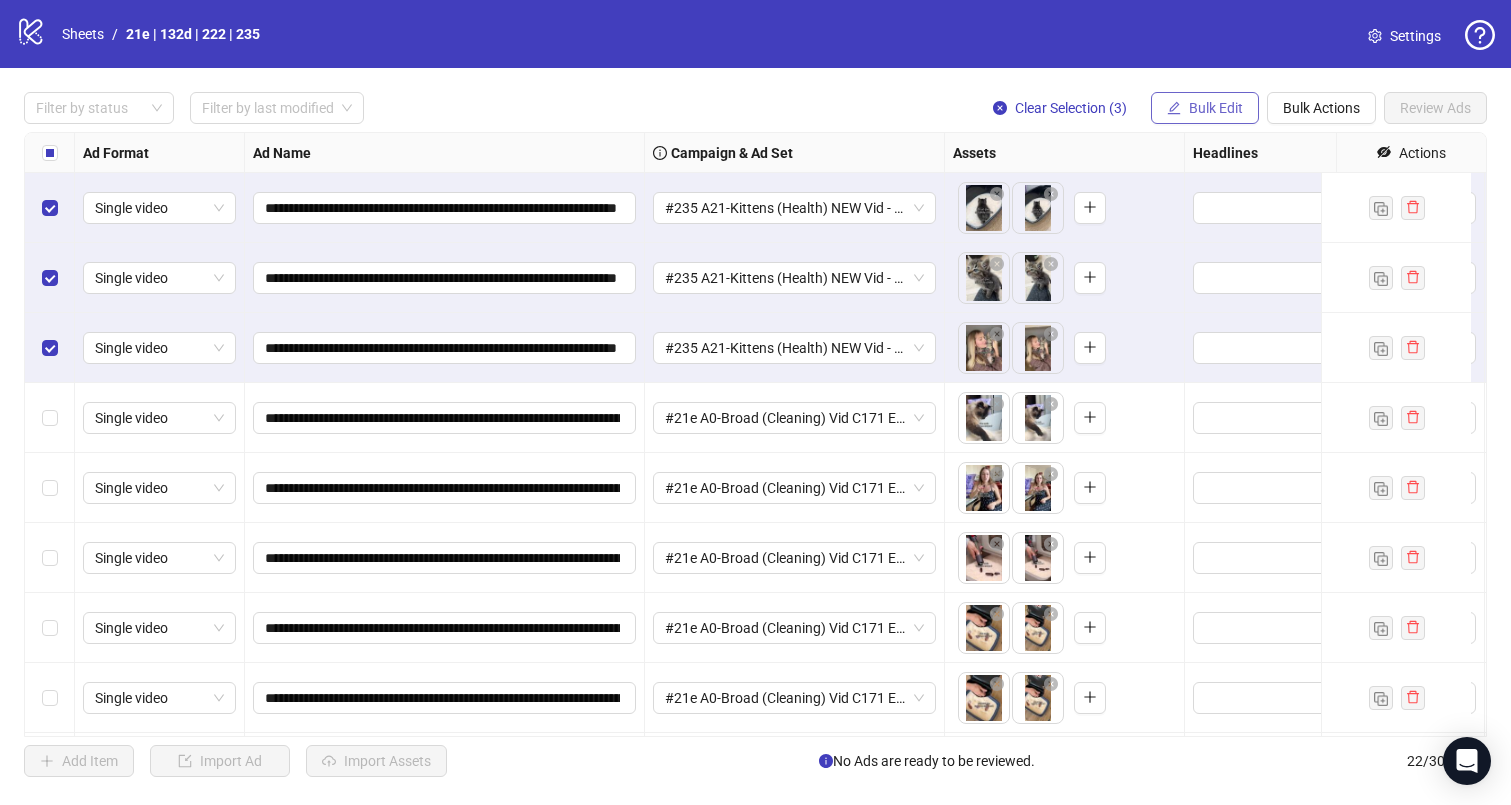 click on "Bulk Edit" at bounding box center (1216, 108) 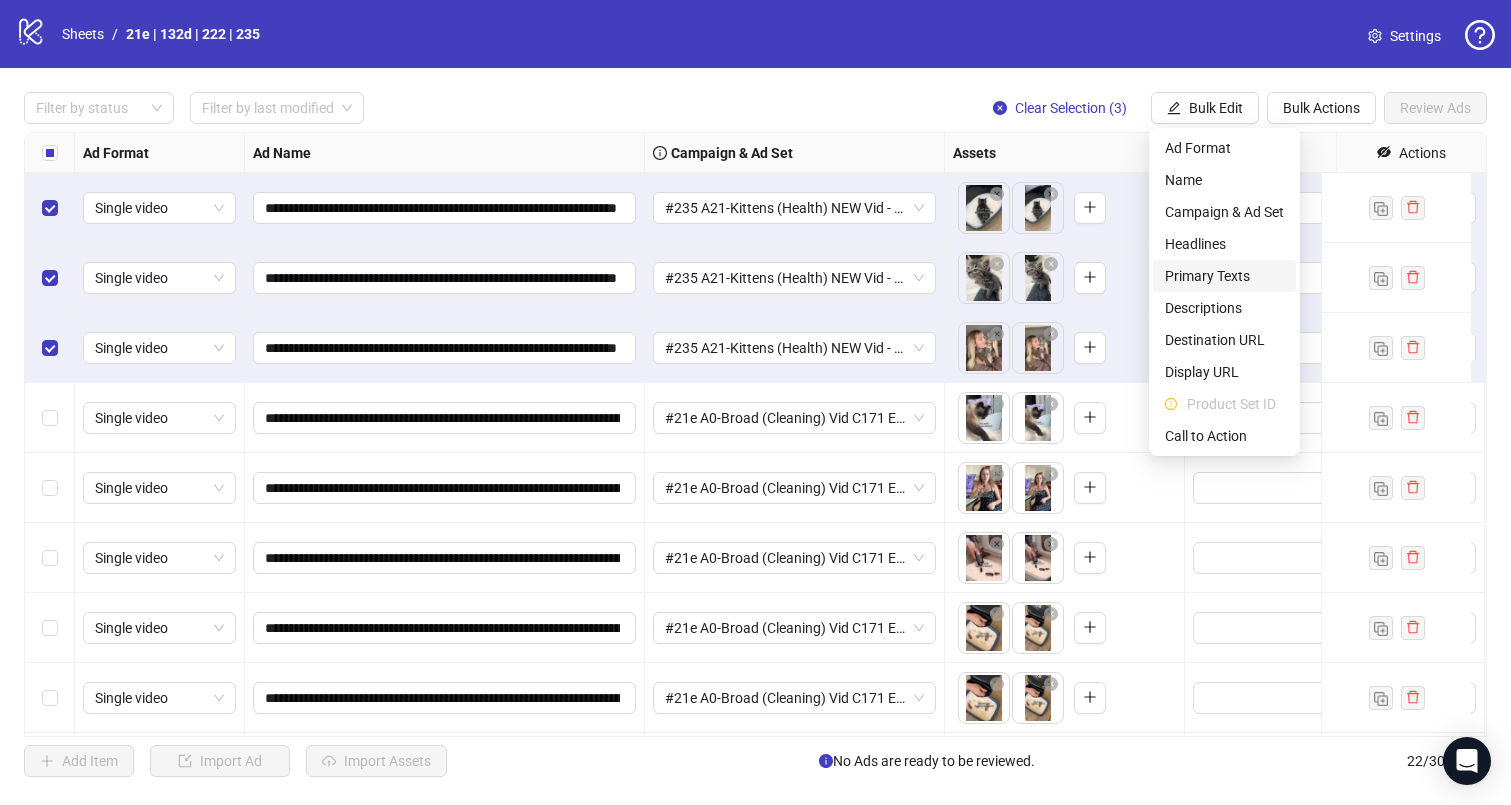click on "Primary Texts" at bounding box center (1224, 276) 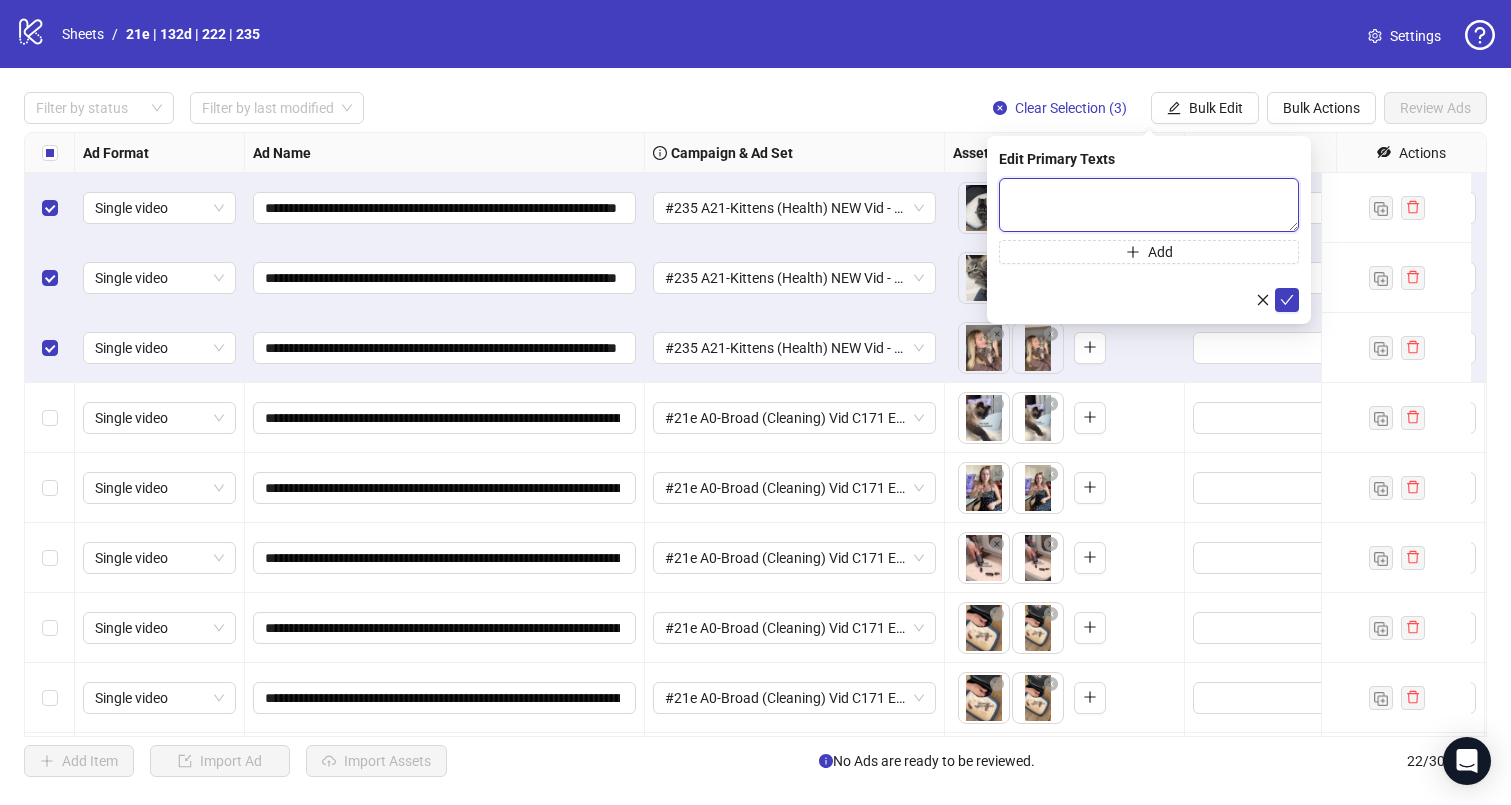 click at bounding box center (1149, 205) 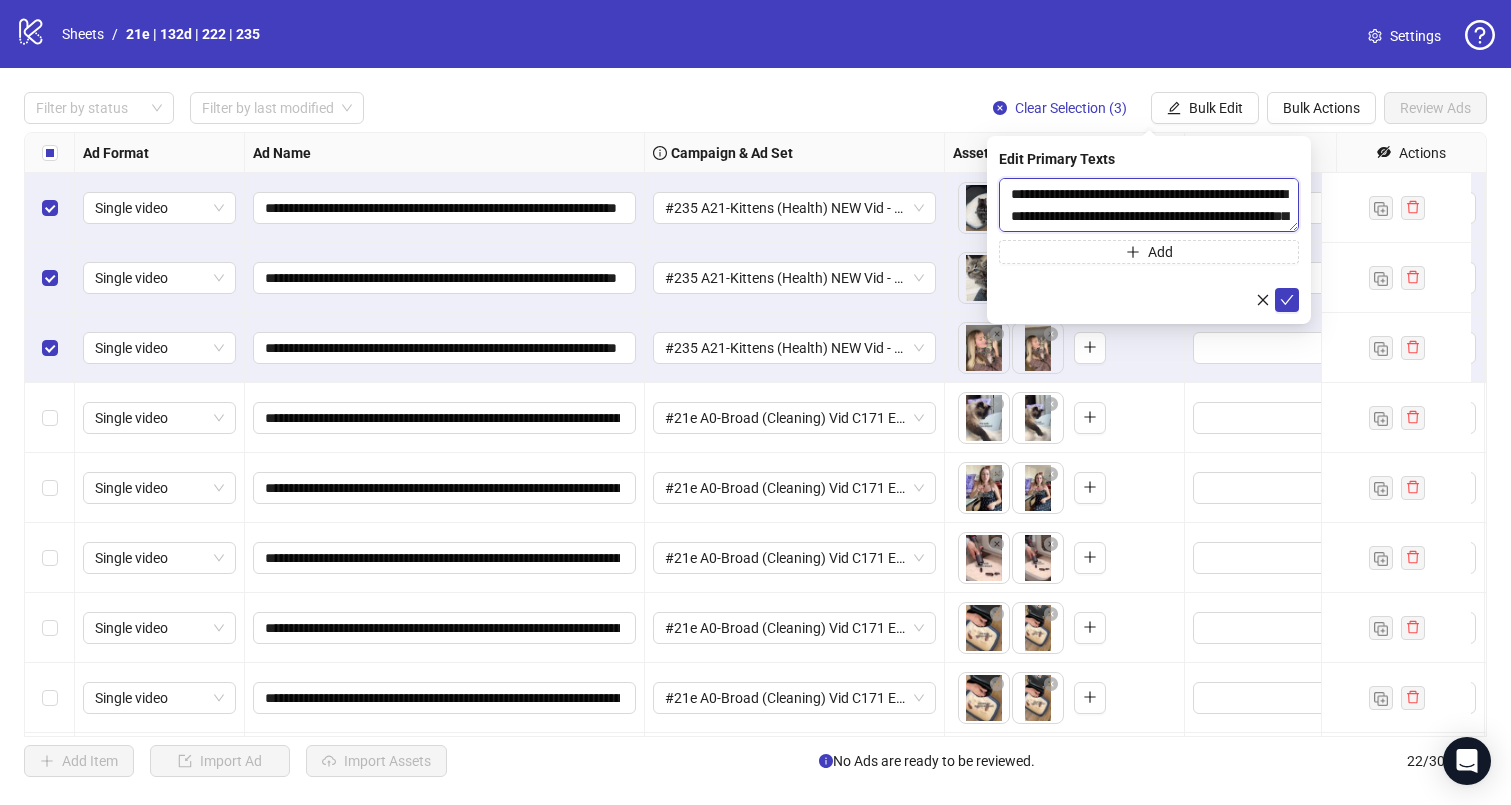 scroll, scrollTop: 345, scrollLeft: 0, axis: vertical 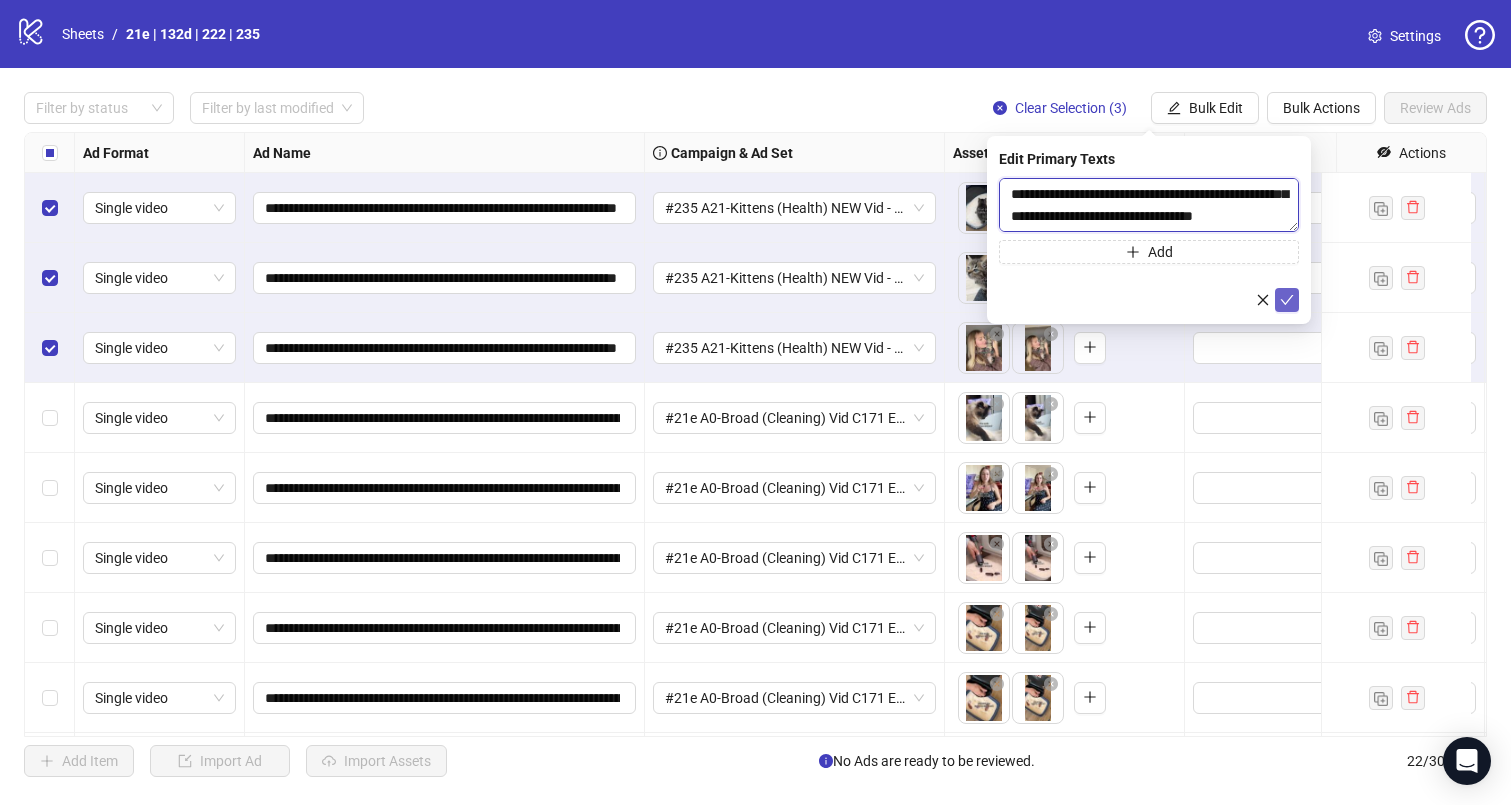 type on "**********" 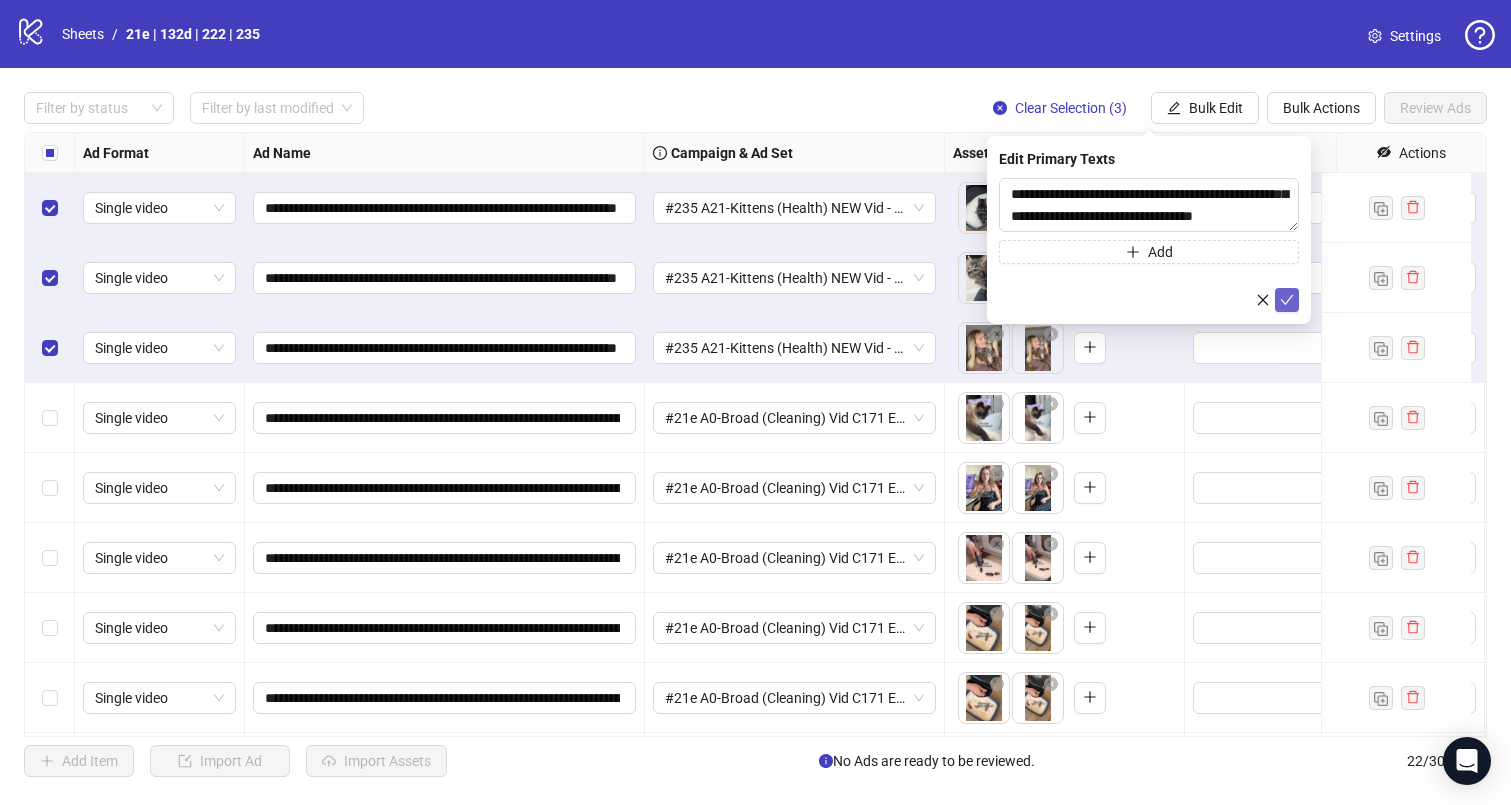 click 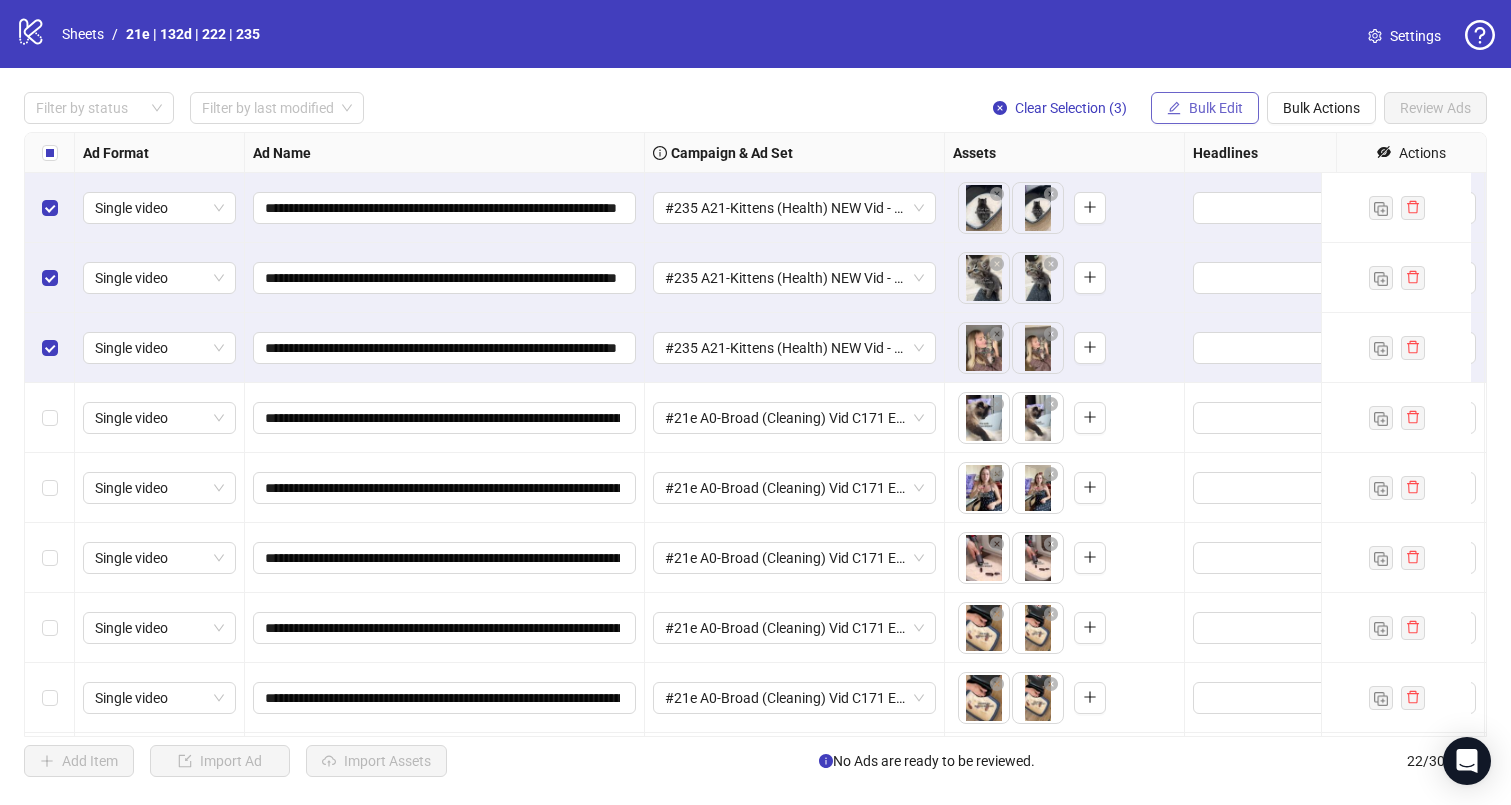 click on "Bulk Edit" at bounding box center [1205, 108] 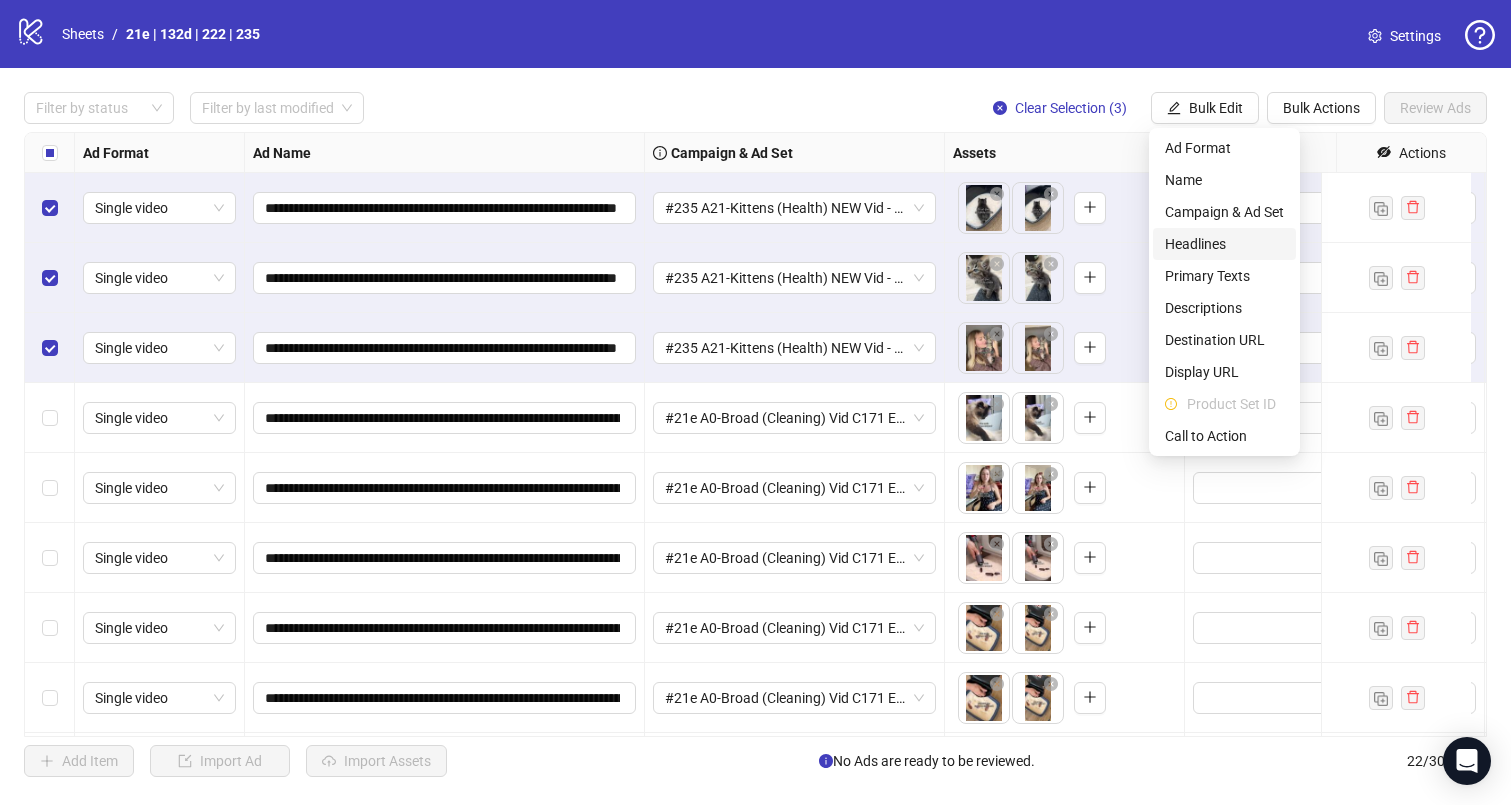 click on "Headlines" at bounding box center [1224, 244] 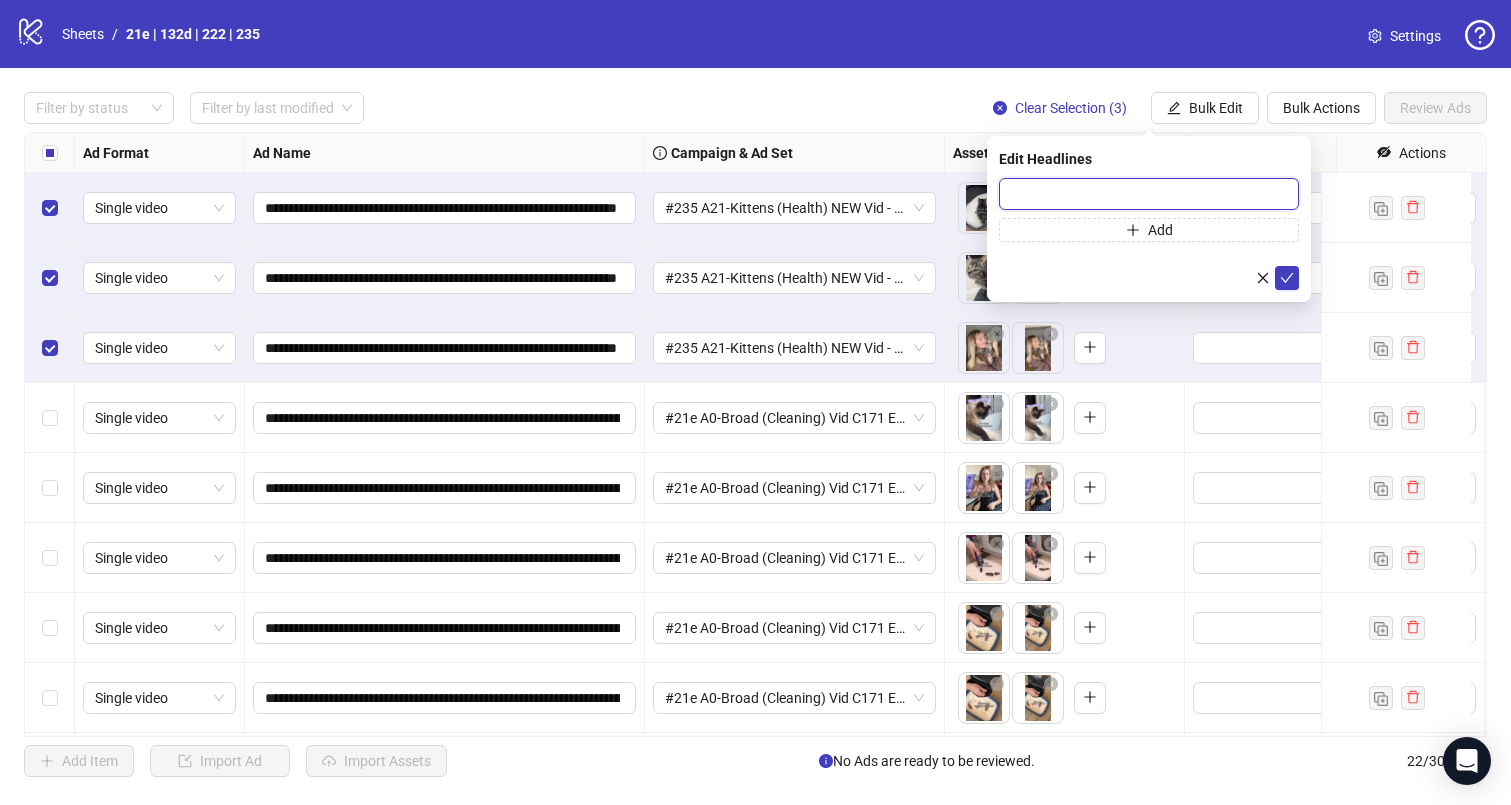 click at bounding box center (1149, 194) 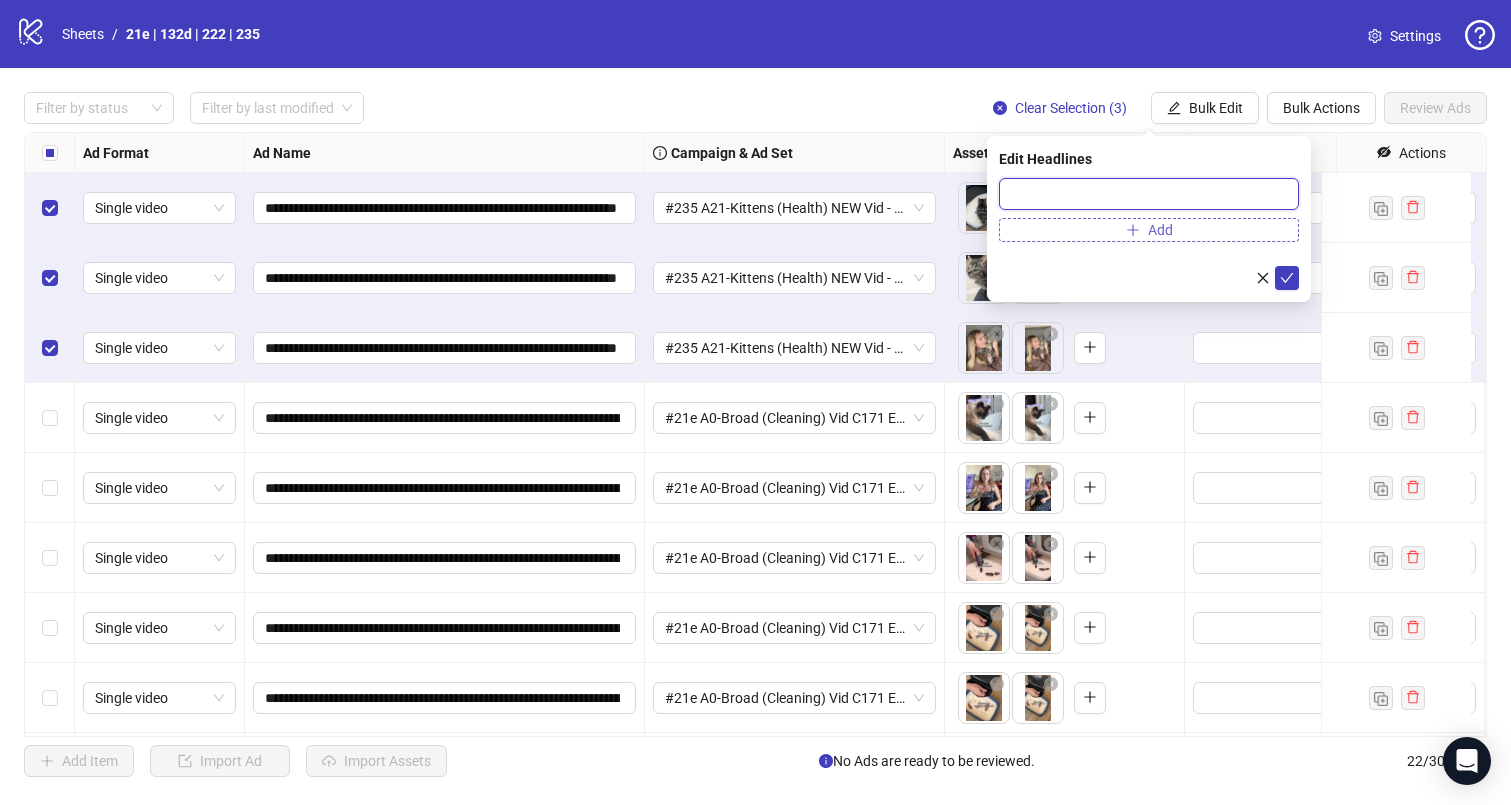 paste on "**********" 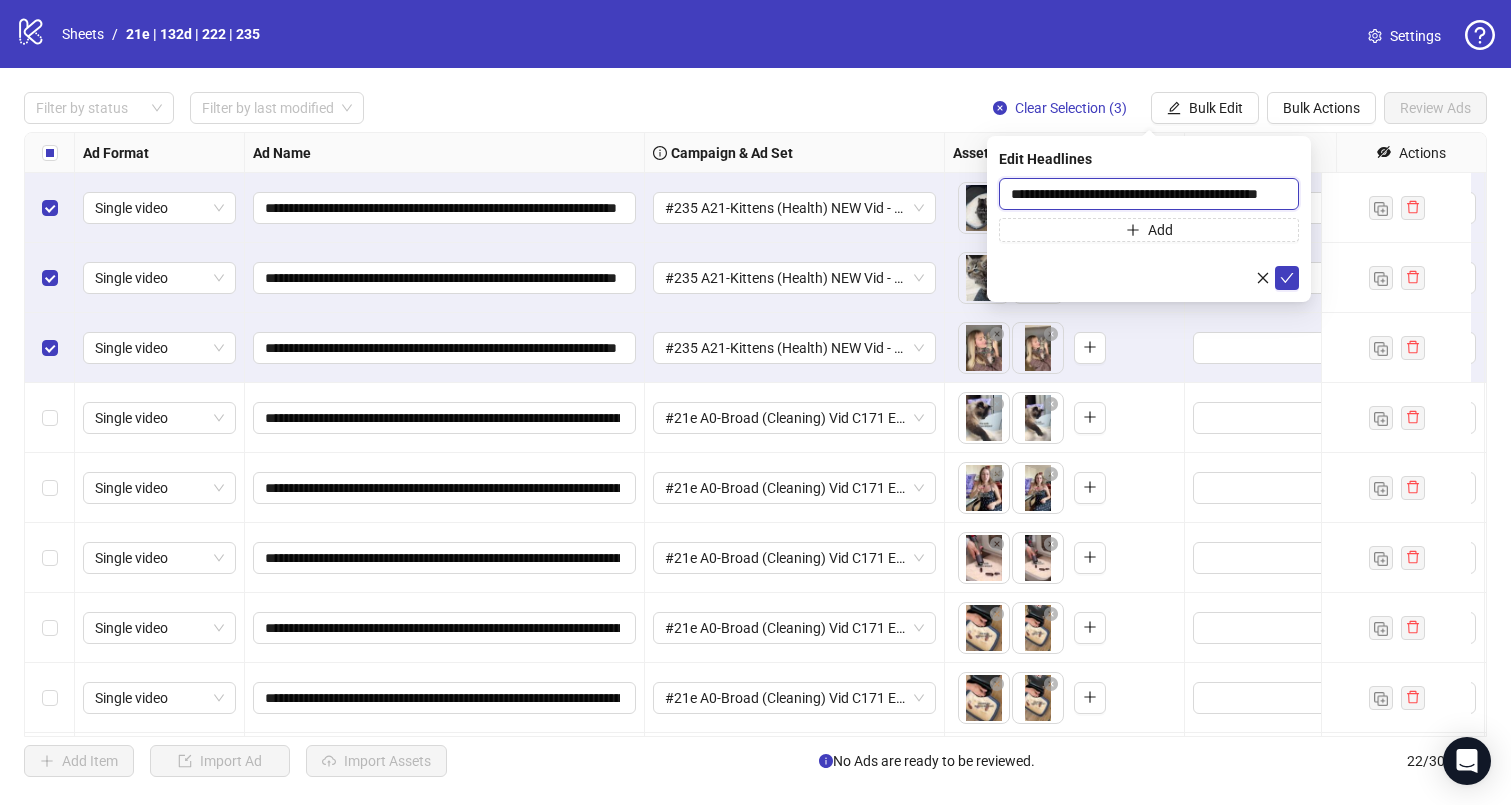 scroll, scrollTop: 0, scrollLeft: 35, axis: horizontal 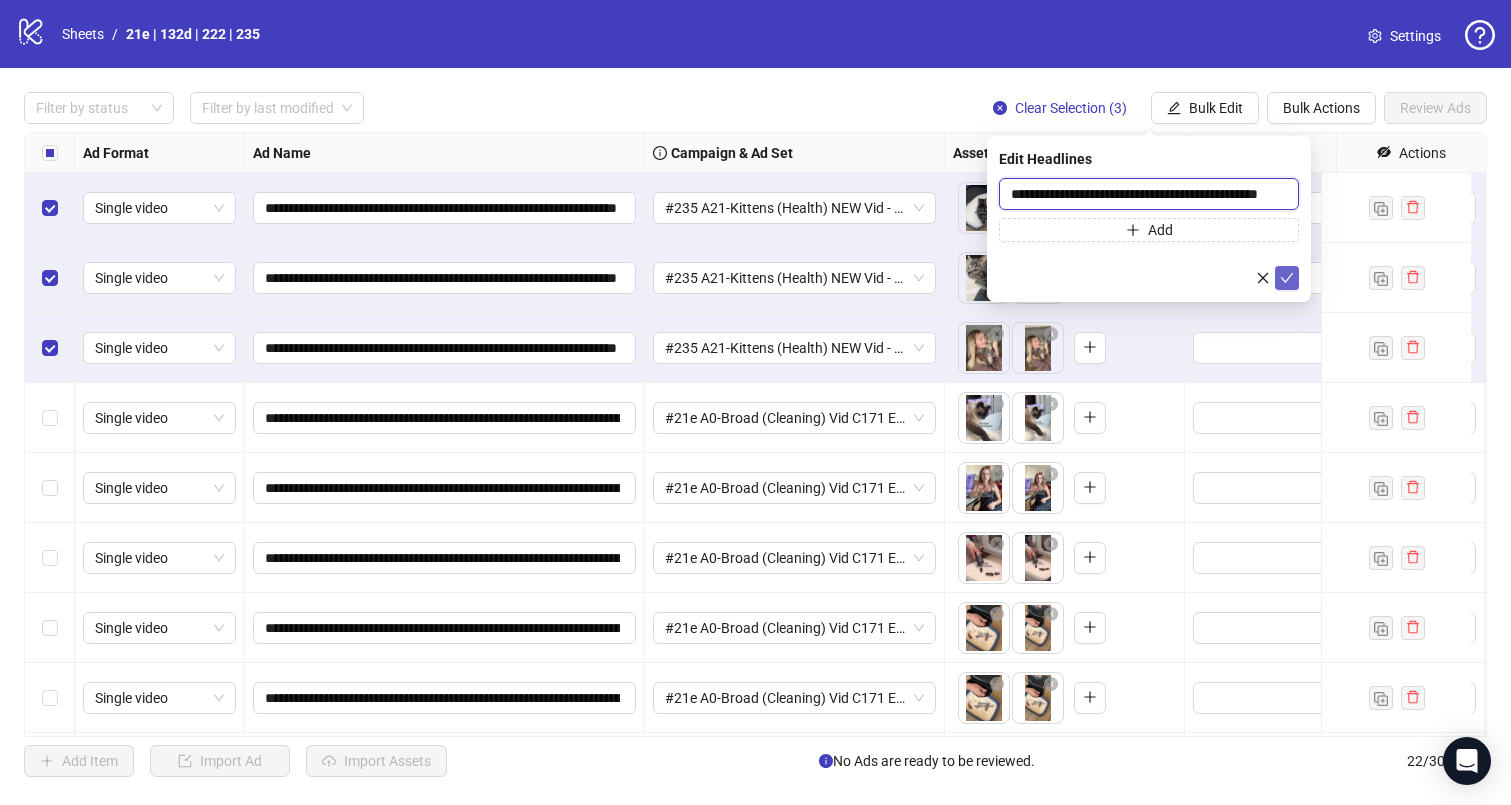 type on "**********" 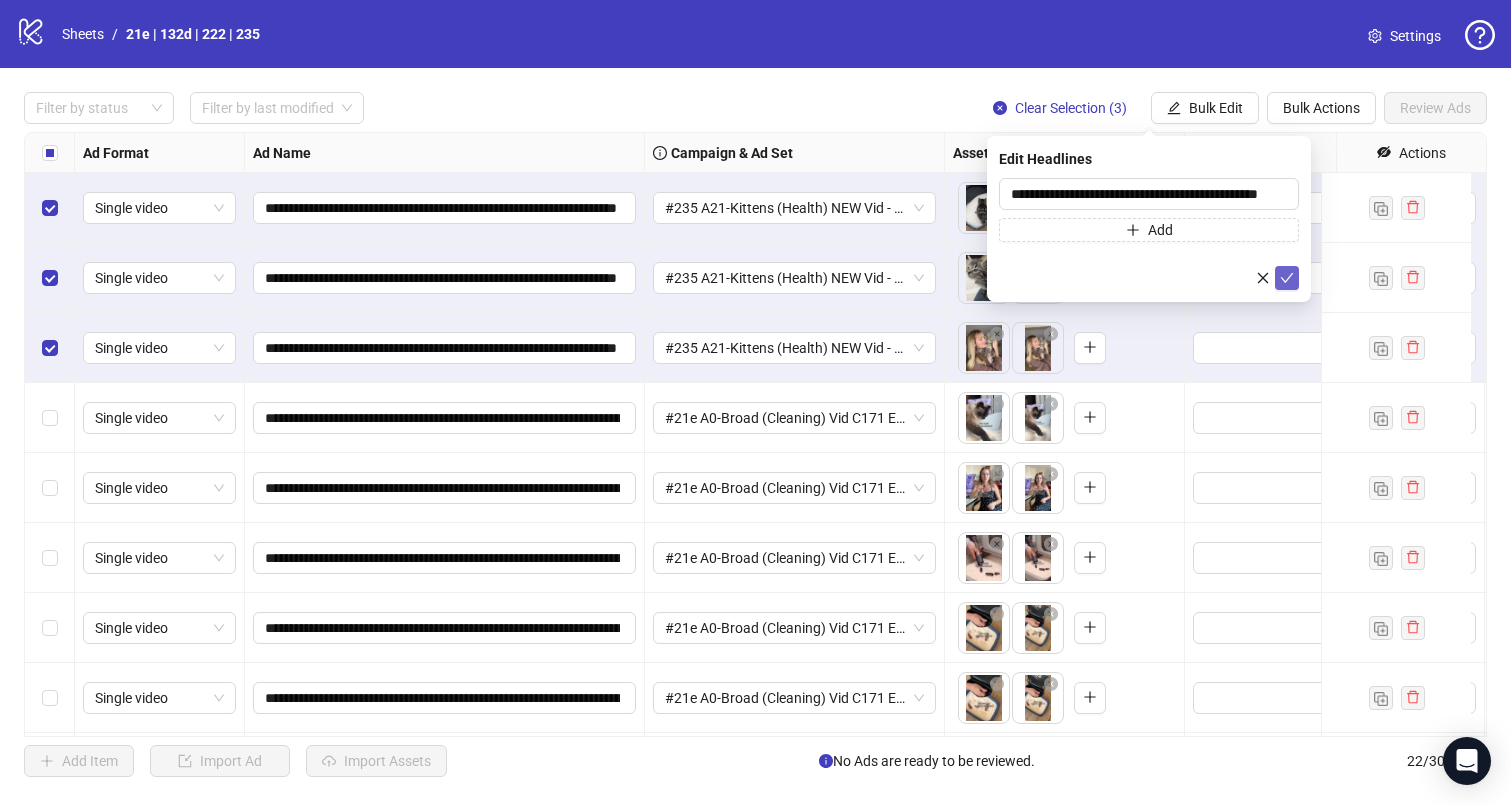 click 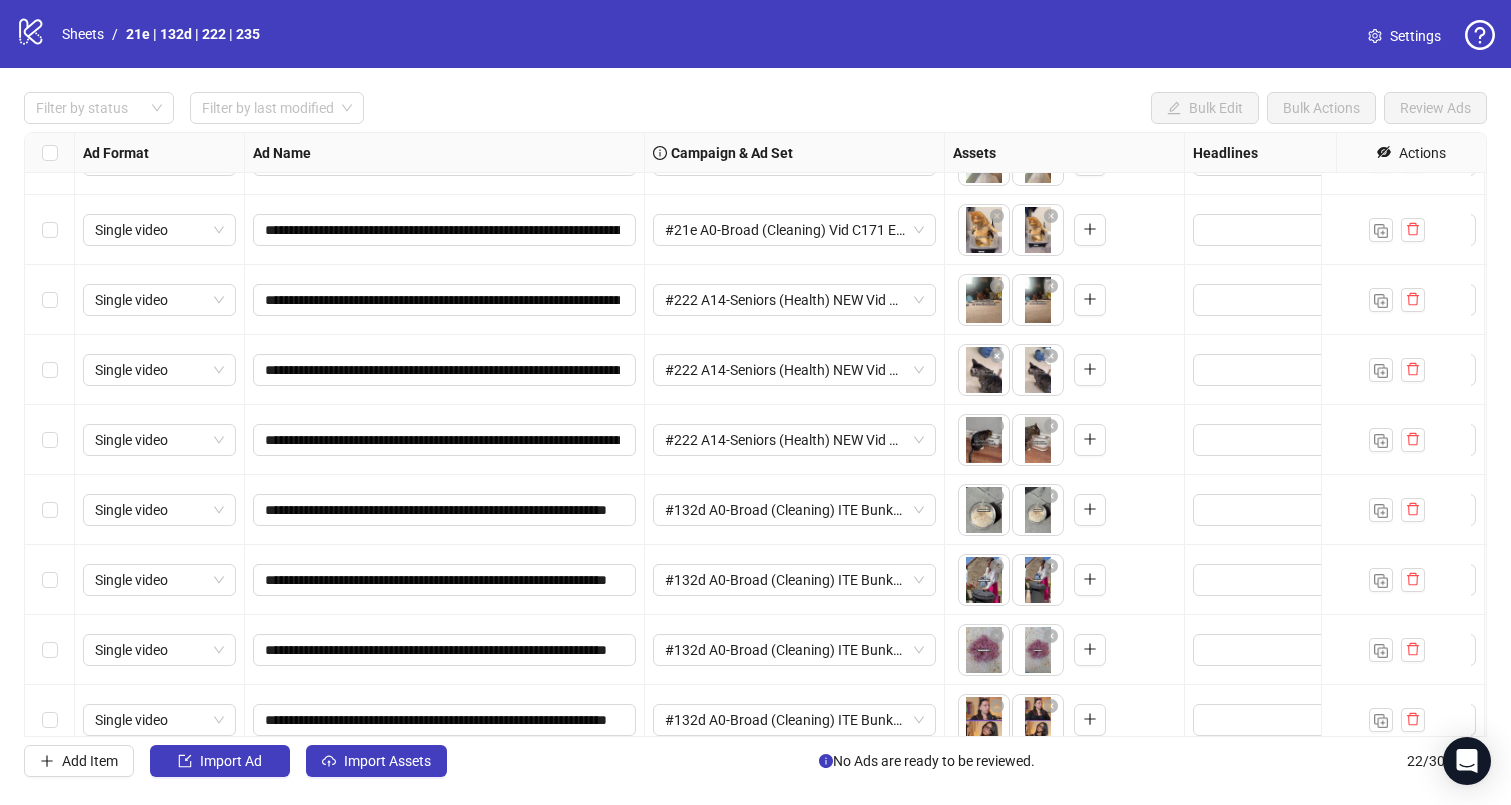 scroll, scrollTop: 858, scrollLeft: 0, axis: vertical 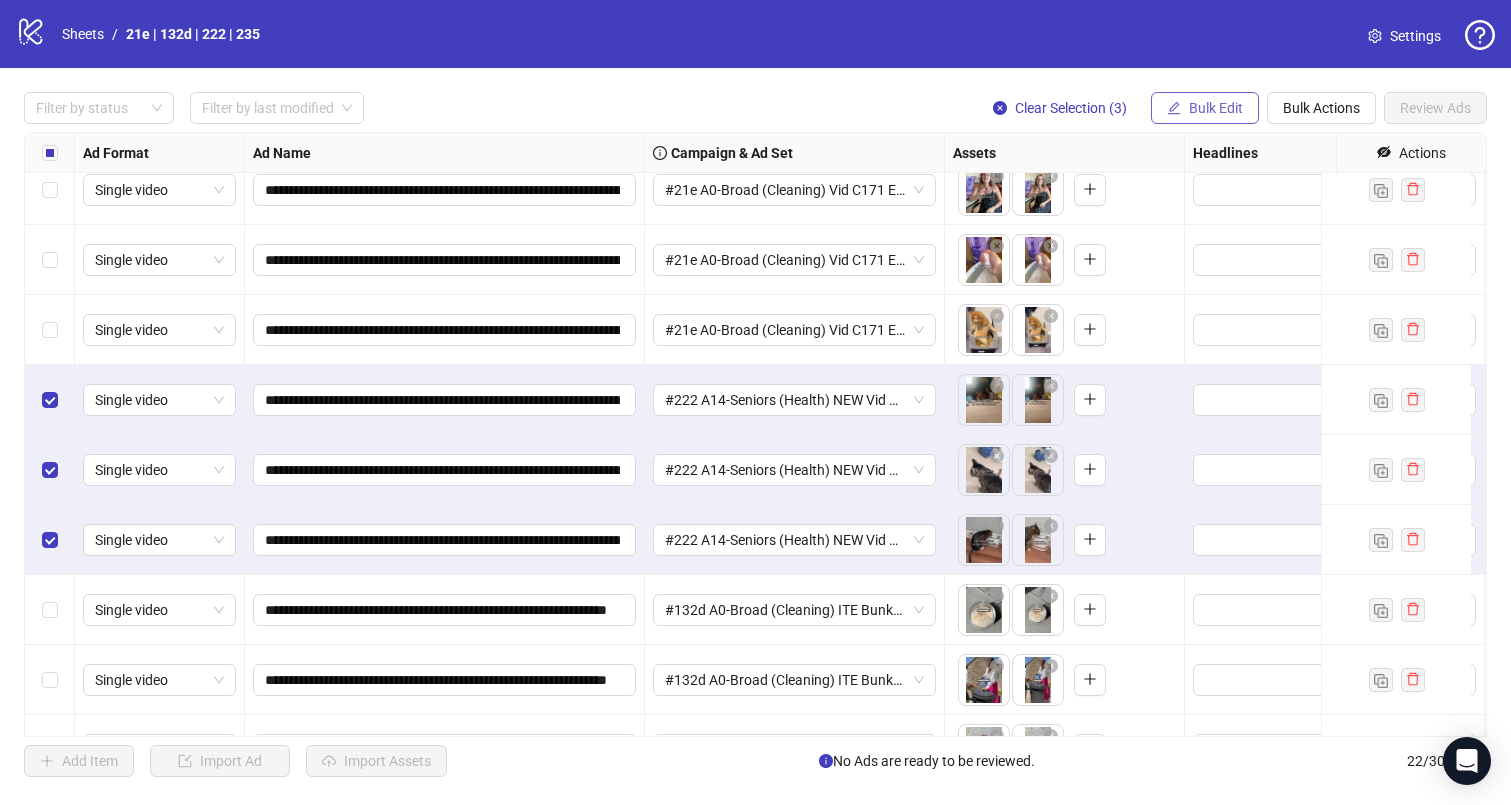 click on "Bulk Edit" at bounding box center [1216, 108] 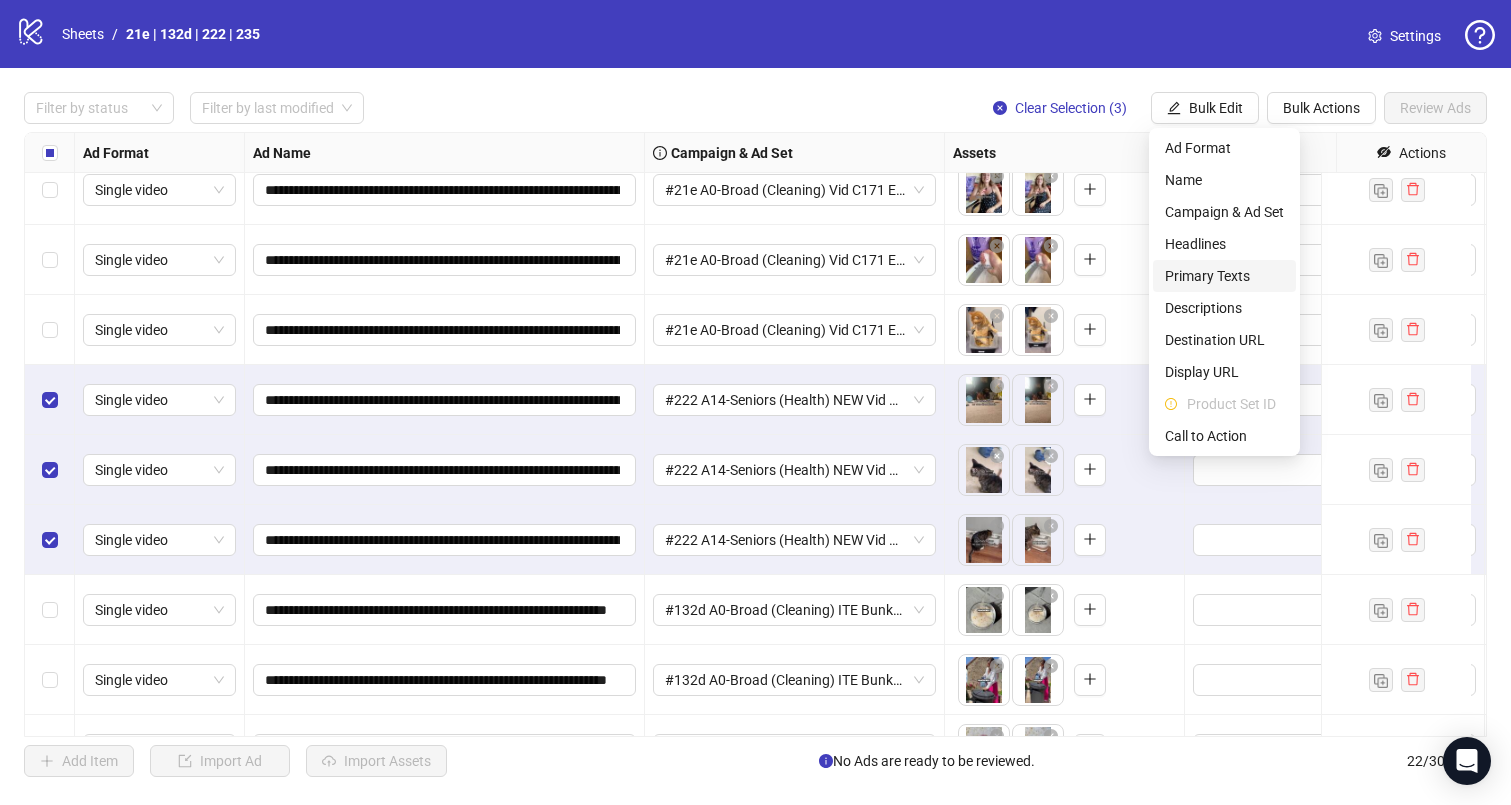click on "Primary Texts" at bounding box center (1224, 276) 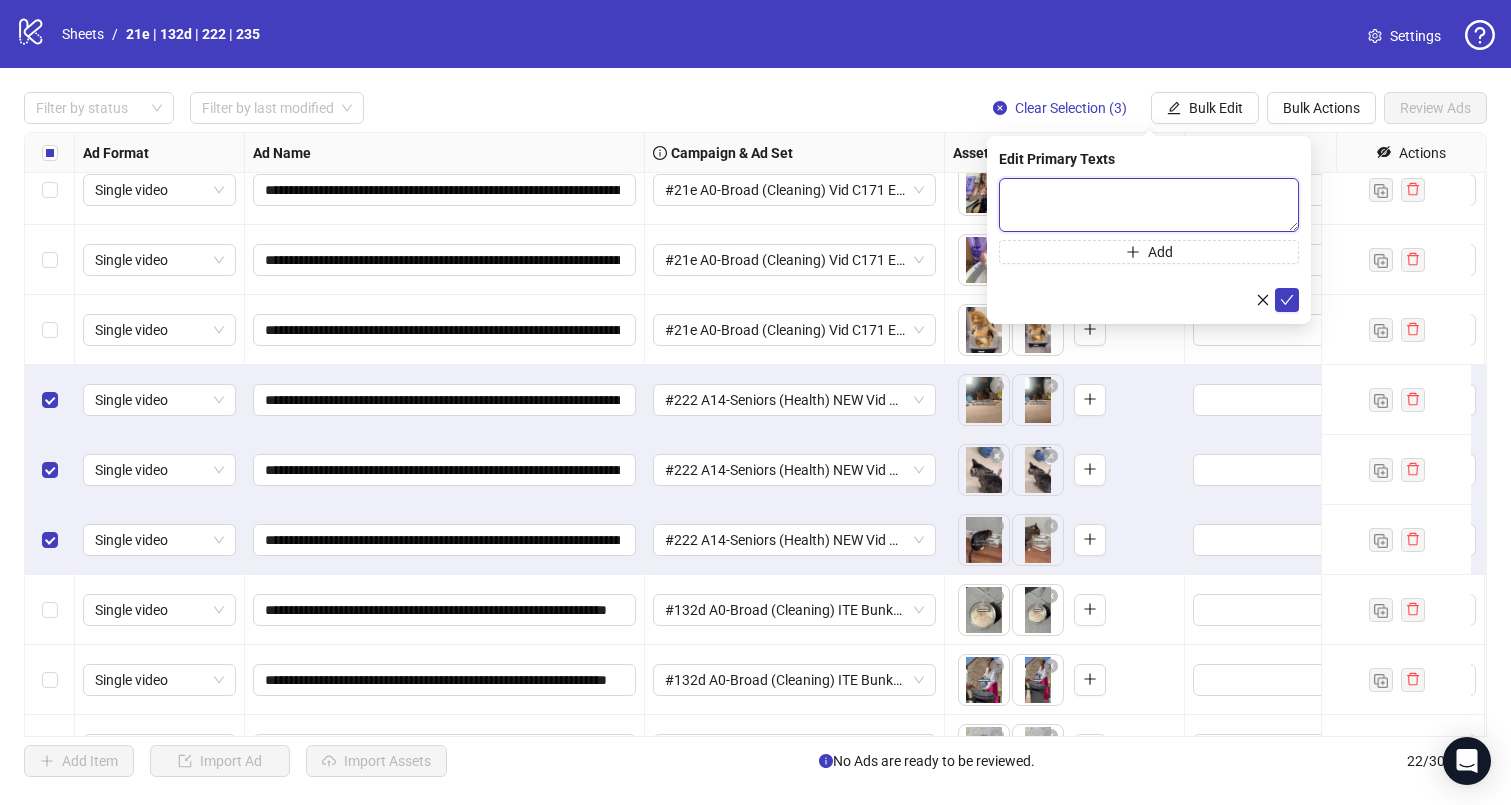 click at bounding box center [1149, 205] 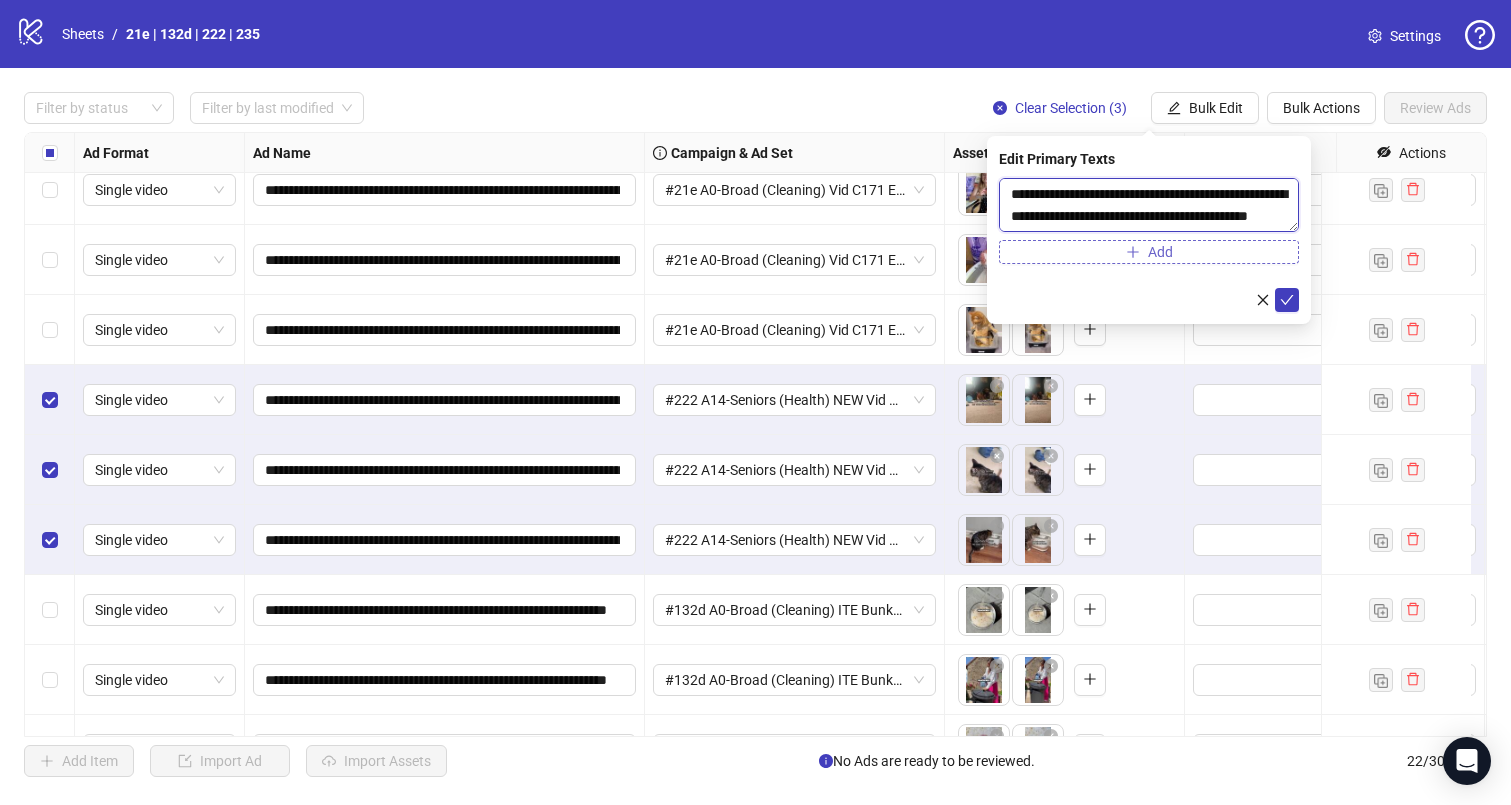 scroll, scrollTop: 191, scrollLeft: 0, axis: vertical 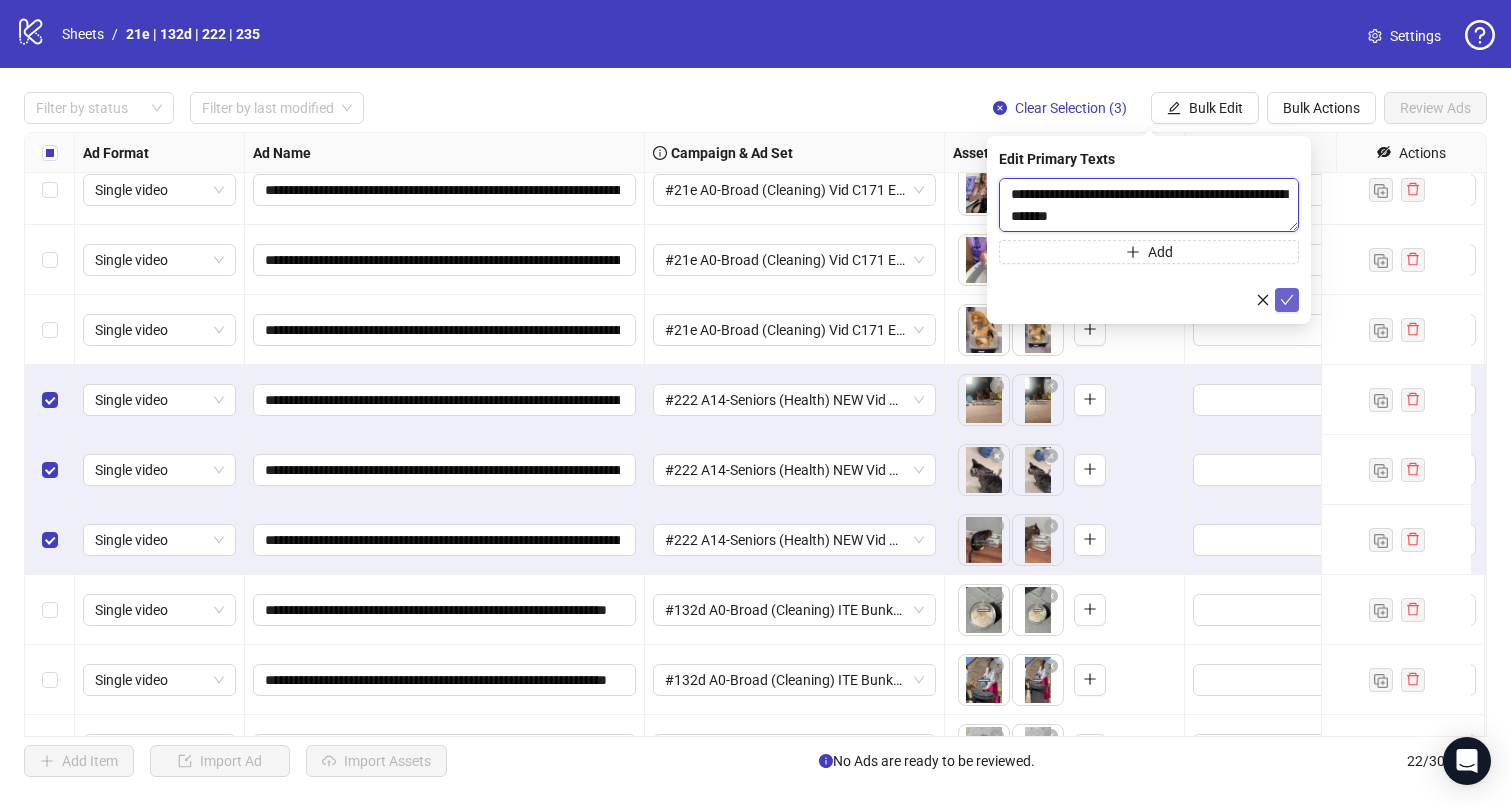 type on "**********" 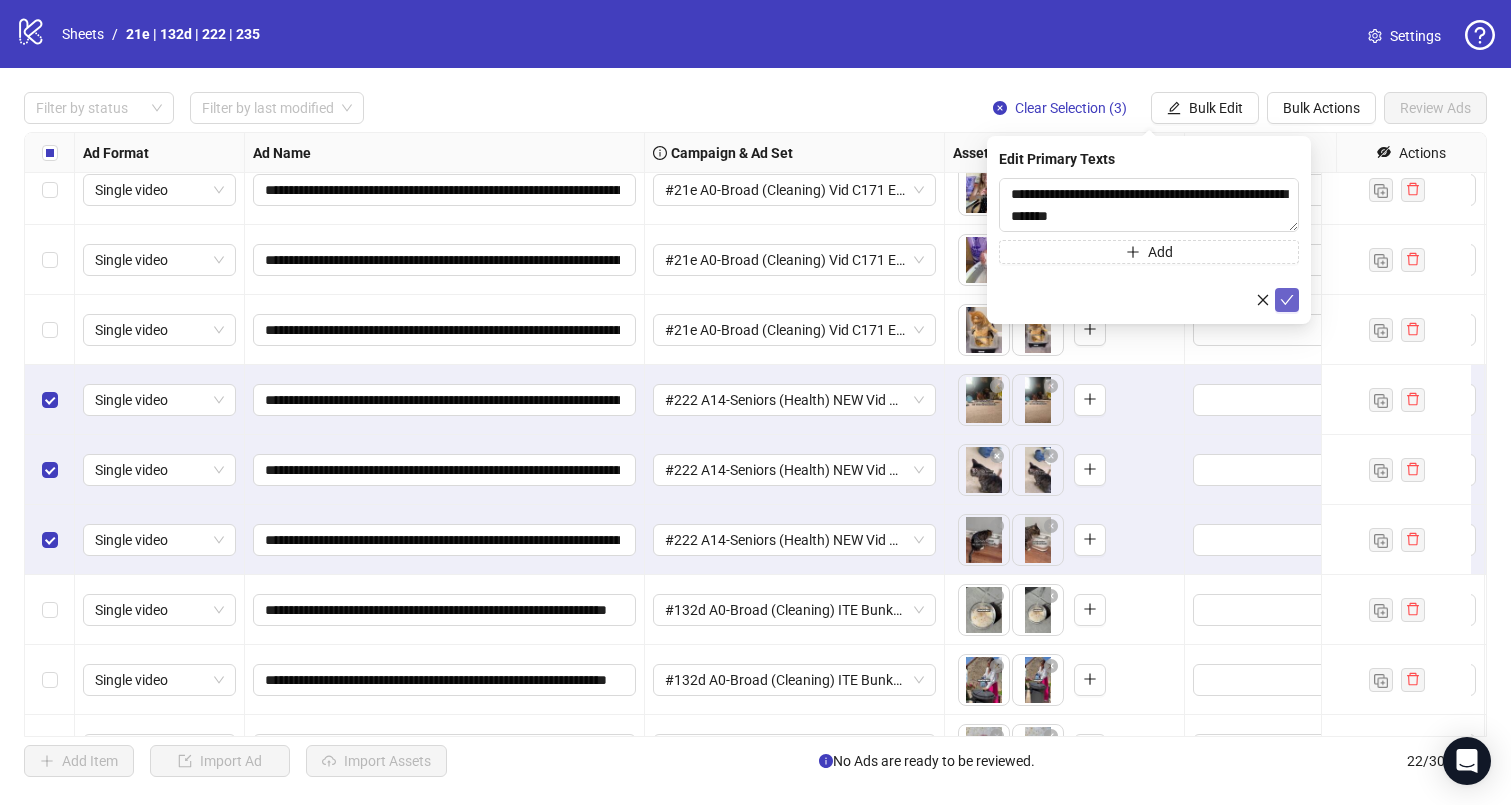 click 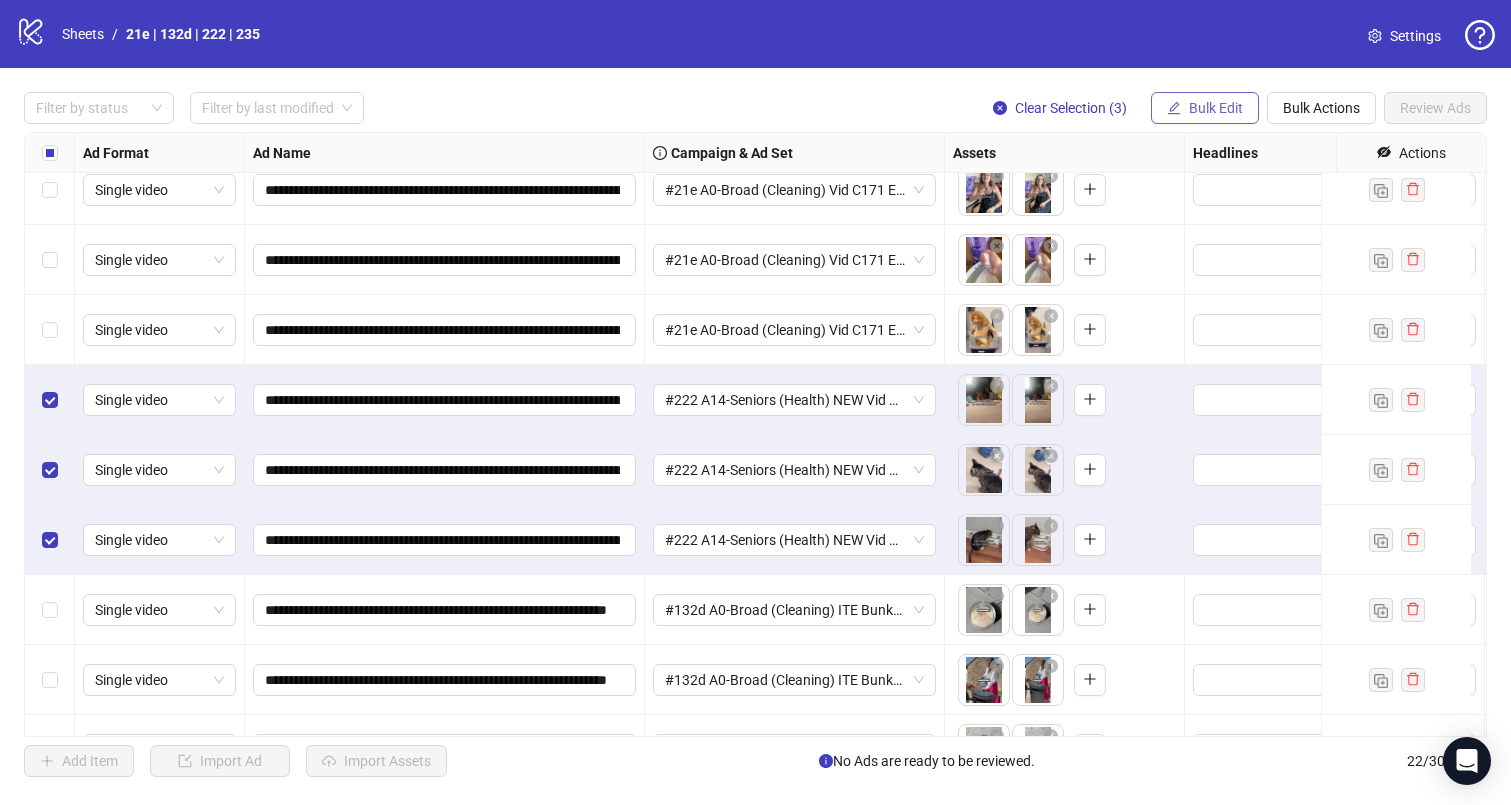 click on "Bulk Edit" at bounding box center [1205, 108] 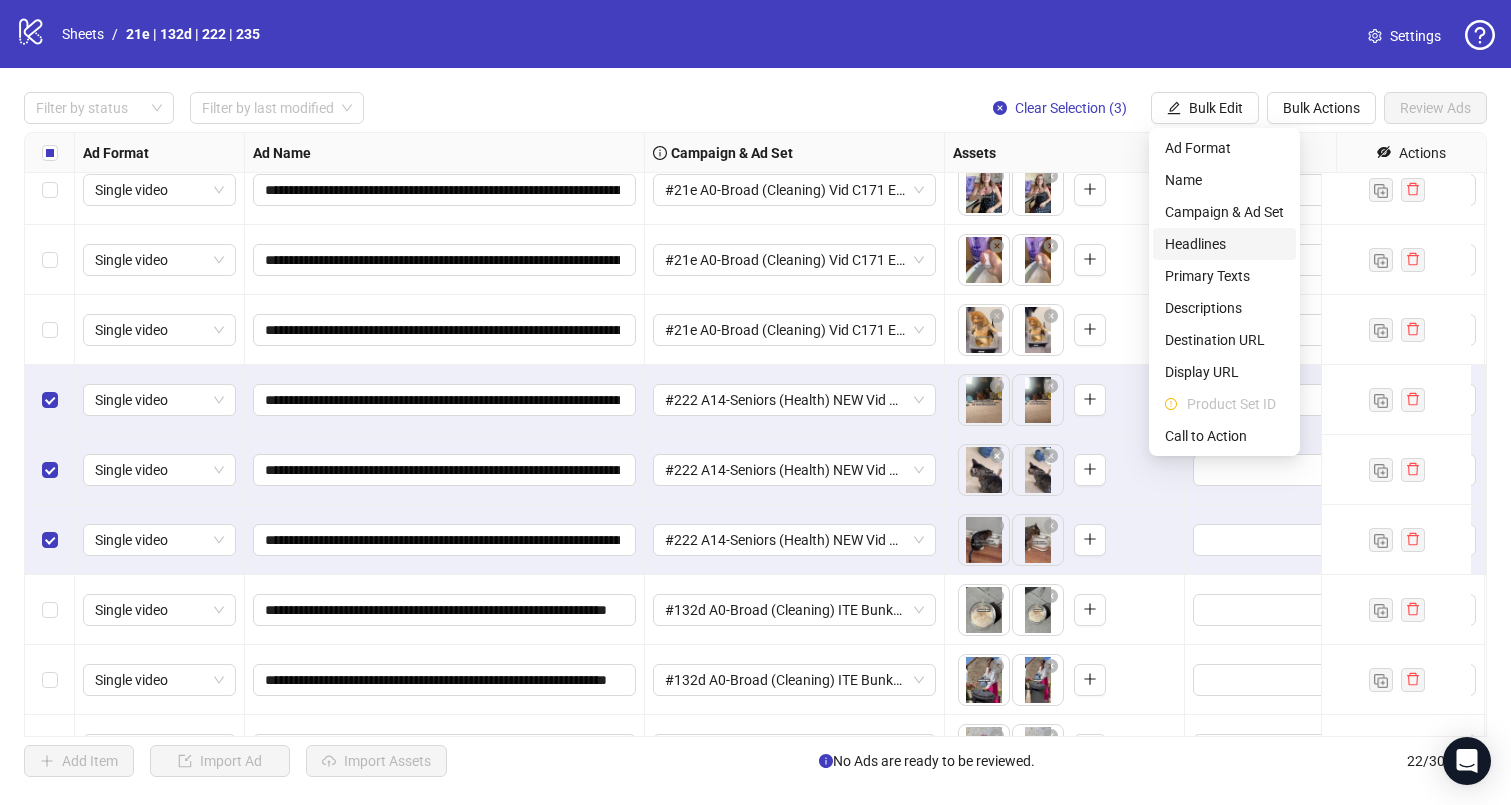 click on "Headlines" at bounding box center [1224, 244] 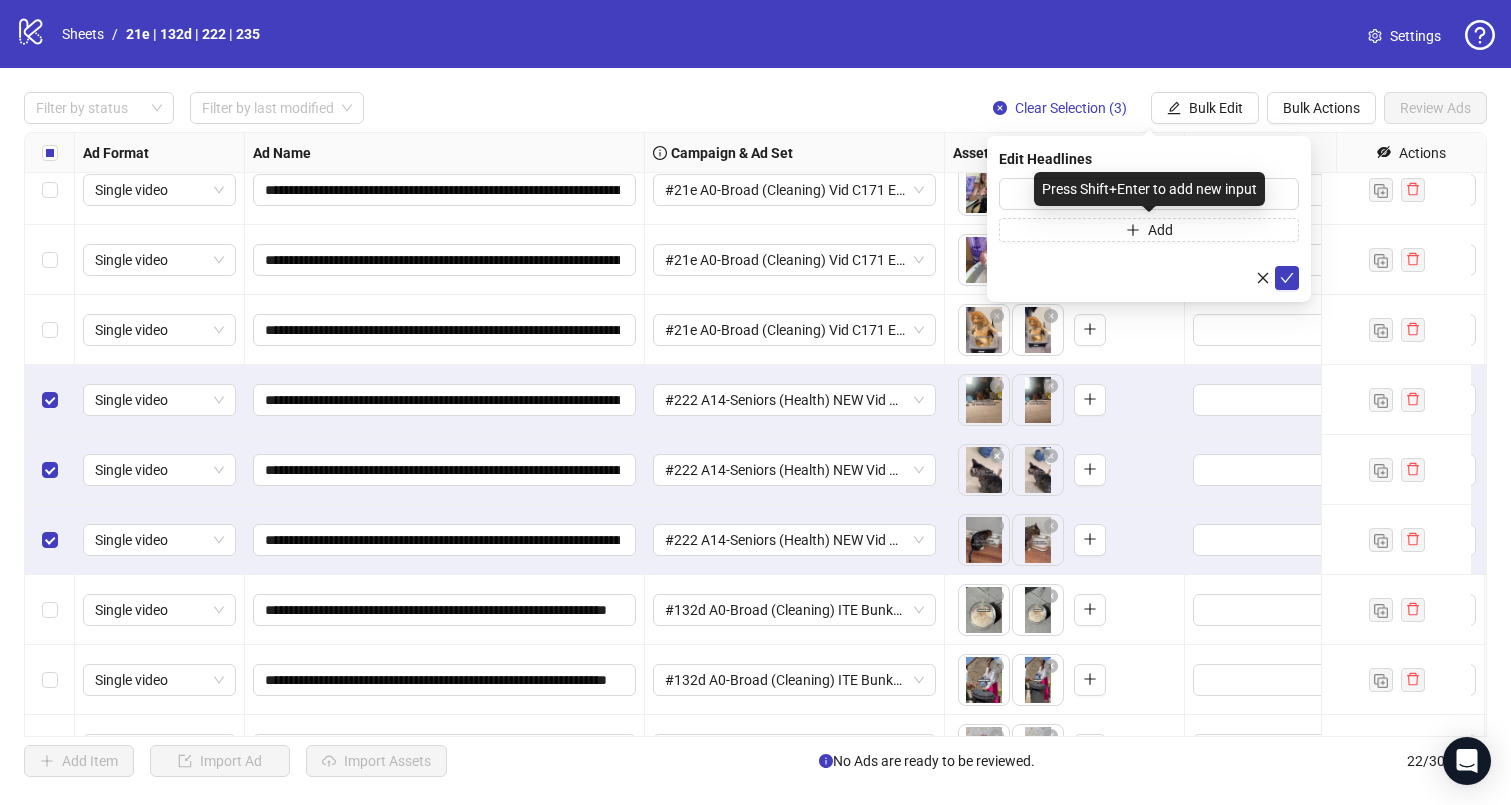 click on "Press Shift+Enter to add new input" at bounding box center (1149, 189) 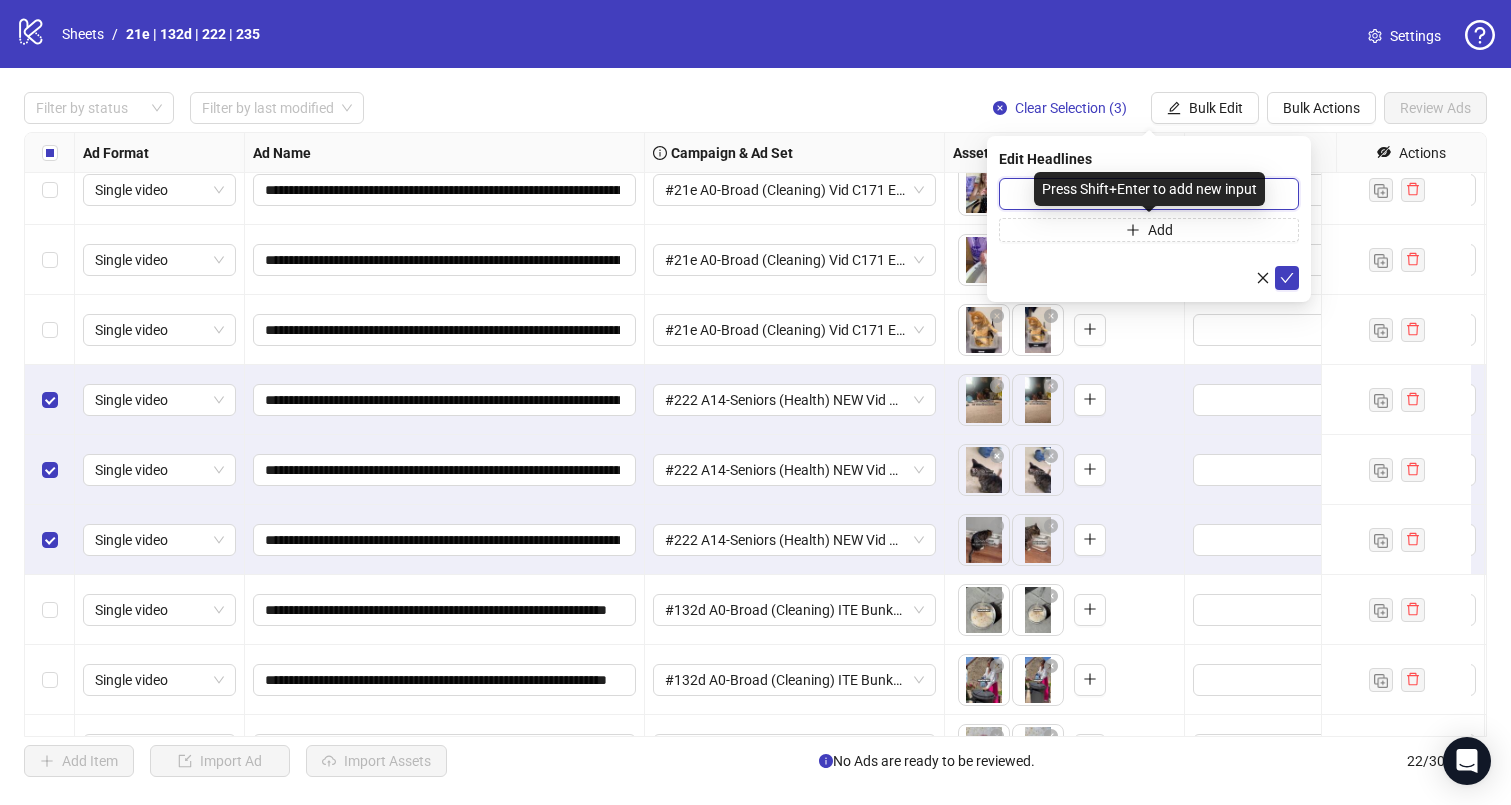 drag, startPoint x: 1011, startPoint y: 192, endPoint x: 1069, endPoint y: 205, distance: 59.439045 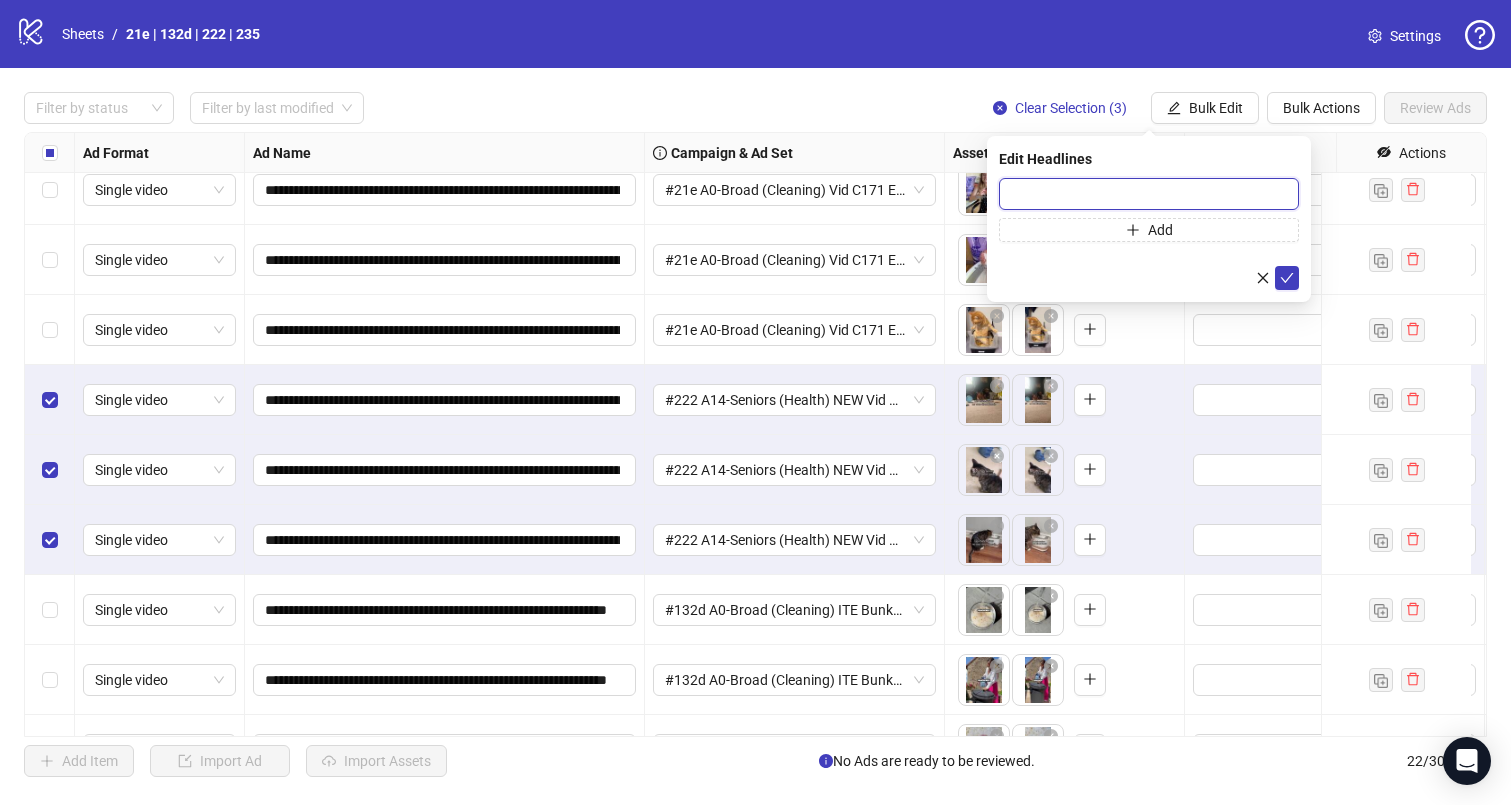 paste on "**********" 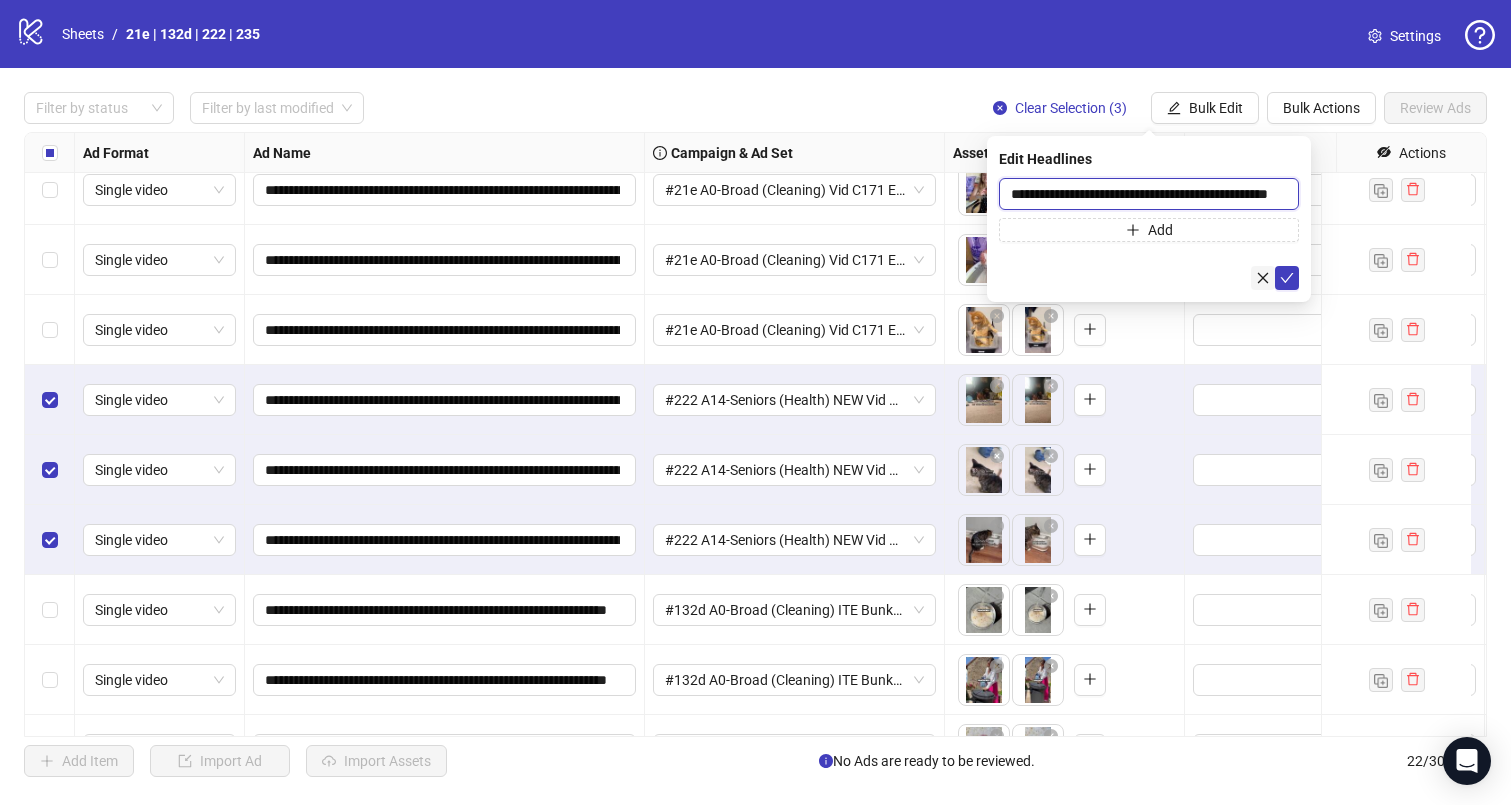 scroll, scrollTop: 0, scrollLeft: 12, axis: horizontal 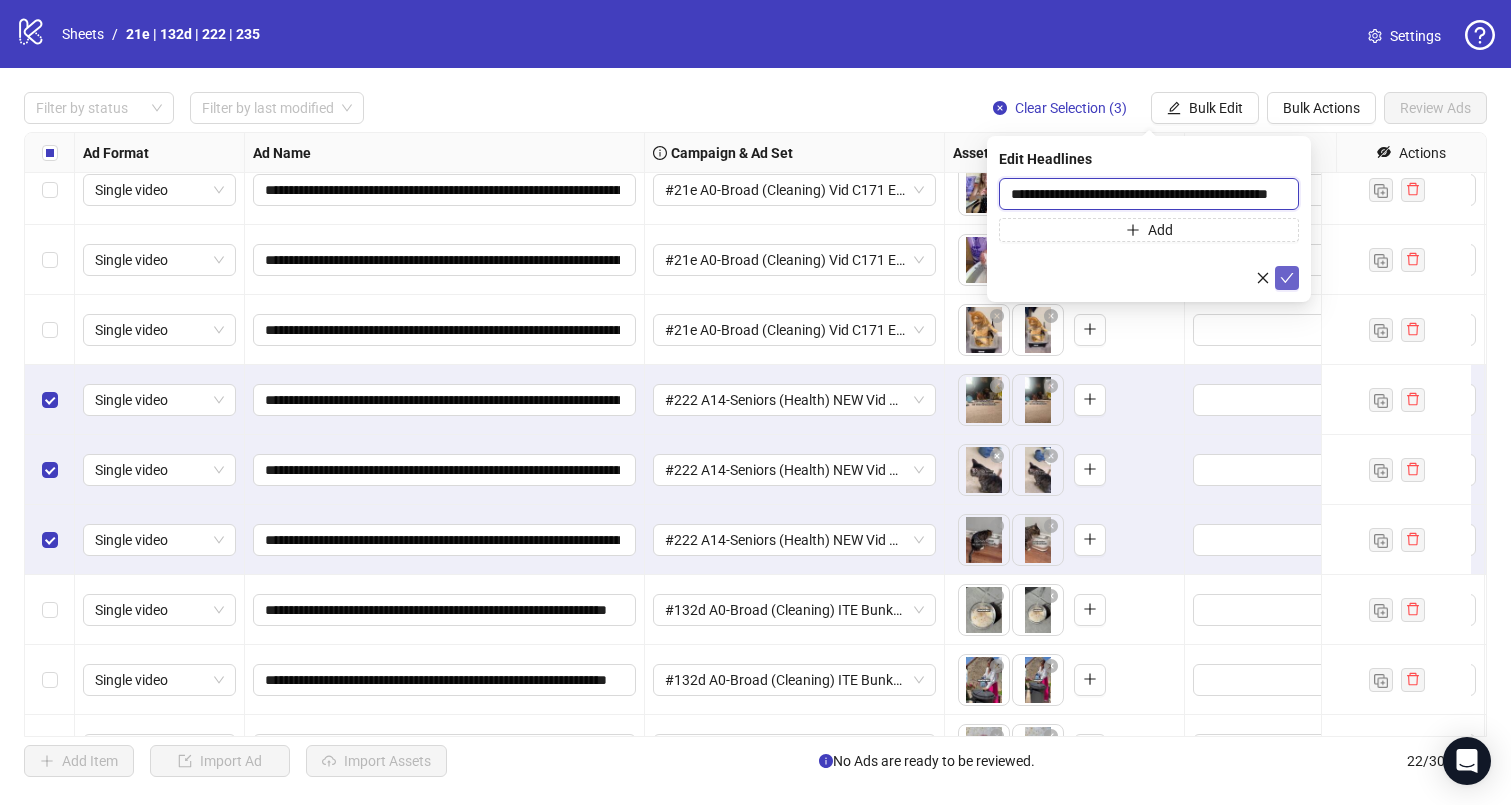 type on "**********" 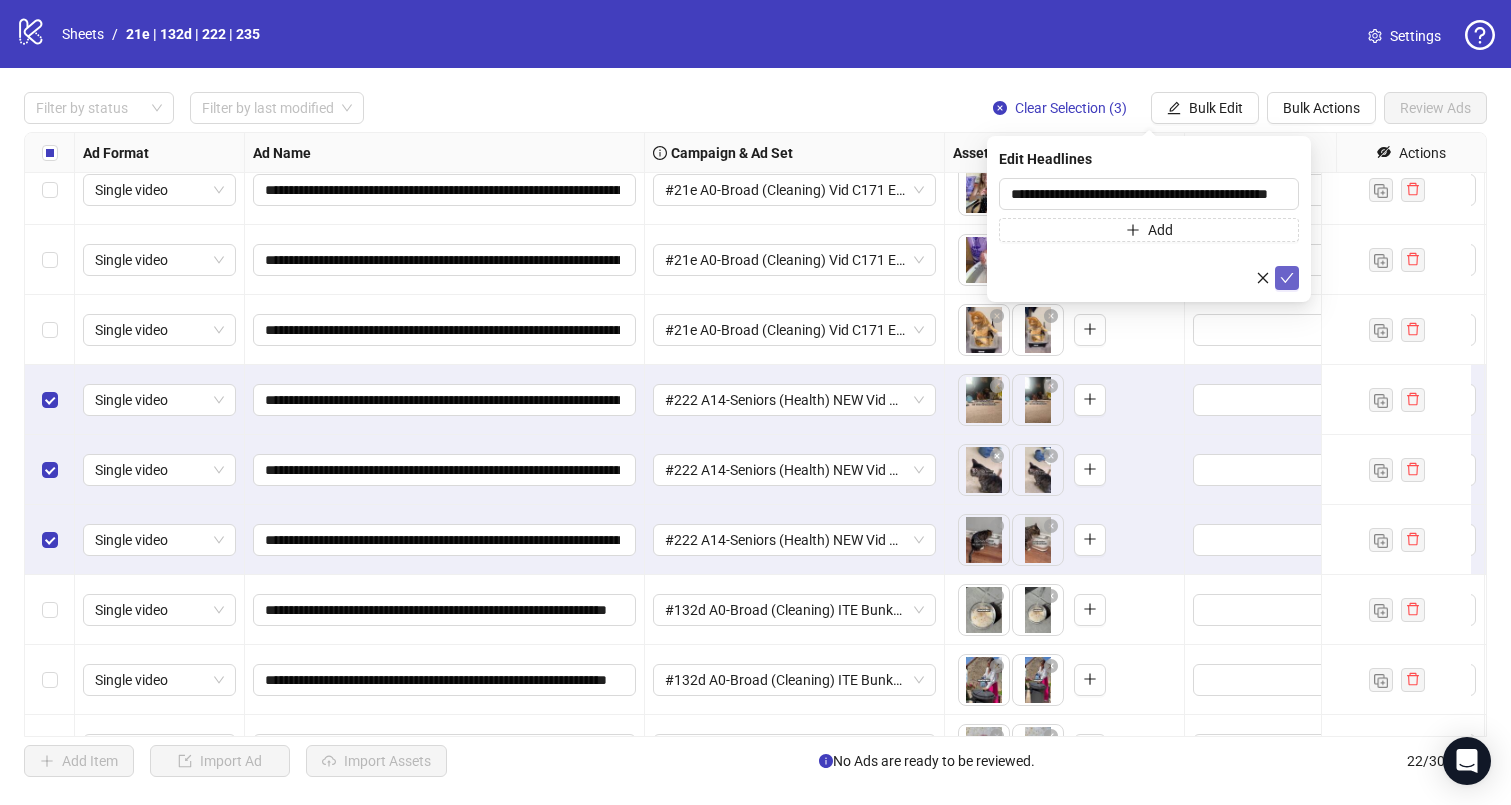 click 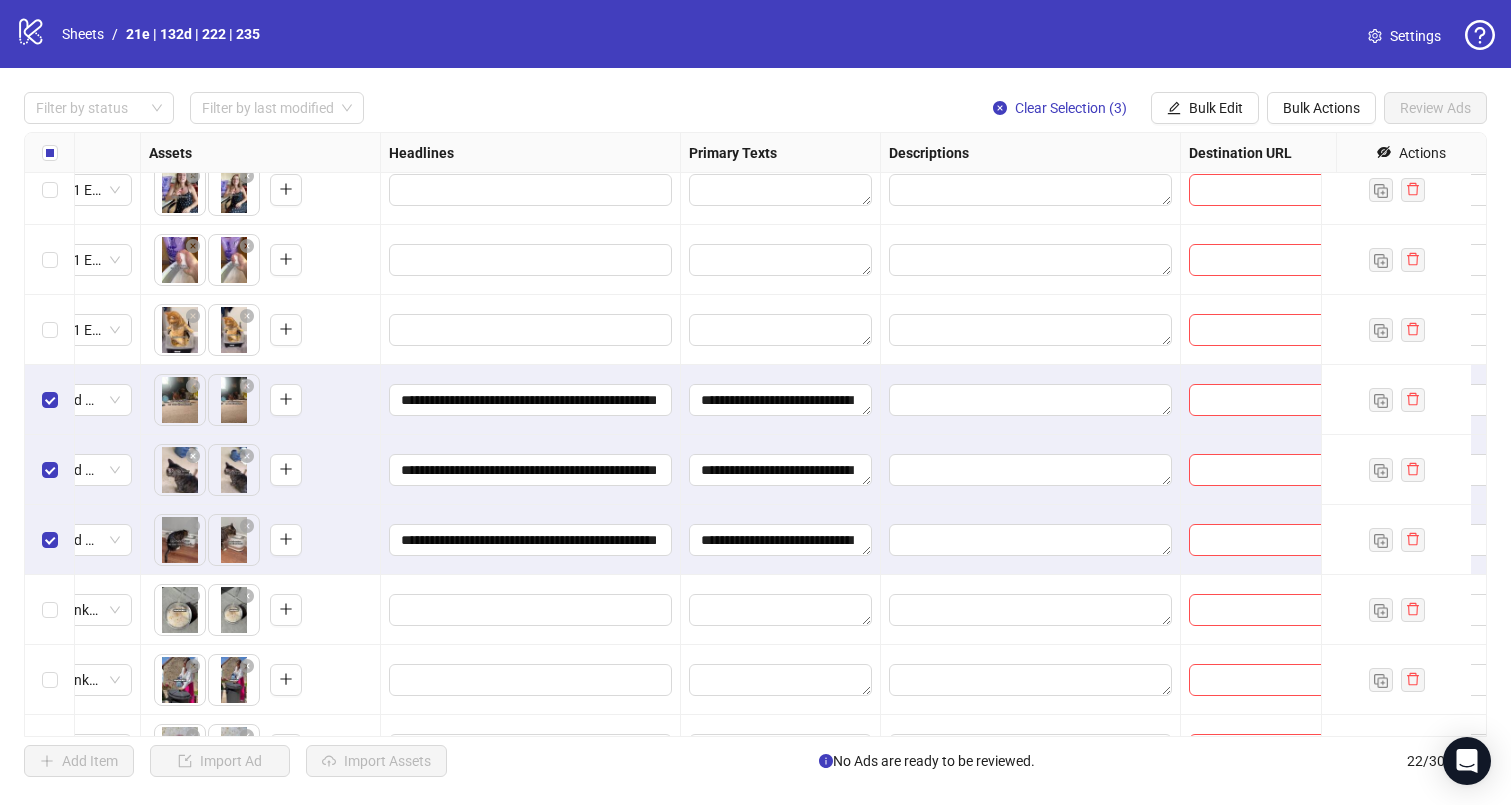 scroll, scrollTop: 858, scrollLeft: 891, axis: both 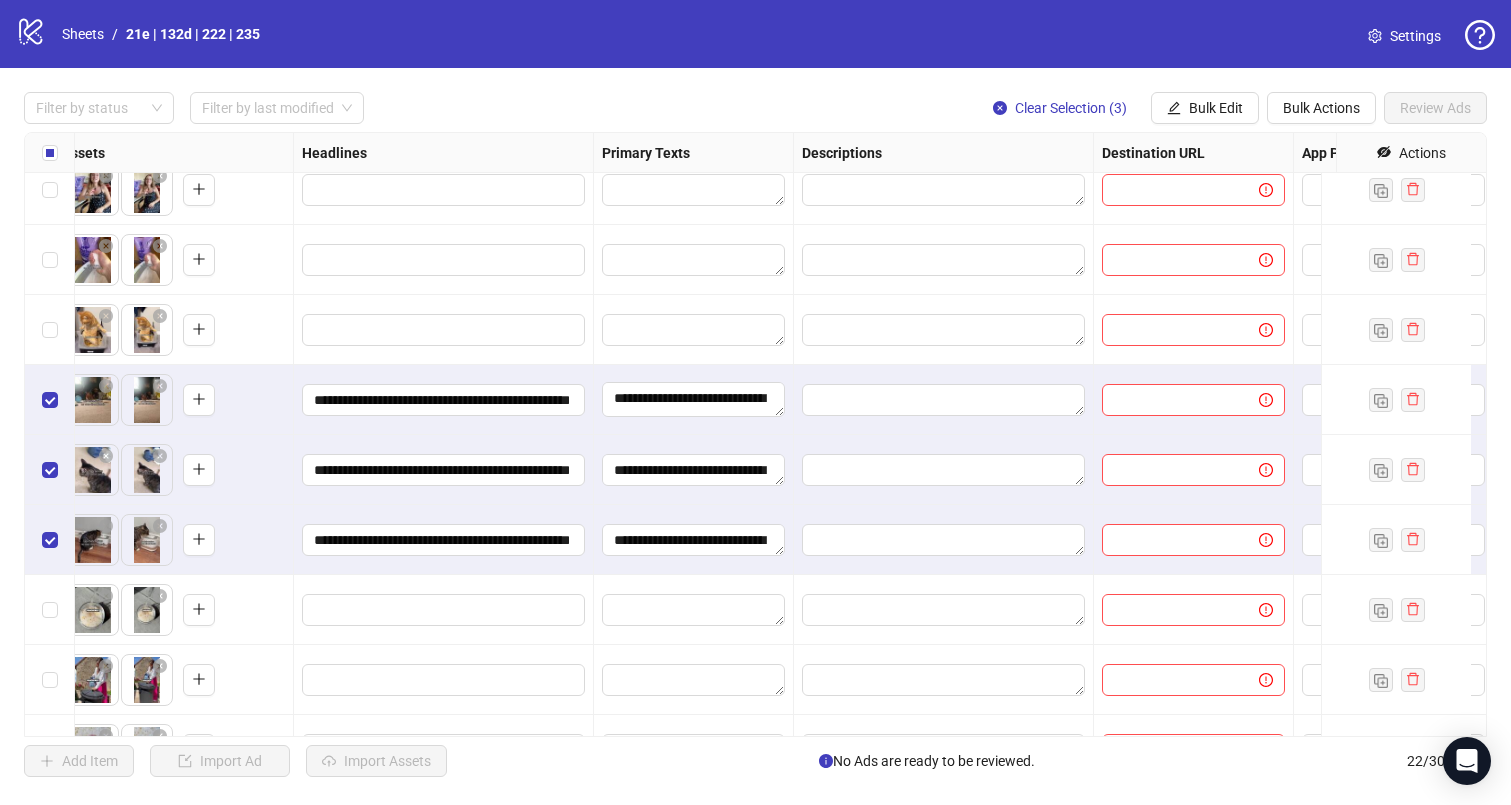 click on "**********" at bounding box center [694, 400] 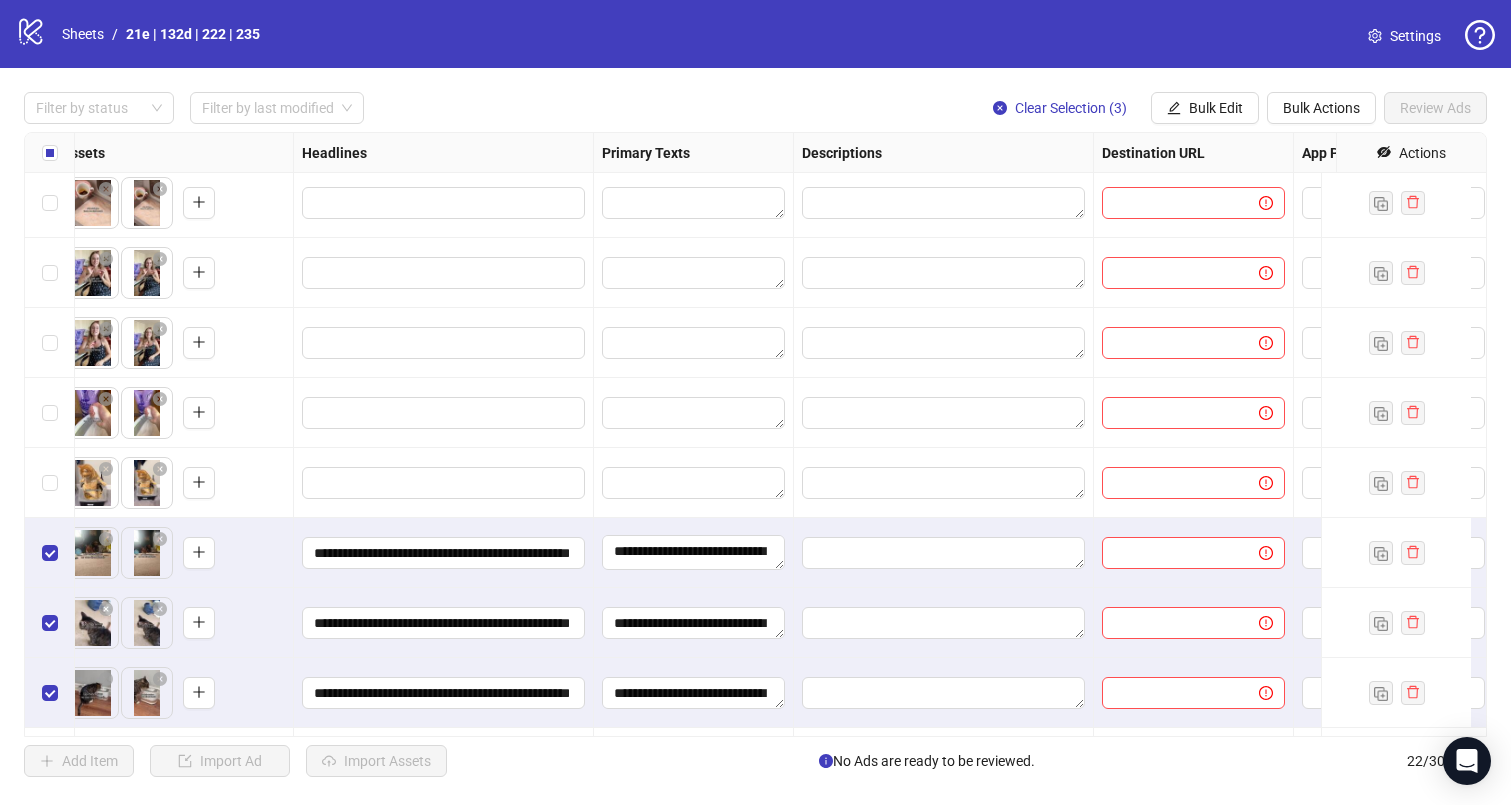scroll, scrollTop: 695, scrollLeft: 891, axis: both 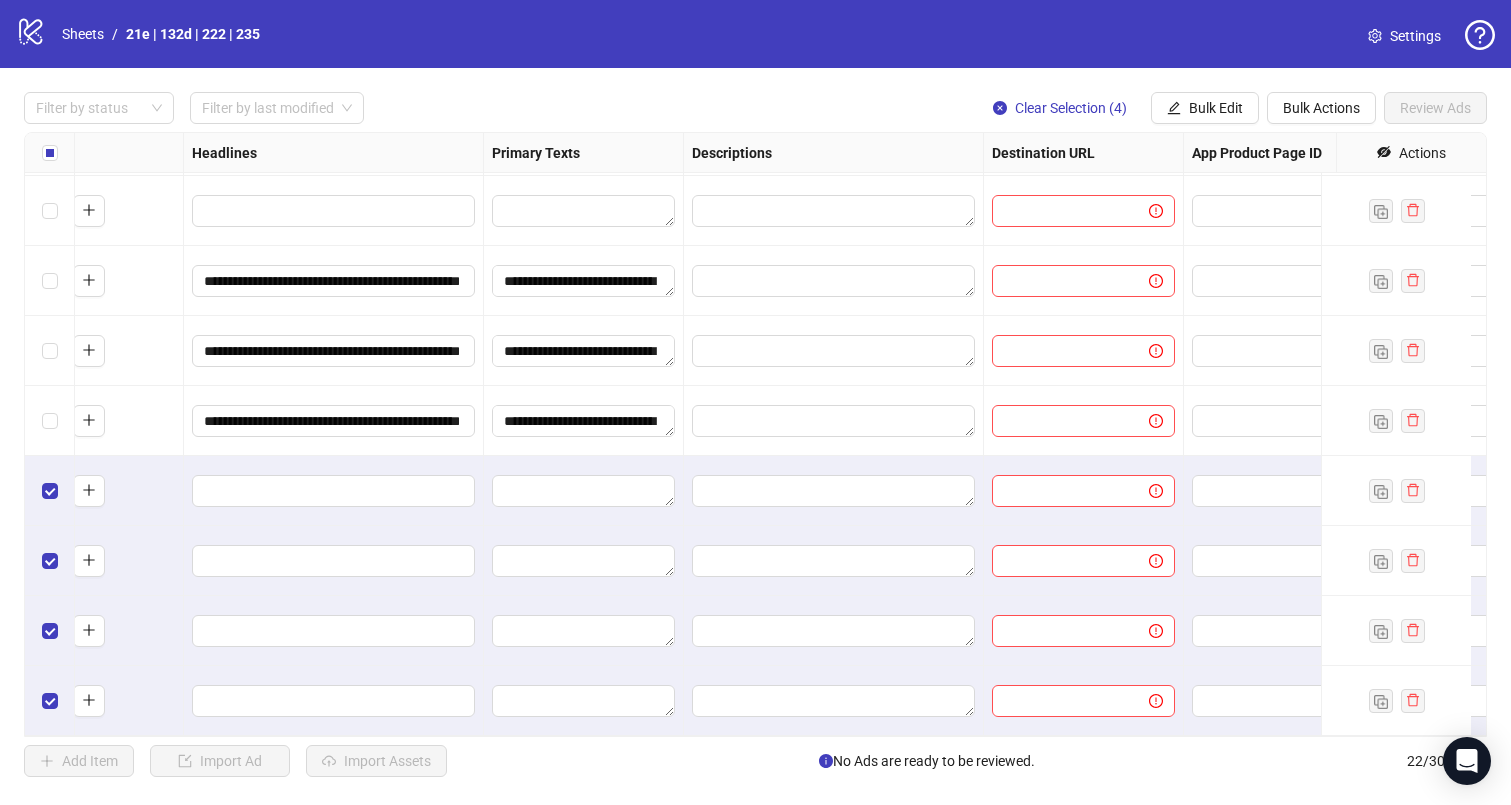 drag, startPoint x: 1210, startPoint y: 107, endPoint x: 1223, endPoint y: 172, distance: 66.287254 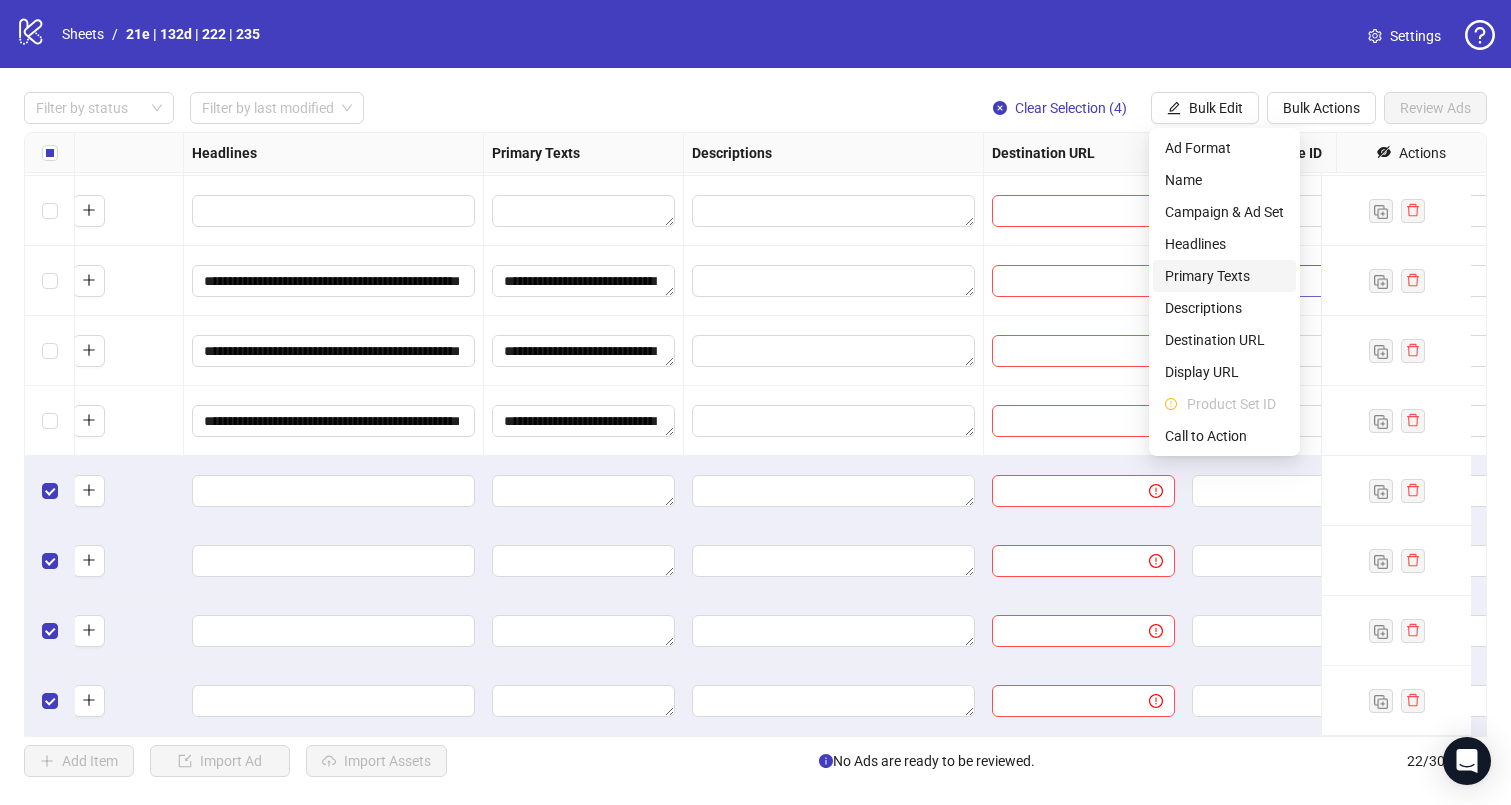 drag, startPoint x: 1225, startPoint y: 271, endPoint x: 1215, endPoint y: 269, distance: 10.198039 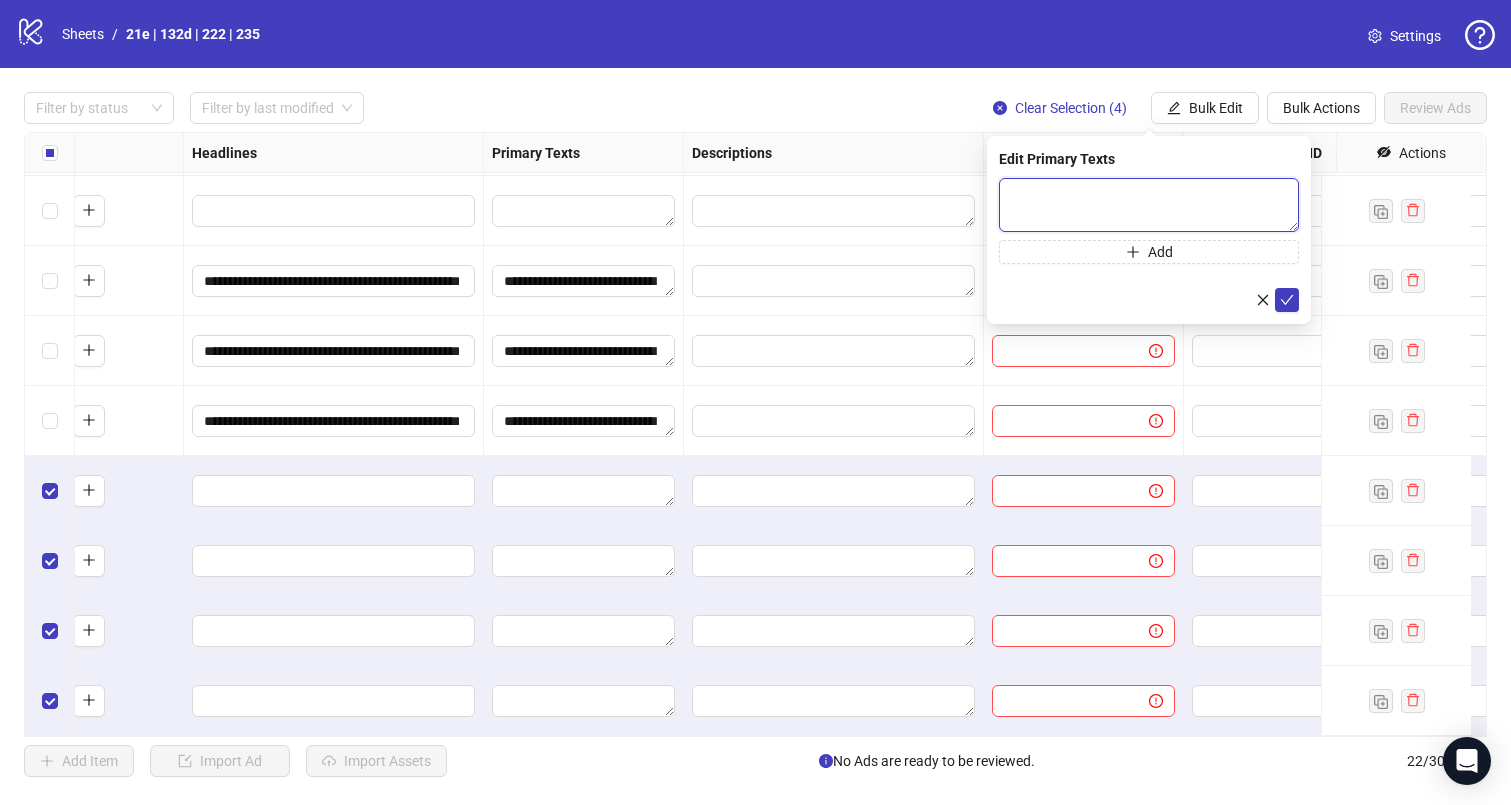 click at bounding box center (1149, 205) 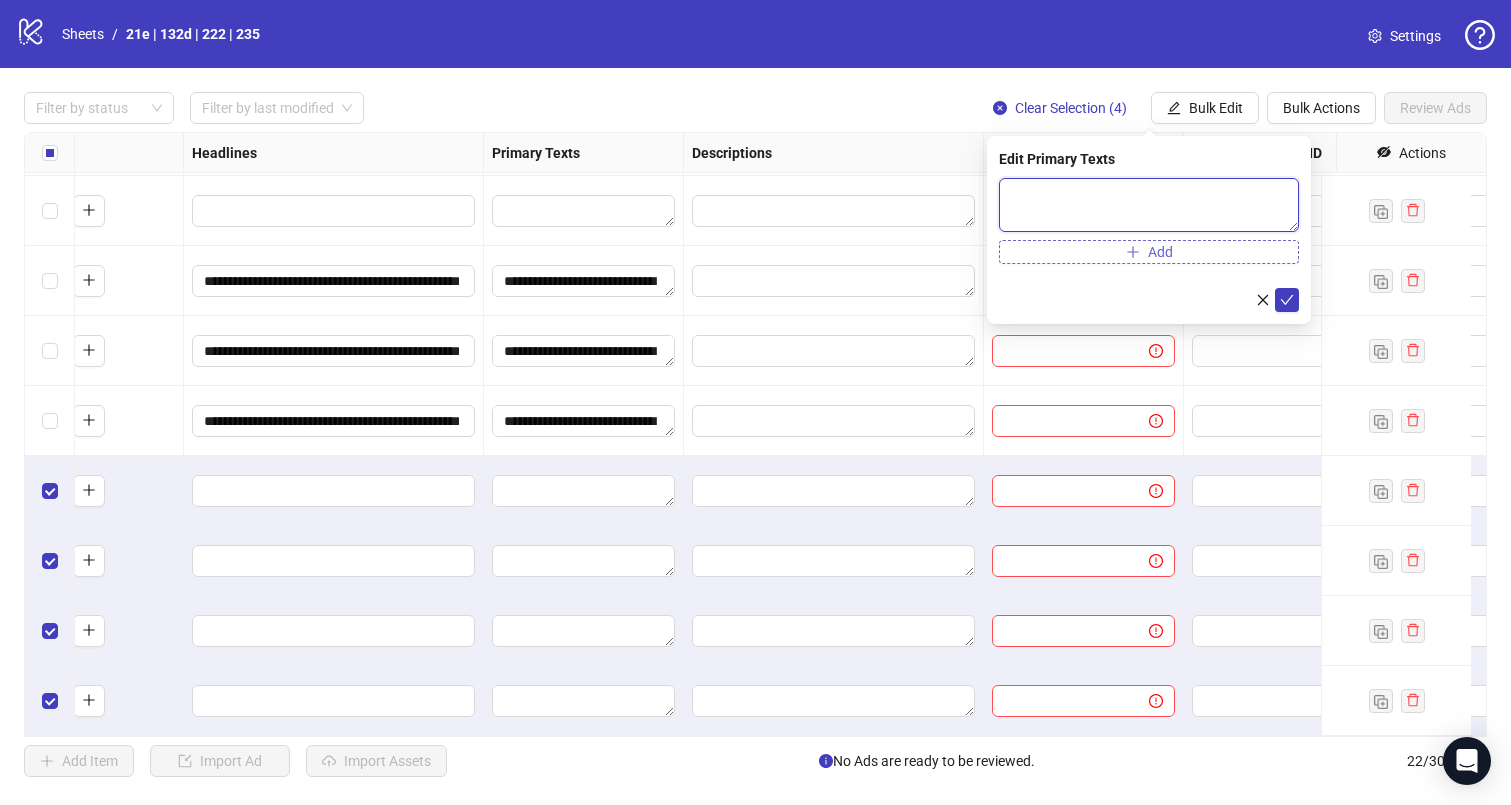 paste on "**********" 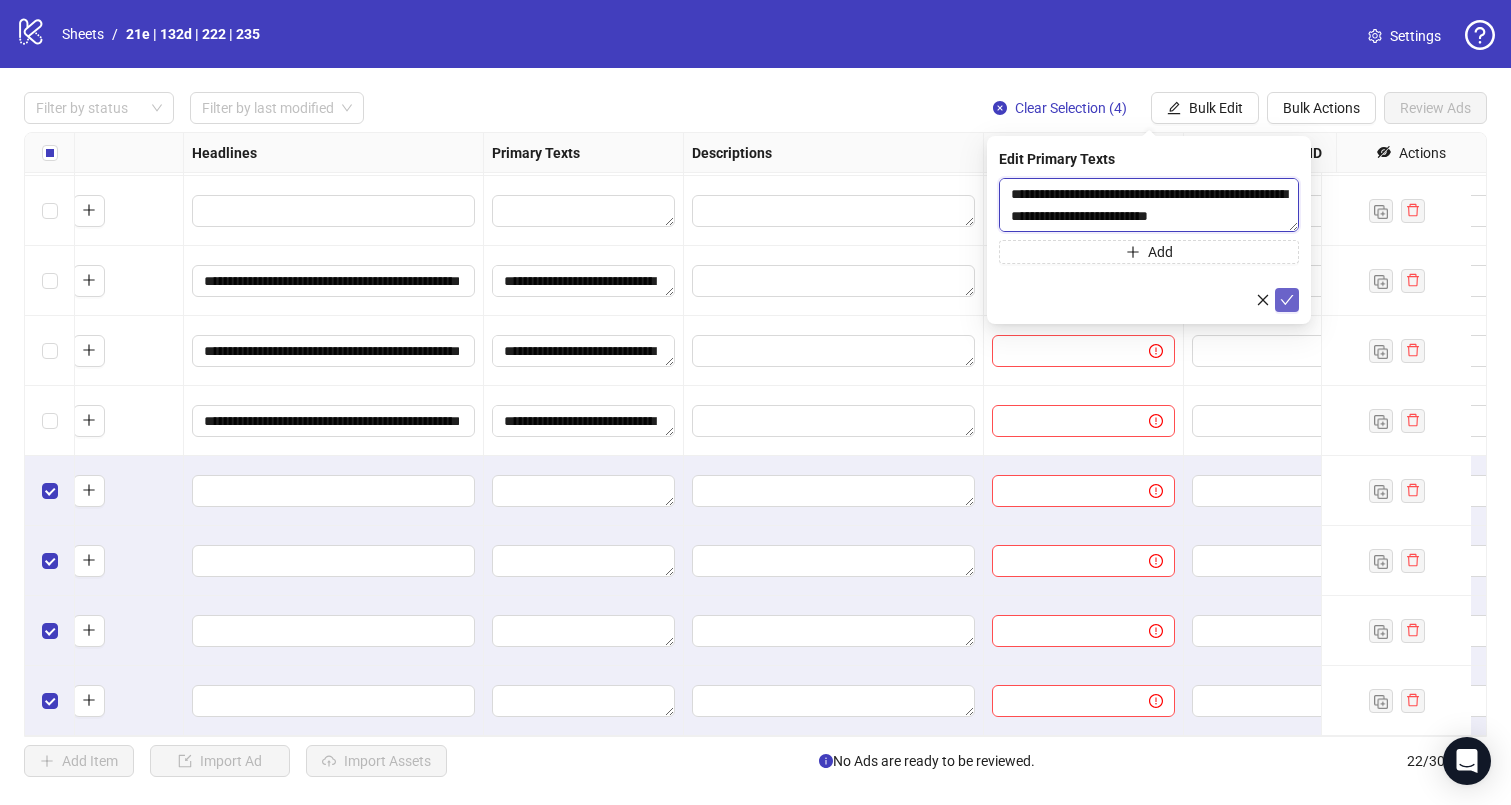 scroll, scrollTop: 59, scrollLeft: 0, axis: vertical 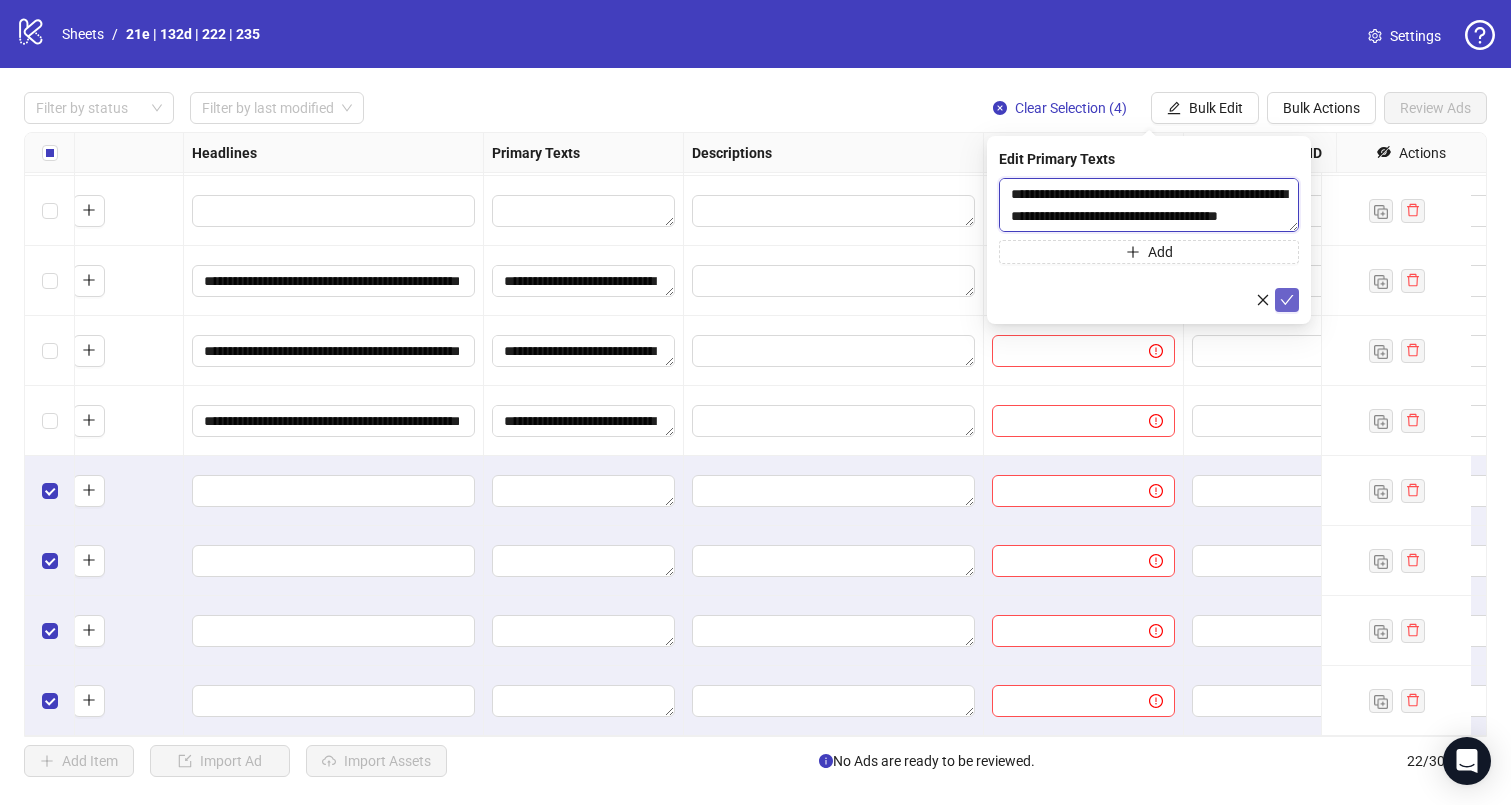 type on "**********" 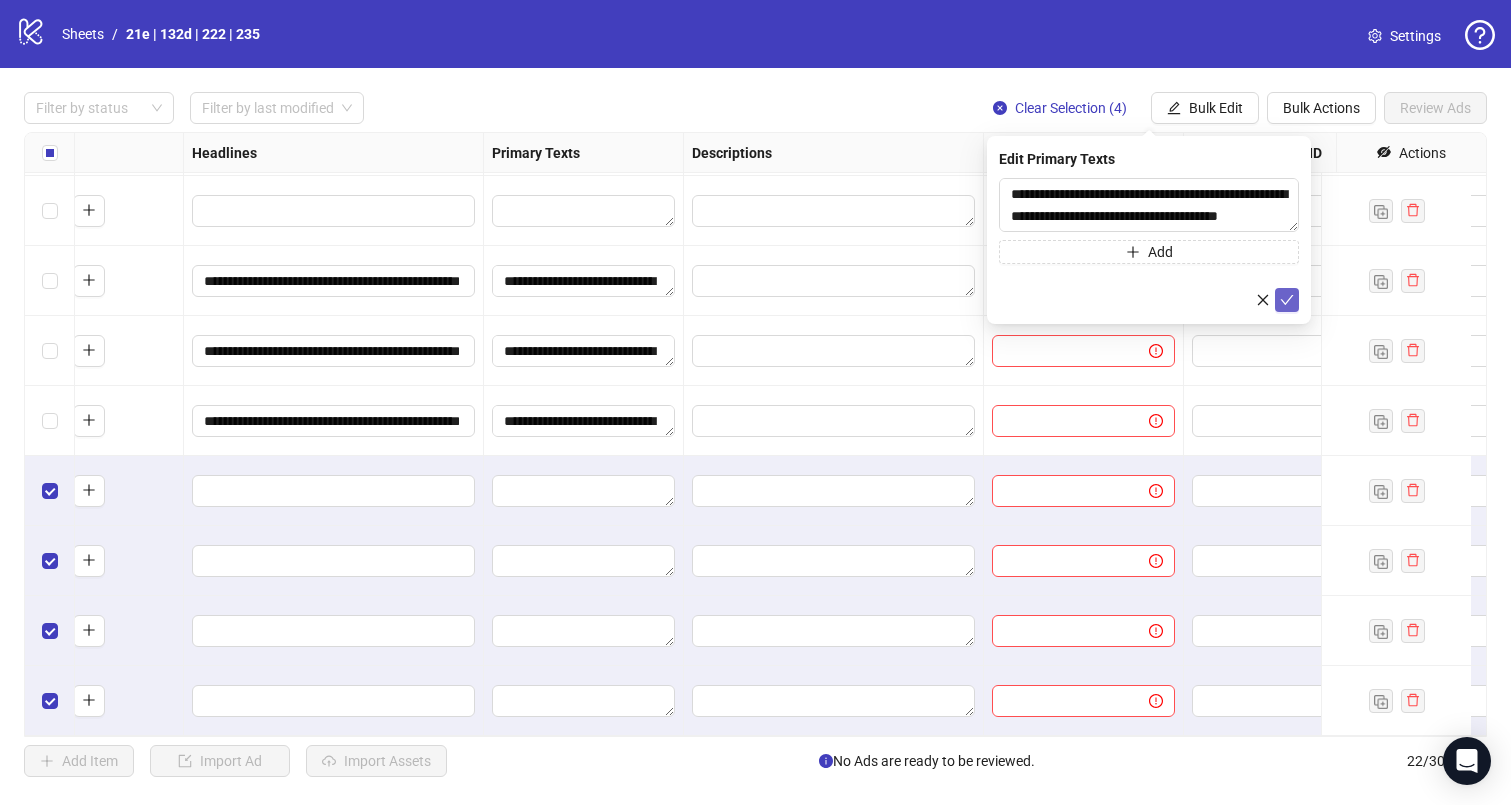 click at bounding box center (1287, 300) 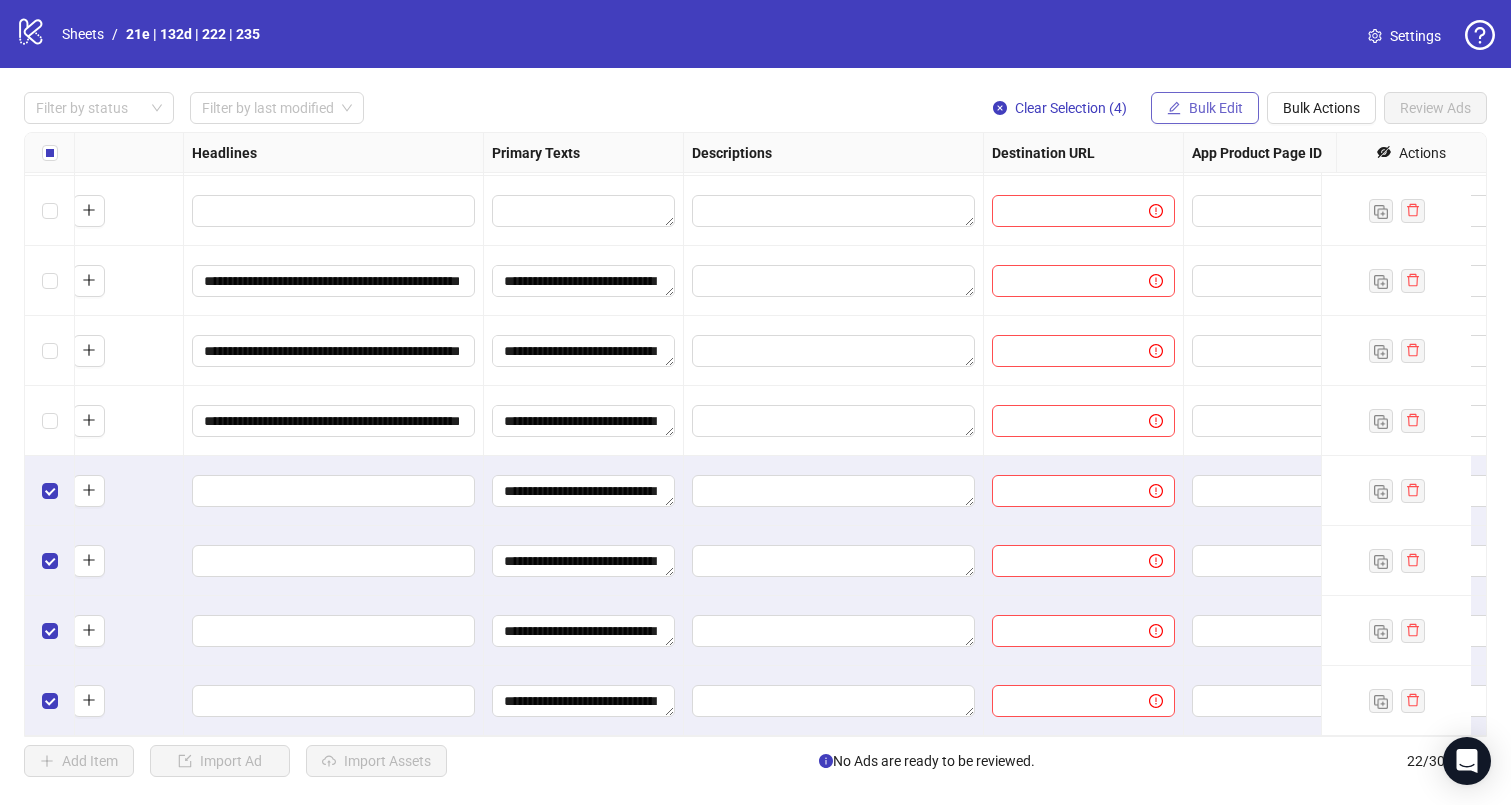 click on "Bulk Edit" at bounding box center (1216, 108) 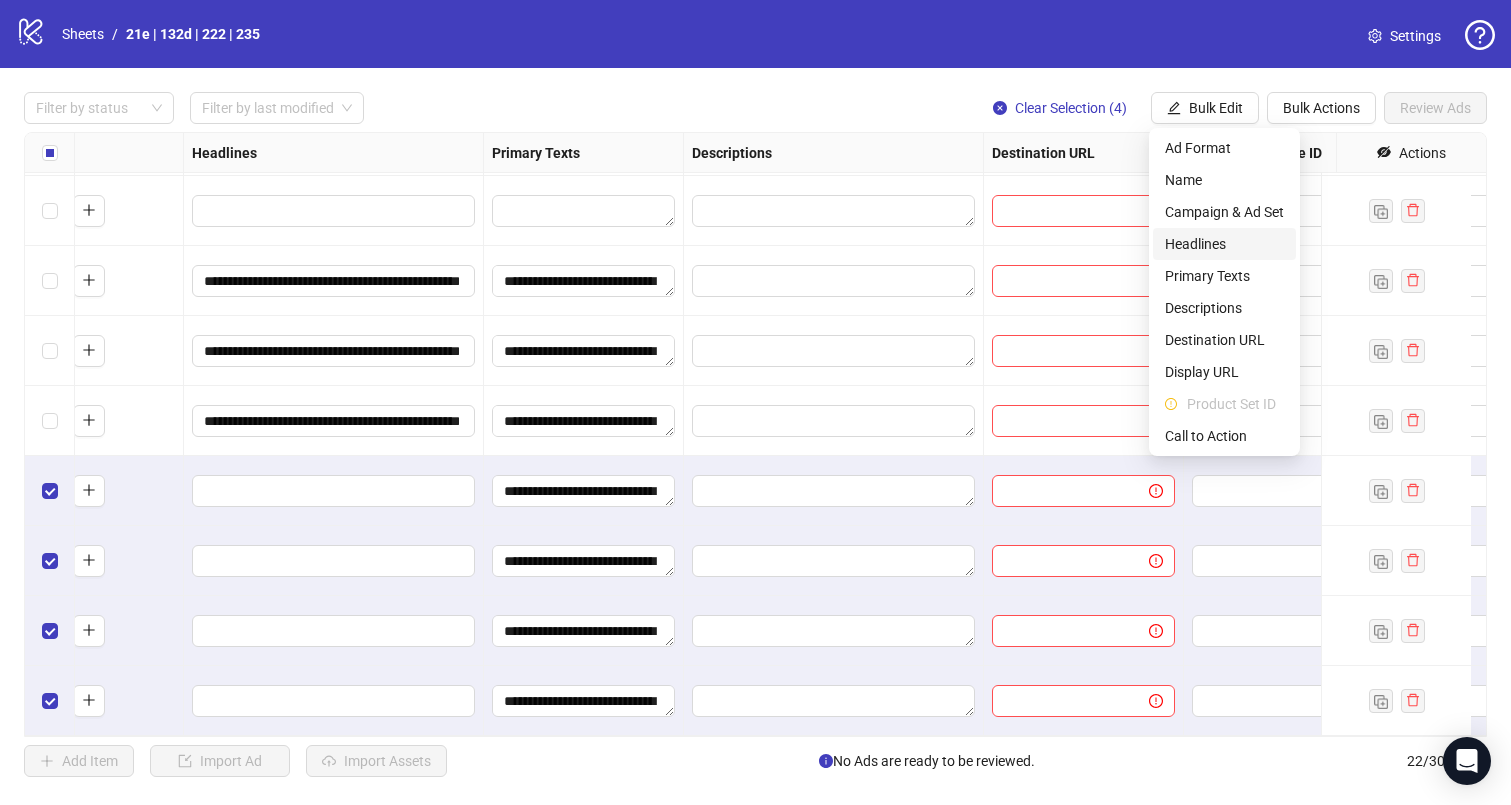 click on "Headlines" at bounding box center (1224, 244) 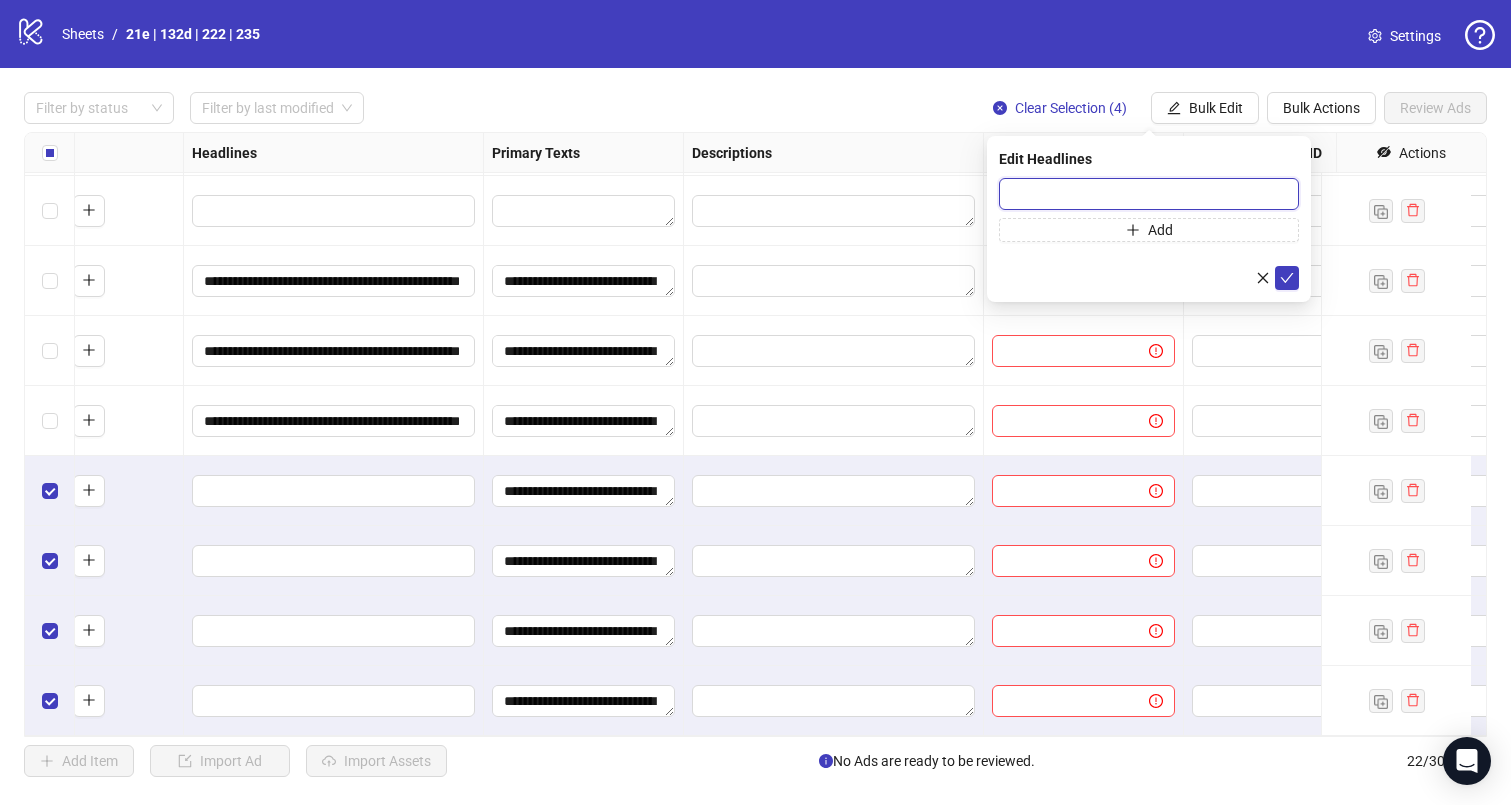 click at bounding box center (1149, 194) 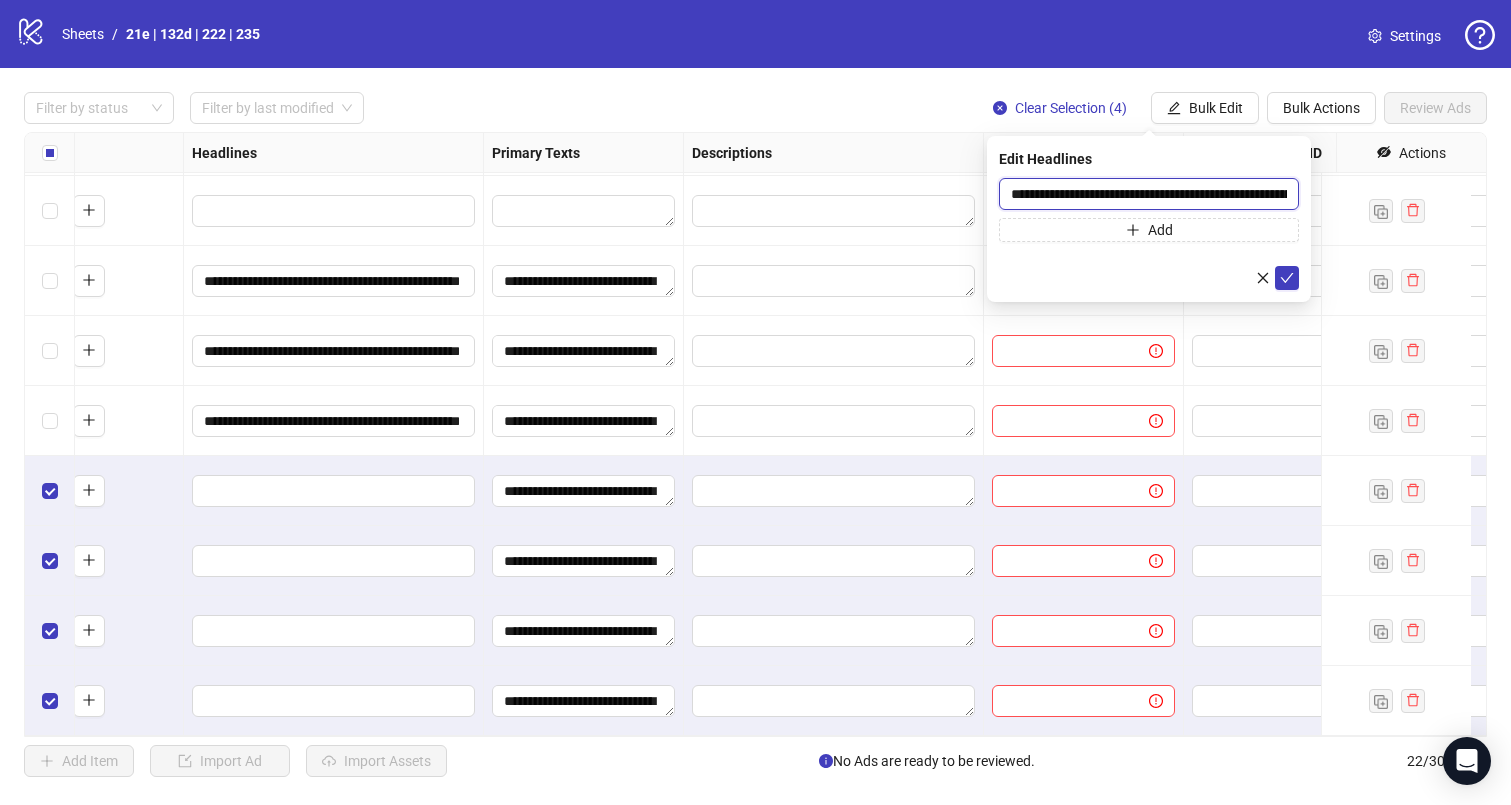 scroll, scrollTop: 0, scrollLeft: 130, axis: horizontal 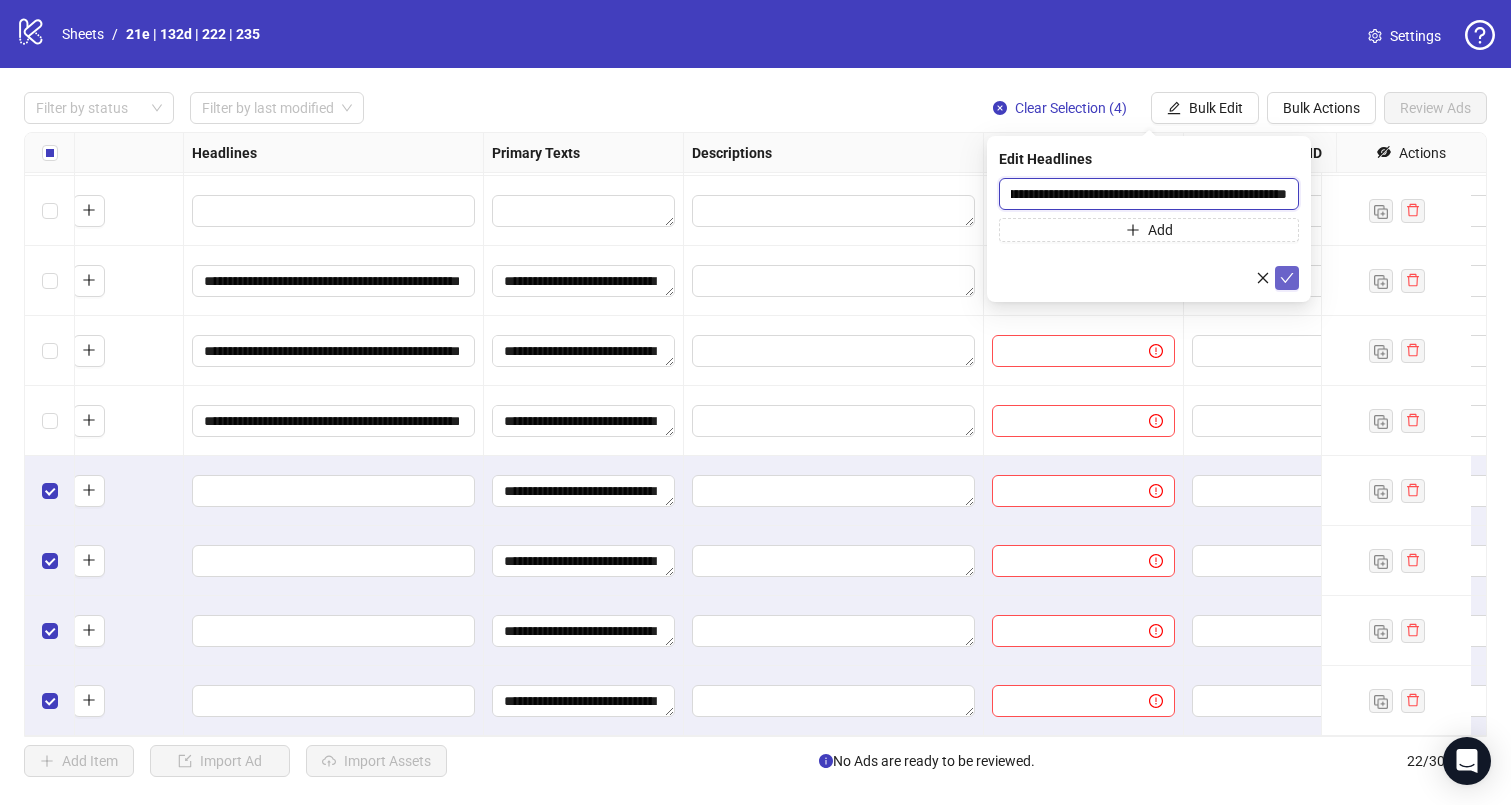 type on "**********" 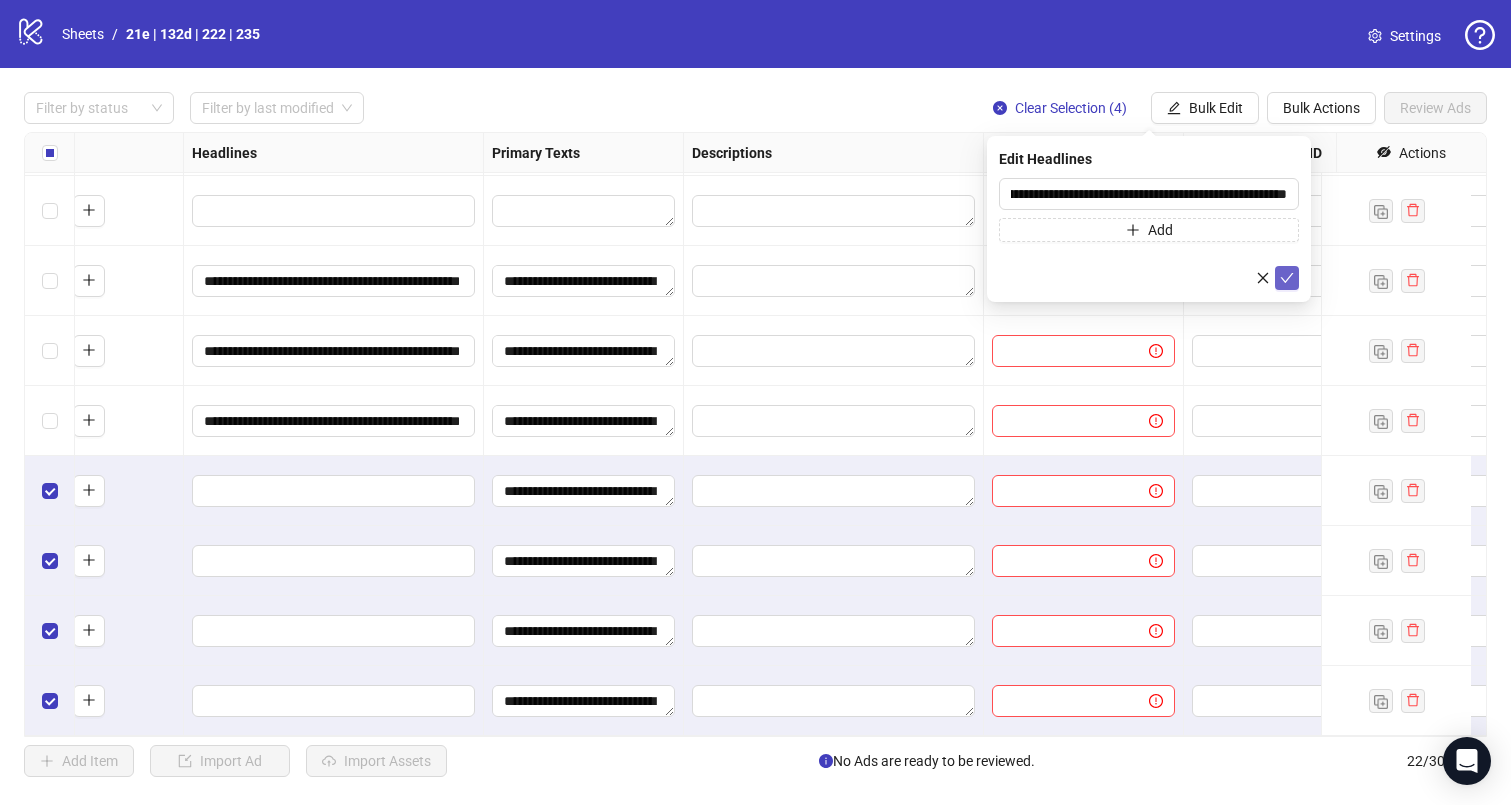 click 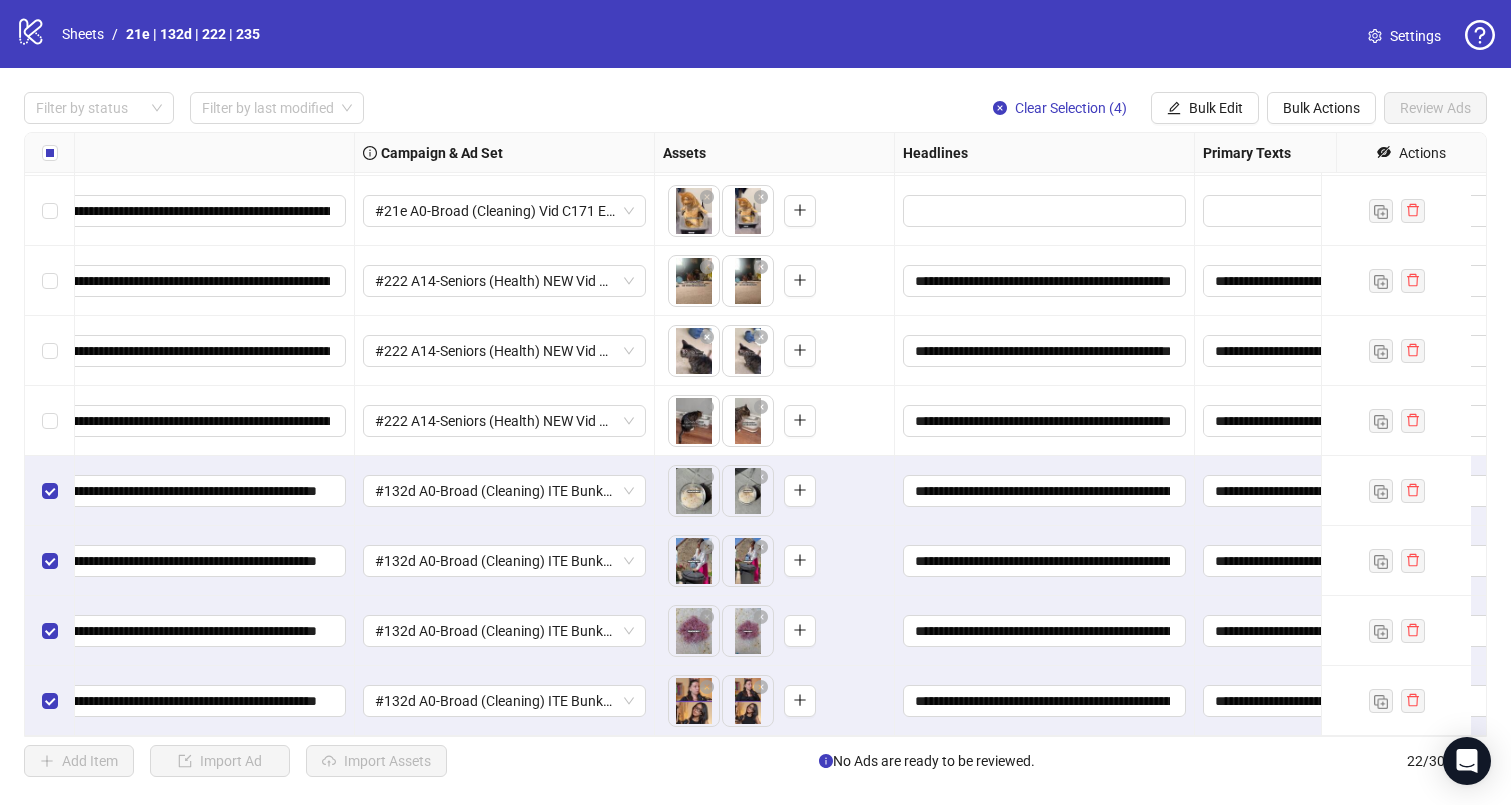 scroll, scrollTop: 992, scrollLeft: 241, axis: both 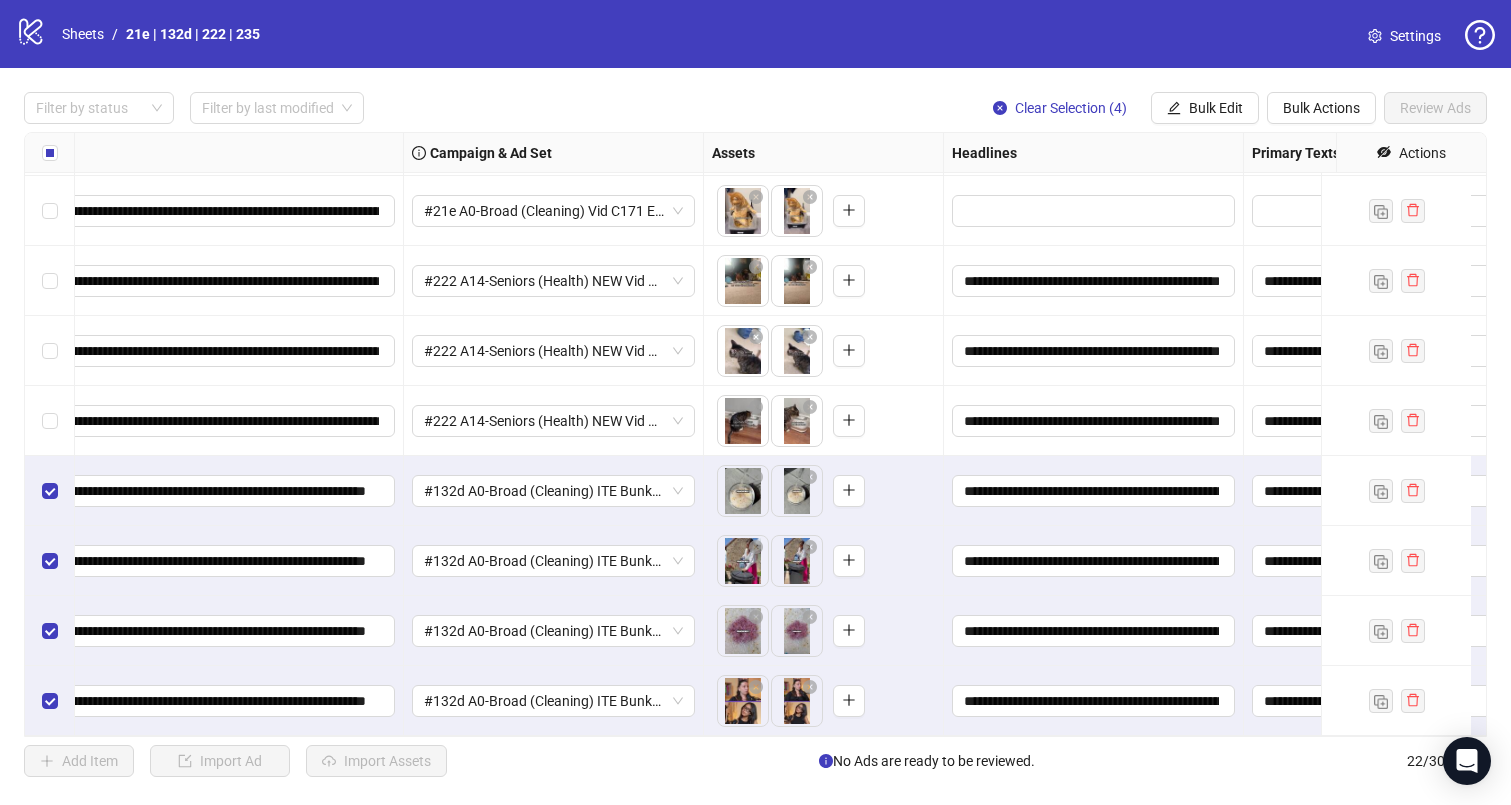 click on "**********" at bounding box center (755, 434) 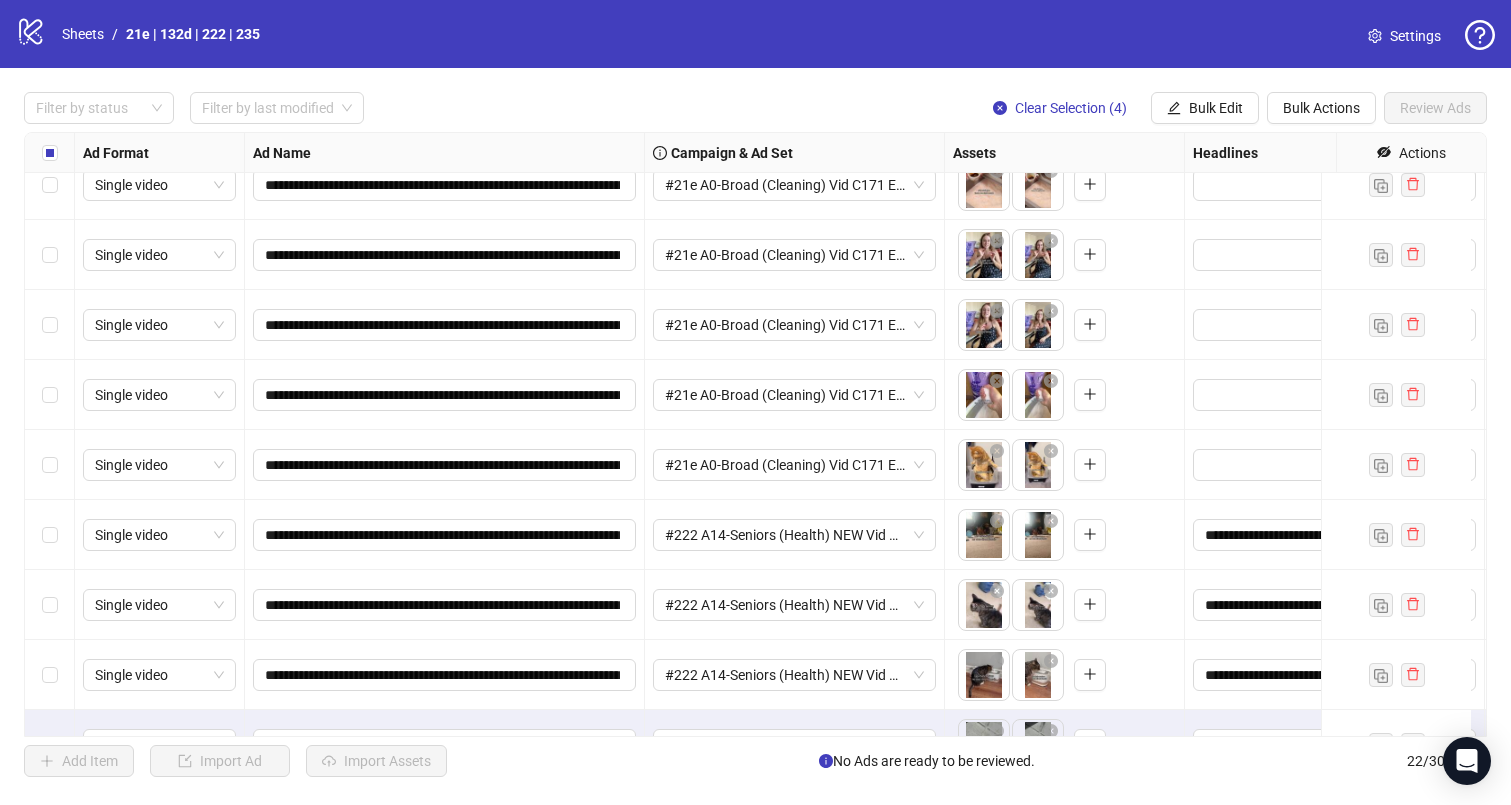scroll, scrollTop: 719, scrollLeft: 0, axis: vertical 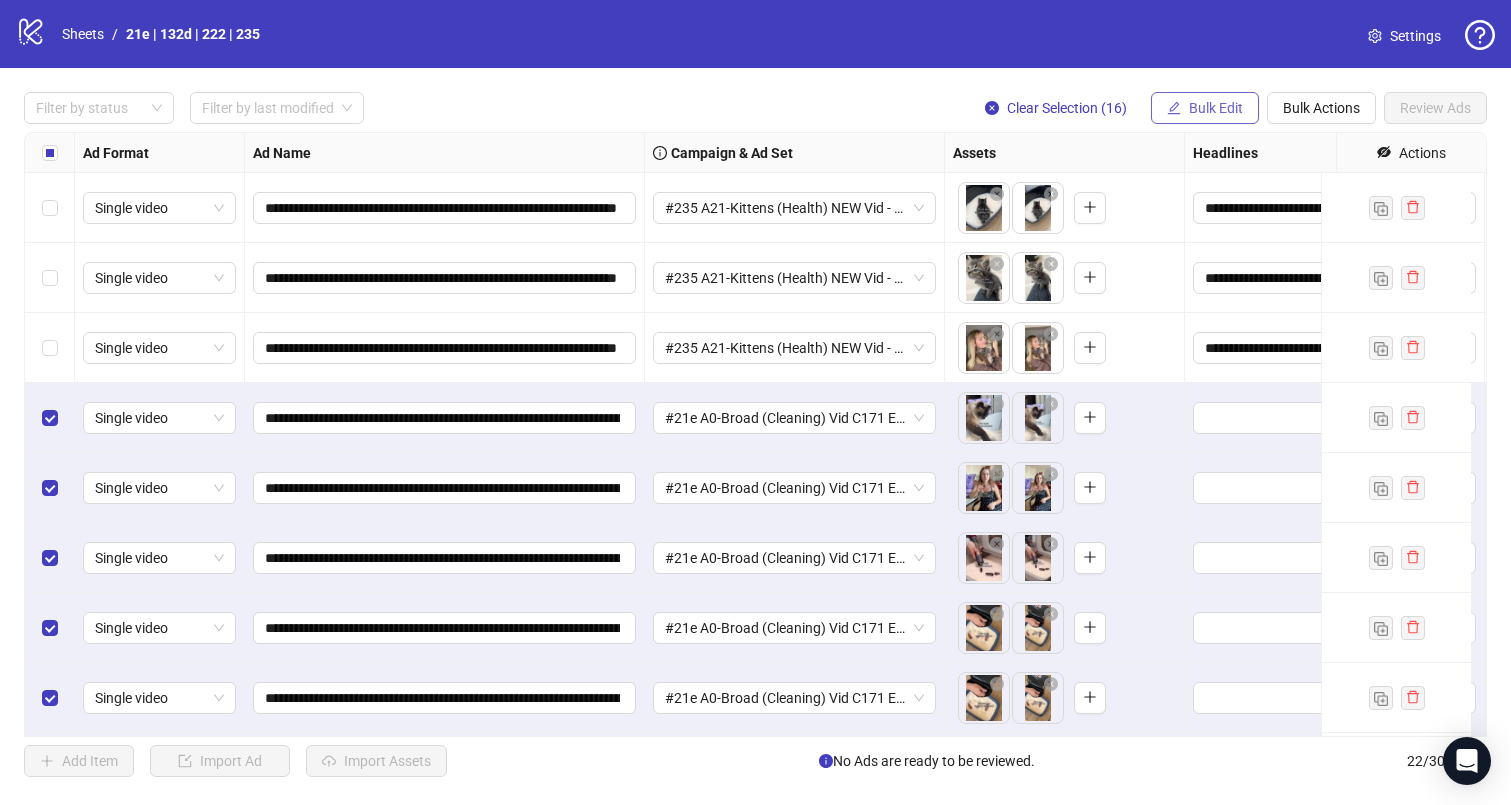 click on "Bulk Edit" at bounding box center (1216, 108) 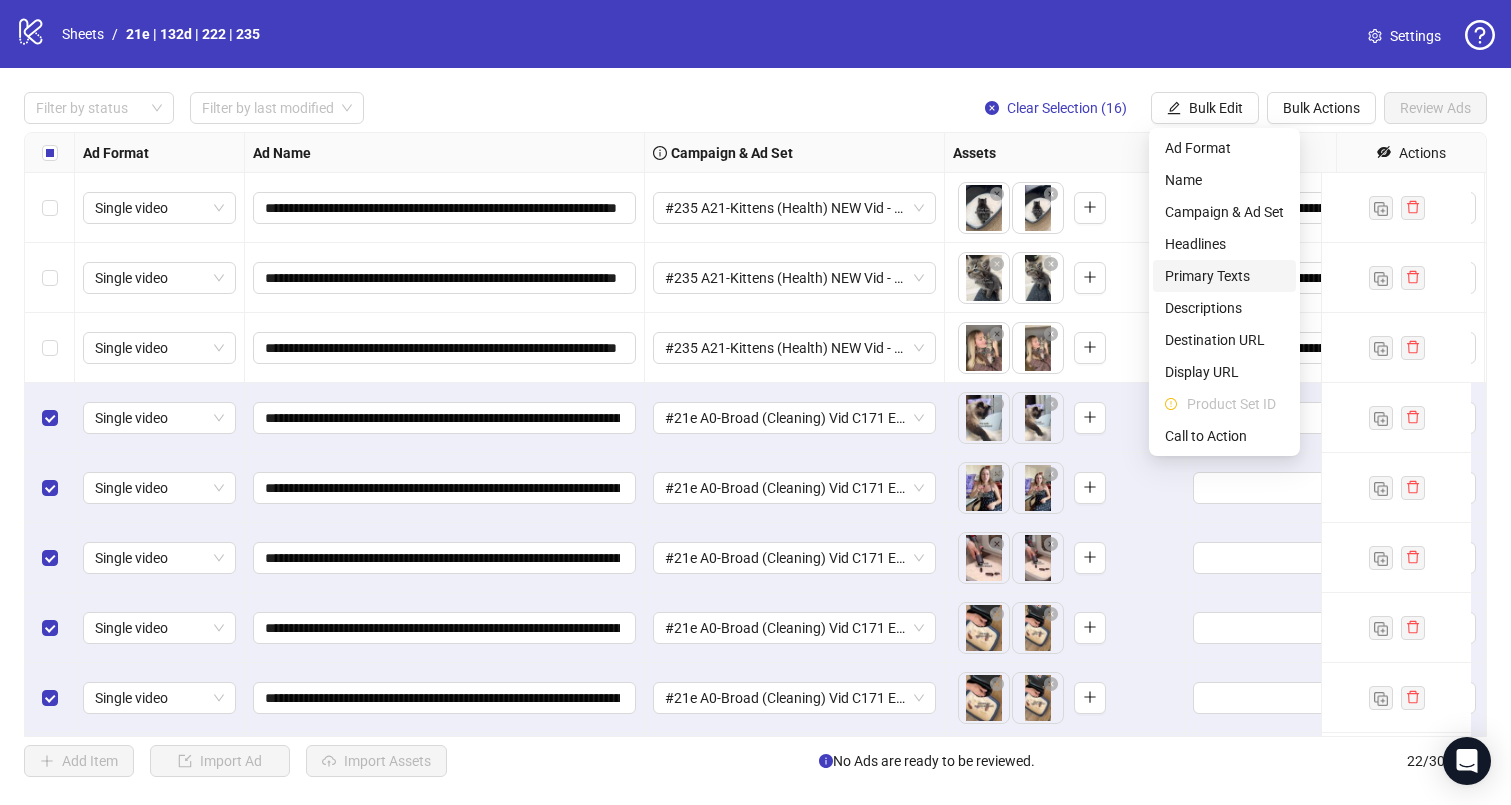 click on "Primary Texts" at bounding box center (1224, 276) 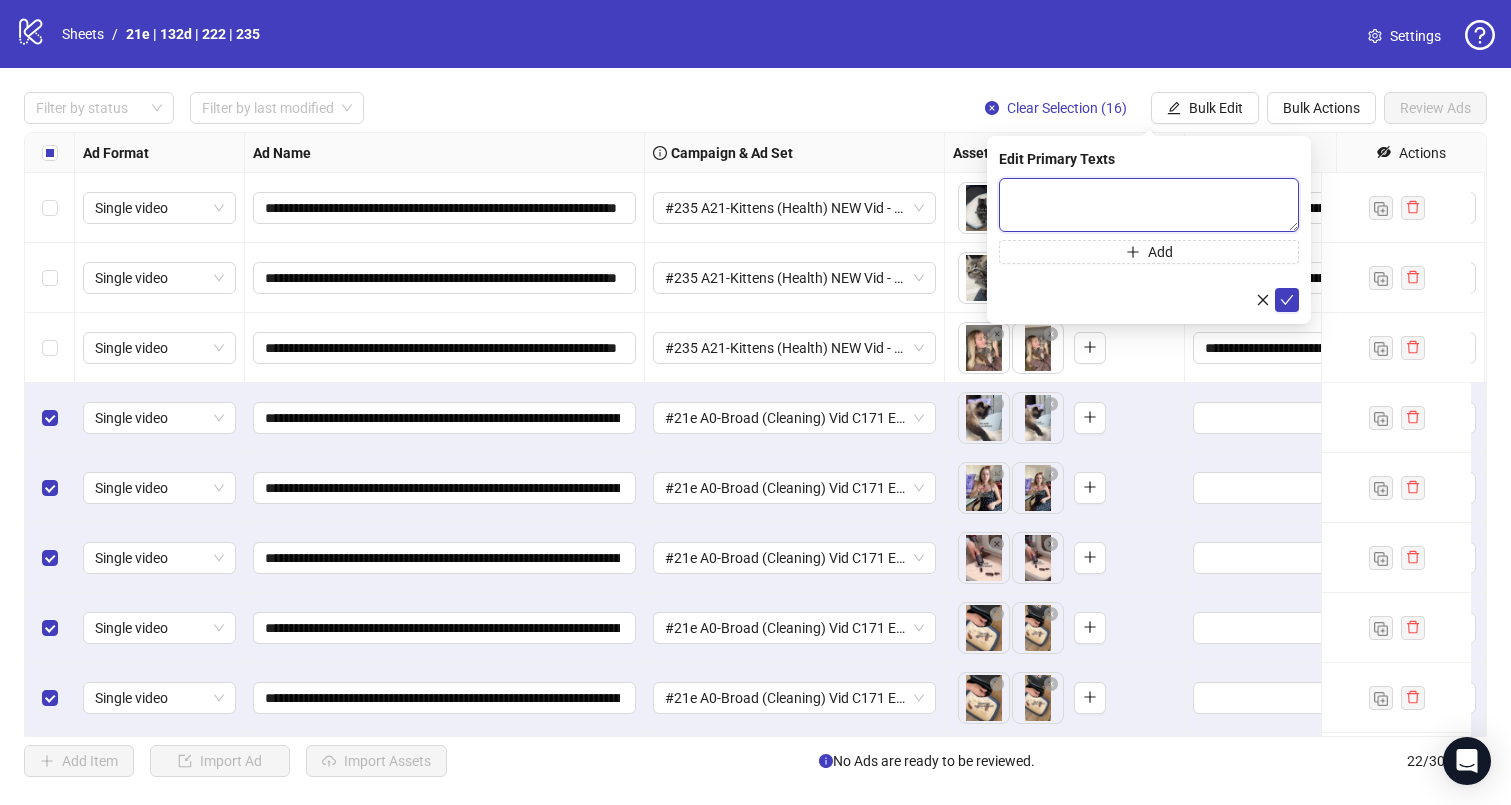 click at bounding box center [1149, 205] 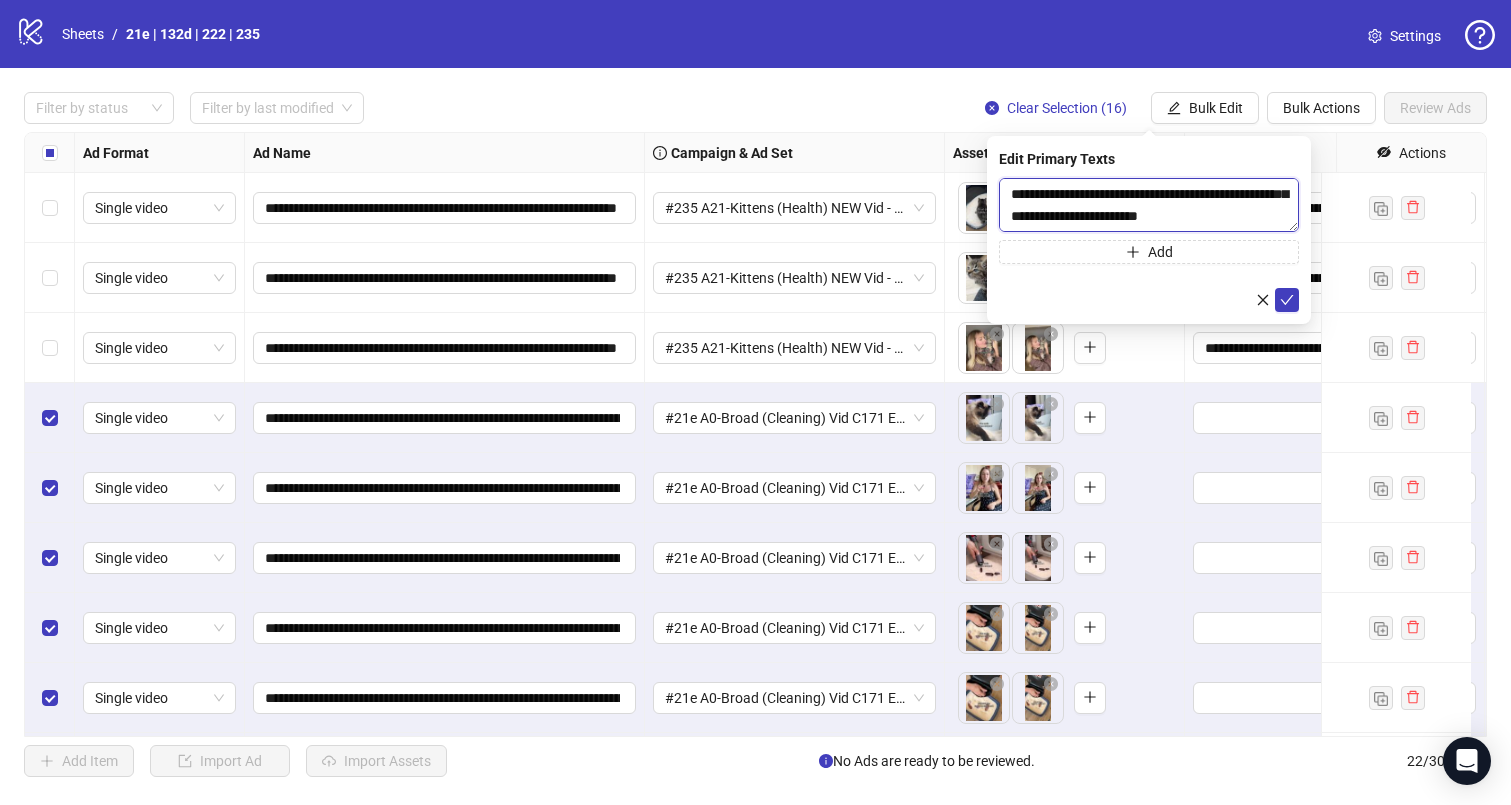 scroll, scrollTop: 44, scrollLeft: 0, axis: vertical 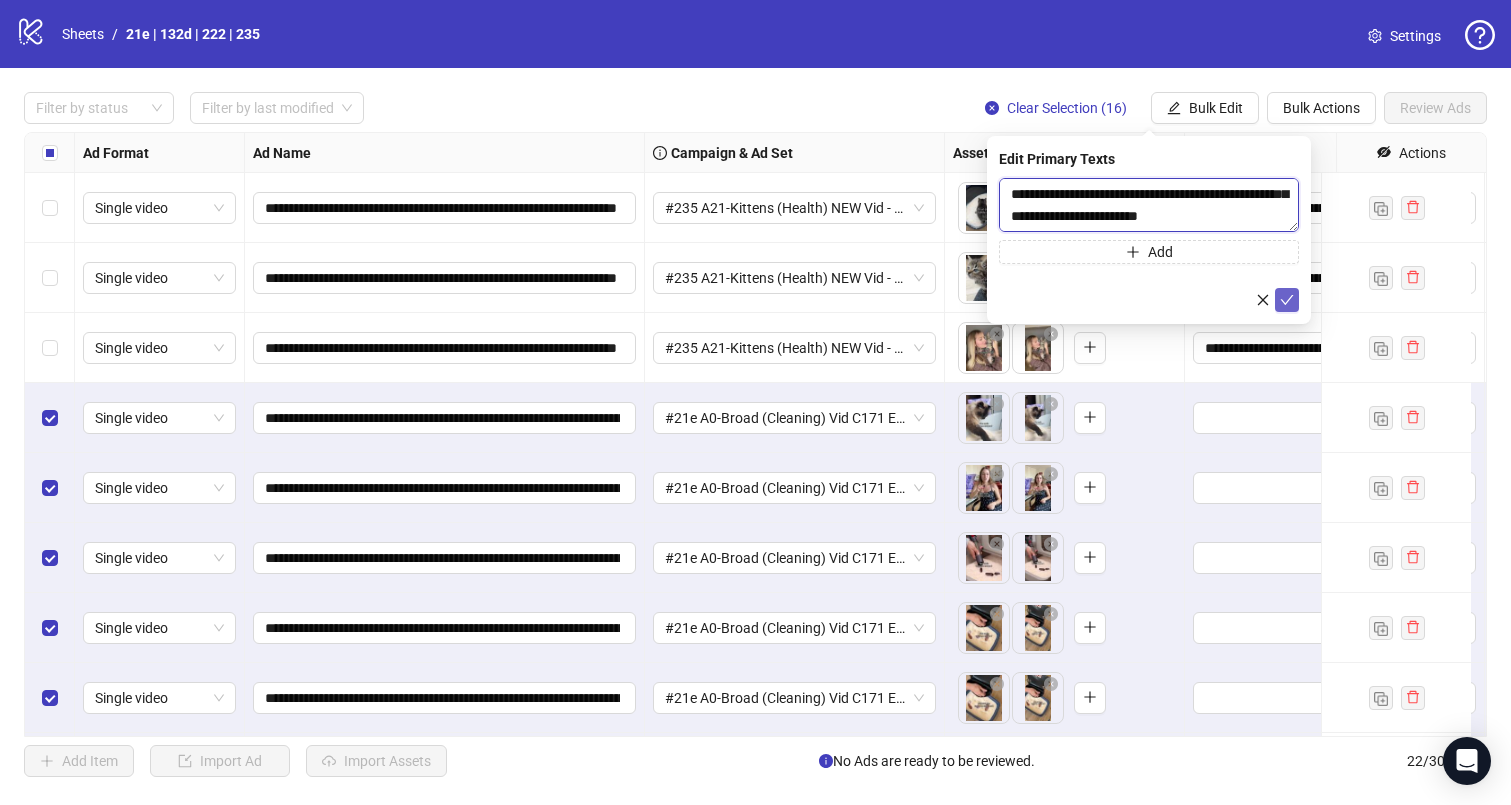 type on "**********" 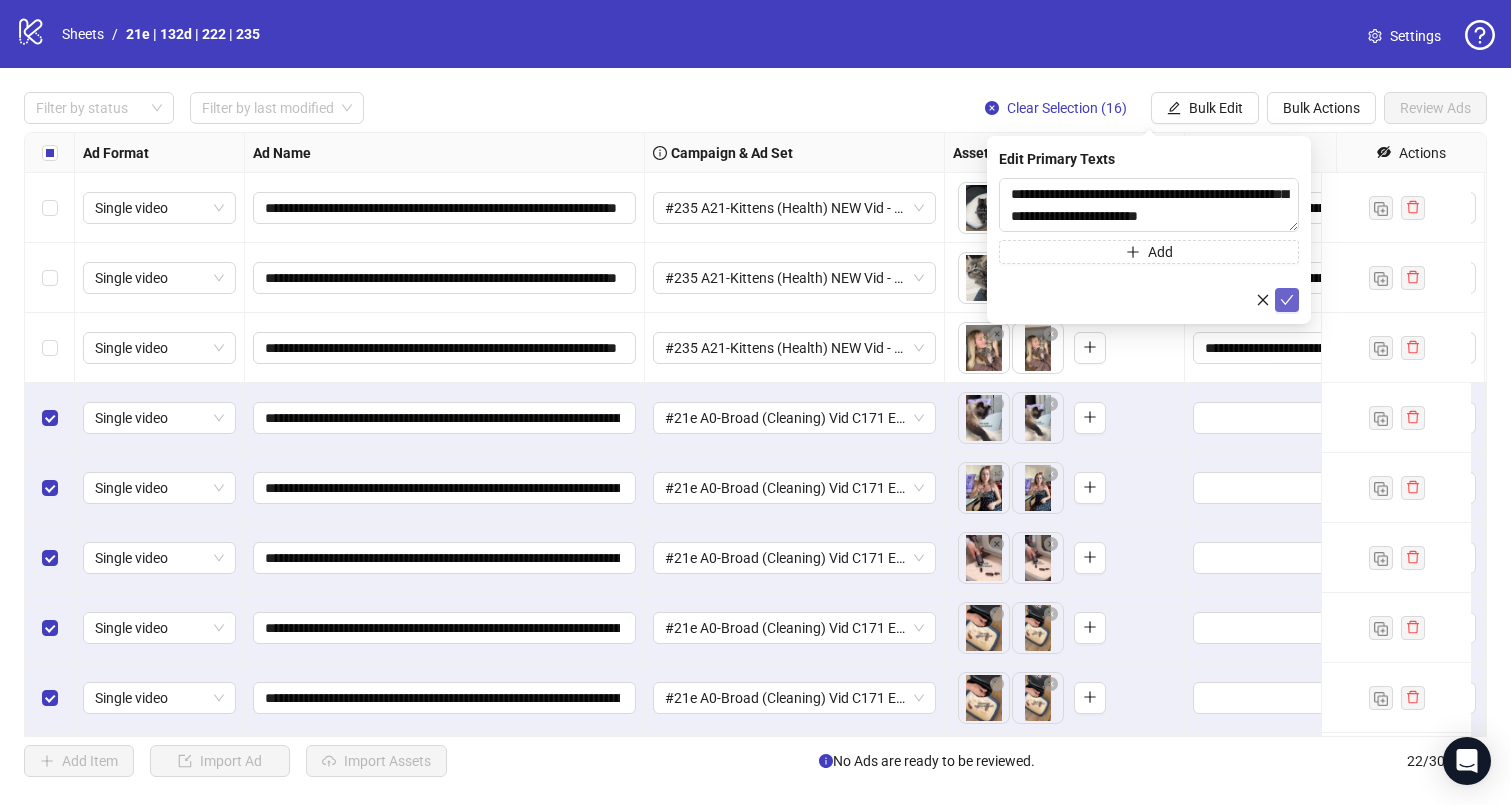 click 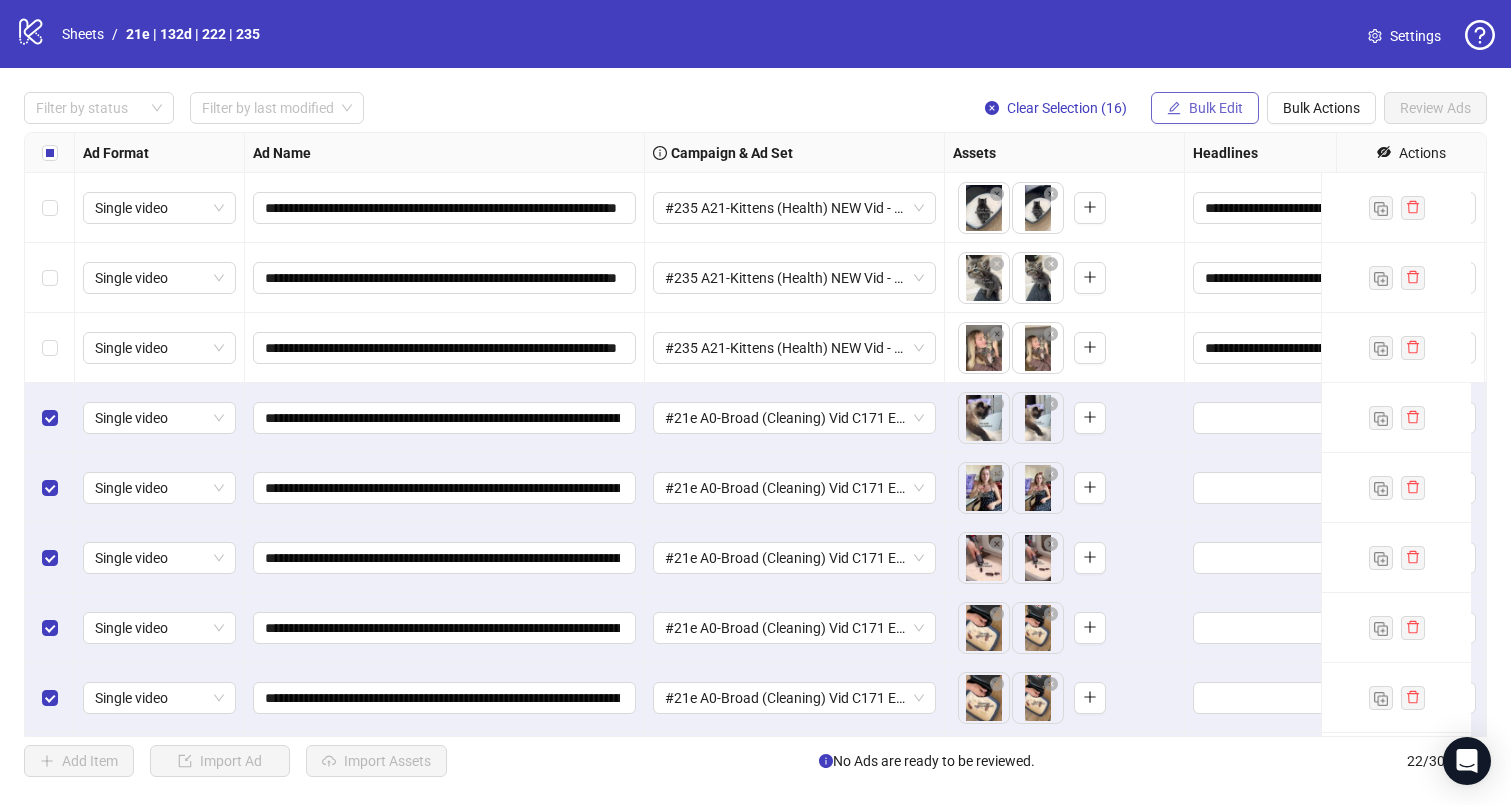 drag, startPoint x: 1173, startPoint y: 99, endPoint x: 1184, endPoint y: 101, distance: 11.18034 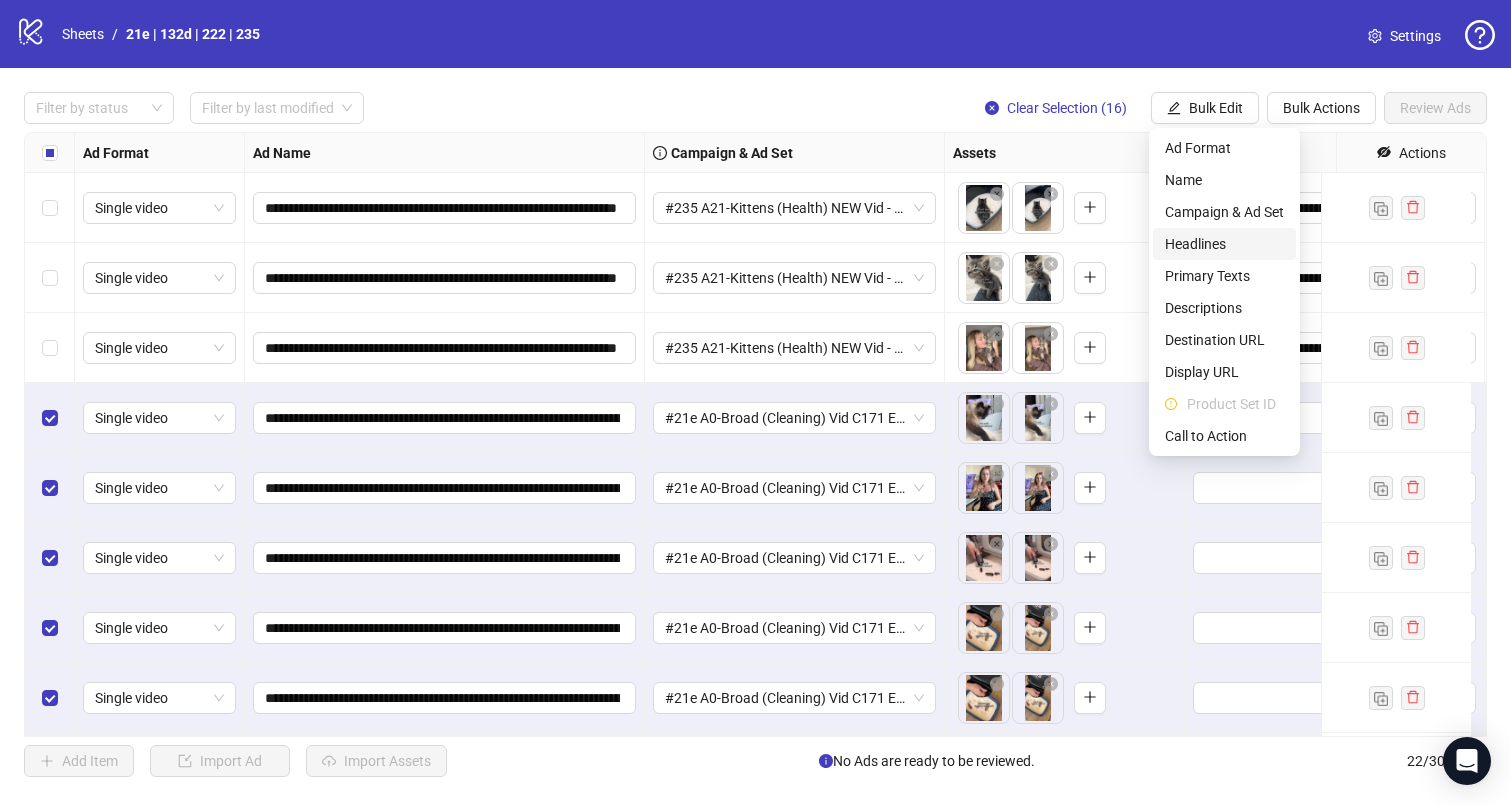 click on "Headlines" at bounding box center [1224, 244] 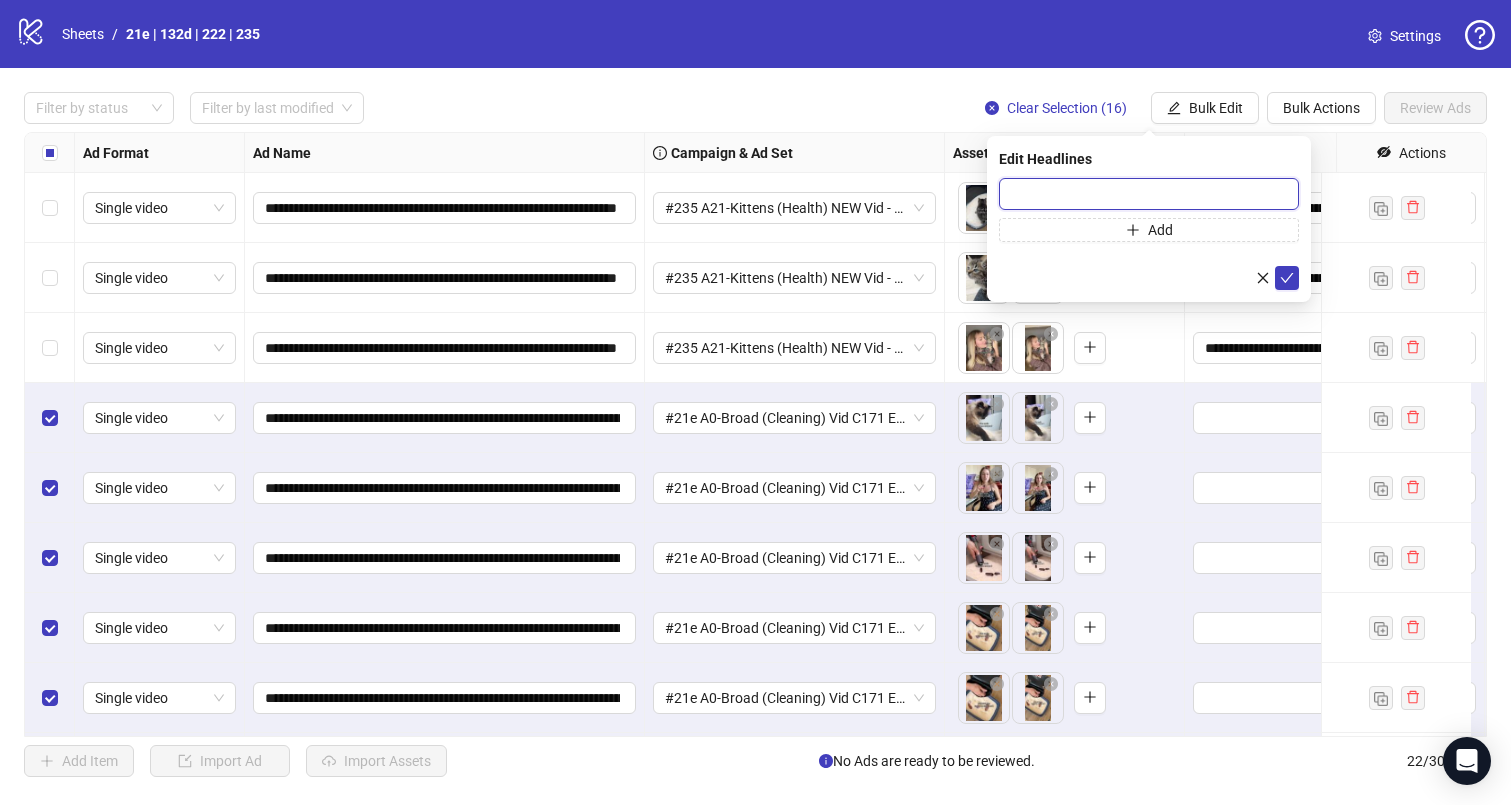 click at bounding box center (1149, 194) 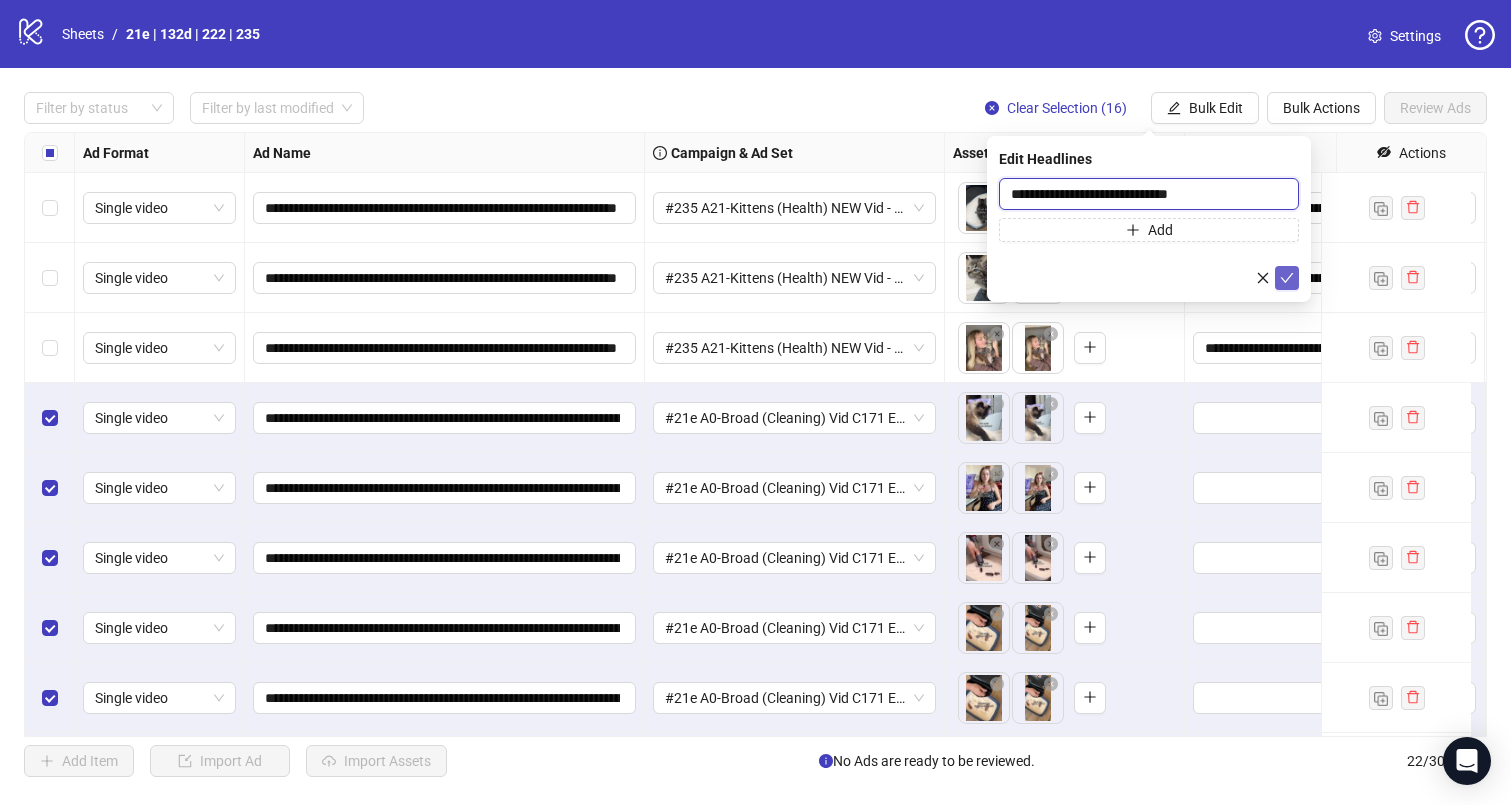 type on "**********" 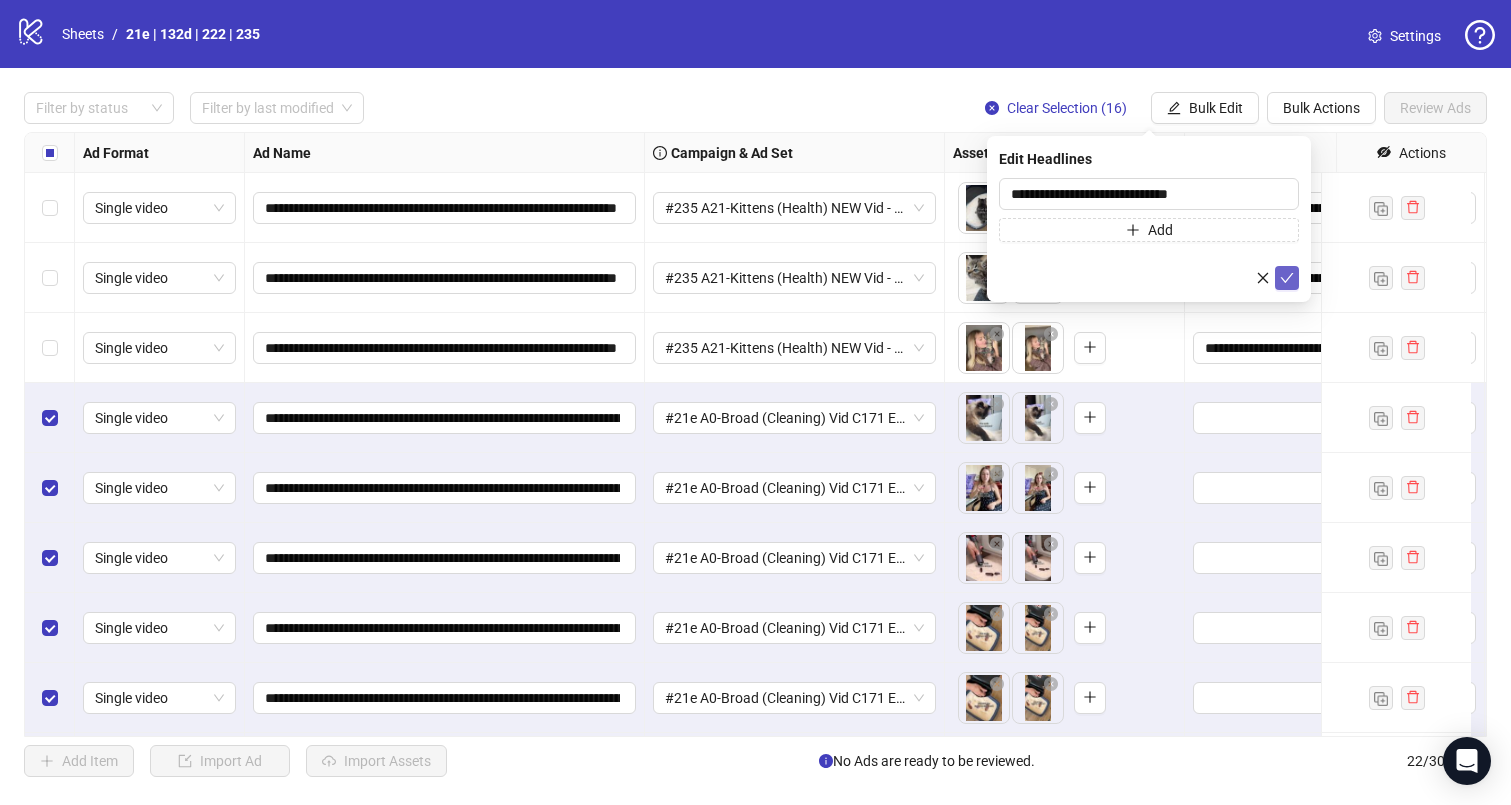 click 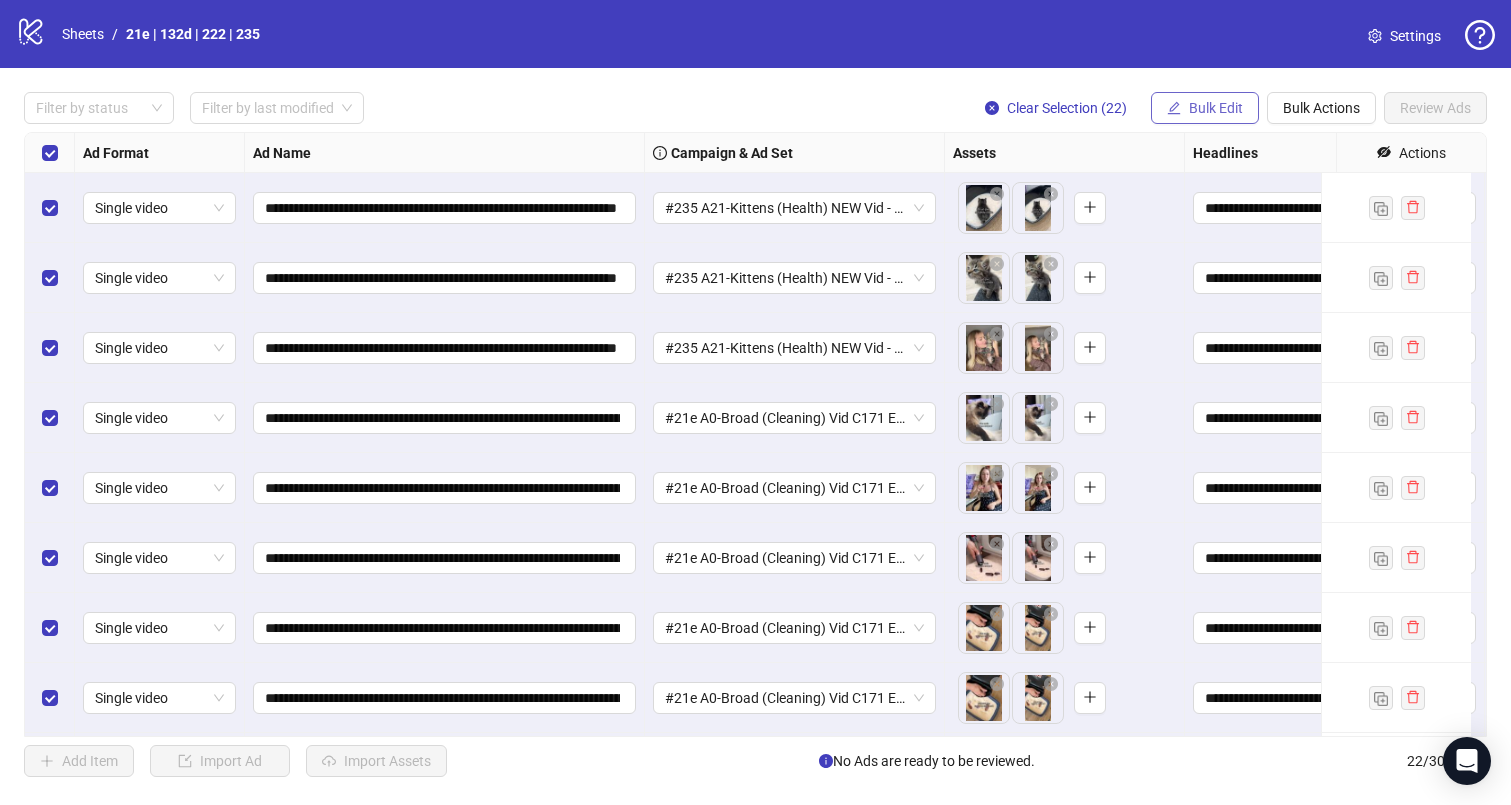 click on "Bulk Edit" at bounding box center [1205, 108] 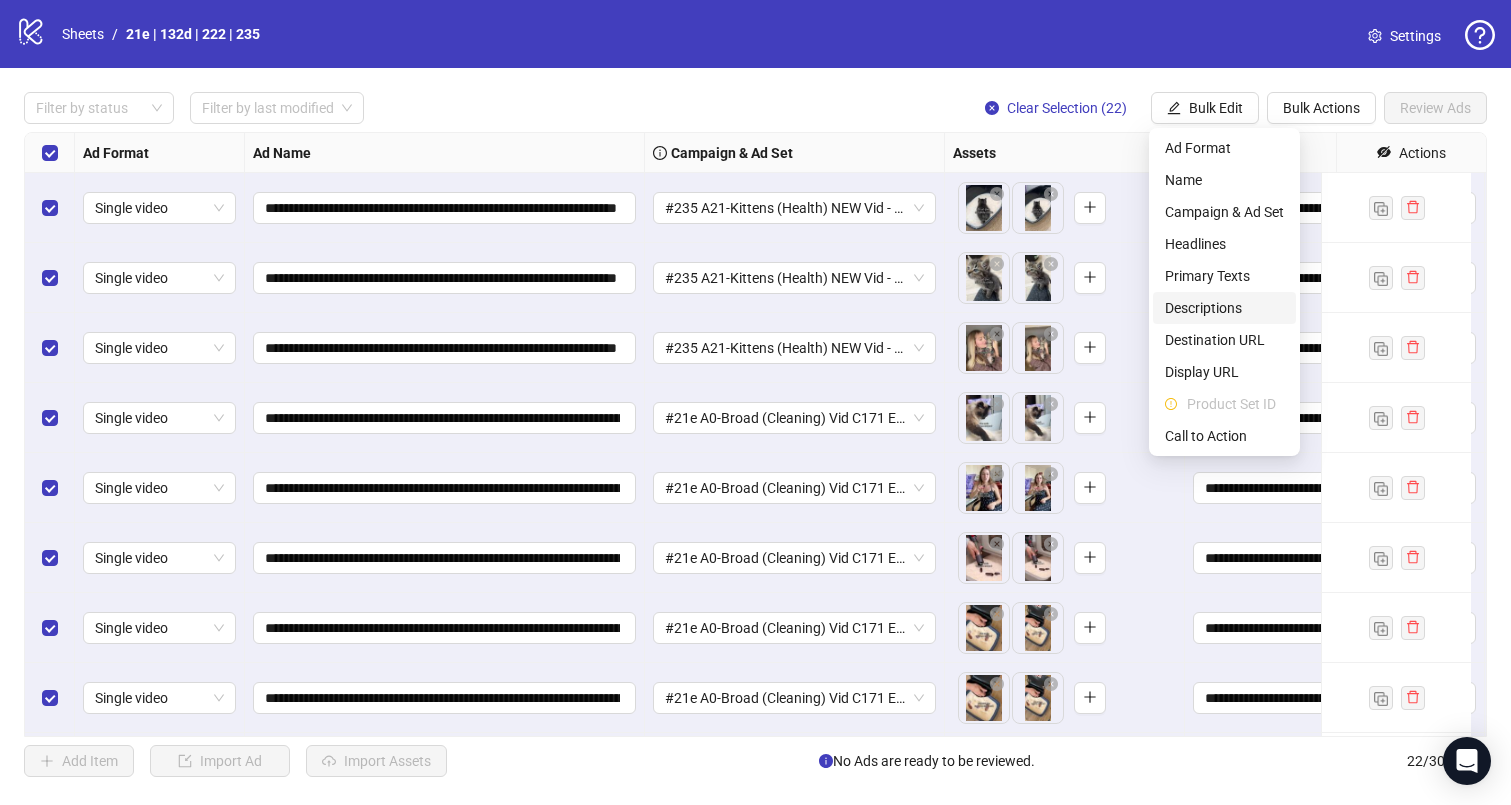 drag, startPoint x: 1209, startPoint y: 313, endPoint x: 1199, endPoint y: 295, distance: 20.59126 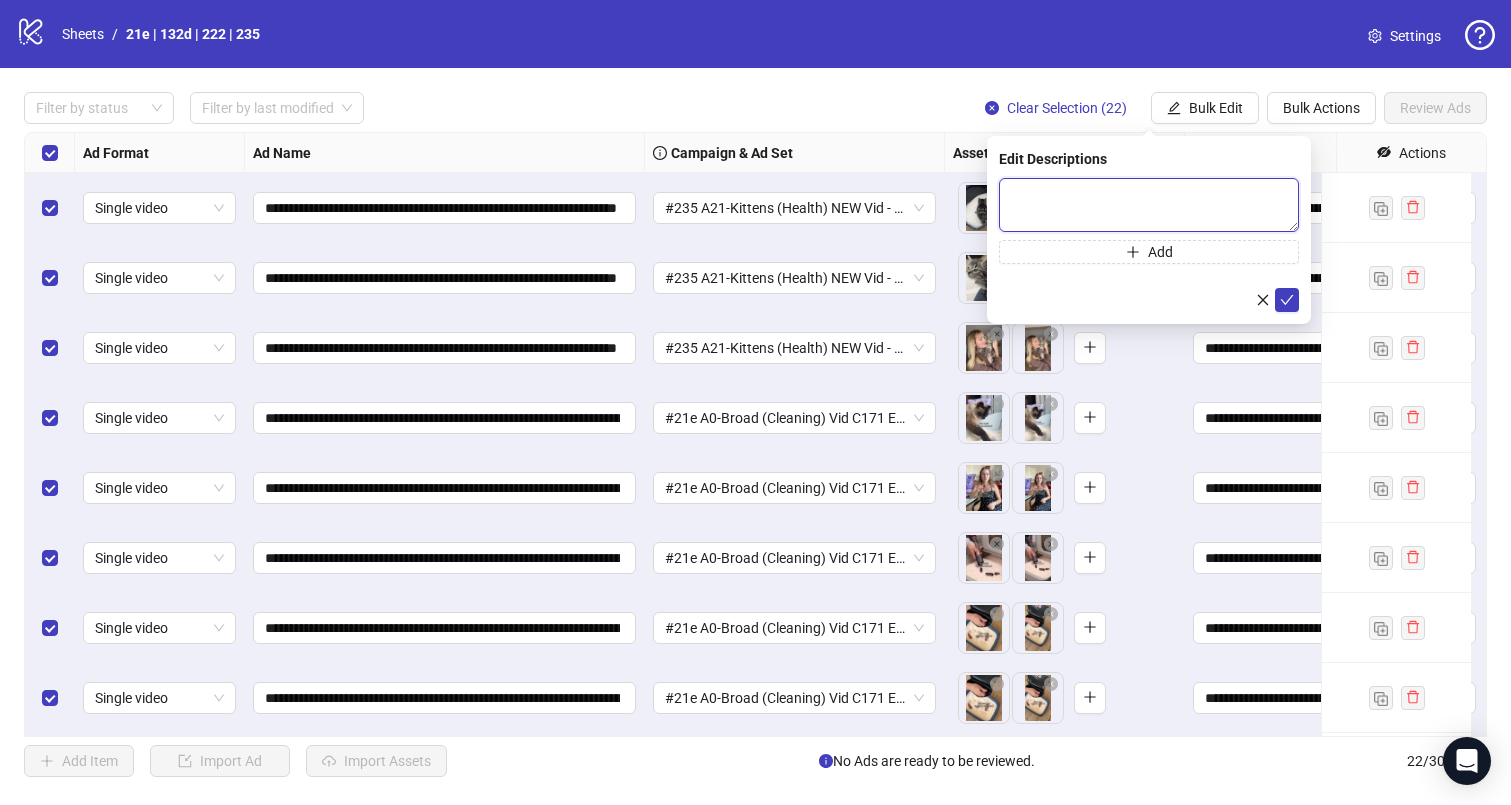 click at bounding box center [1149, 205] 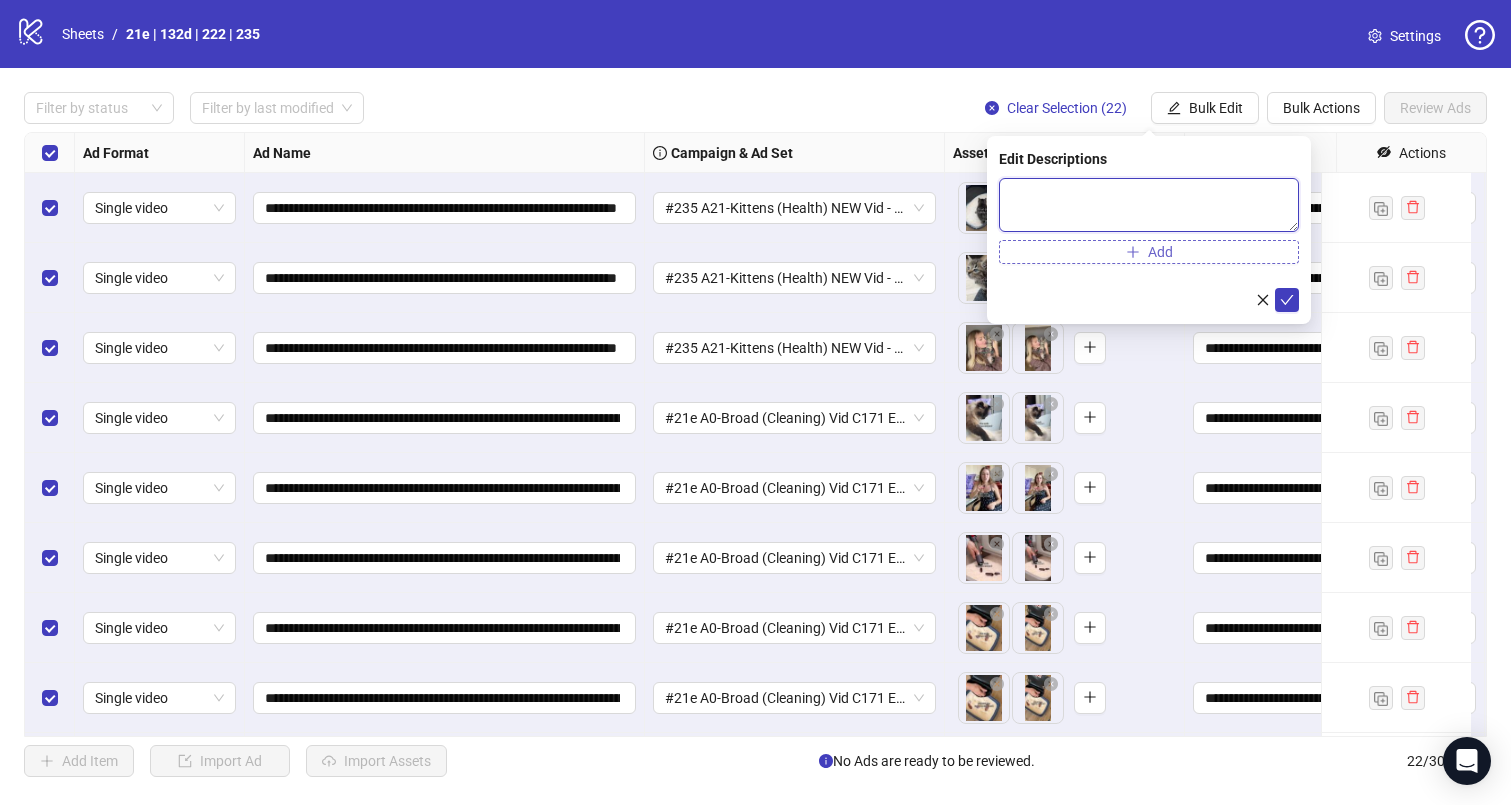 paste on "**********" 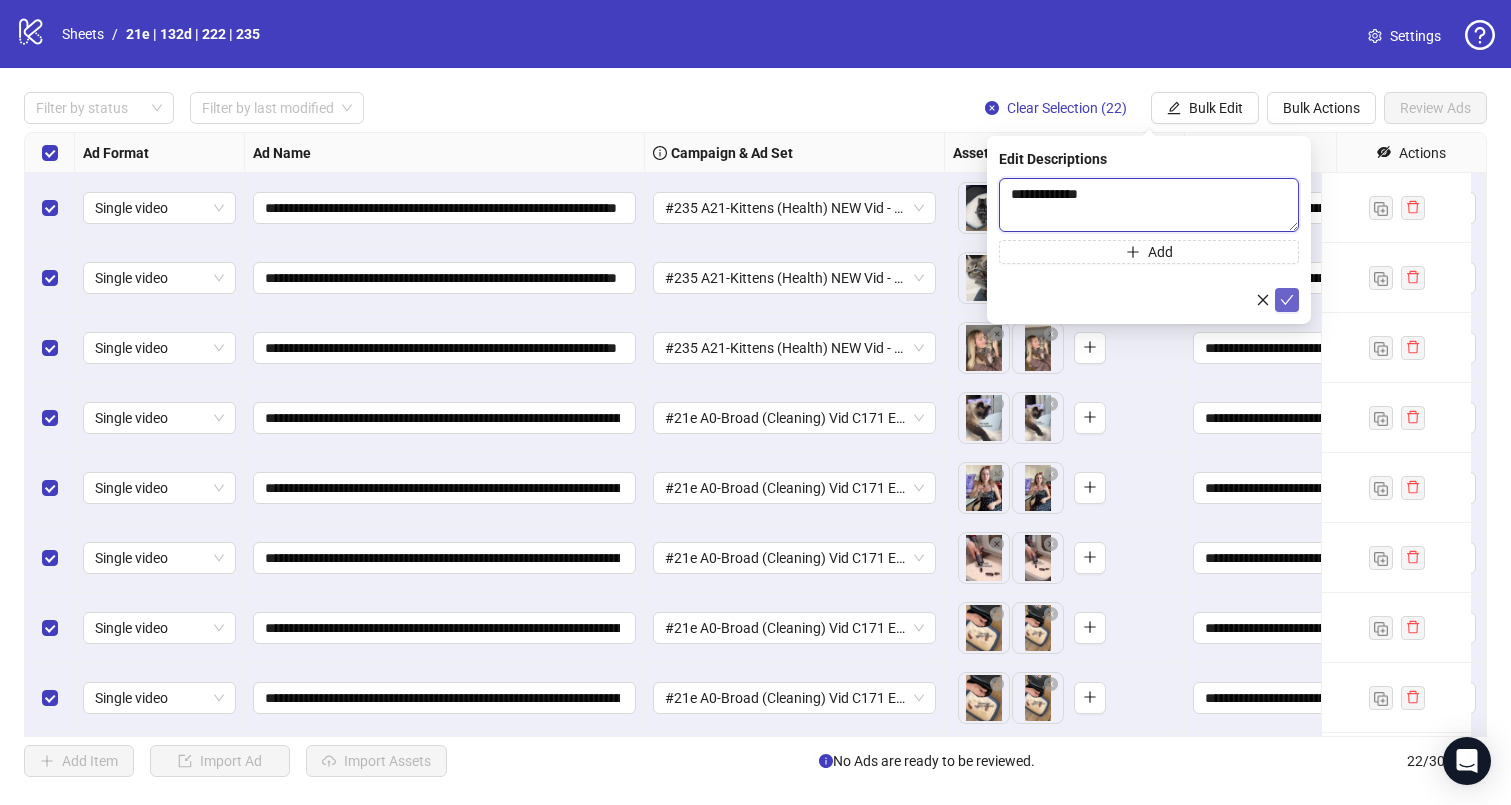 type on "**********" 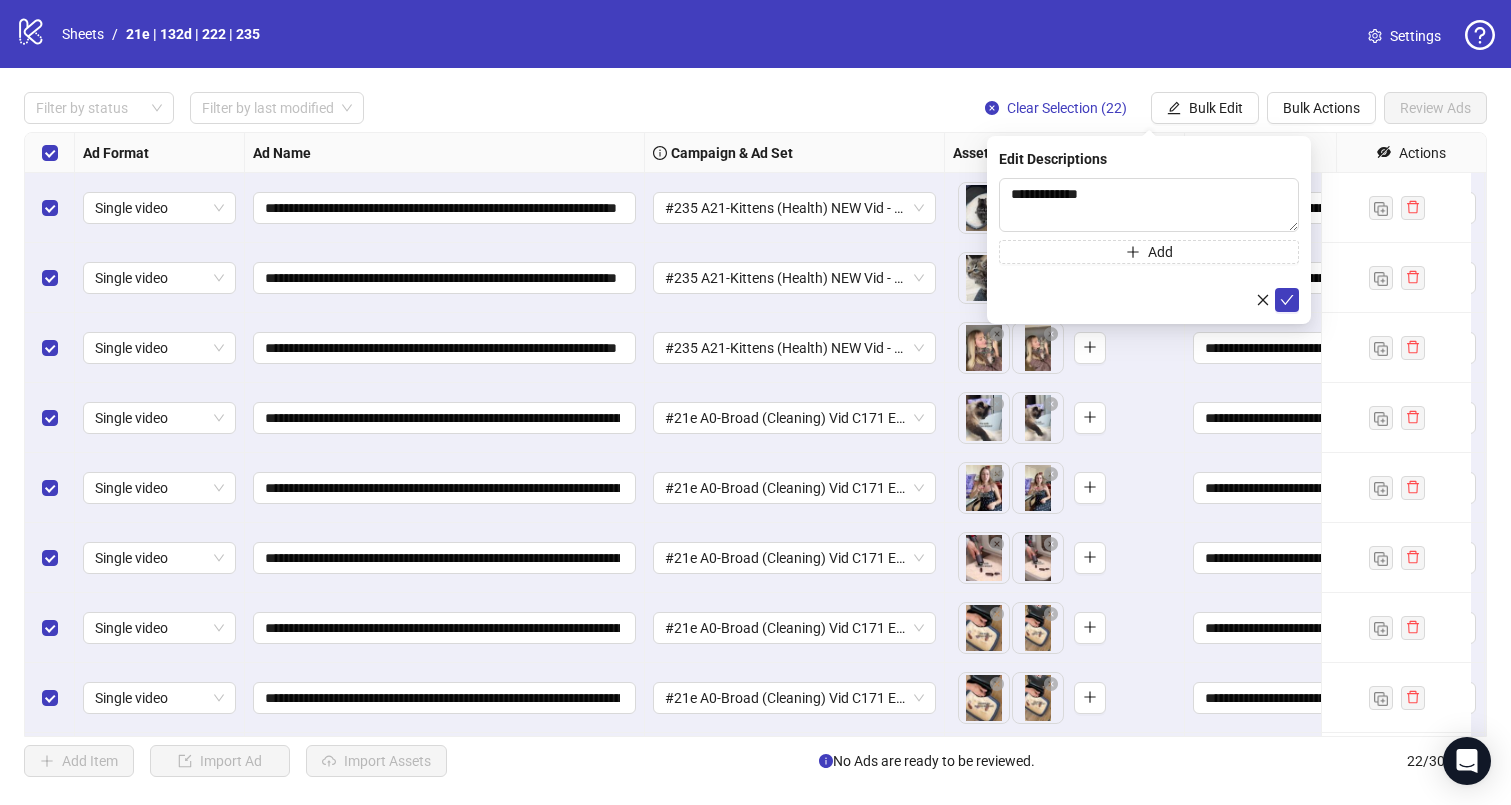 drag, startPoint x: 1286, startPoint y: 300, endPoint x: 1376, endPoint y: 323, distance: 92.89241 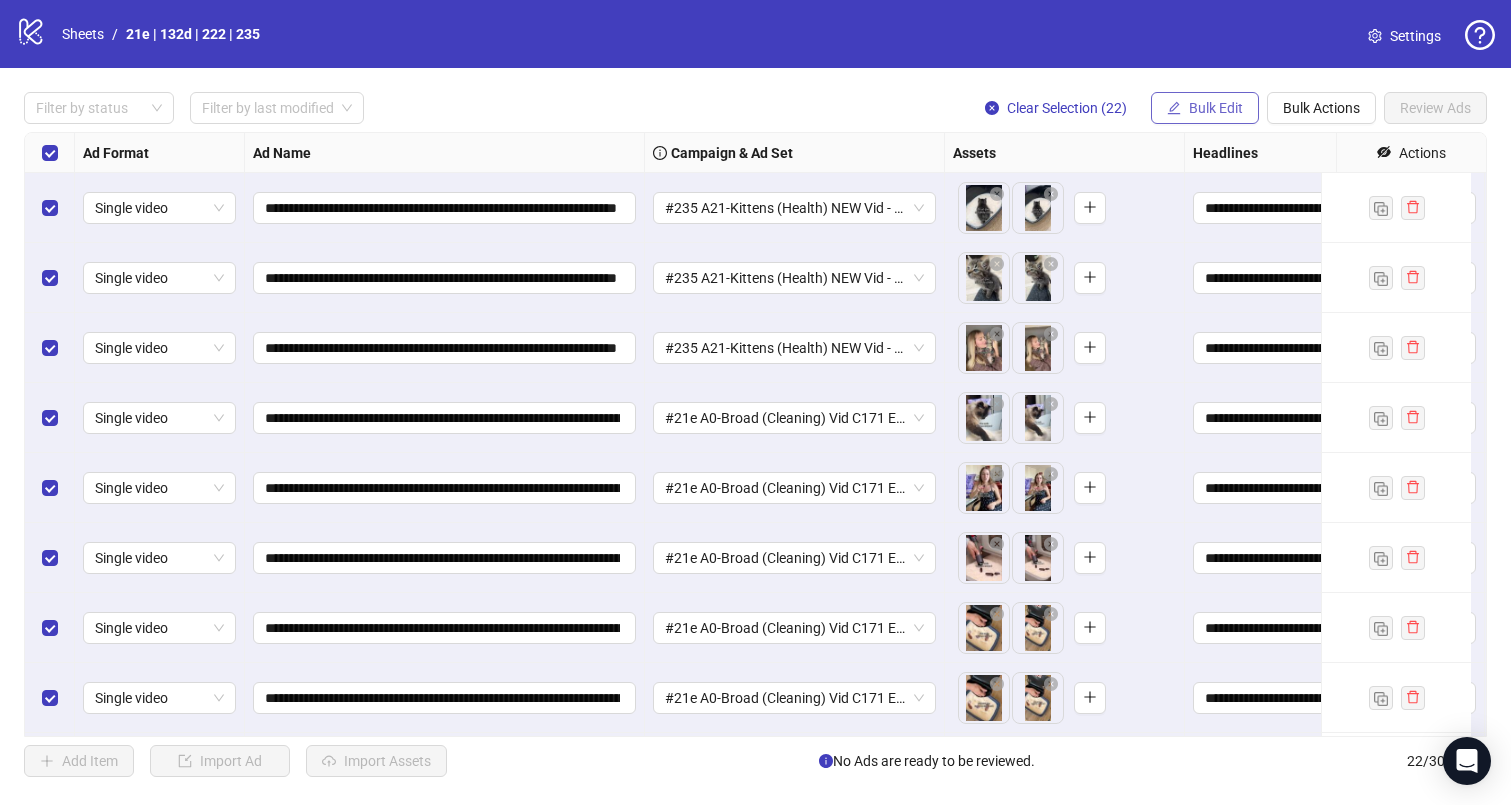 click on "Bulk Edit" at bounding box center [1216, 108] 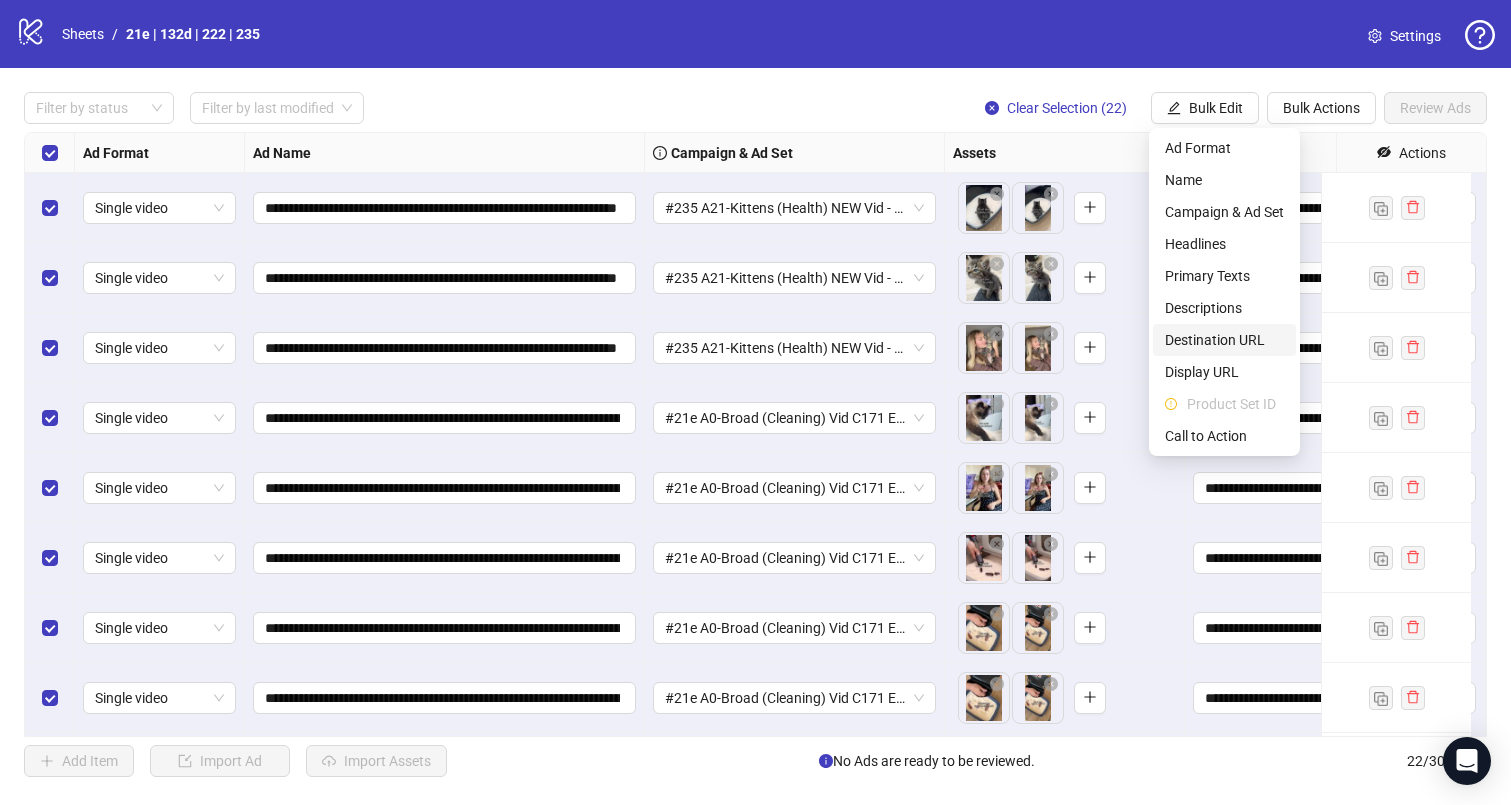 click on "Destination URL" at bounding box center [1224, 340] 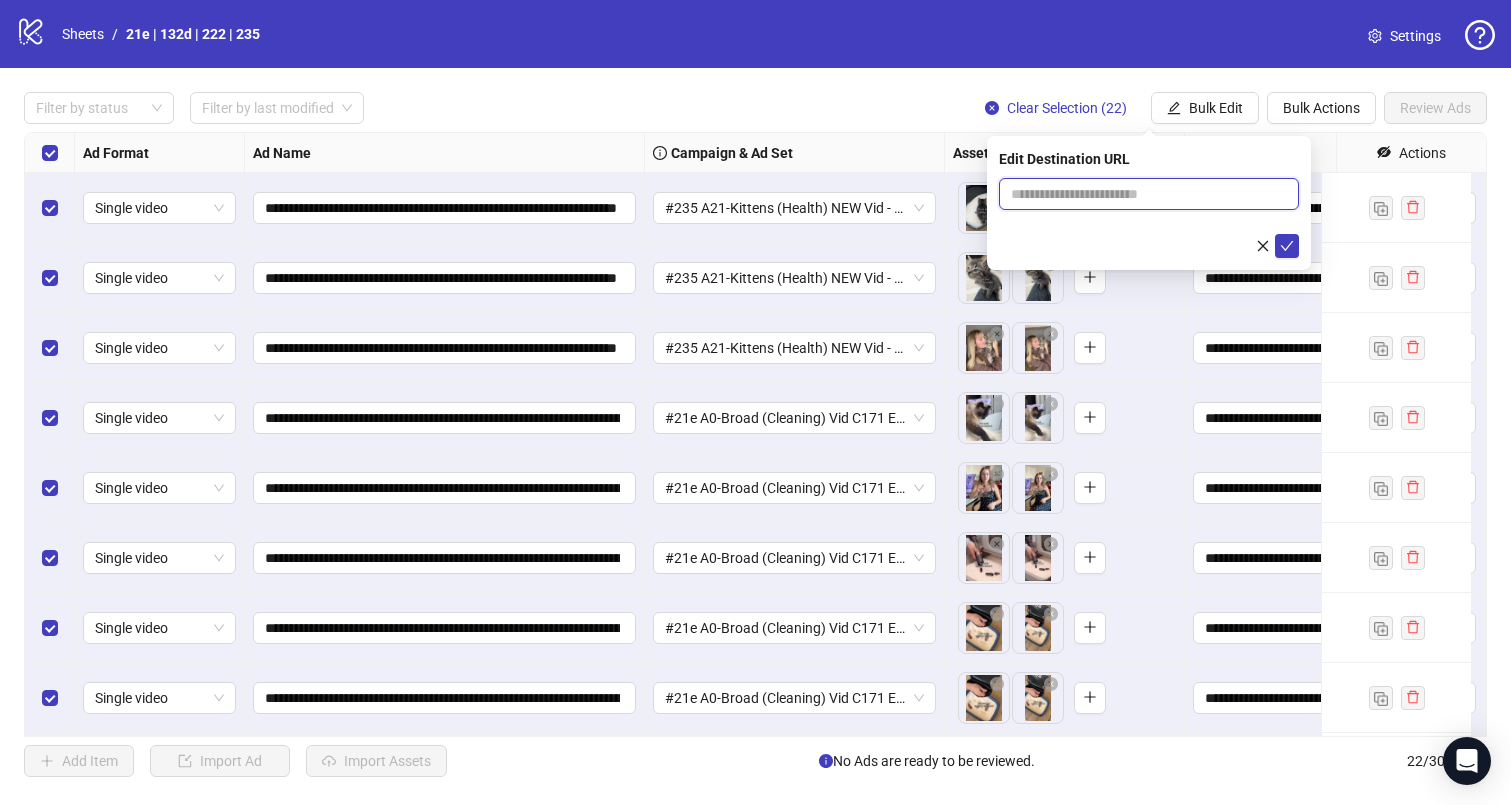 drag, startPoint x: 1047, startPoint y: 188, endPoint x: 1170, endPoint y: 232, distance: 130.63307 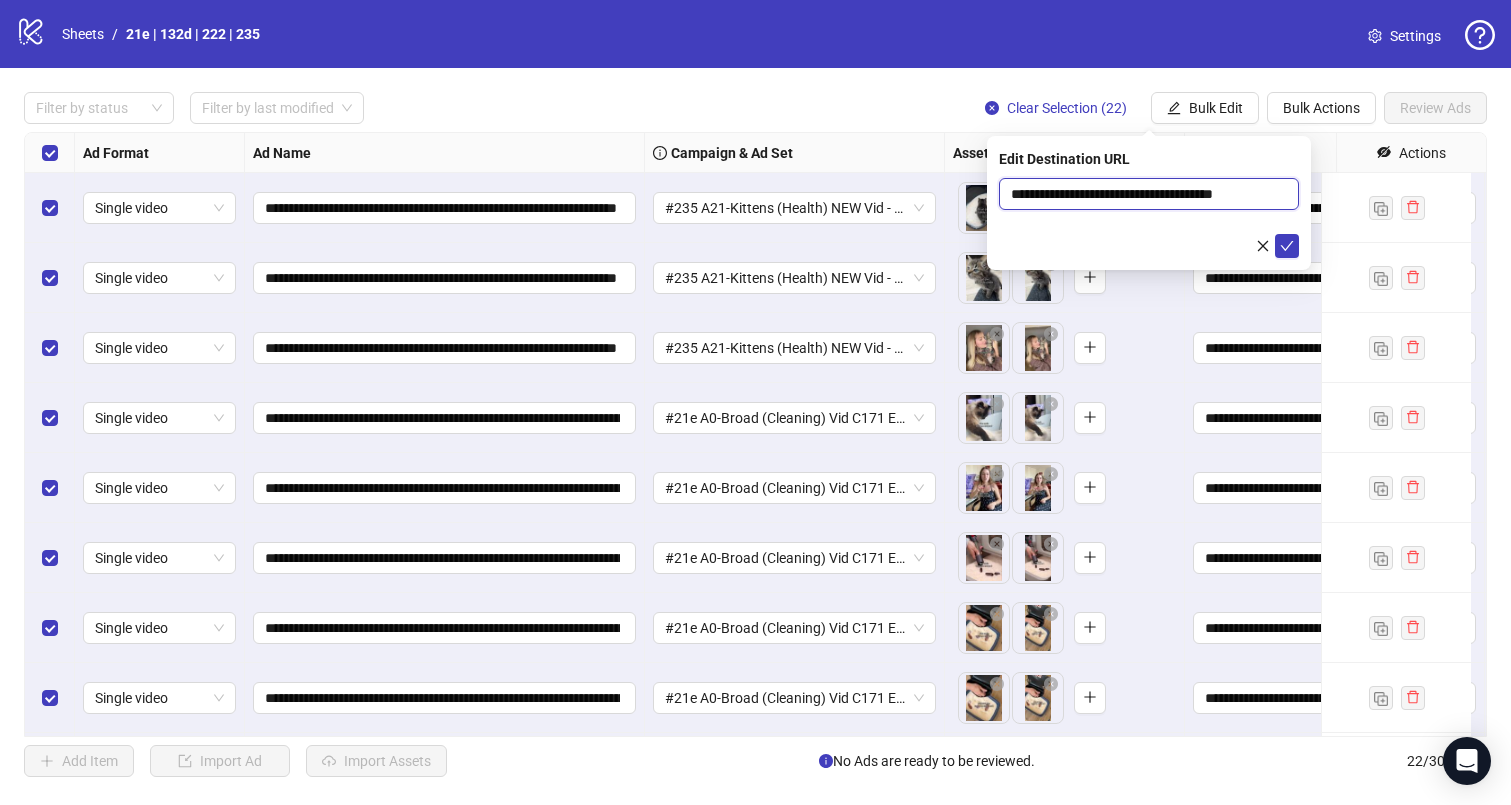 scroll, scrollTop: 0, scrollLeft: 8, axis: horizontal 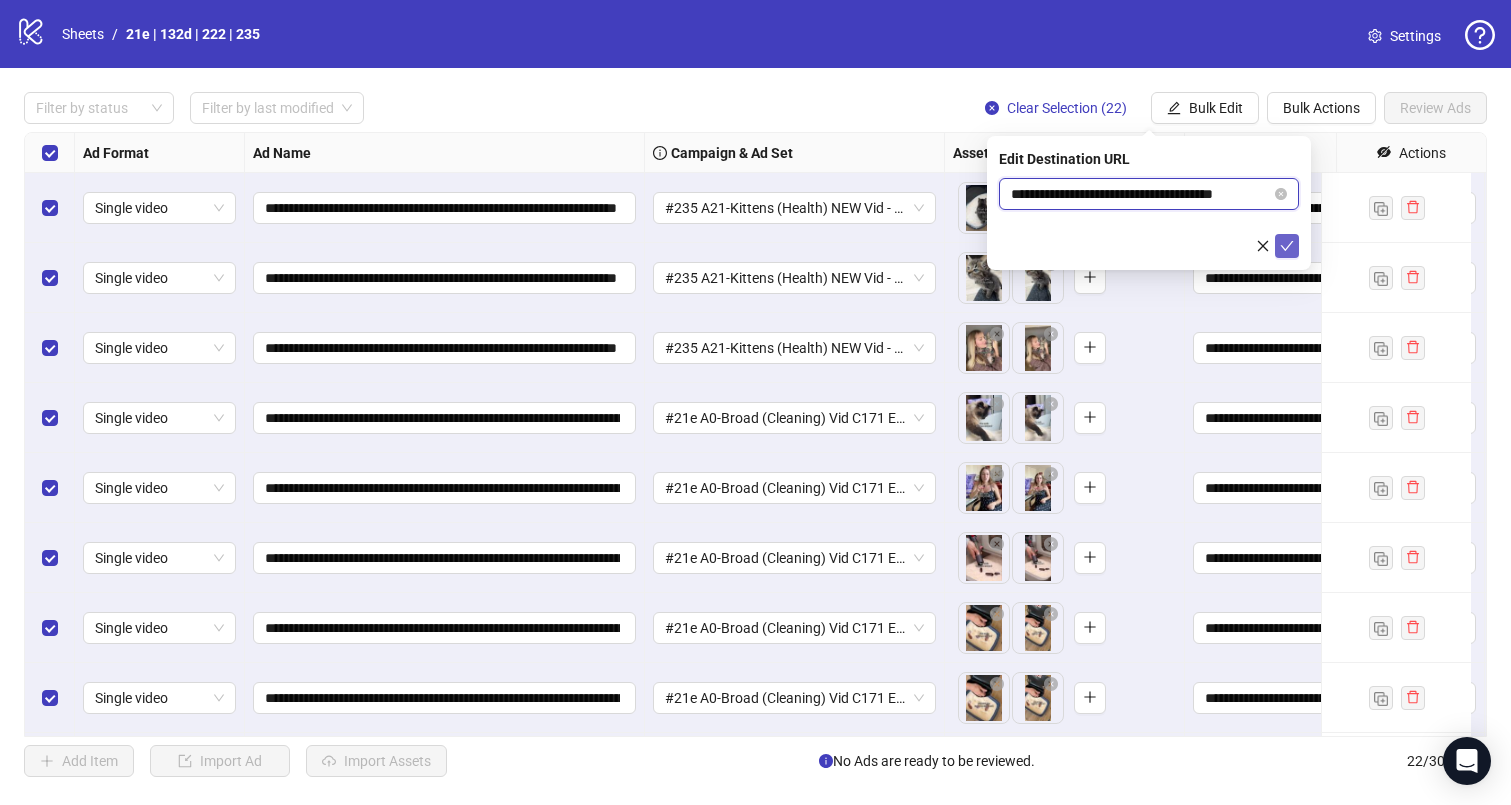 type on "**********" 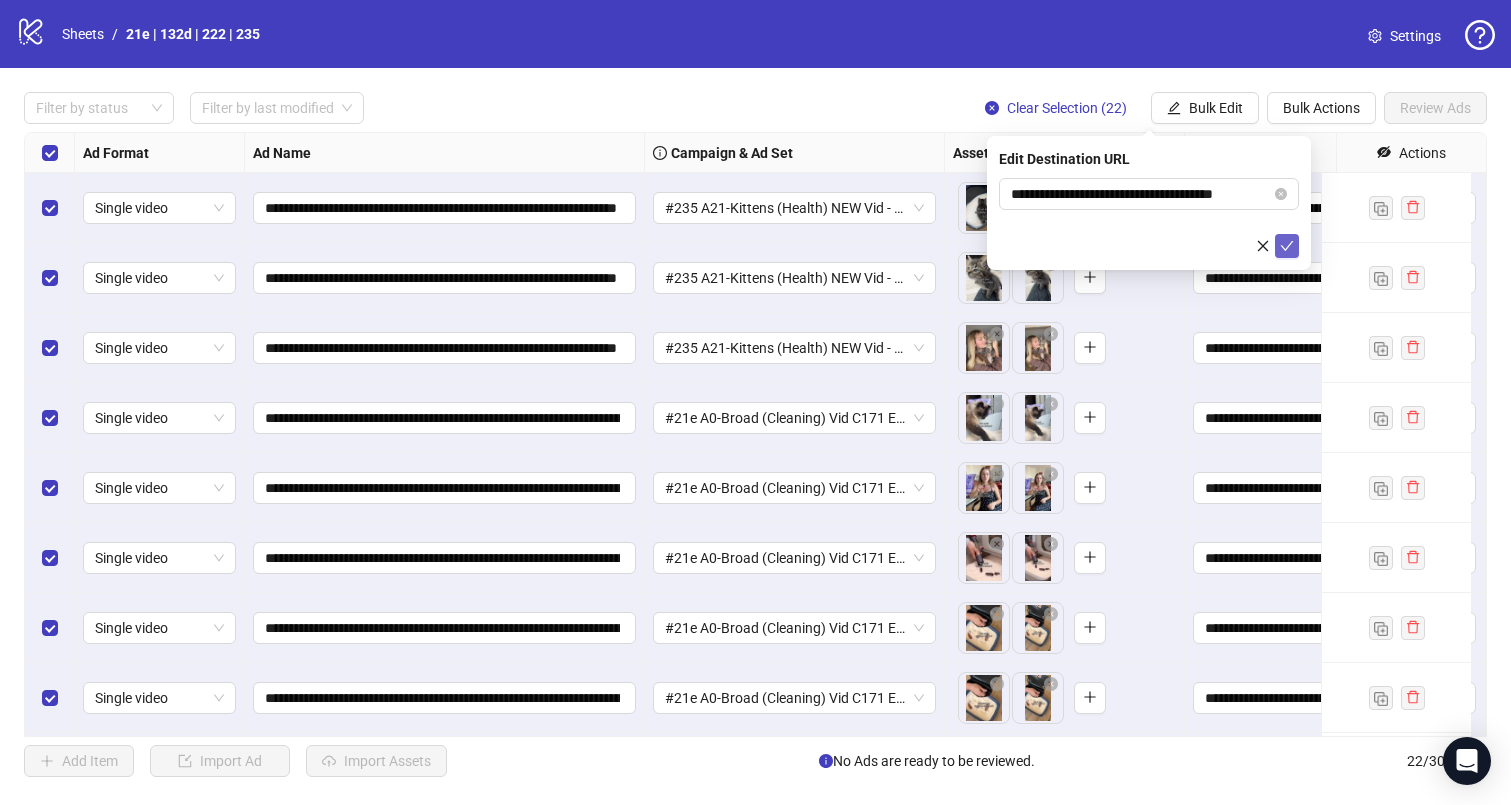 click 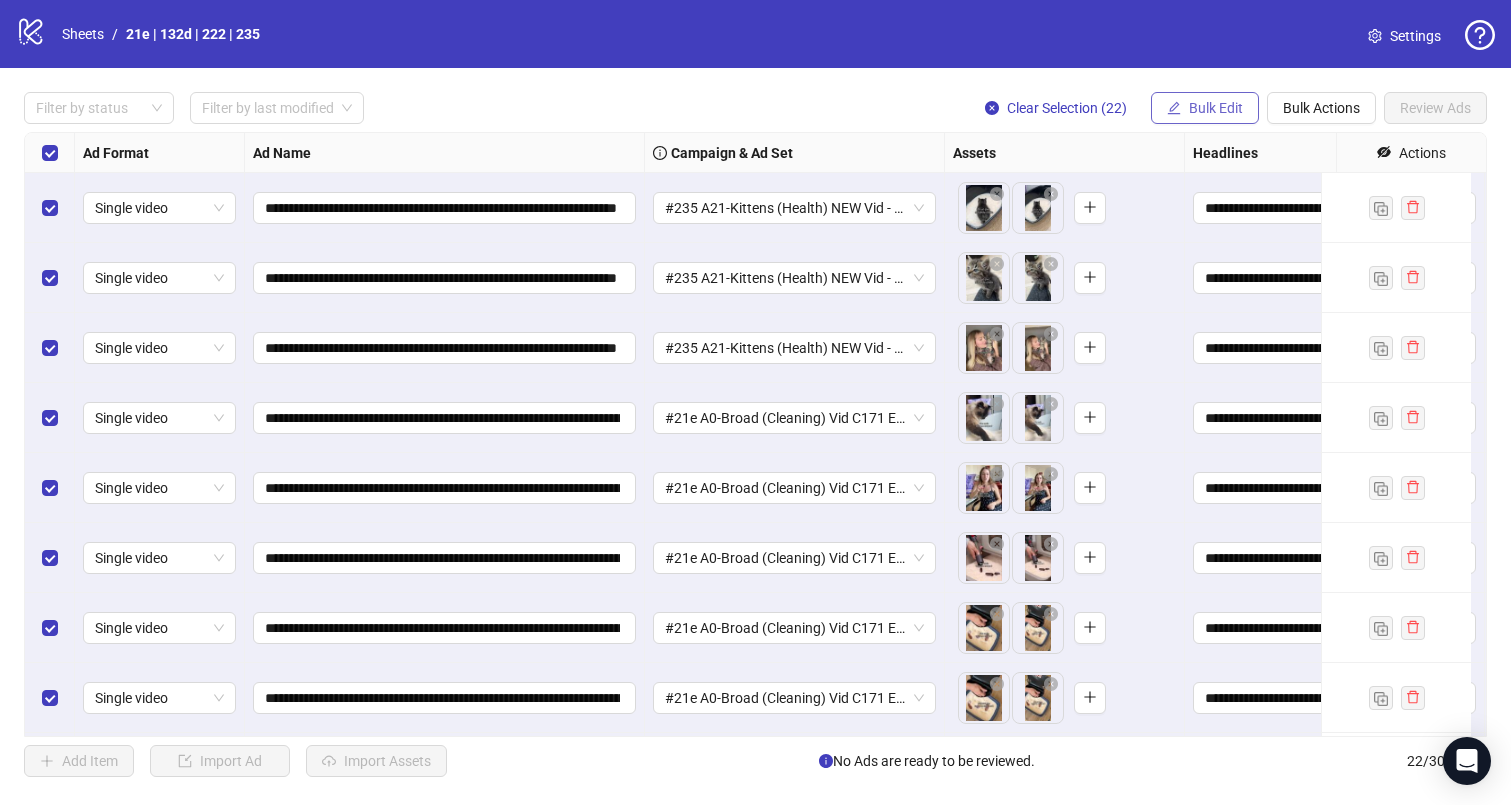 click on "Bulk Edit" at bounding box center (1216, 108) 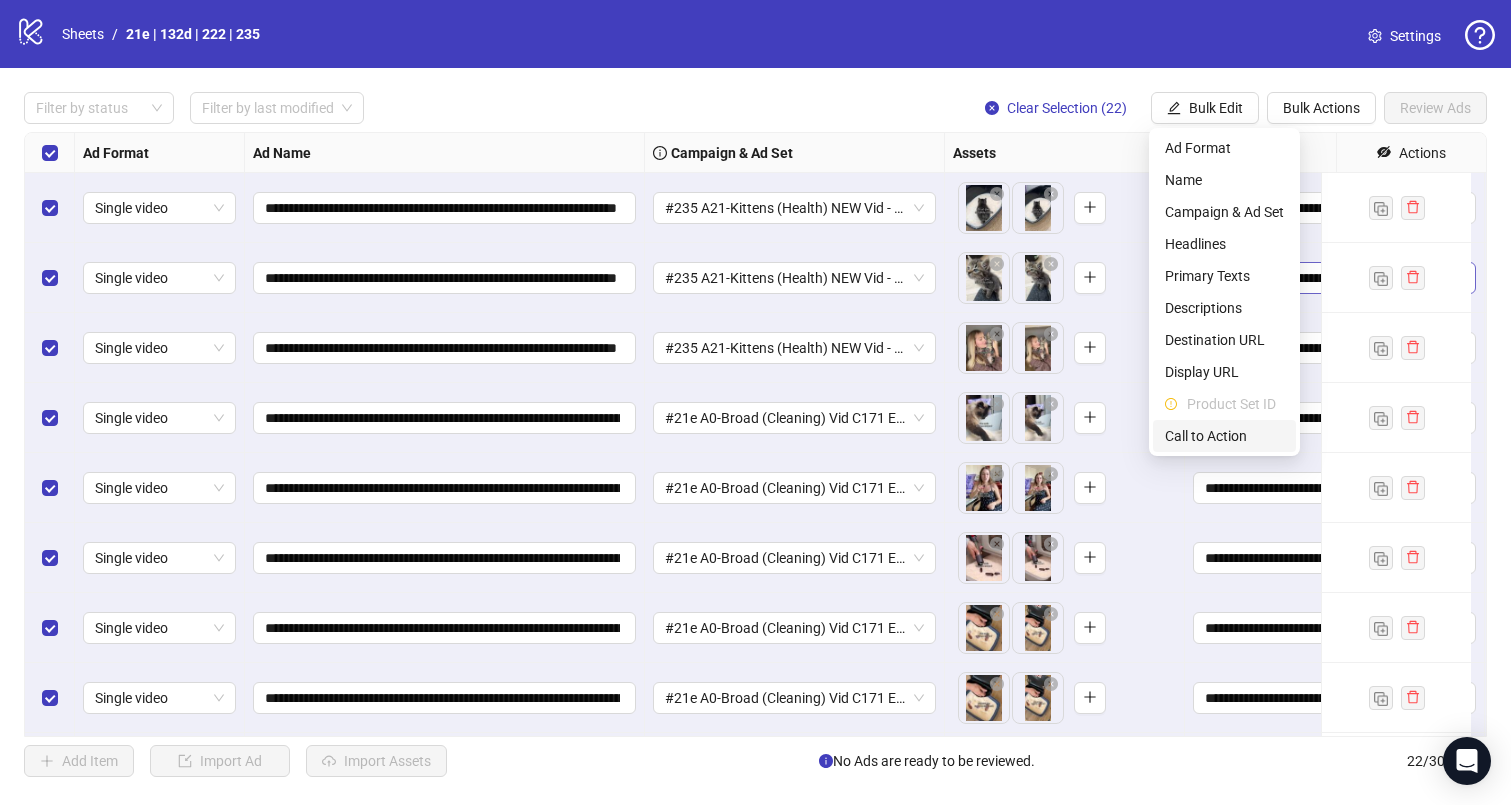drag, startPoint x: 1215, startPoint y: 436, endPoint x: 1236, endPoint y: 292, distance: 145.5232 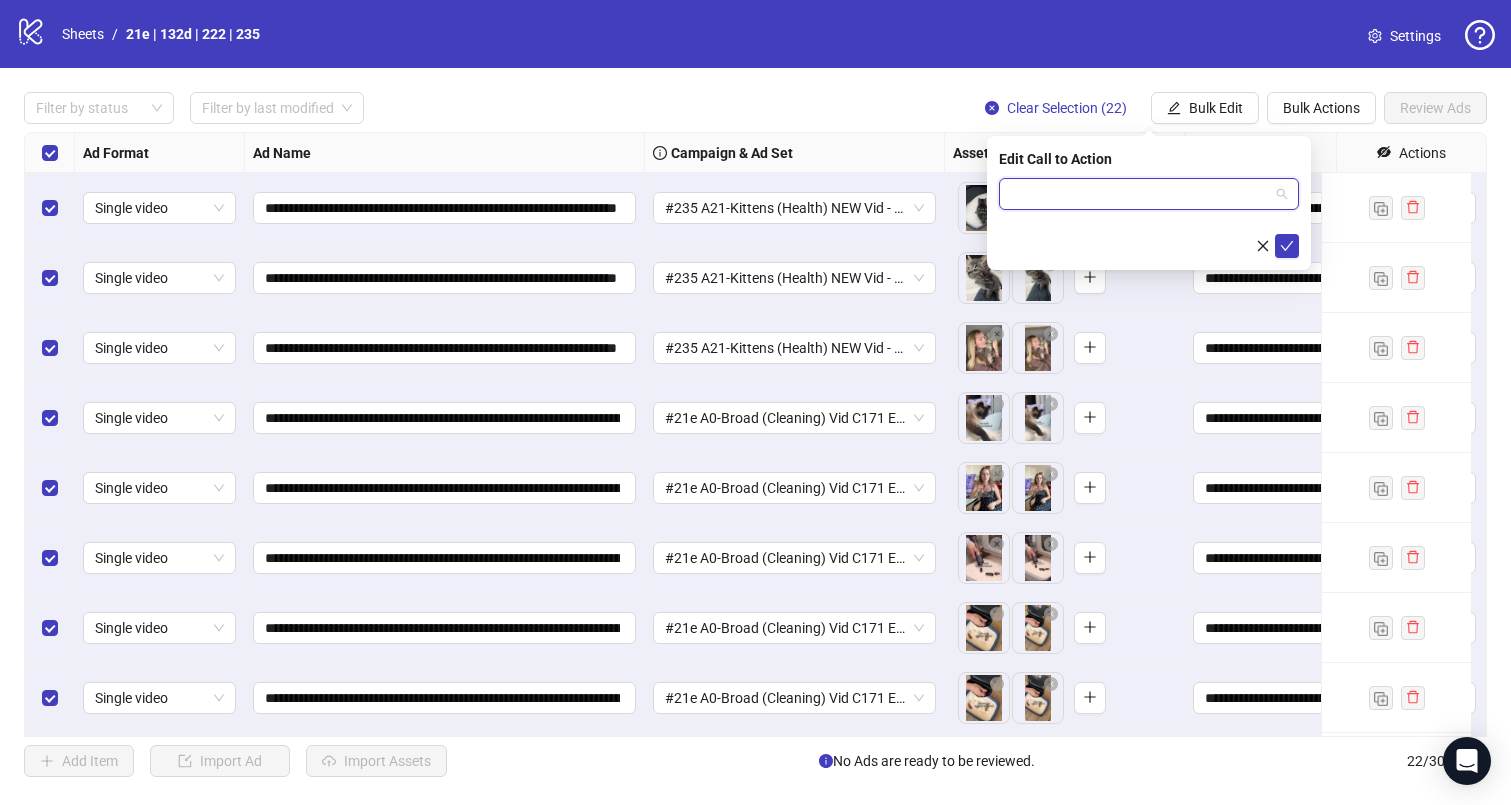 click at bounding box center (1140, 194) 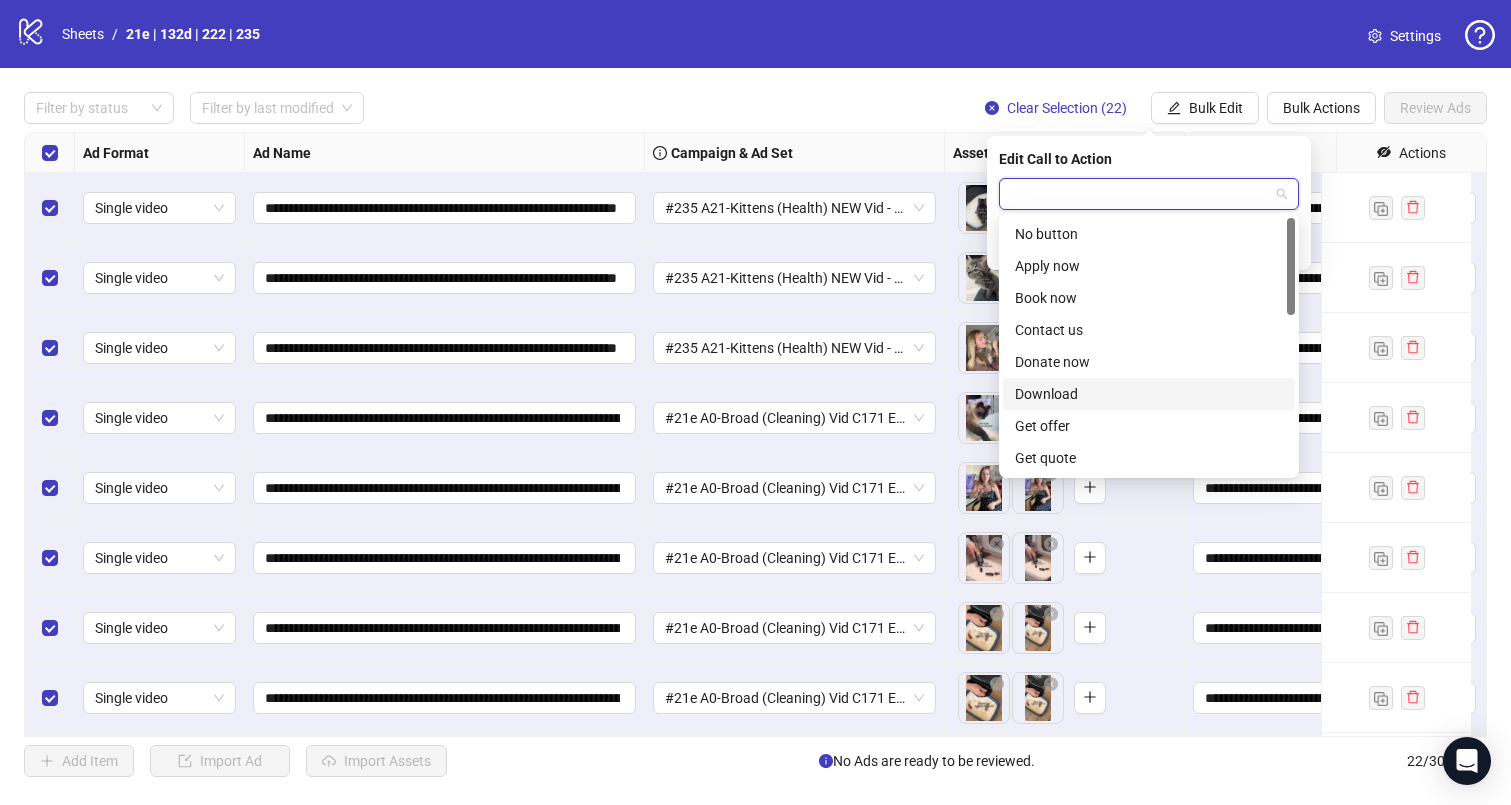 scroll, scrollTop: 166, scrollLeft: 0, axis: vertical 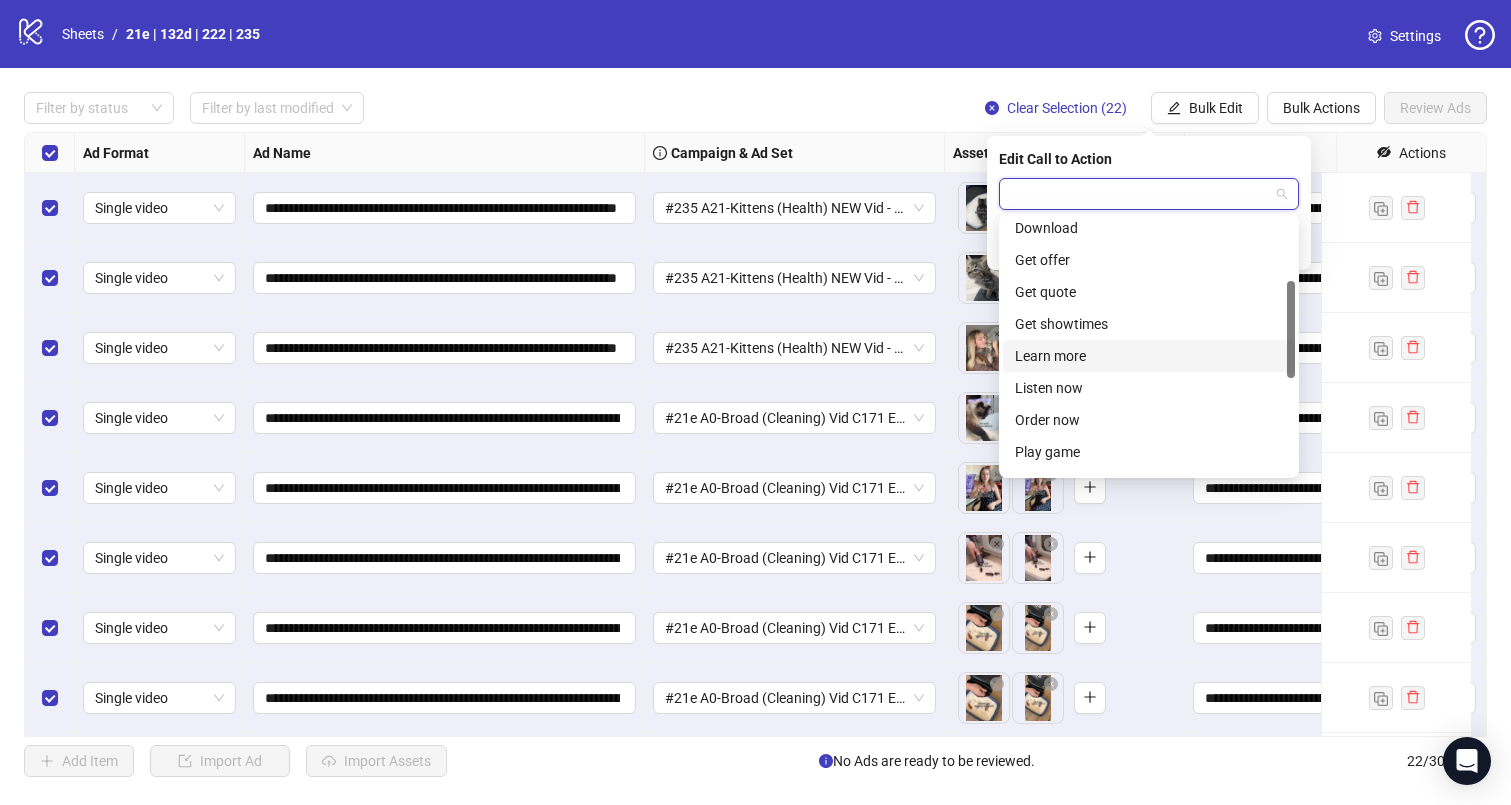 click on "Learn more" at bounding box center [1149, 356] 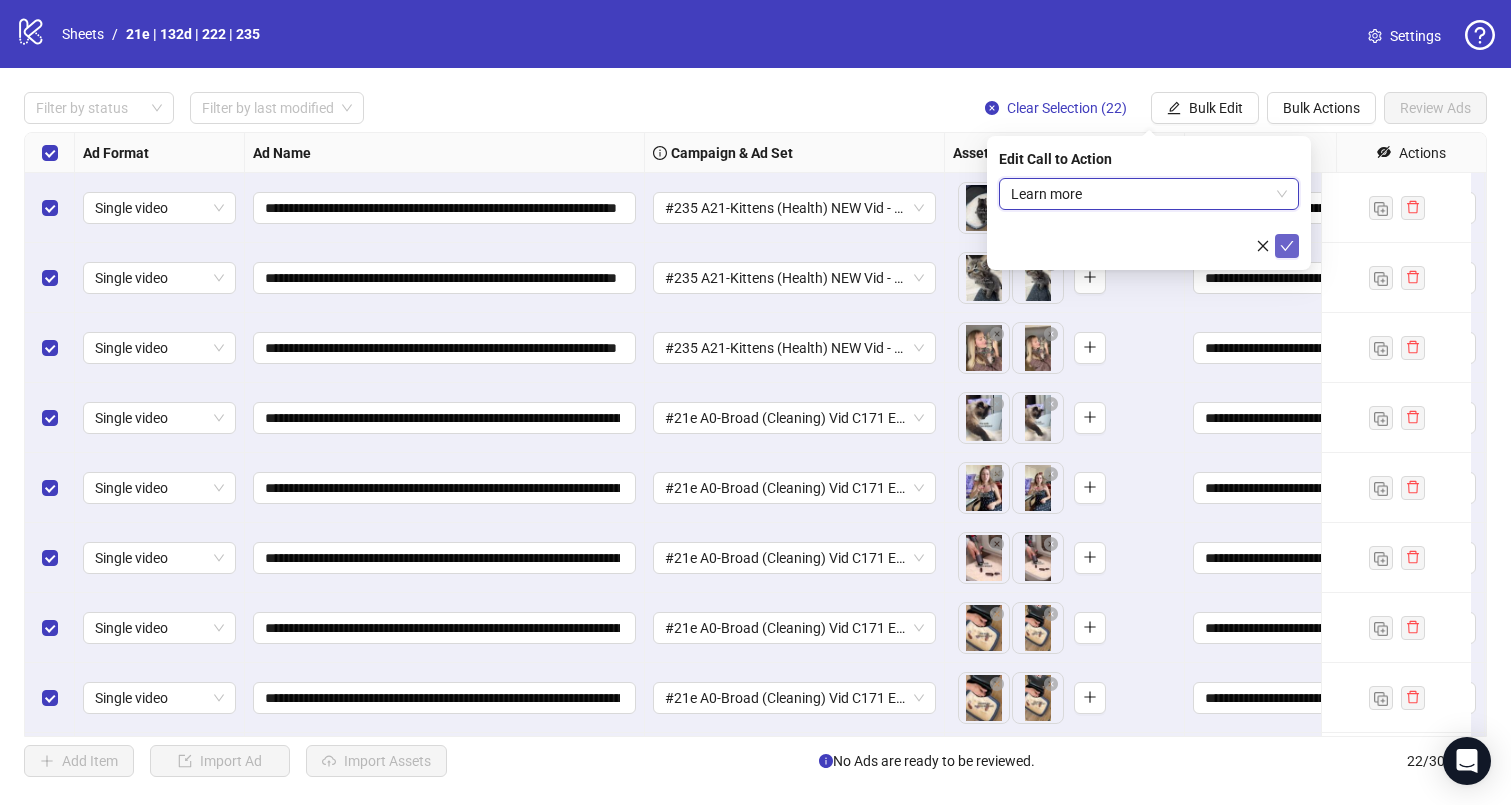 click 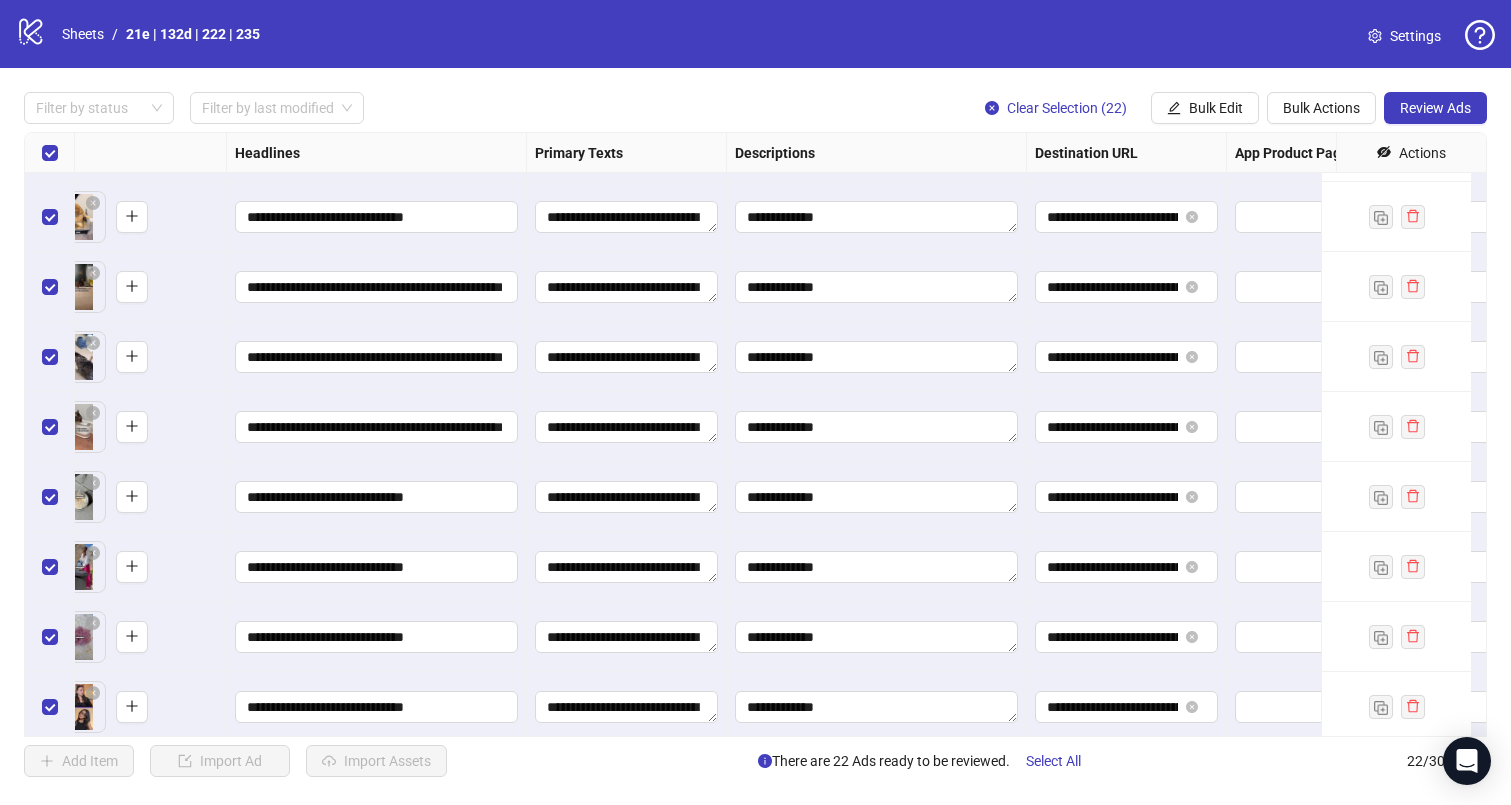 scroll, scrollTop: 992, scrollLeft: 958, axis: both 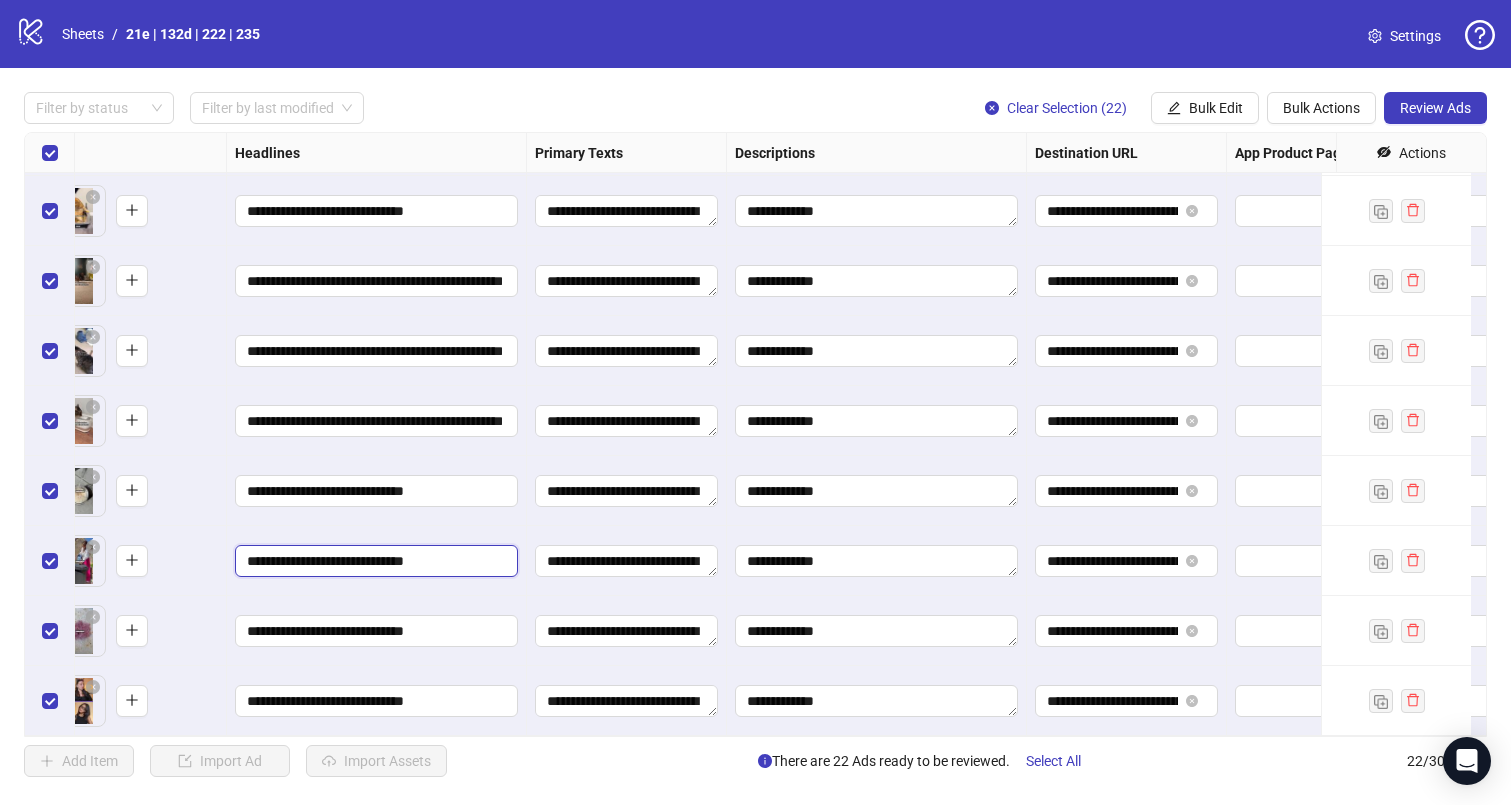 drag, startPoint x: 409, startPoint y: 546, endPoint x: 246, endPoint y: 538, distance: 163.1962 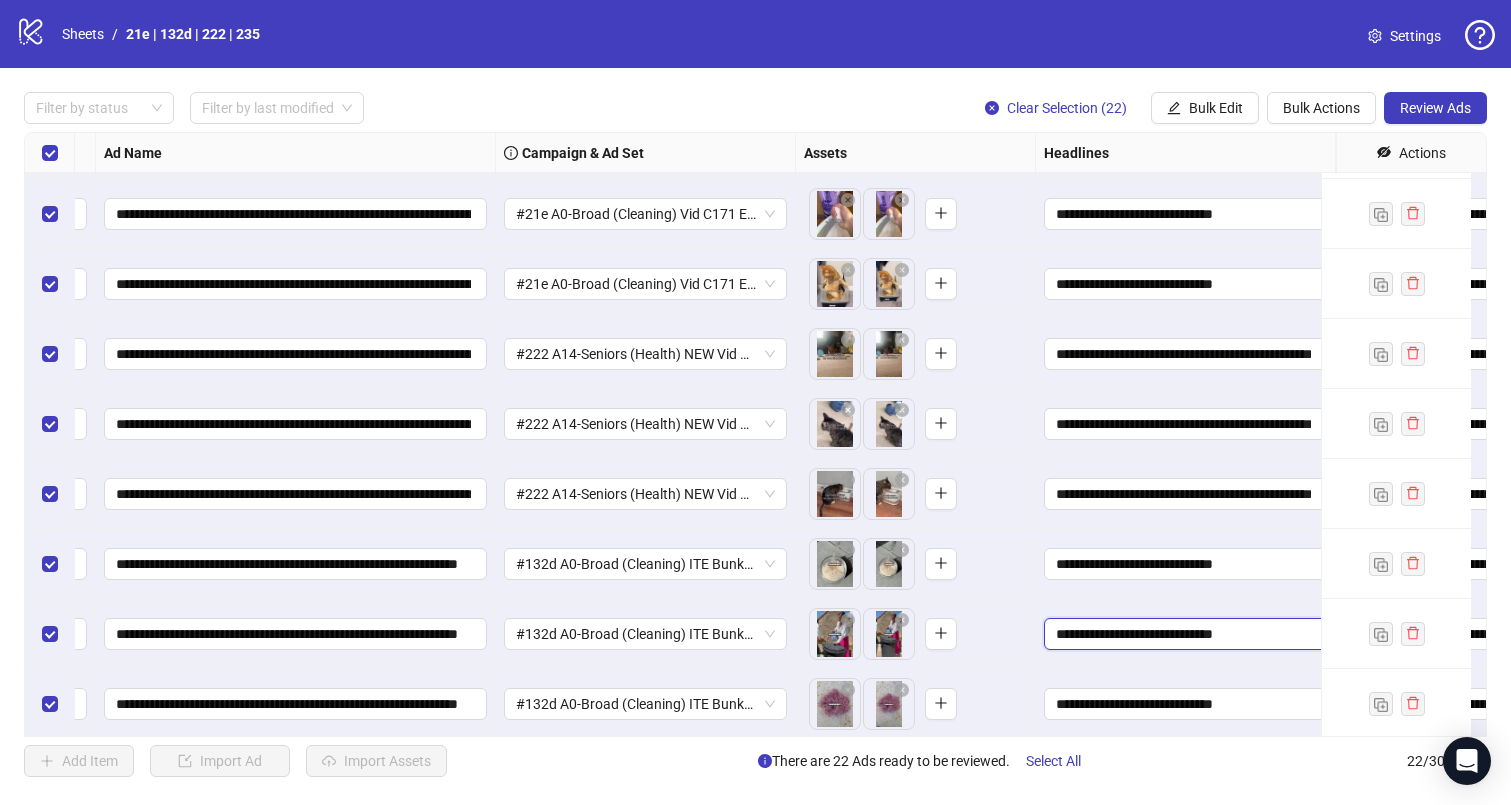 scroll, scrollTop: 904, scrollLeft: 155, axis: both 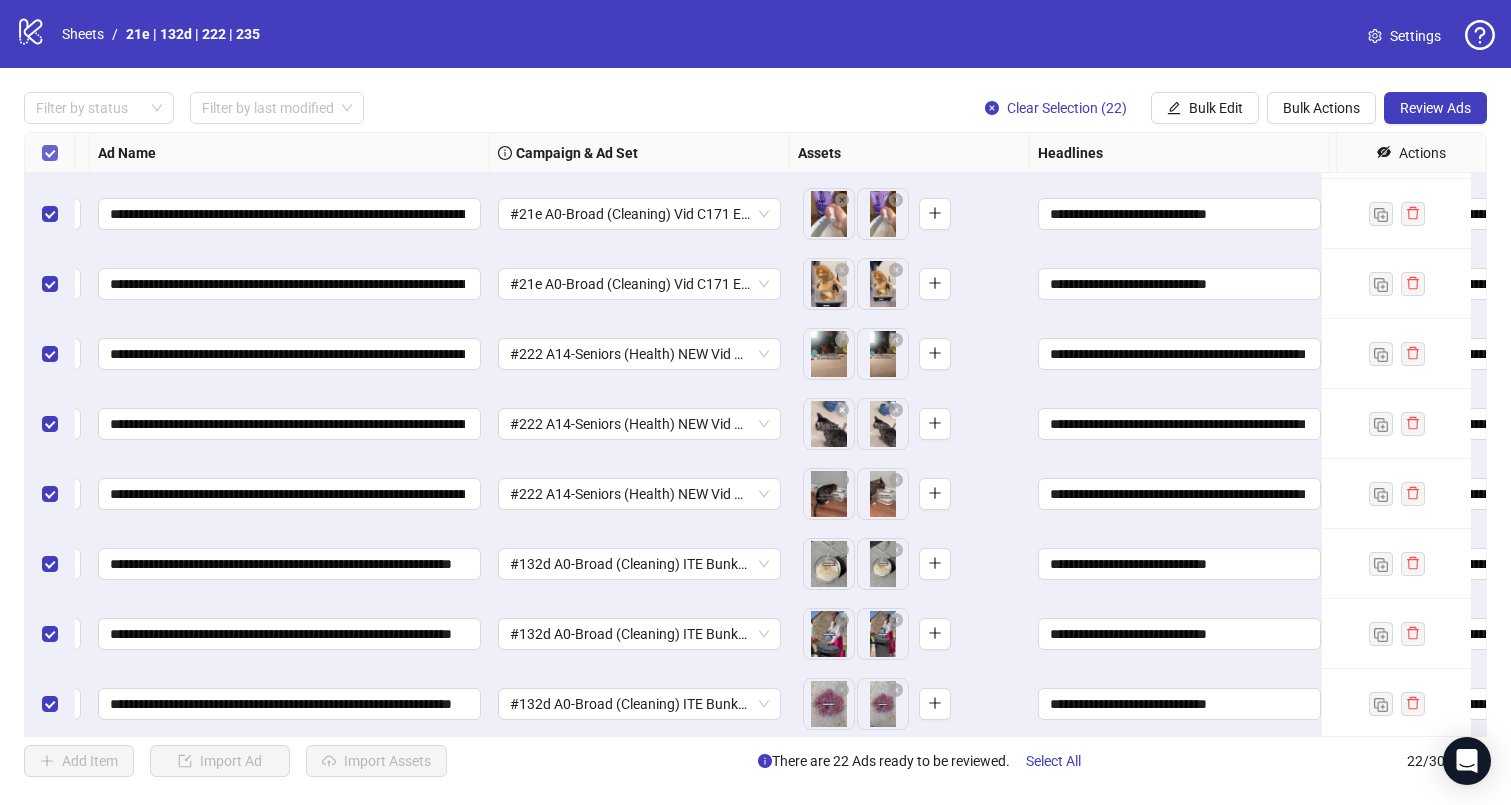 click at bounding box center (50, 153) 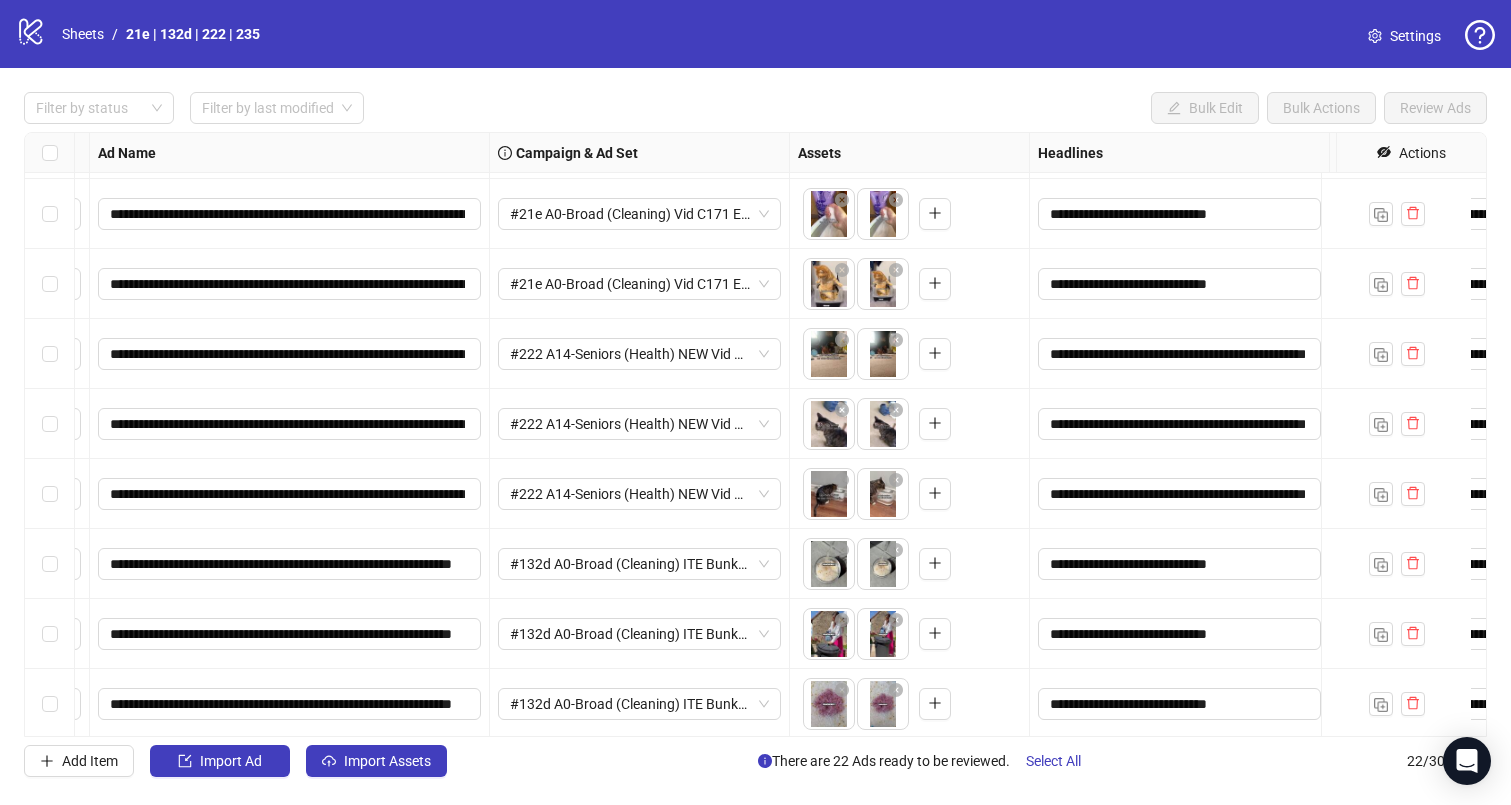 click at bounding box center [50, 564] 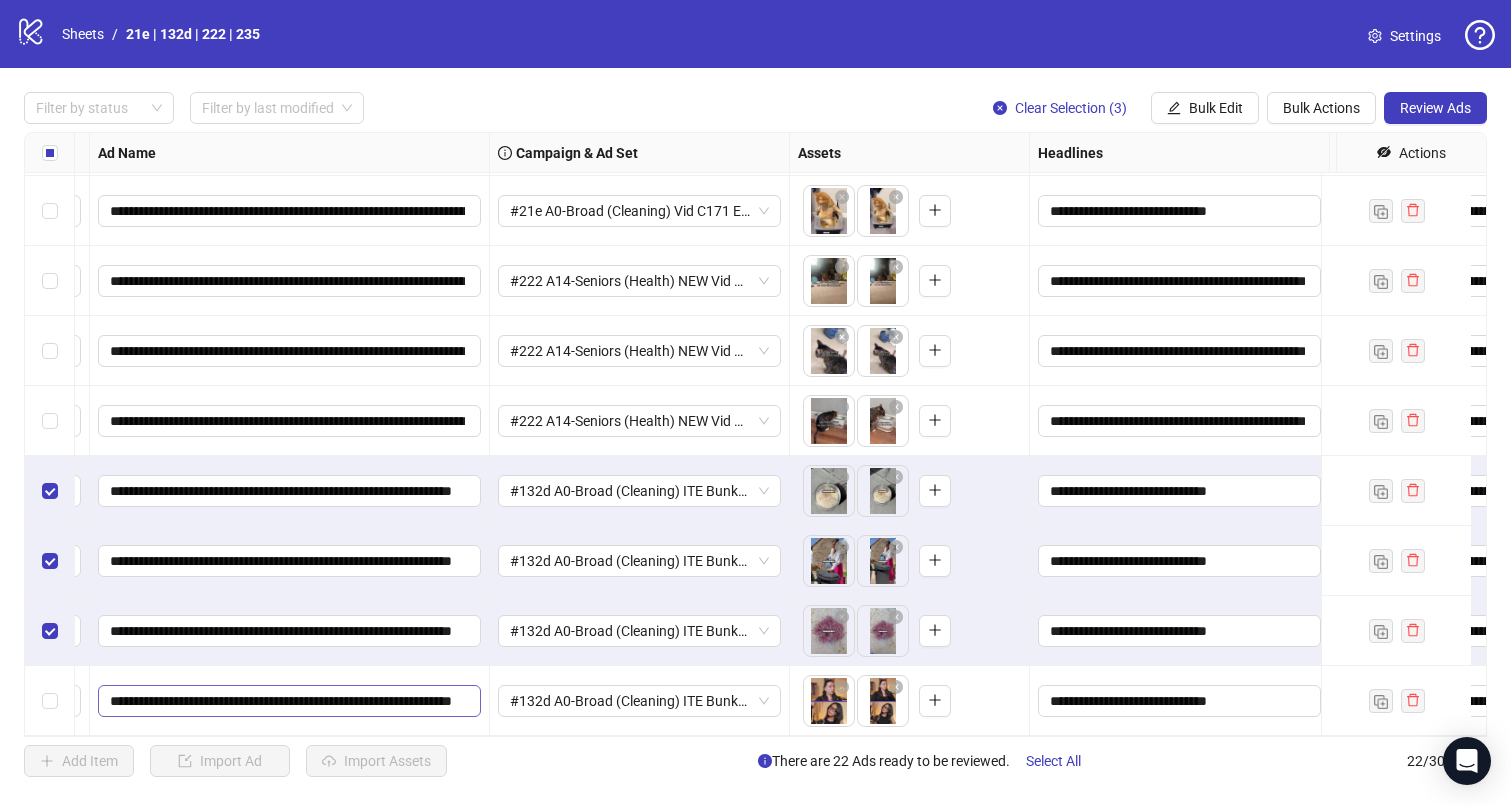 scroll, scrollTop: 992, scrollLeft: 155, axis: both 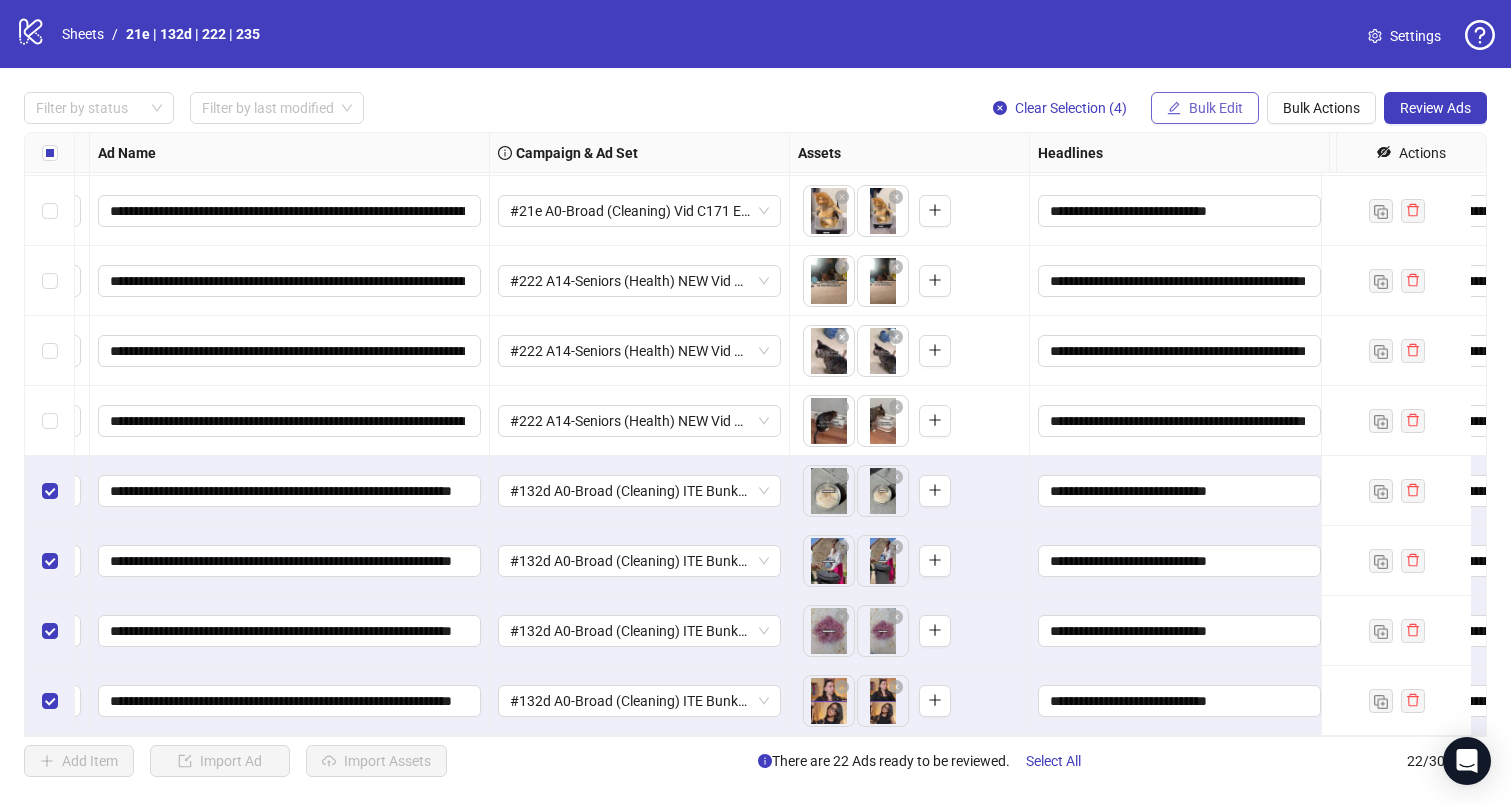 click 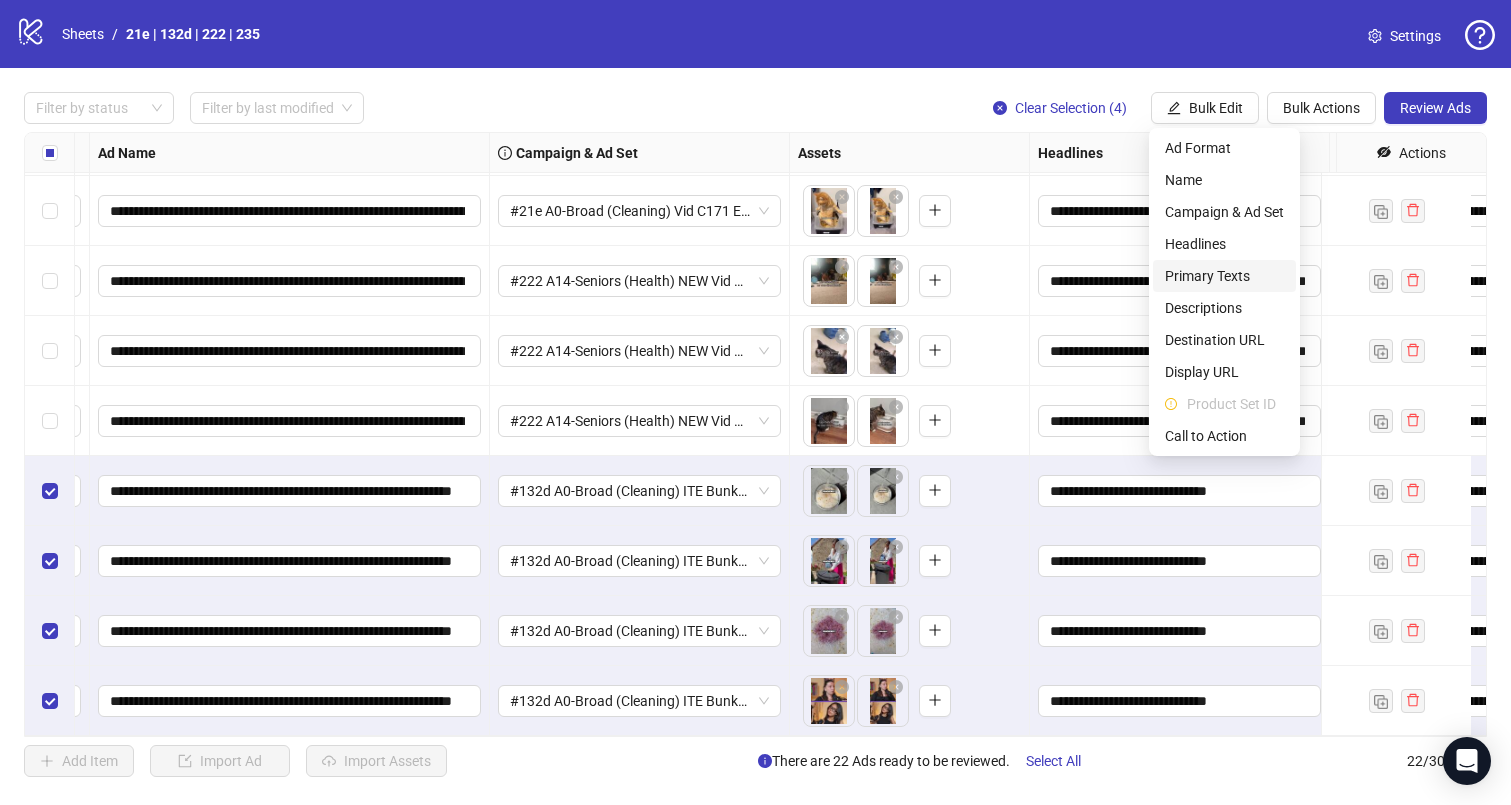 click on "Primary Texts" at bounding box center (1224, 276) 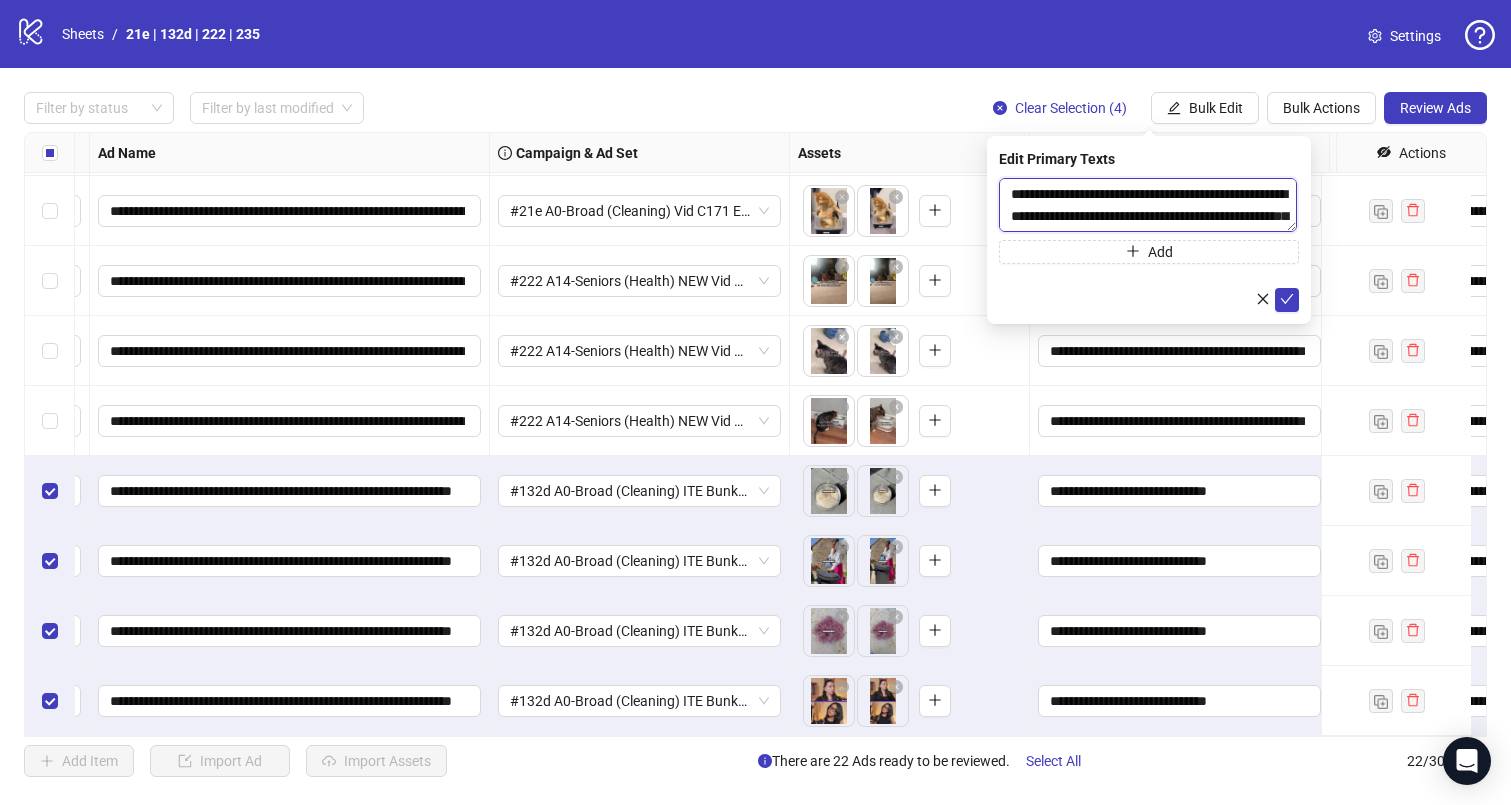 click on "**********" at bounding box center (1148, 205) 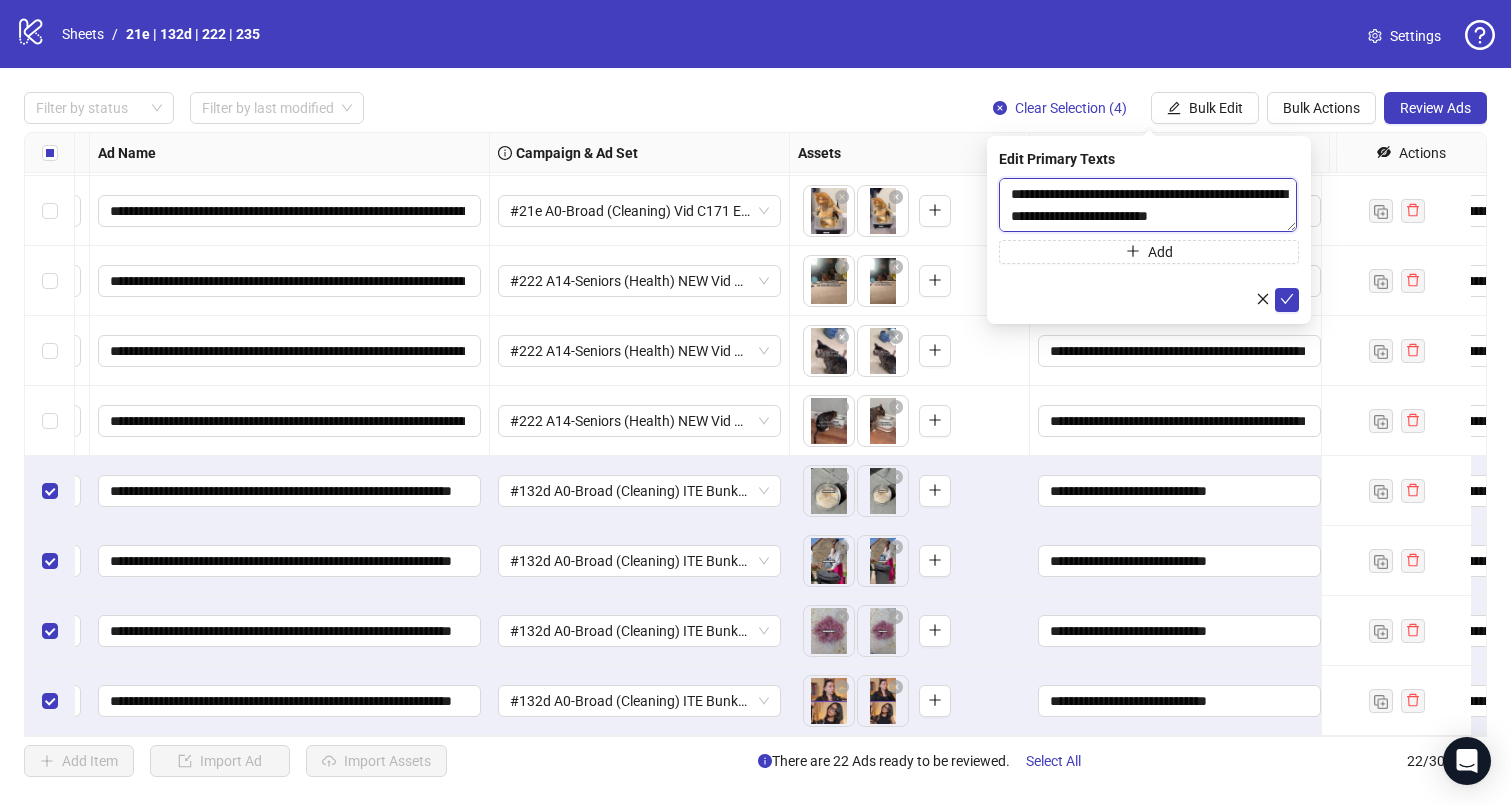 scroll, scrollTop: 59, scrollLeft: 0, axis: vertical 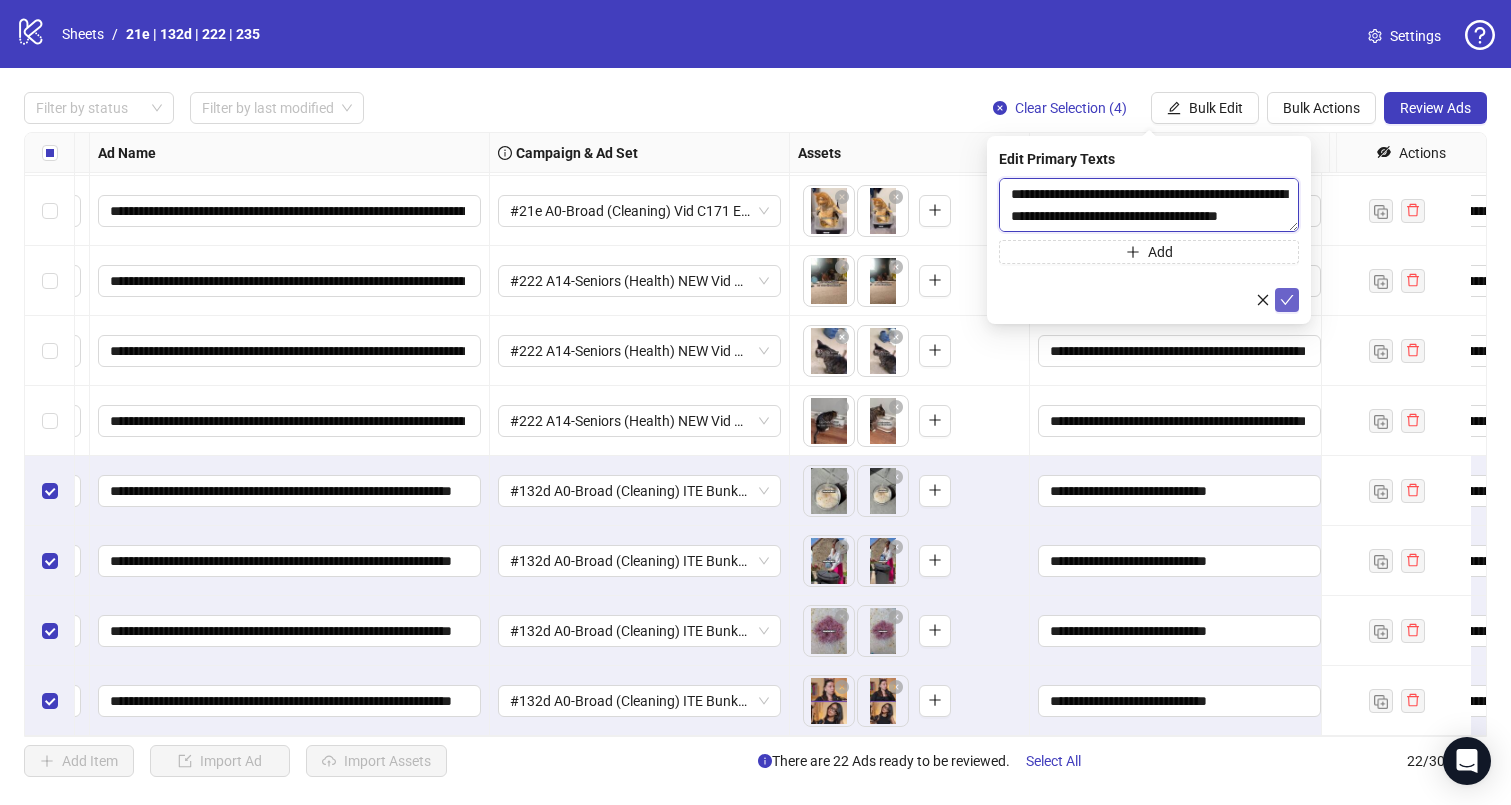 type on "**********" 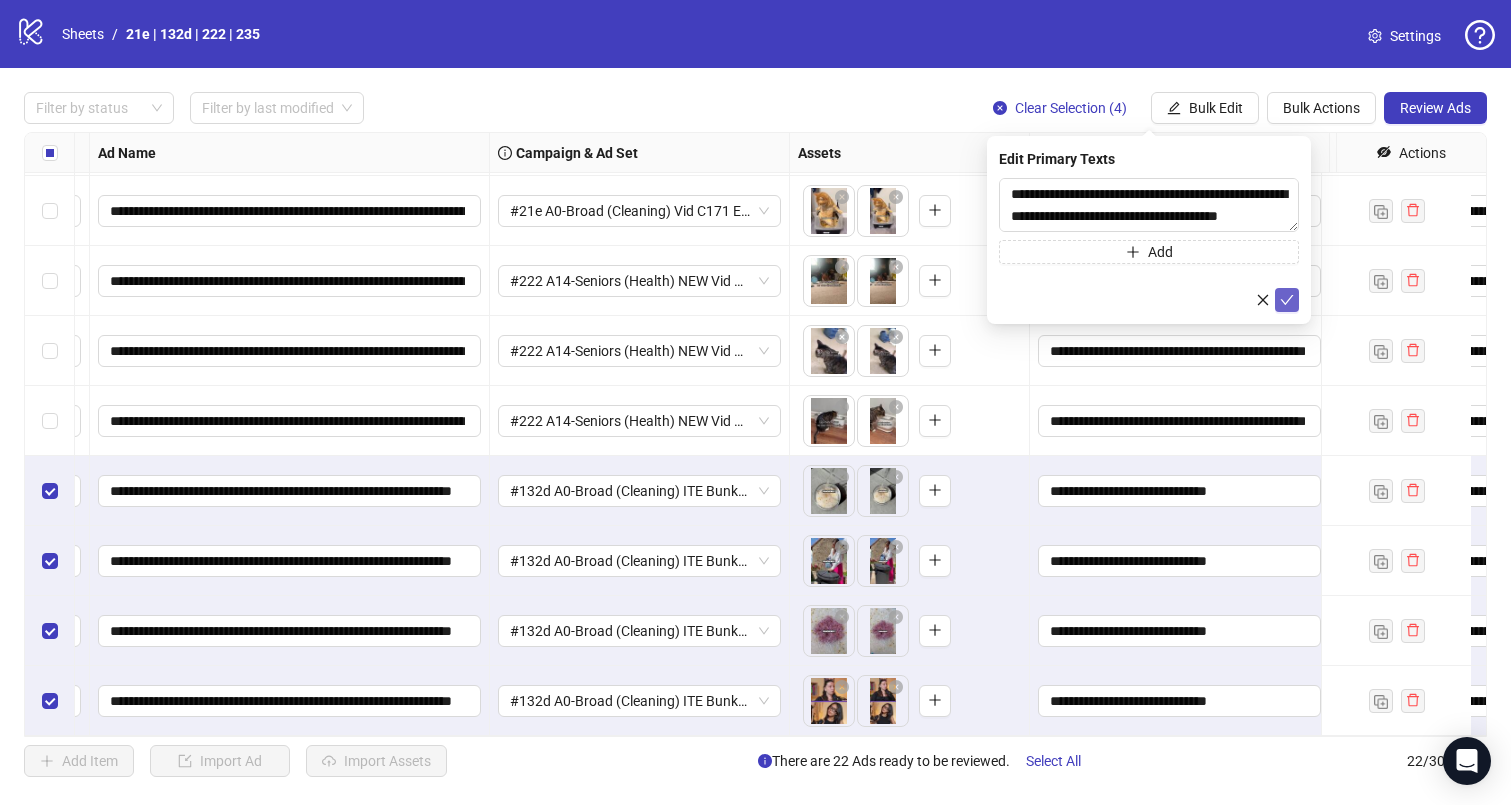 click 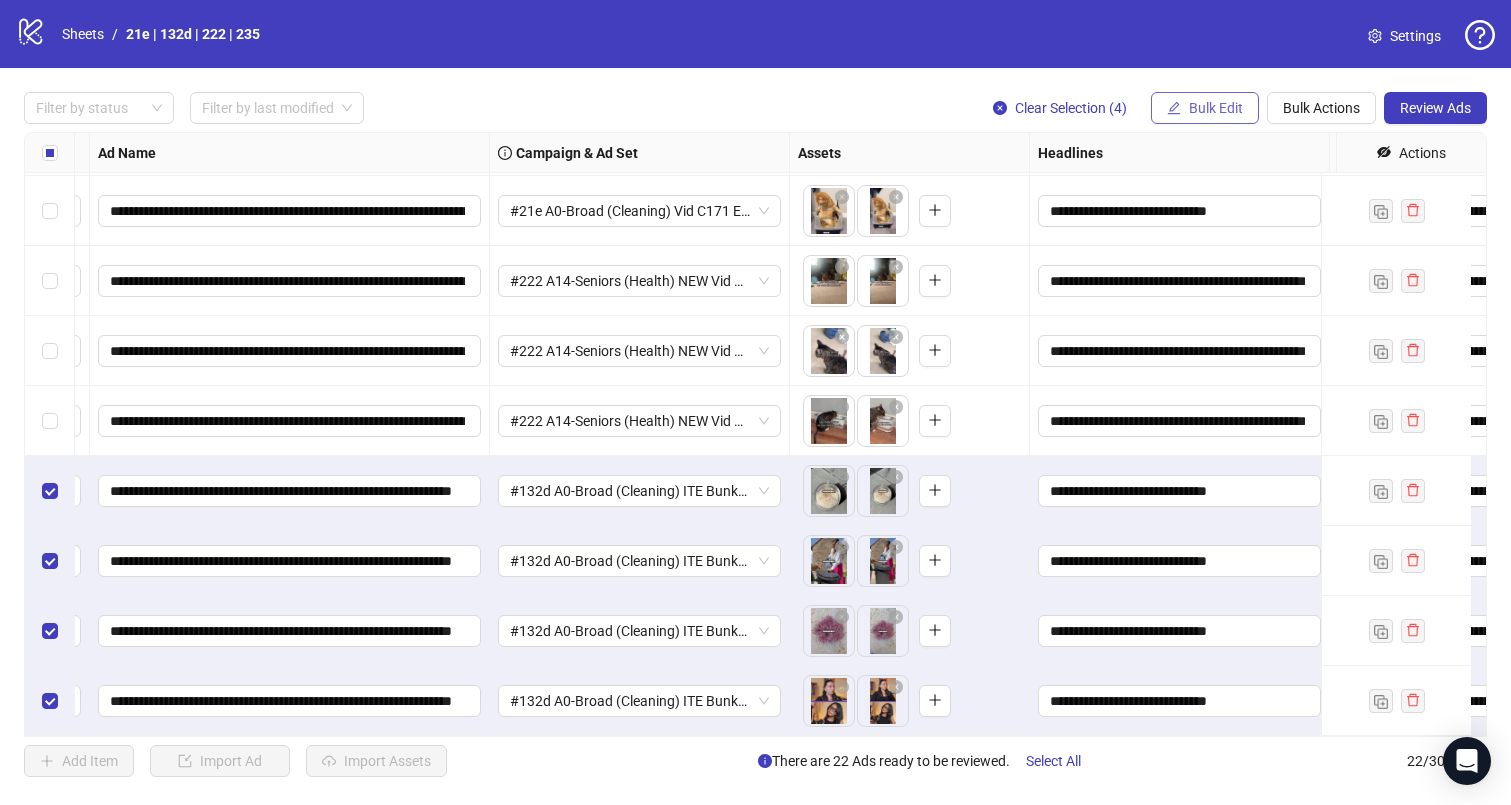 click on "Bulk Edit" at bounding box center [1216, 108] 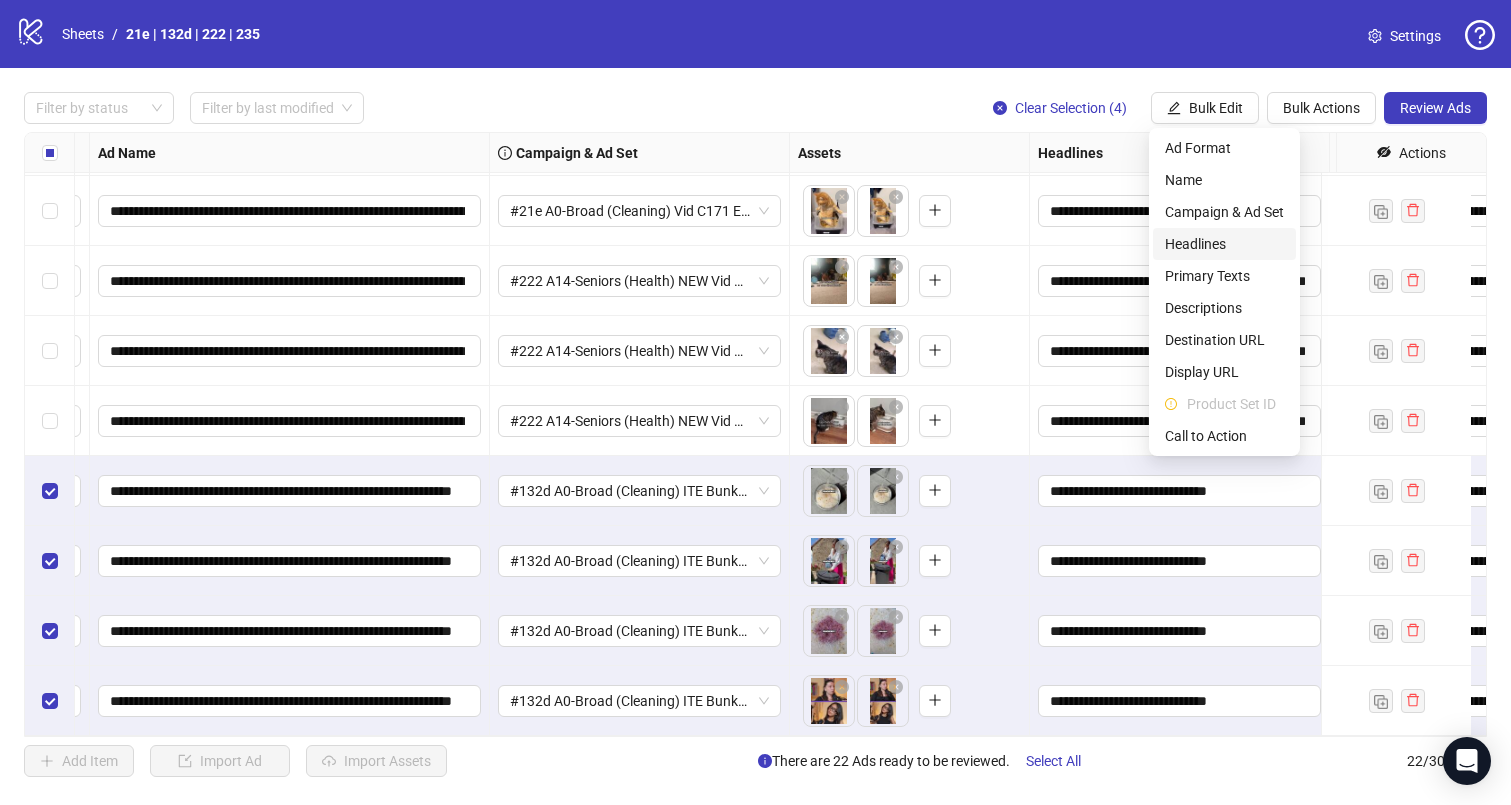 click on "Headlines" at bounding box center [1224, 244] 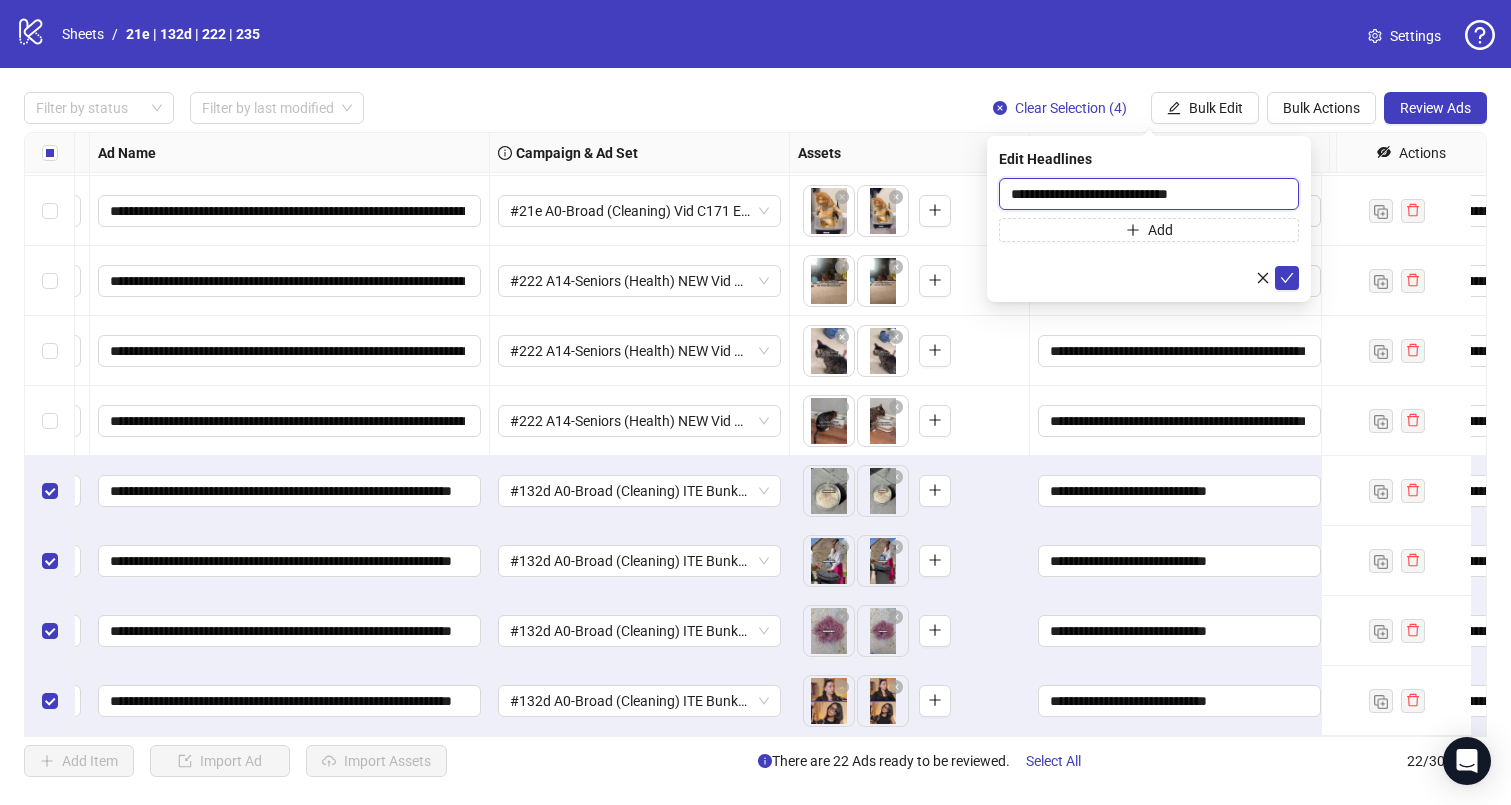 click on "**********" at bounding box center (1149, 194) 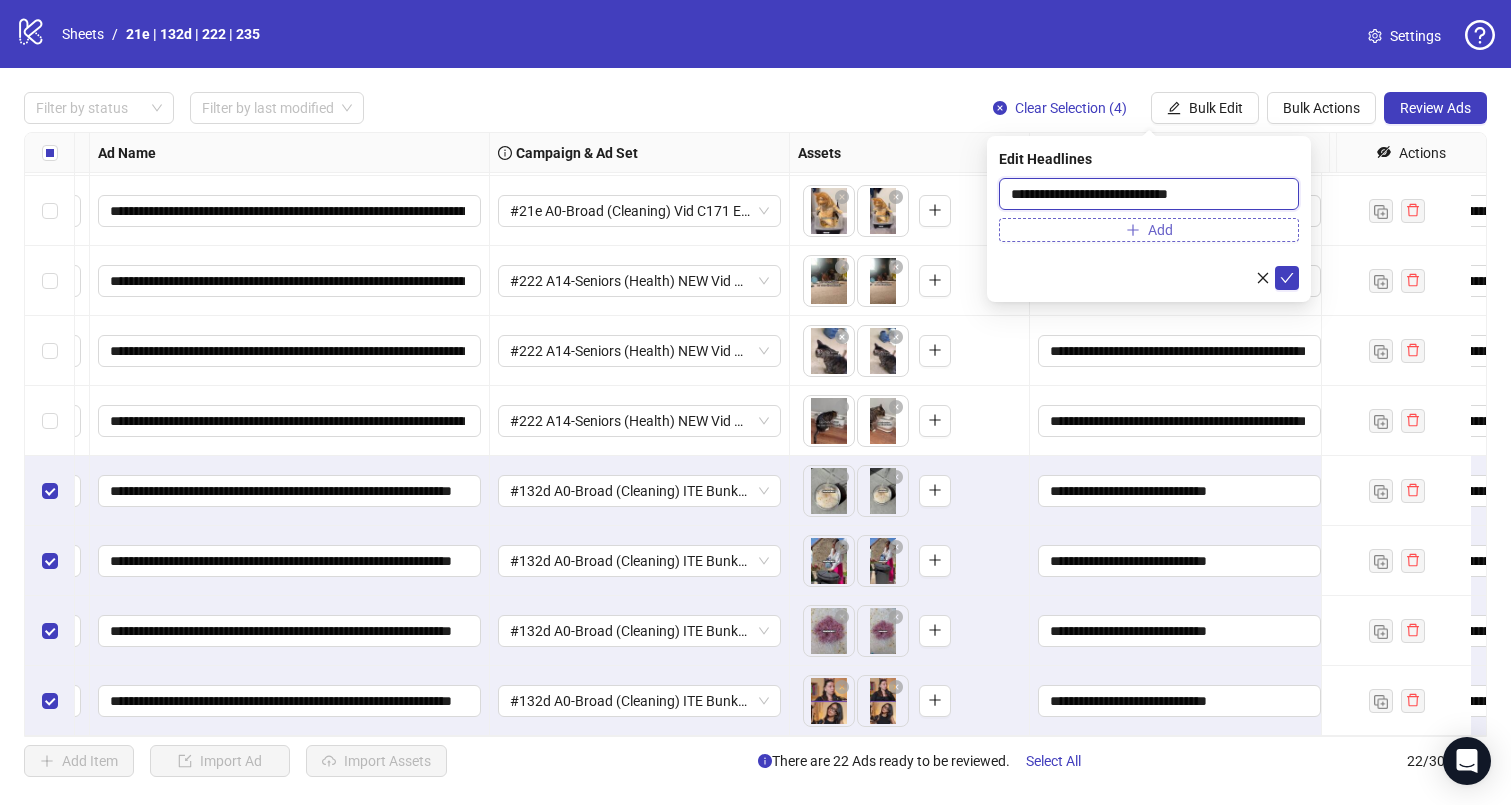 paste on "**********" 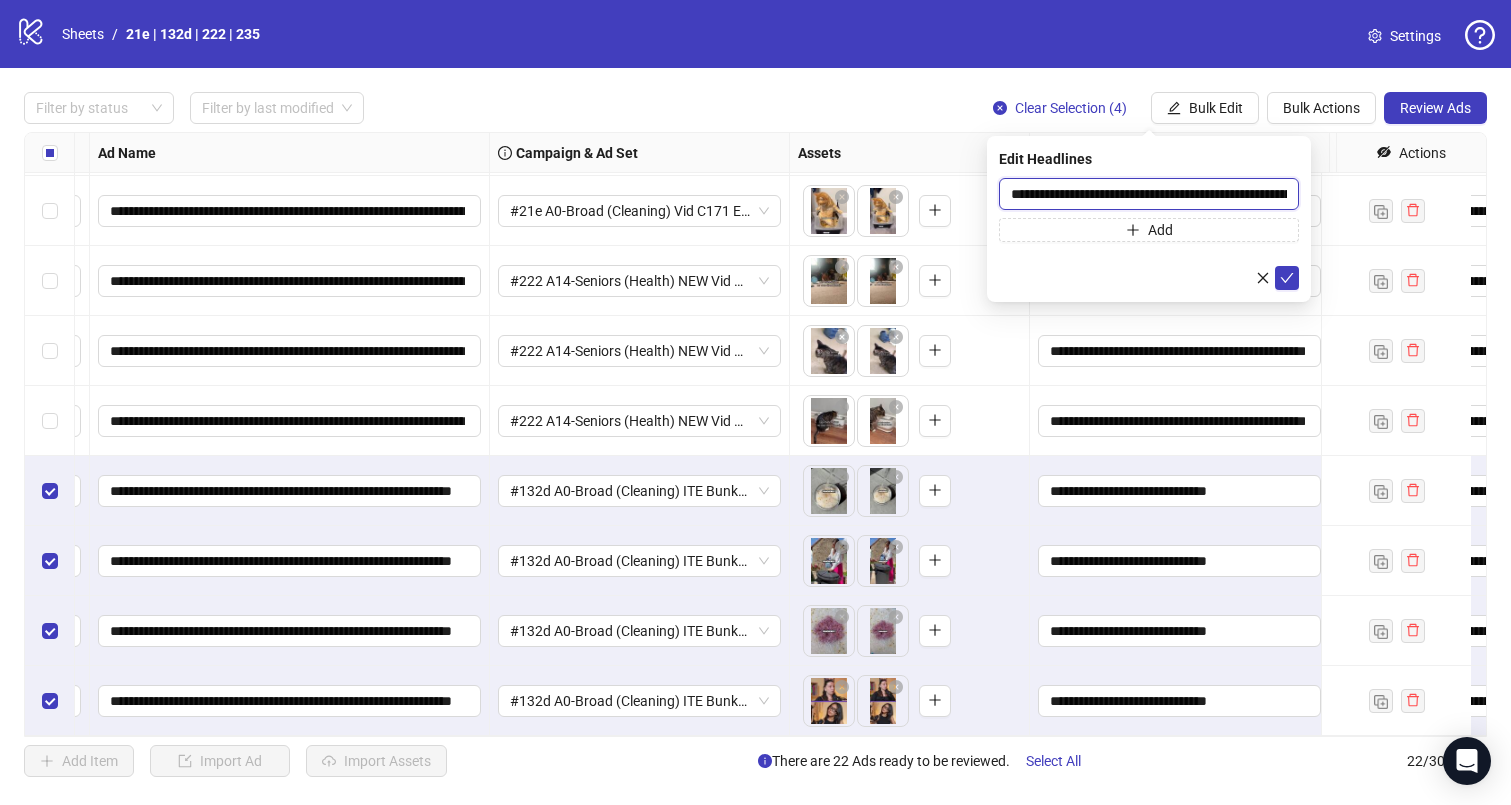 scroll, scrollTop: 0, scrollLeft: 130, axis: horizontal 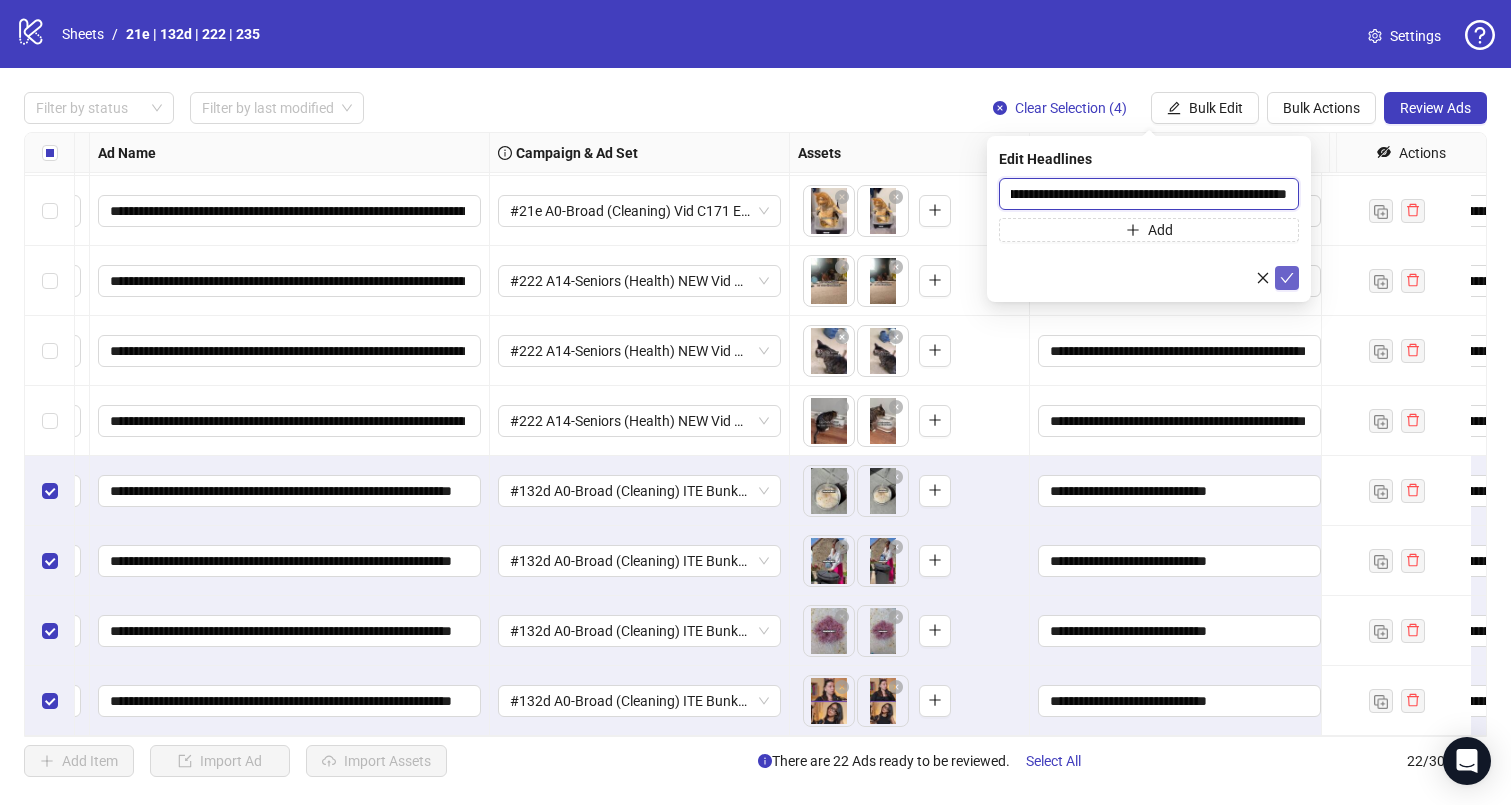 type on "**********" 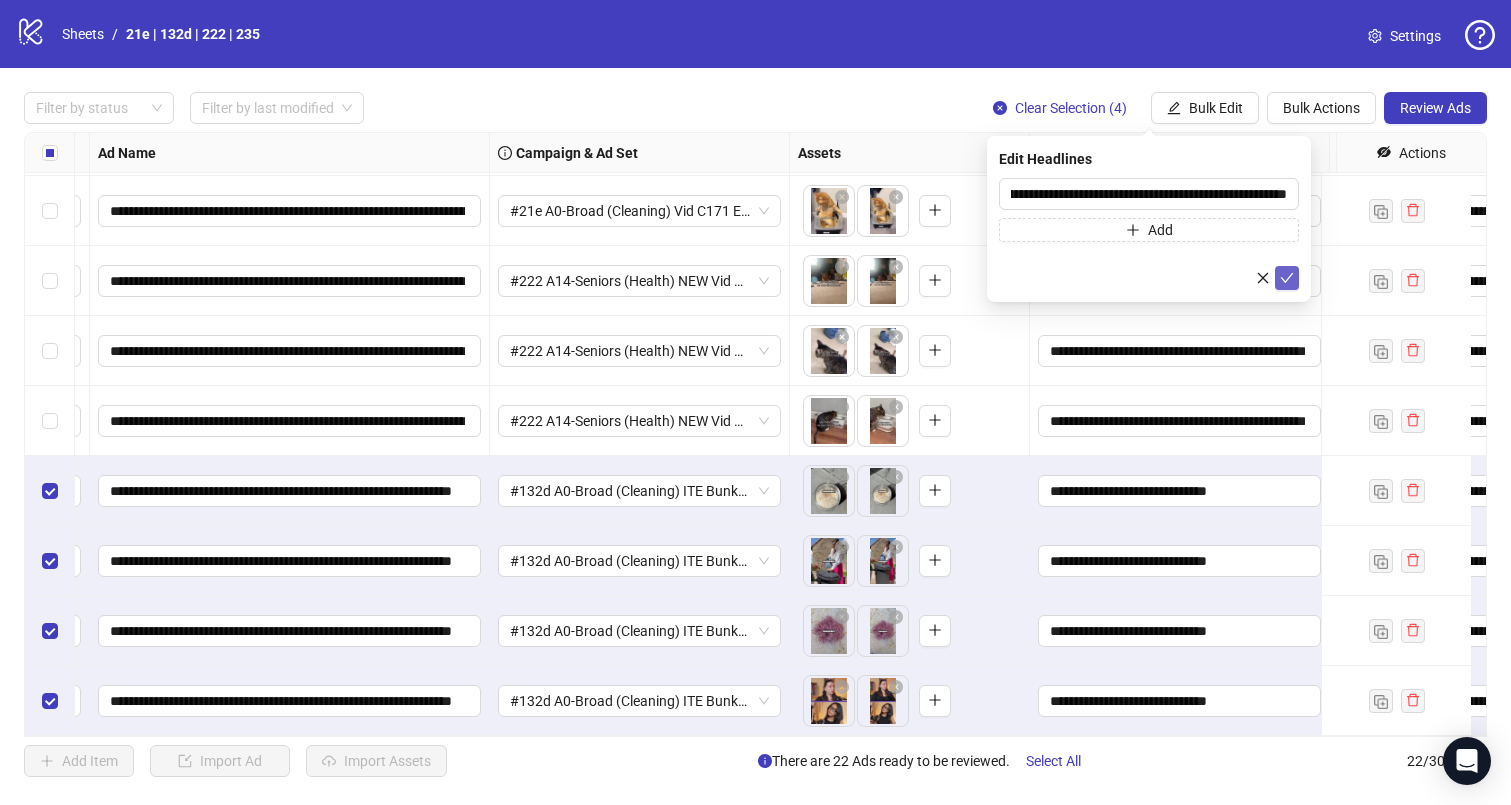click 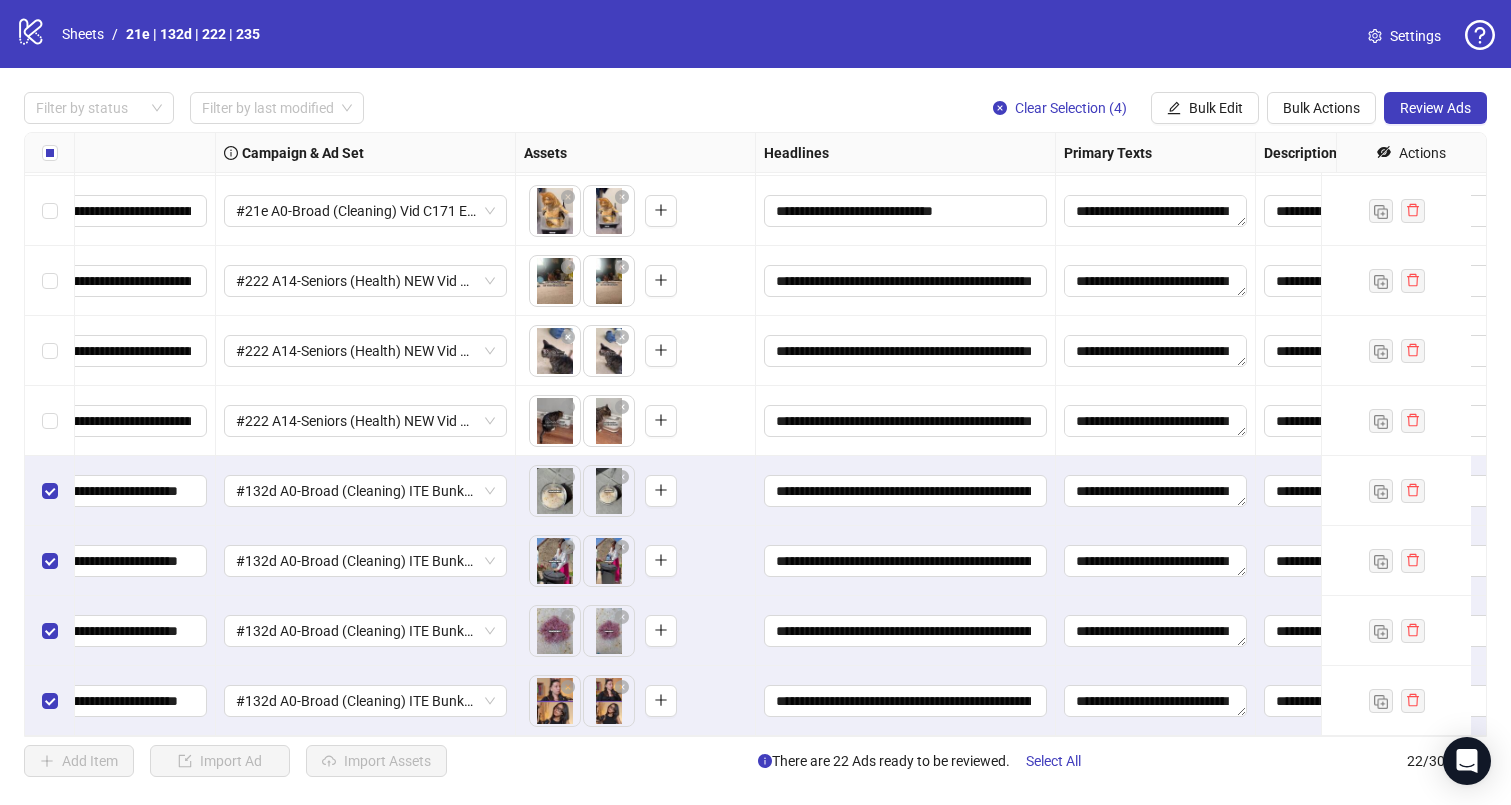 scroll, scrollTop: 992, scrollLeft: 550, axis: both 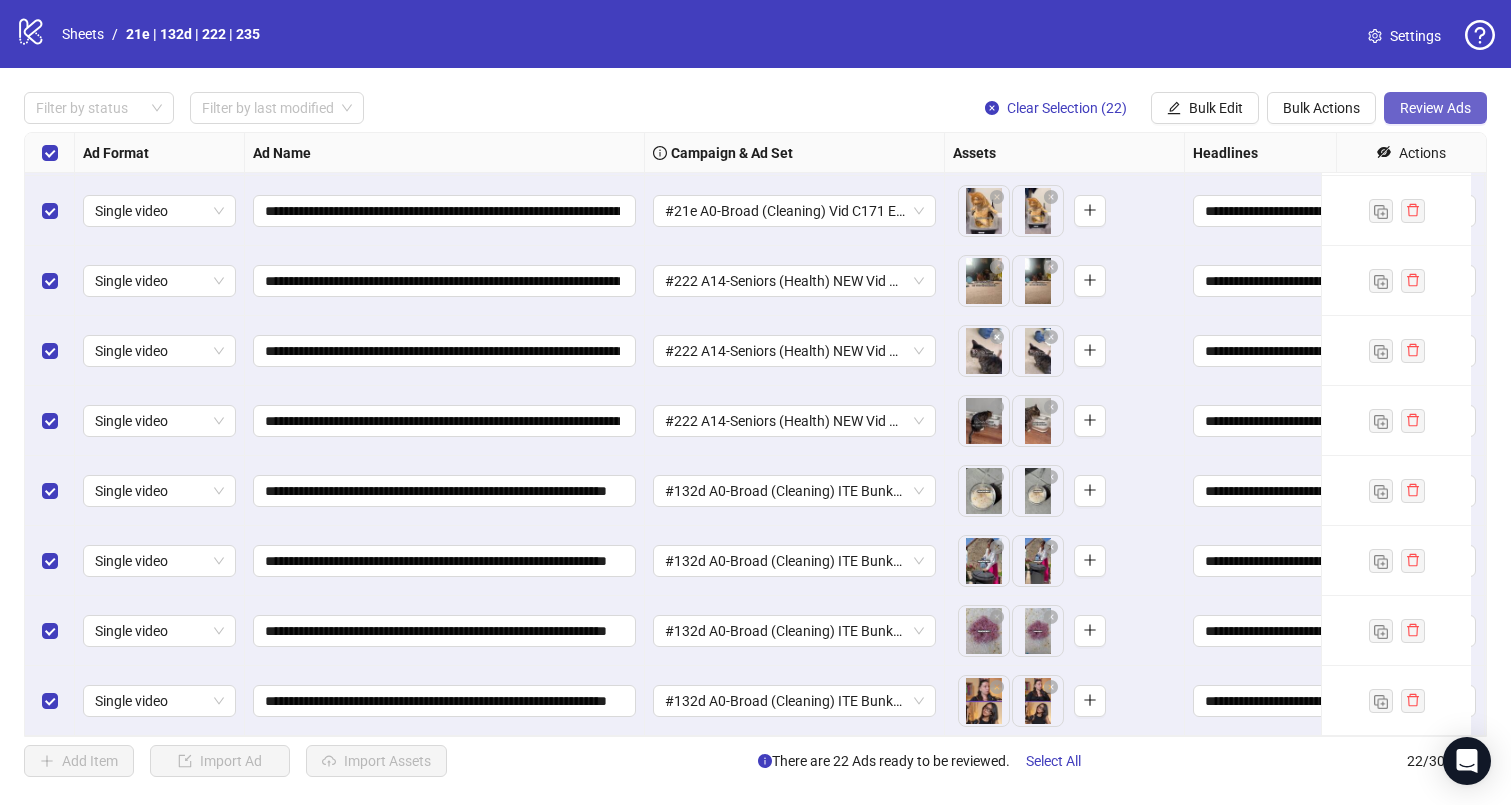 click on "Review Ads" at bounding box center (1435, 108) 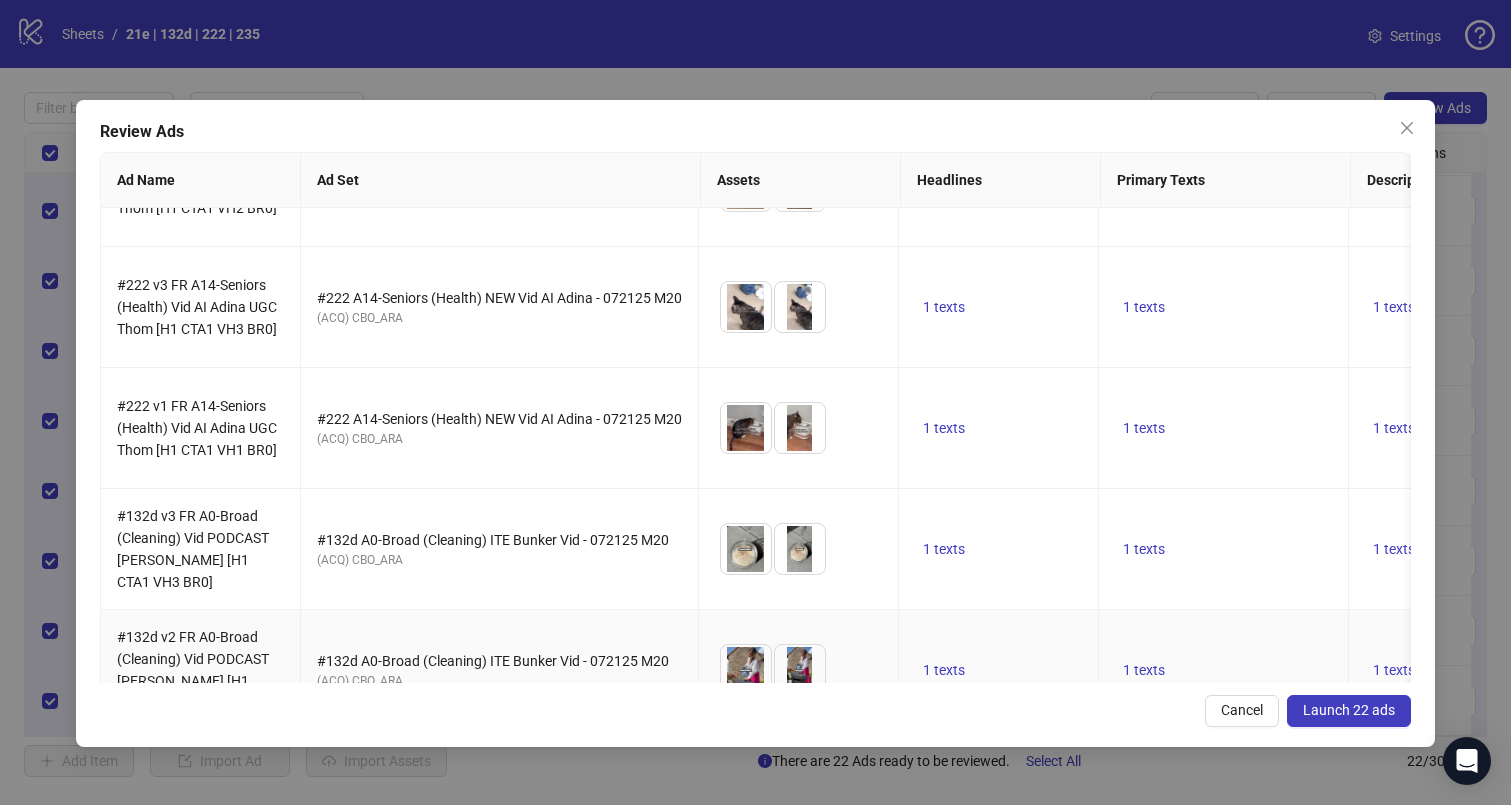 scroll, scrollTop: 1982, scrollLeft: 0, axis: vertical 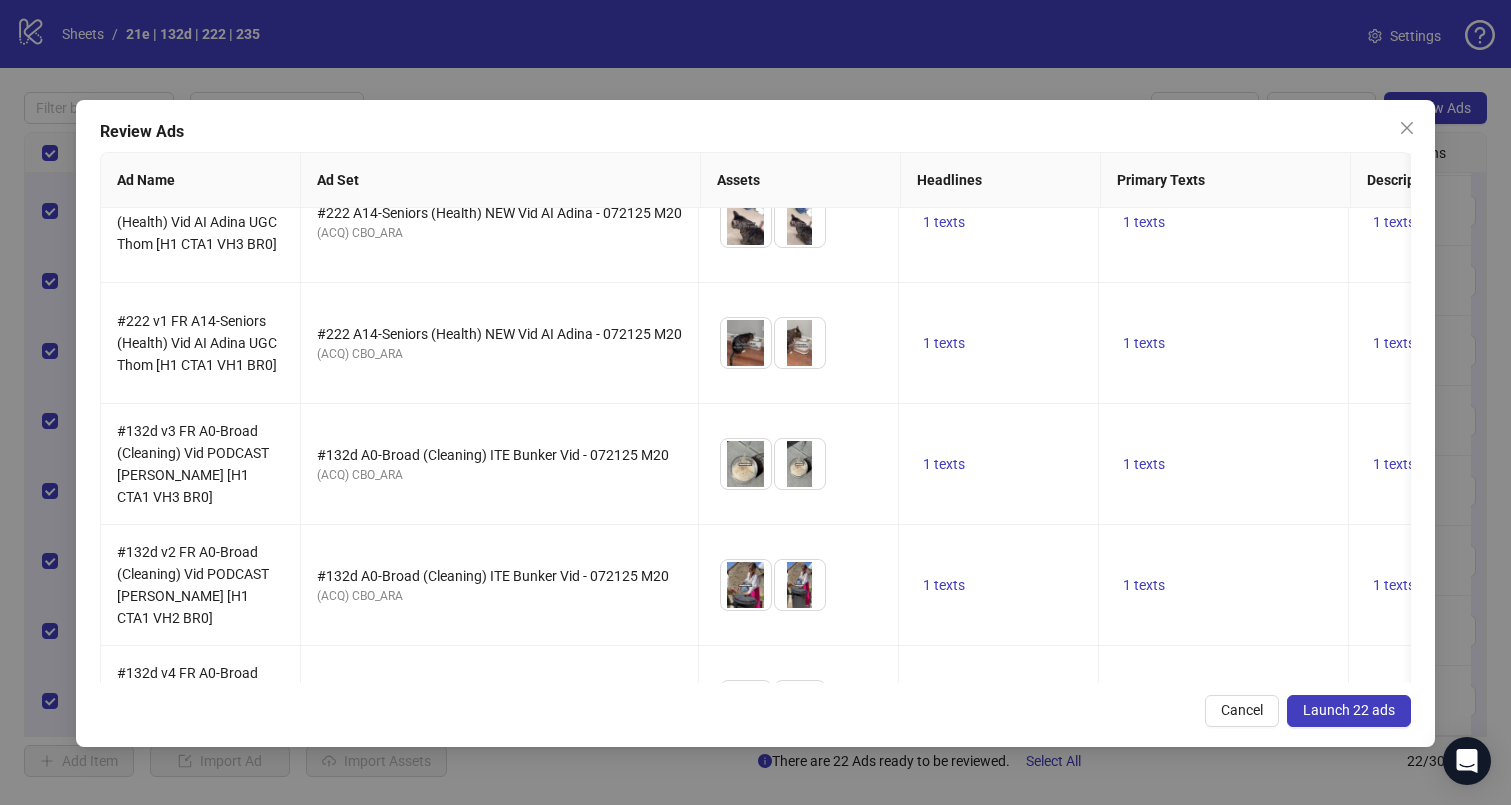 click on "Launch 22 ads" at bounding box center (1349, 710) 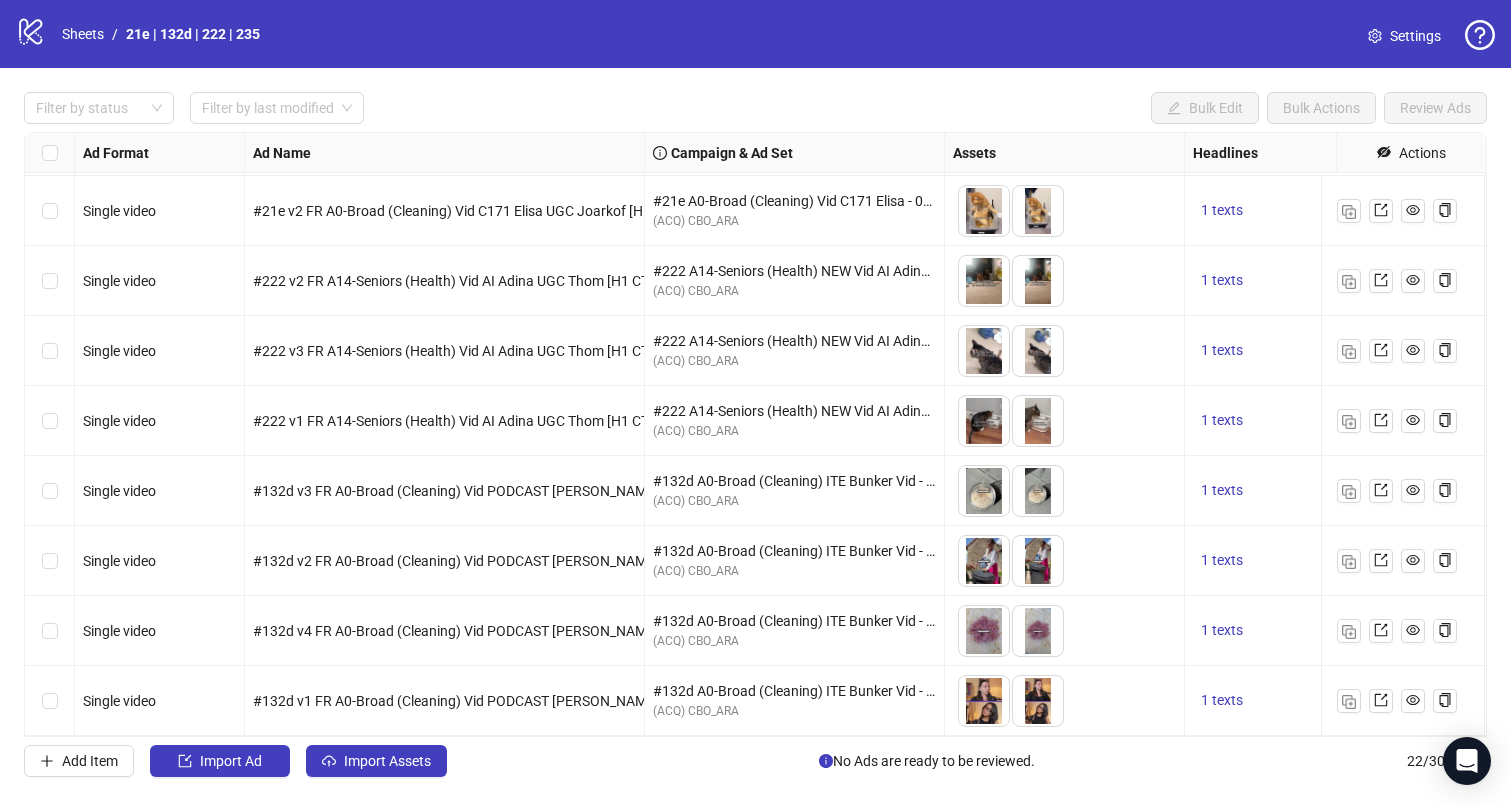 scroll, scrollTop: 992, scrollLeft: 0, axis: vertical 